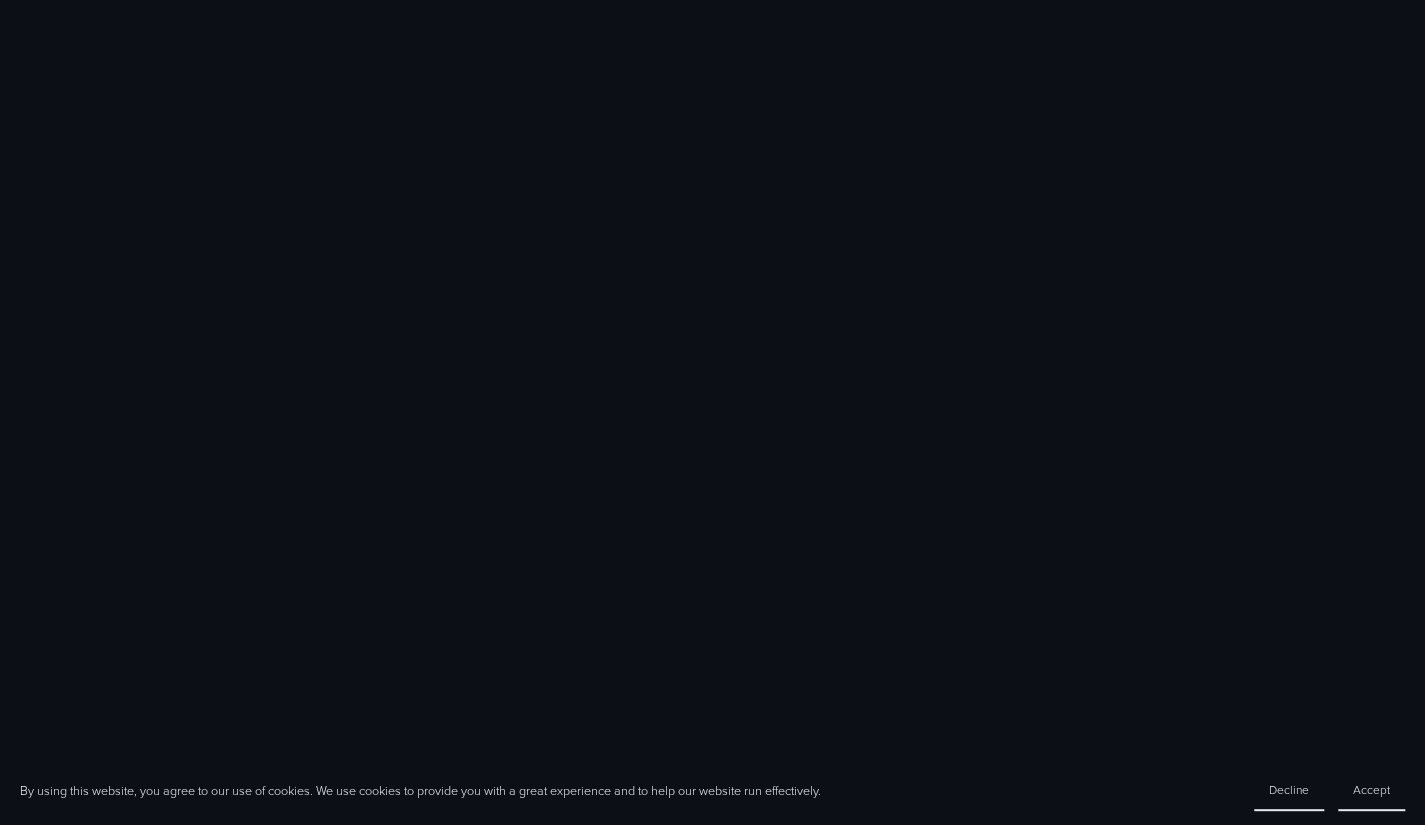 scroll, scrollTop: 912, scrollLeft: 0, axis: vertical 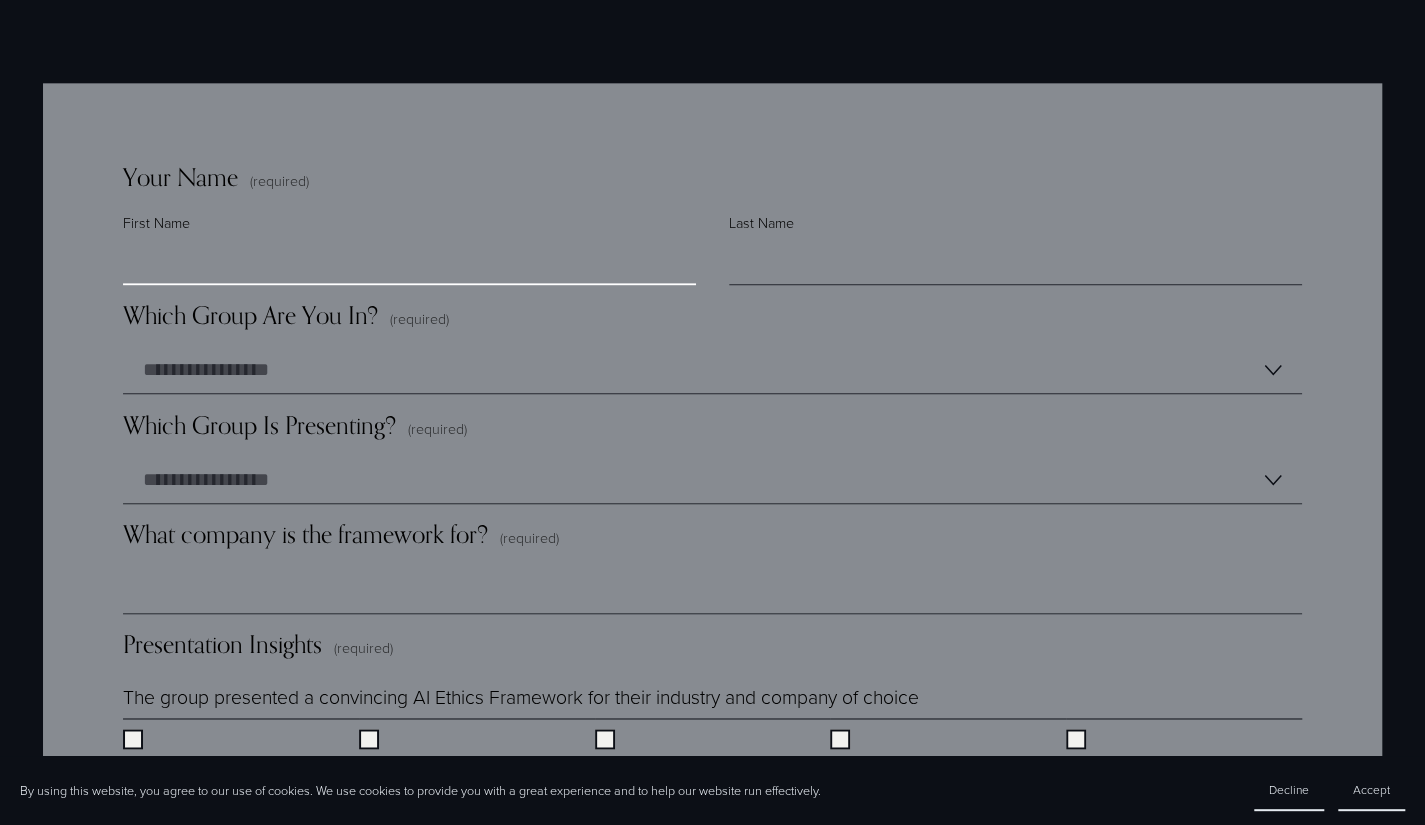 click on "First Name" at bounding box center [409, 261] 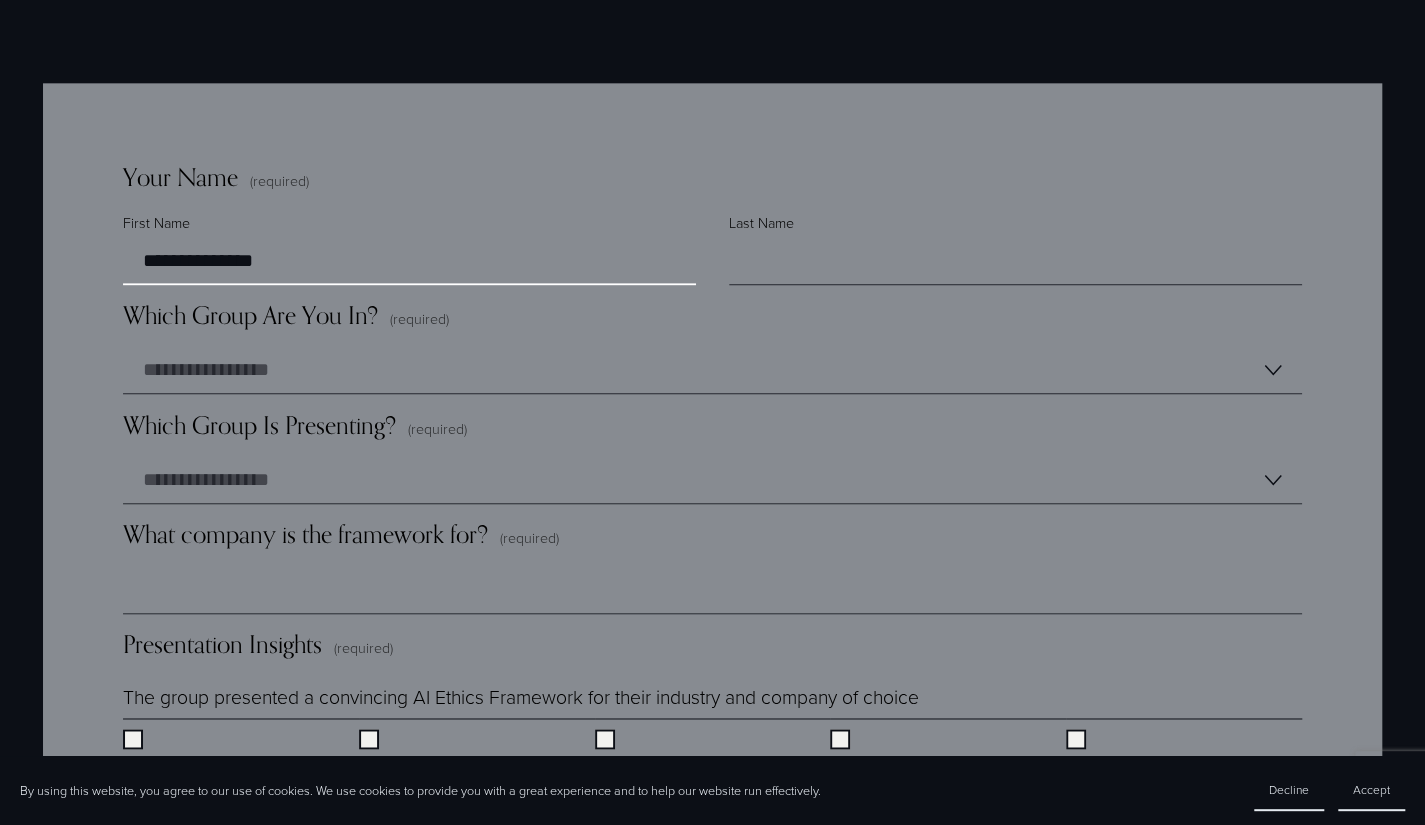 type on "**********" 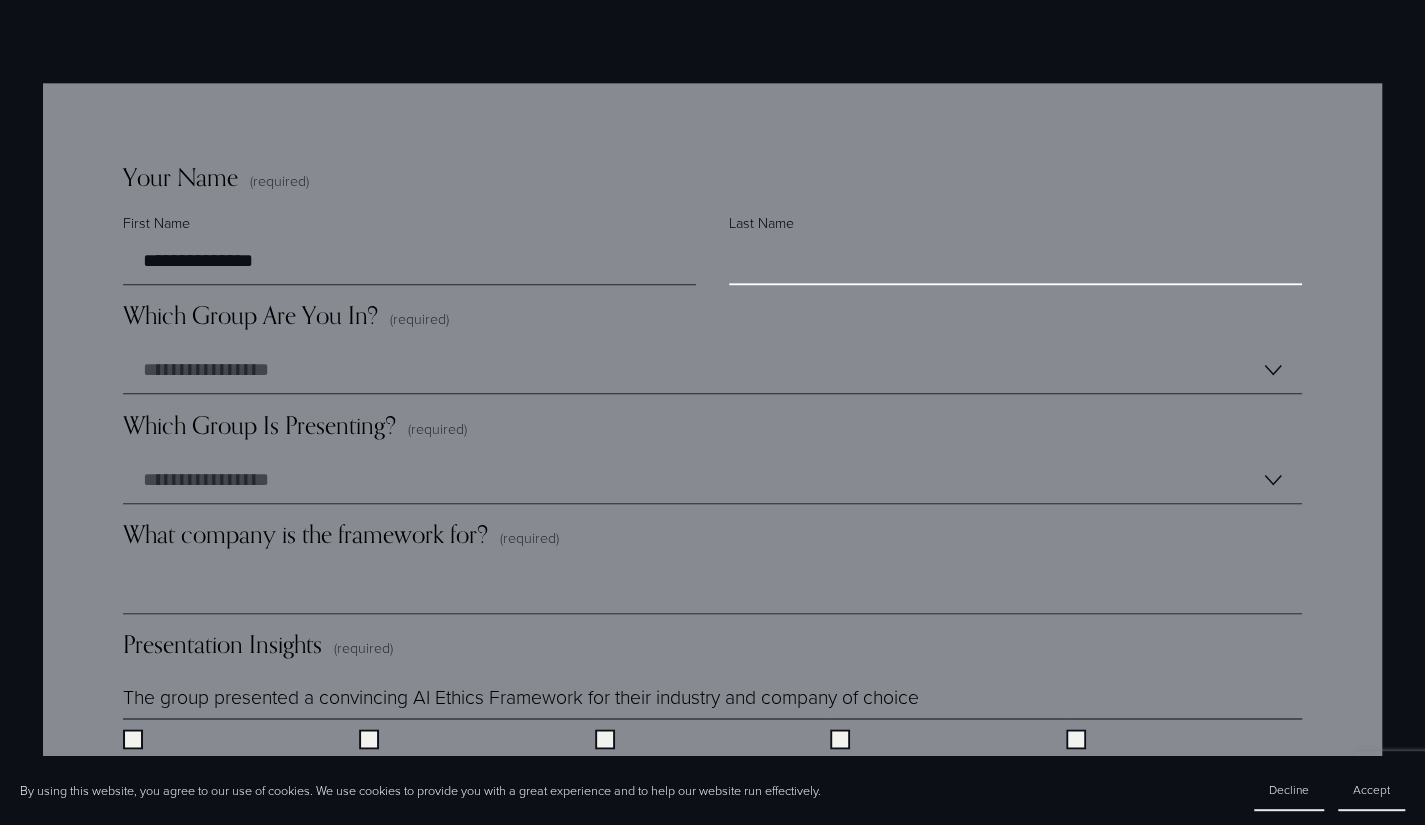 click on "Last Name" at bounding box center (1015, 261) 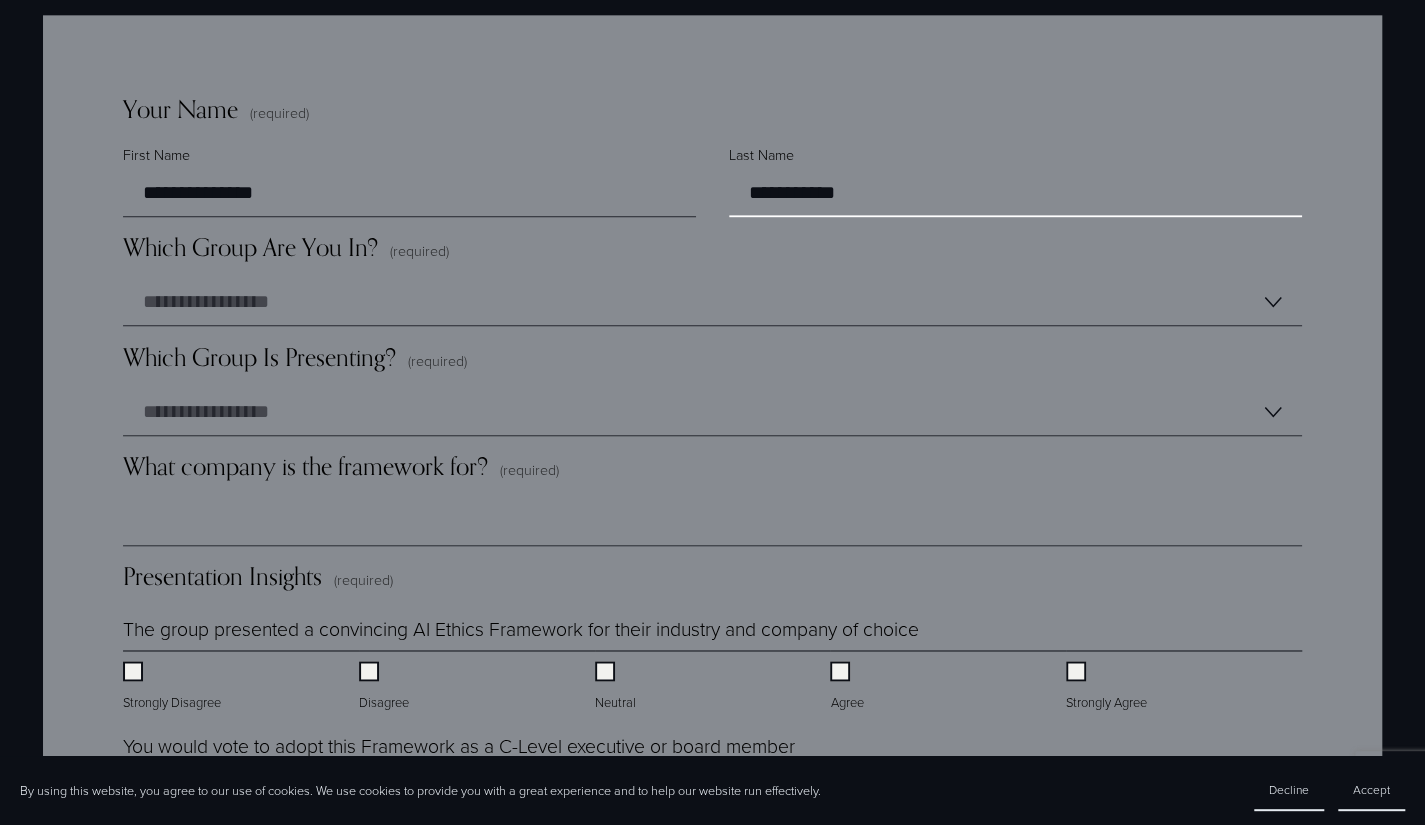 scroll, scrollTop: 1466, scrollLeft: 0, axis: vertical 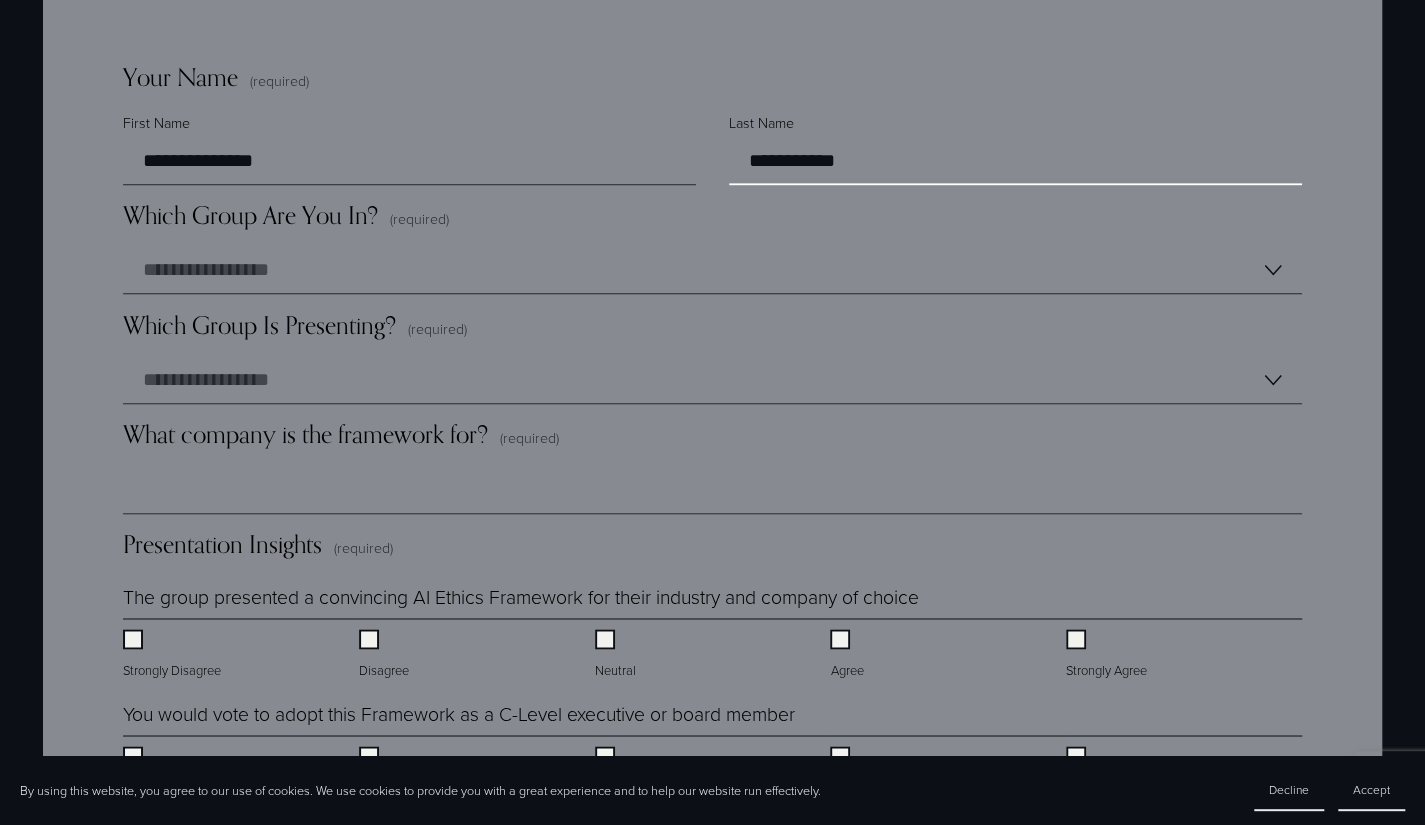 type on "**********" 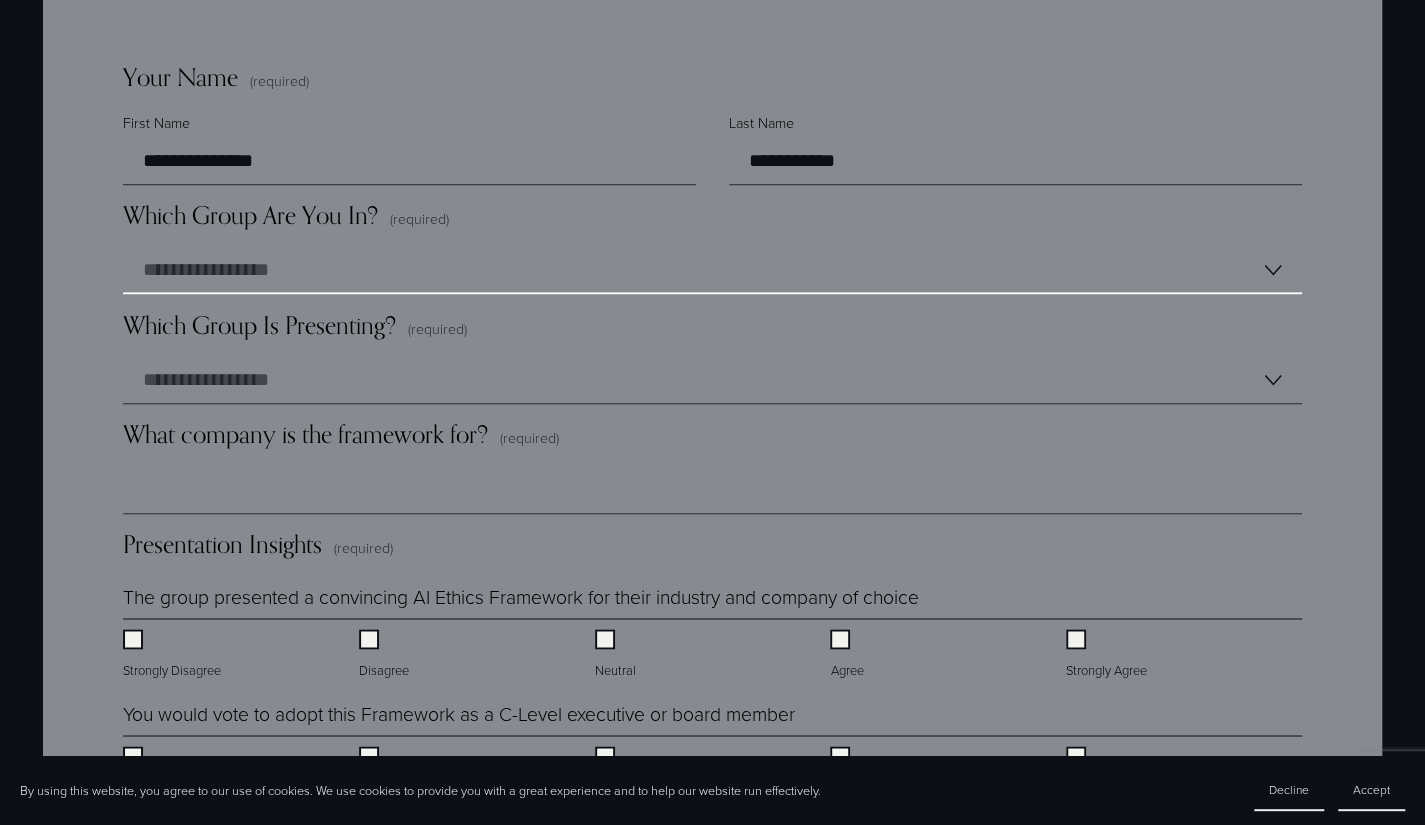 click on "**********" at bounding box center [712, 270] 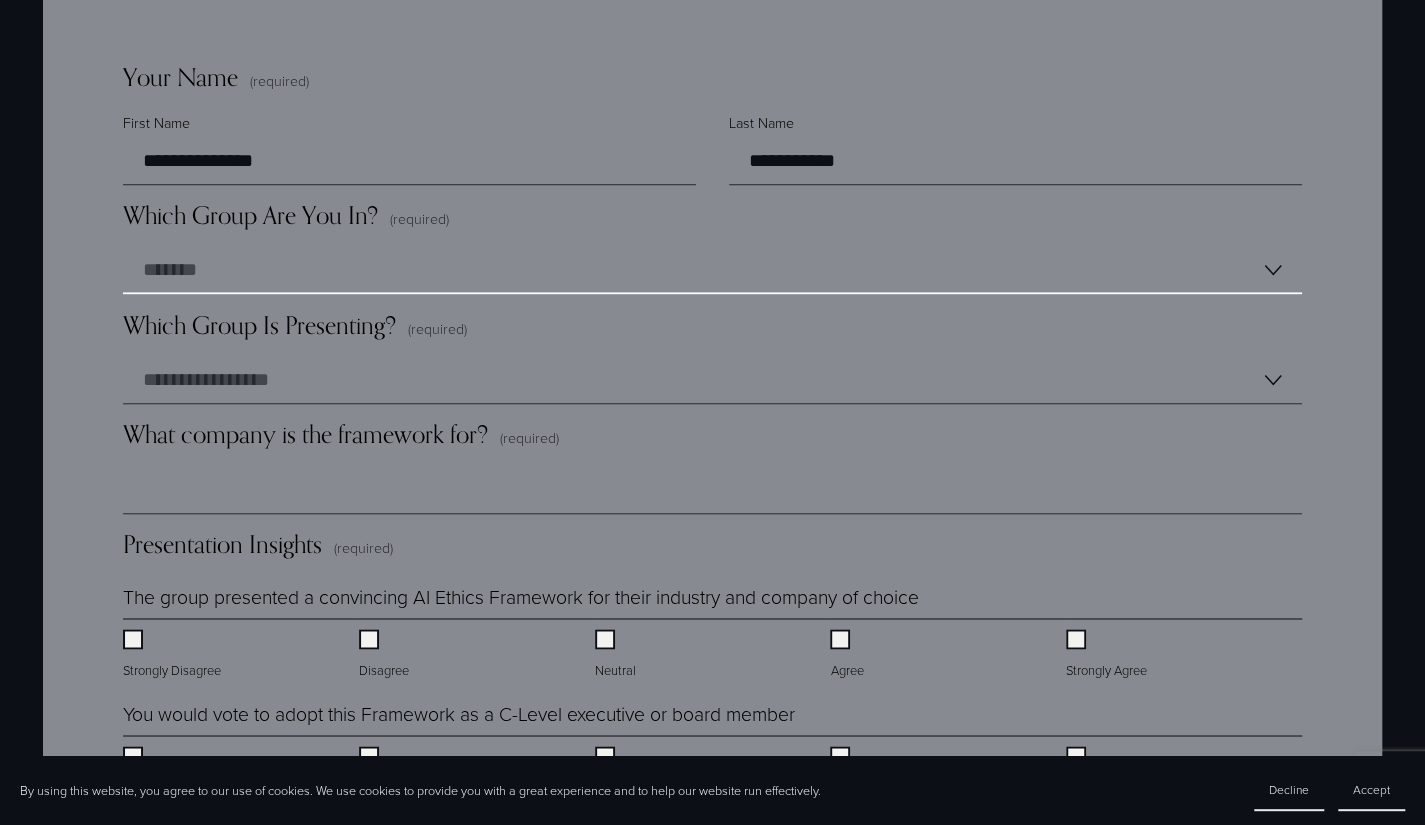 click on "**********" at bounding box center (712, 270) 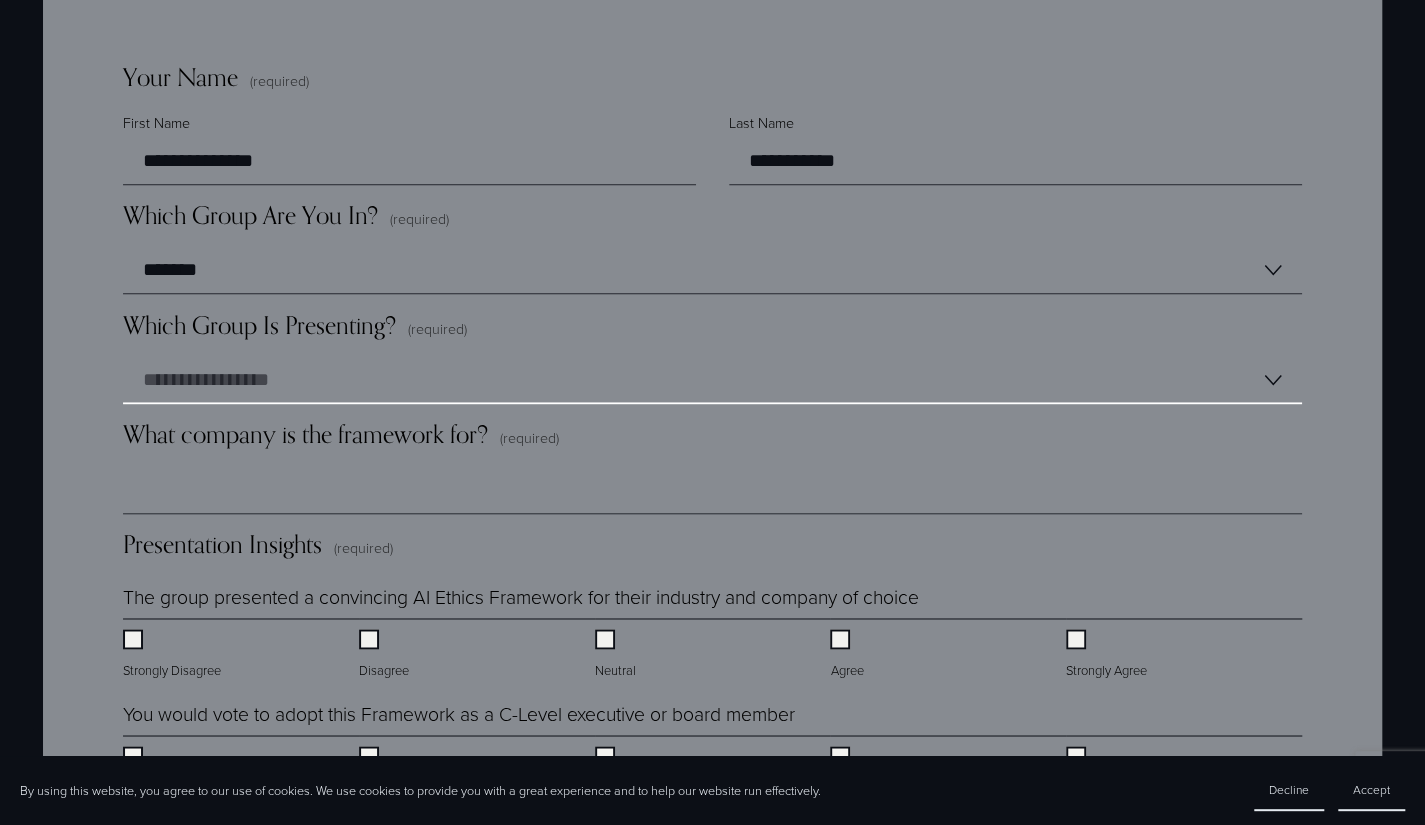 click on "**********" at bounding box center (712, 380) 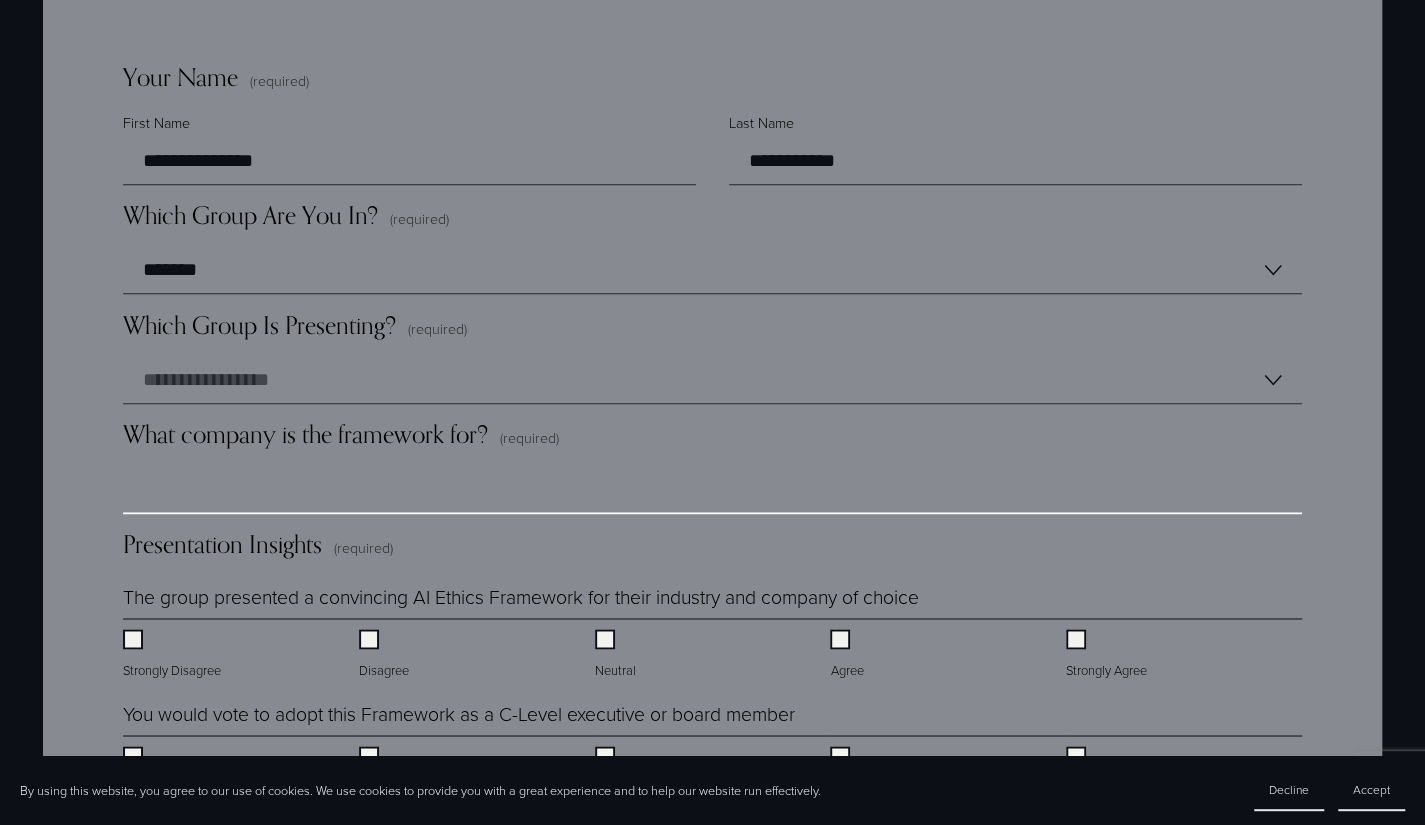 click on "What company is the framework for? (required)" at bounding box center (712, 490) 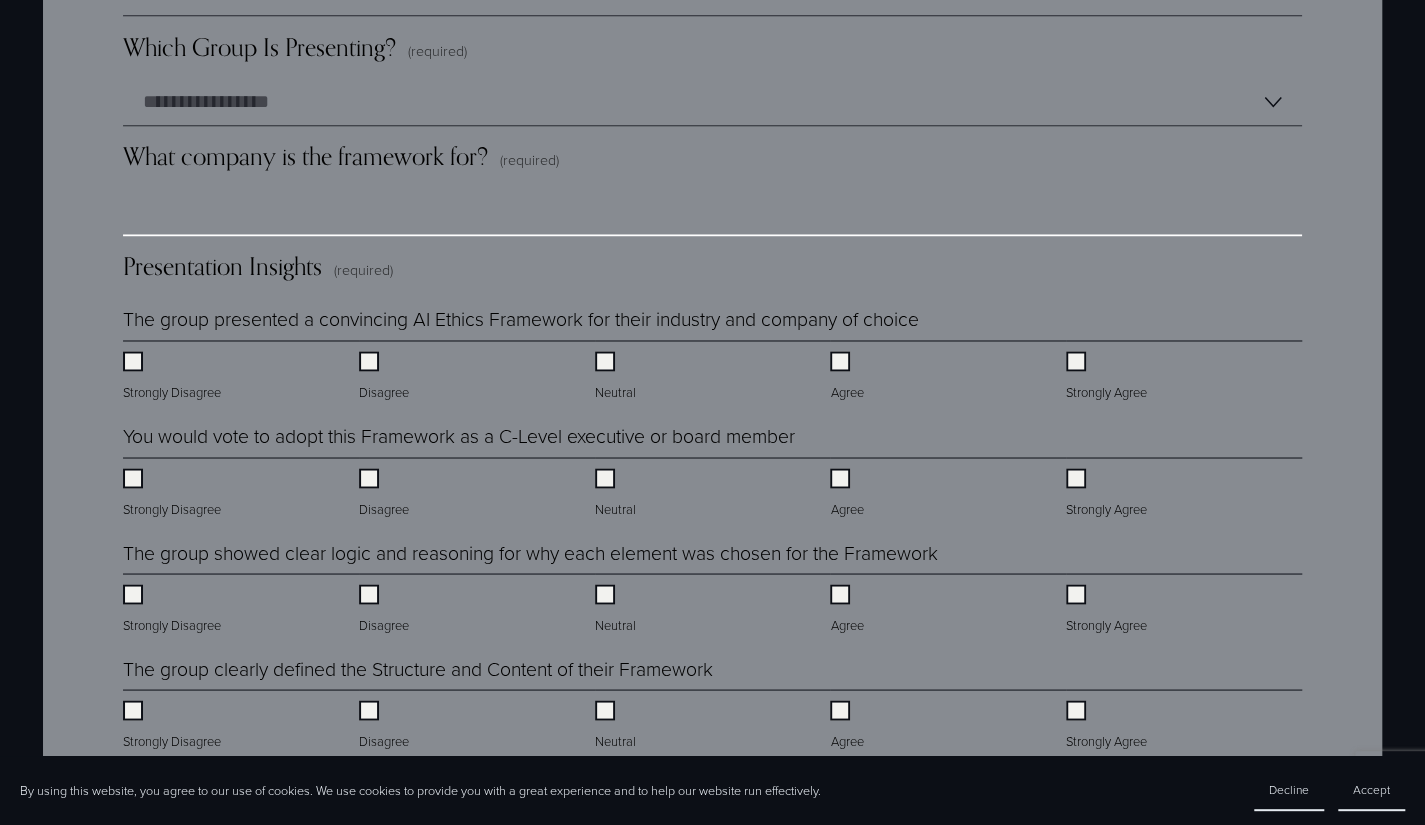 scroll, scrollTop: 1866, scrollLeft: 0, axis: vertical 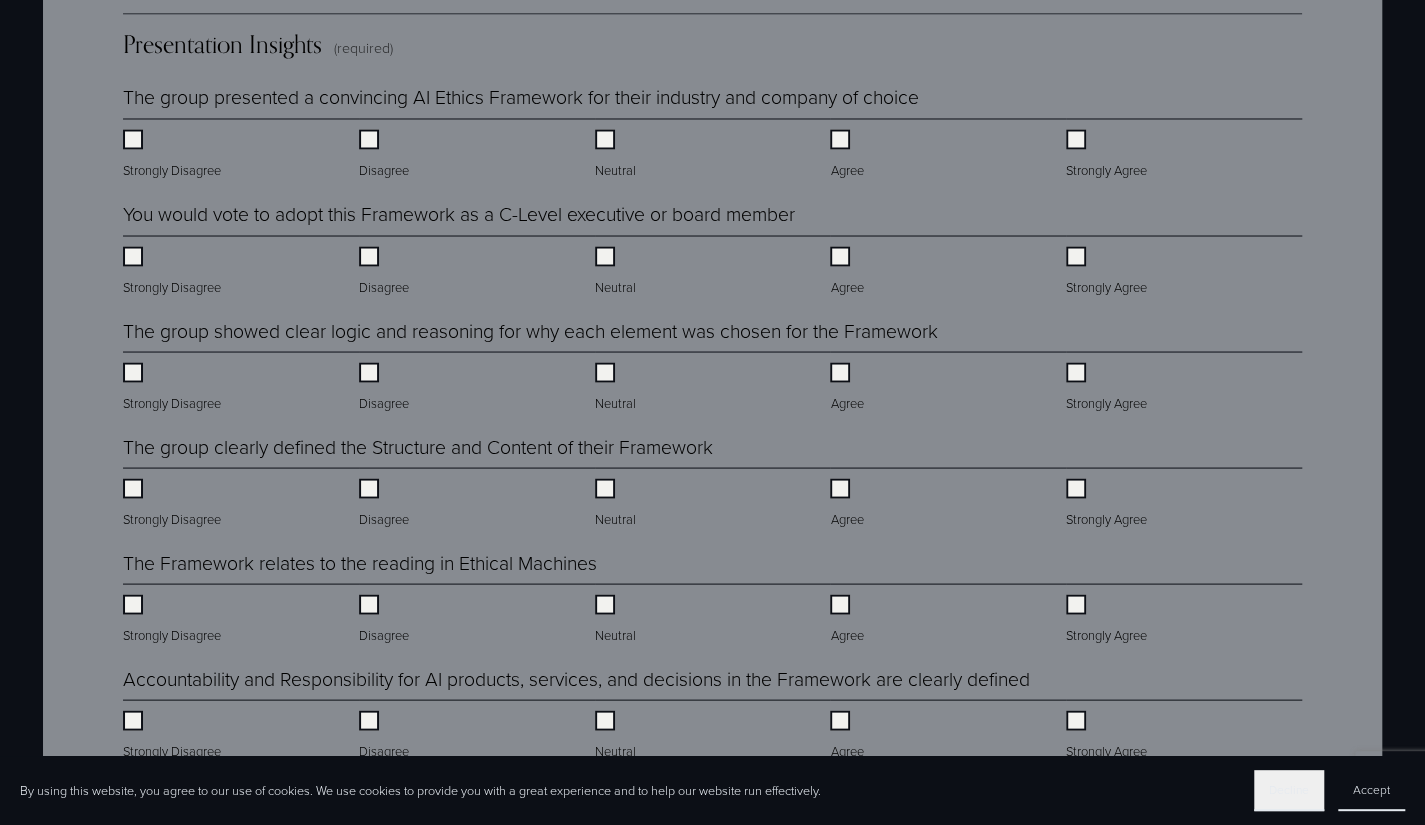 click on "Decline" at bounding box center (1289, 790) 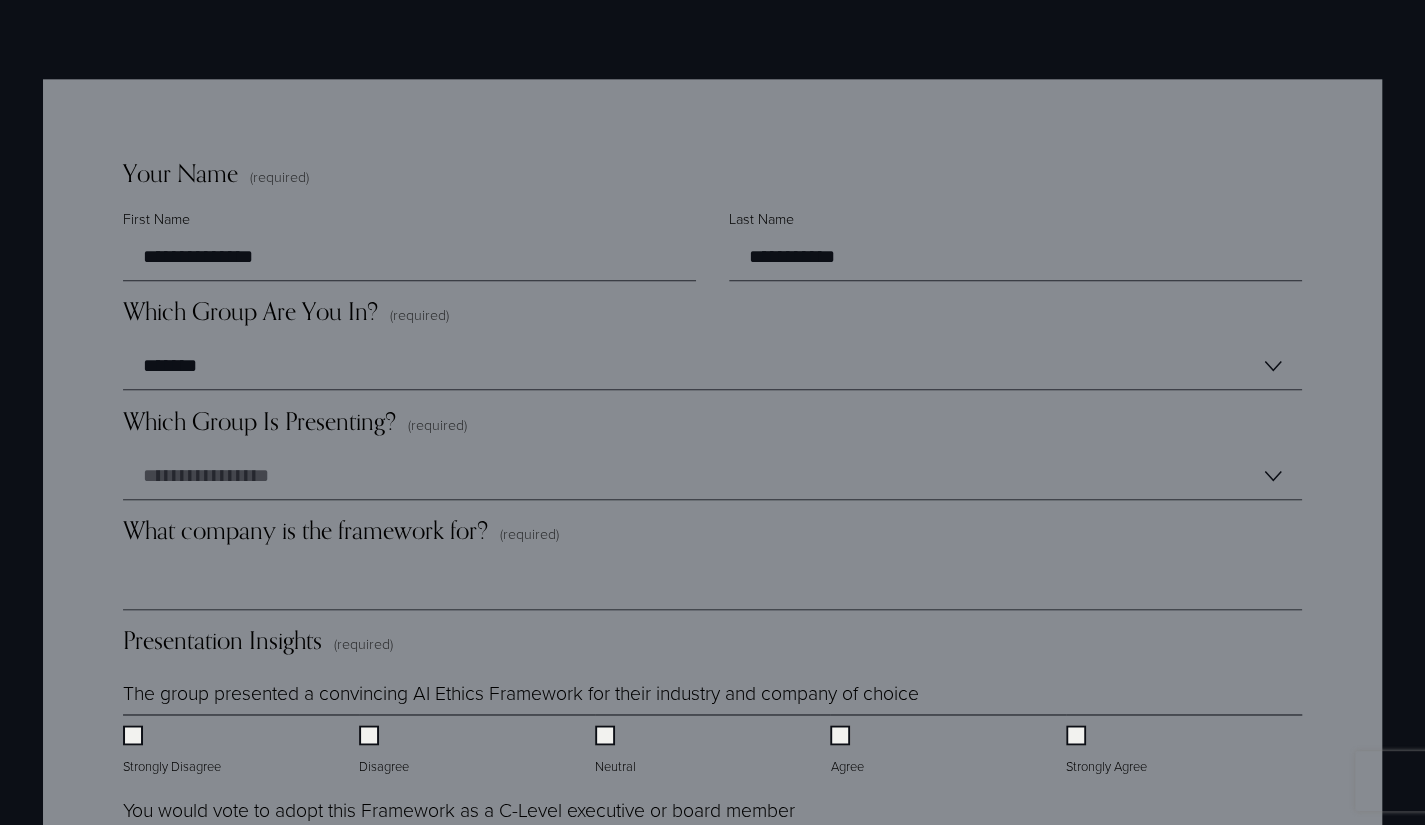 scroll, scrollTop: 1401, scrollLeft: 0, axis: vertical 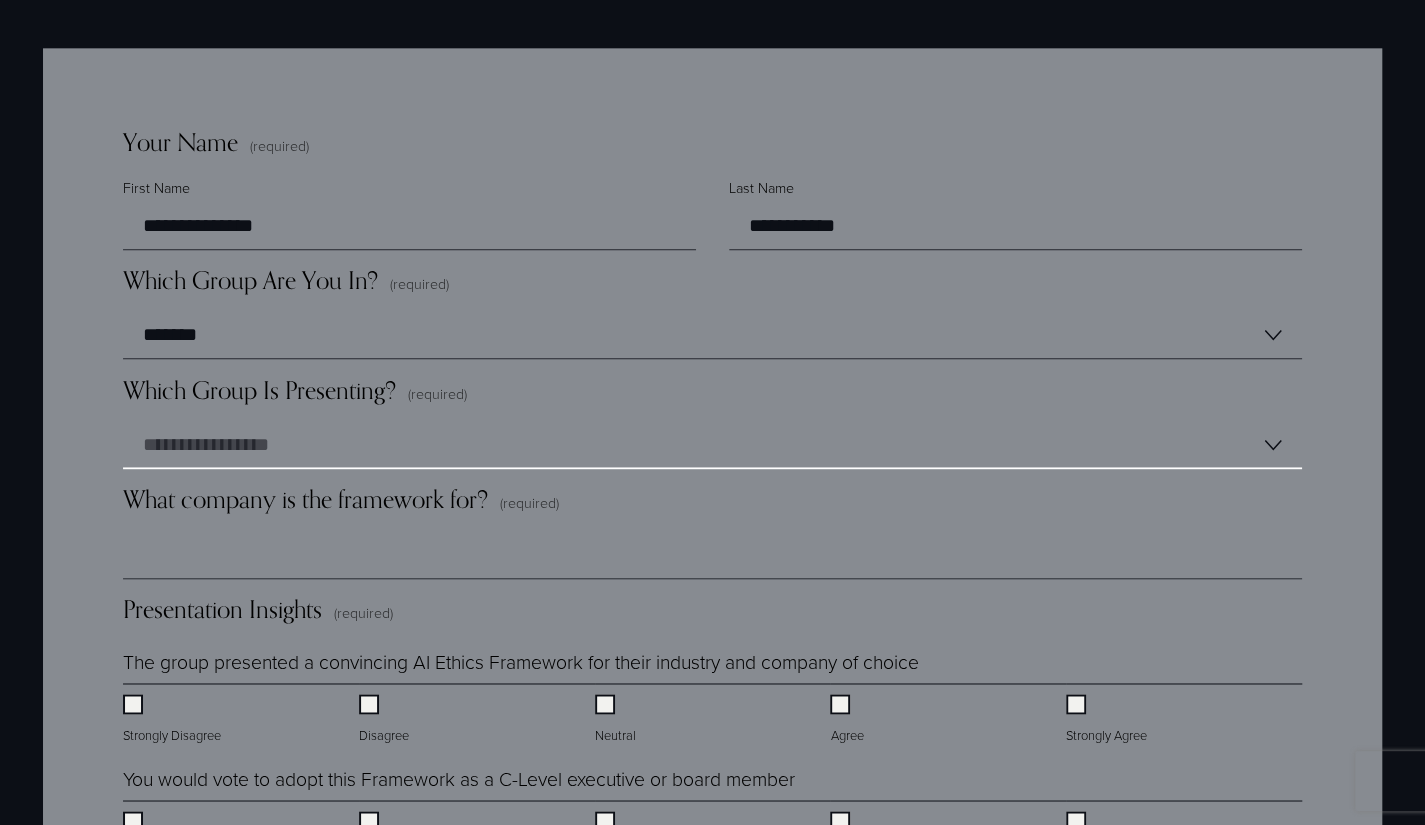 click on "**********" at bounding box center (712, 445) 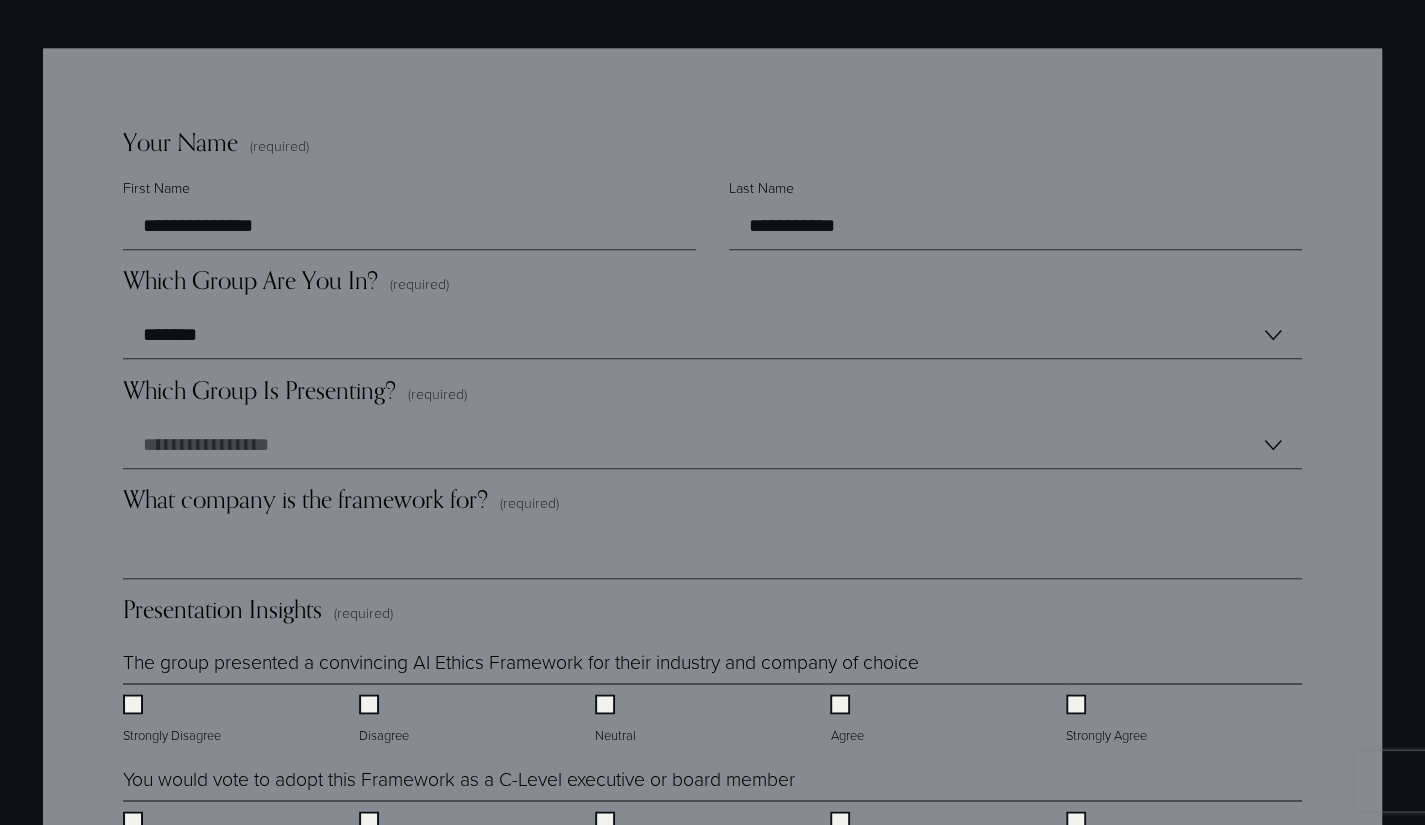 click on "Final Course Dot Collector - HRAI 2025
You will help grade your classmates' work, and the quality of your insights will also be used to calculate your grade. Rest assured, your name and comments will be kept confidential and not shared with your classmates. But they will be used by an AI system for analysis.  During our sessions together, we learned something about the need for individuals to exercise autonomy and have a degree of transparency depending on the specific situation. In any company or portfolio firm of mine, the goal is not for C-level or Senior Managers to have the sole authority over staff members, project proposals, or issues under consideration. We strive for a shared understanding, where everyone in the room plays a vital role in interpreting and understanding the information we receive in real-time, fostering a collaborative learning environment. thoughtfully on the spot. and your final grade. Useful hint #1:  Useful Hint #2:" at bounding box center (712, 2260) 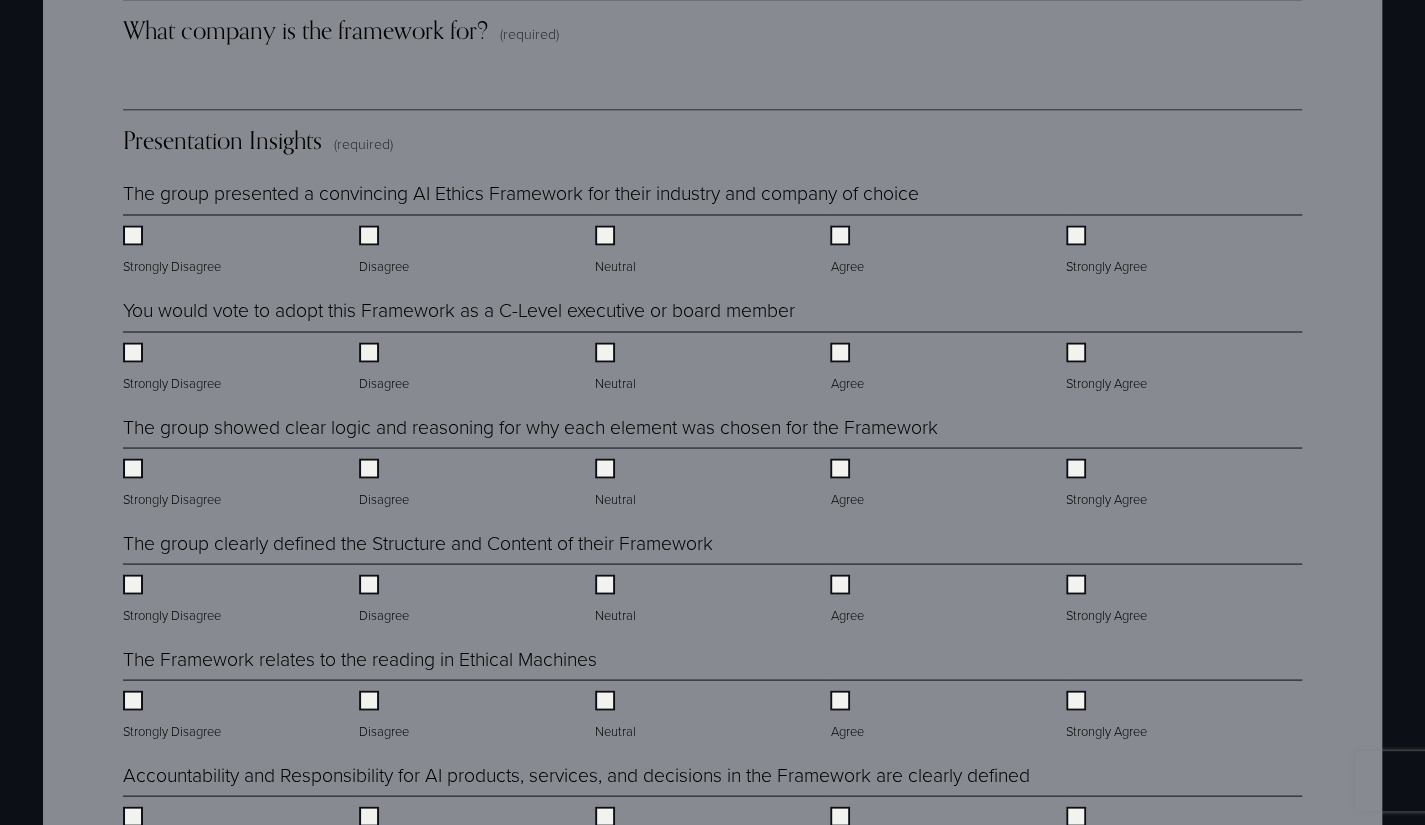 scroll, scrollTop: 1901, scrollLeft: 0, axis: vertical 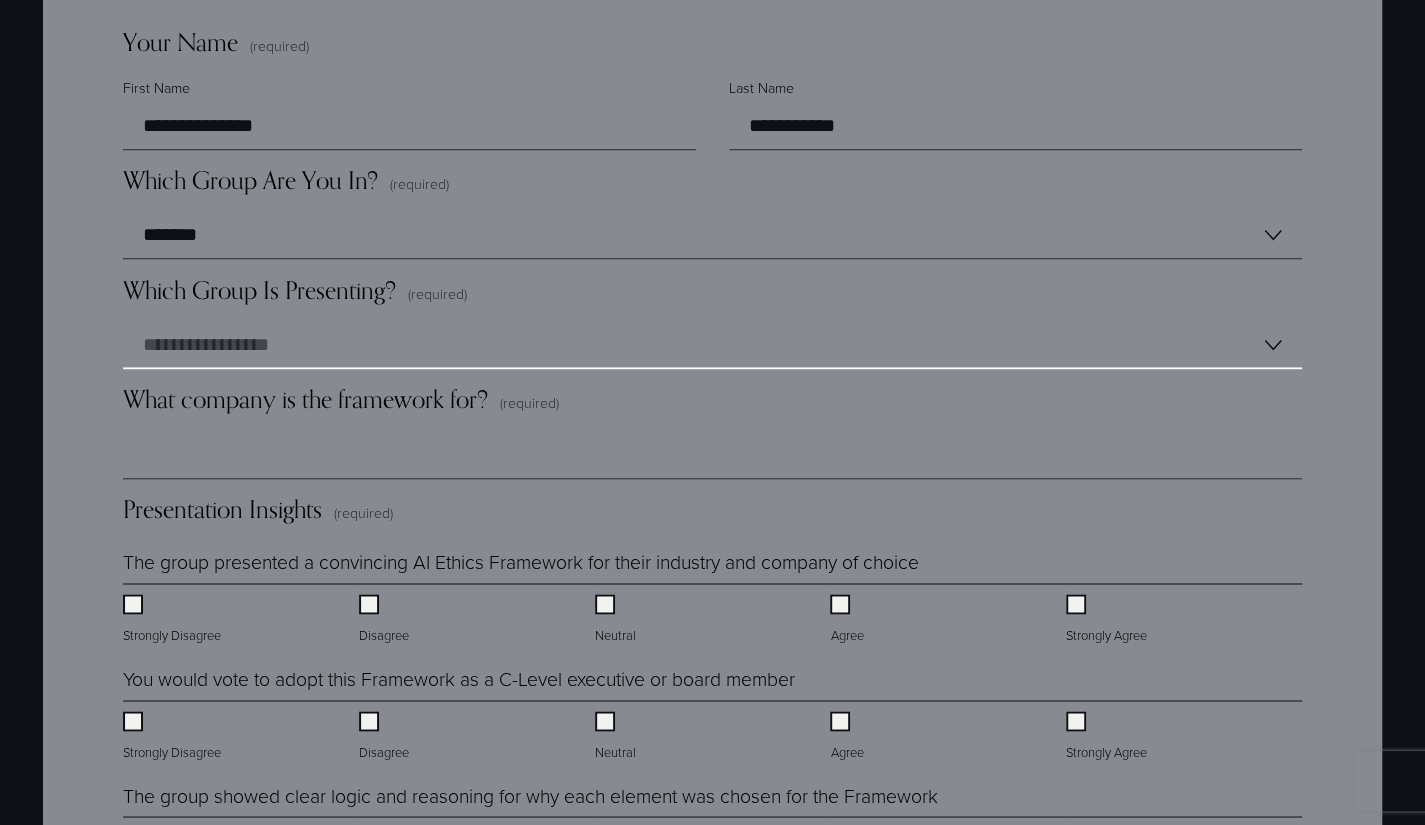 click on "**********" at bounding box center [712, 345] 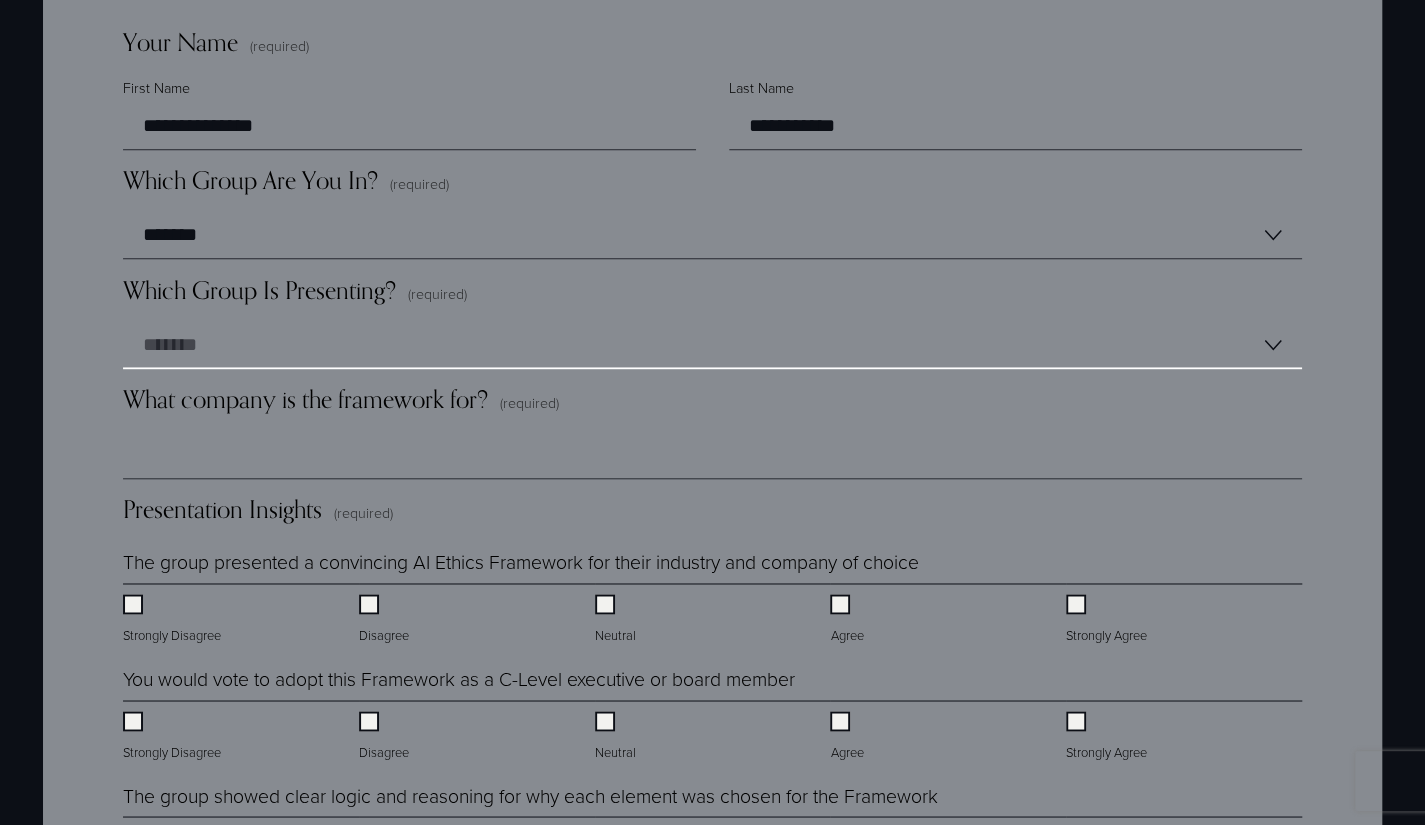 click on "**********" at bounding box center (712, 345) 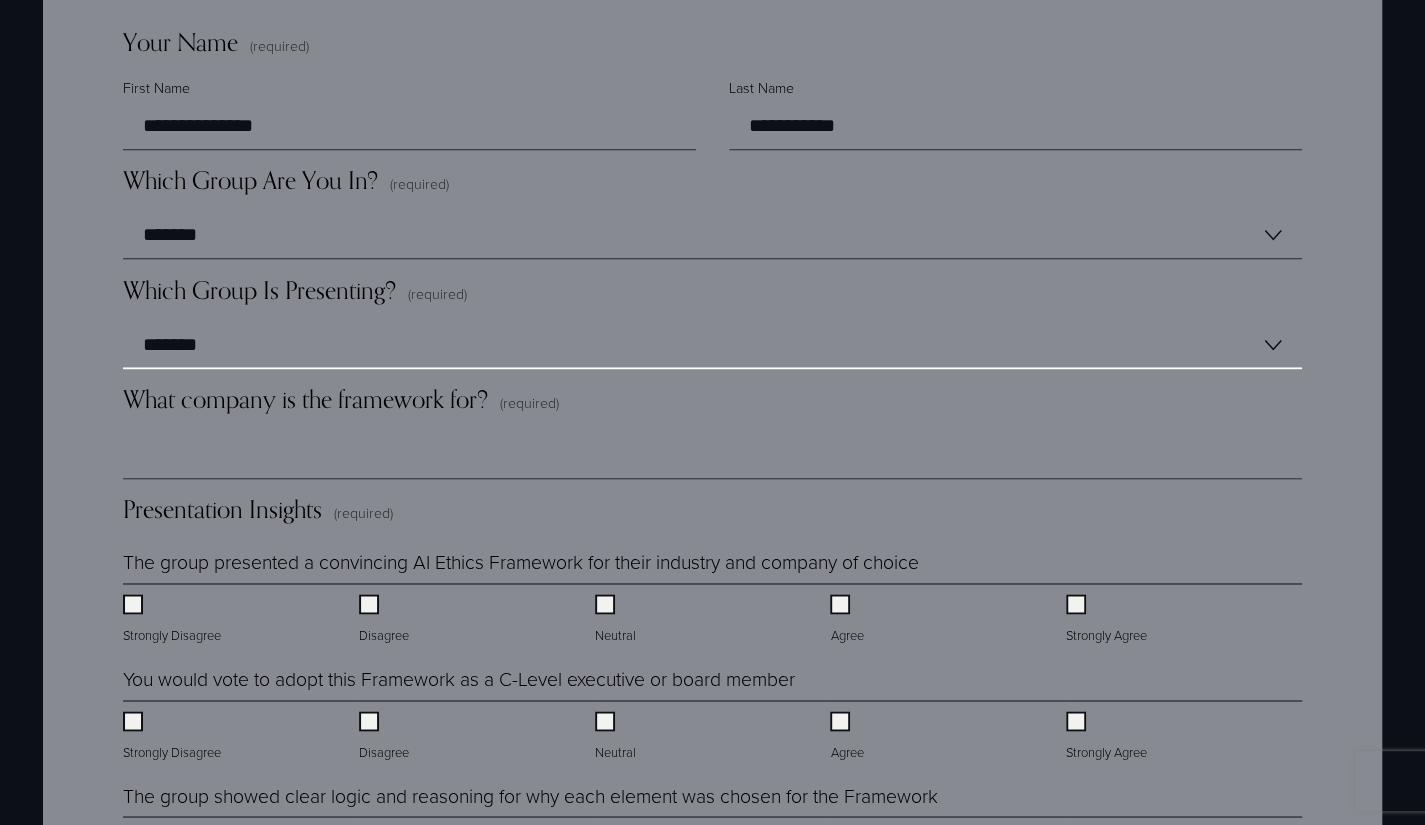 click on "******* ******* ******* *******" at bounding box center (712, 345) 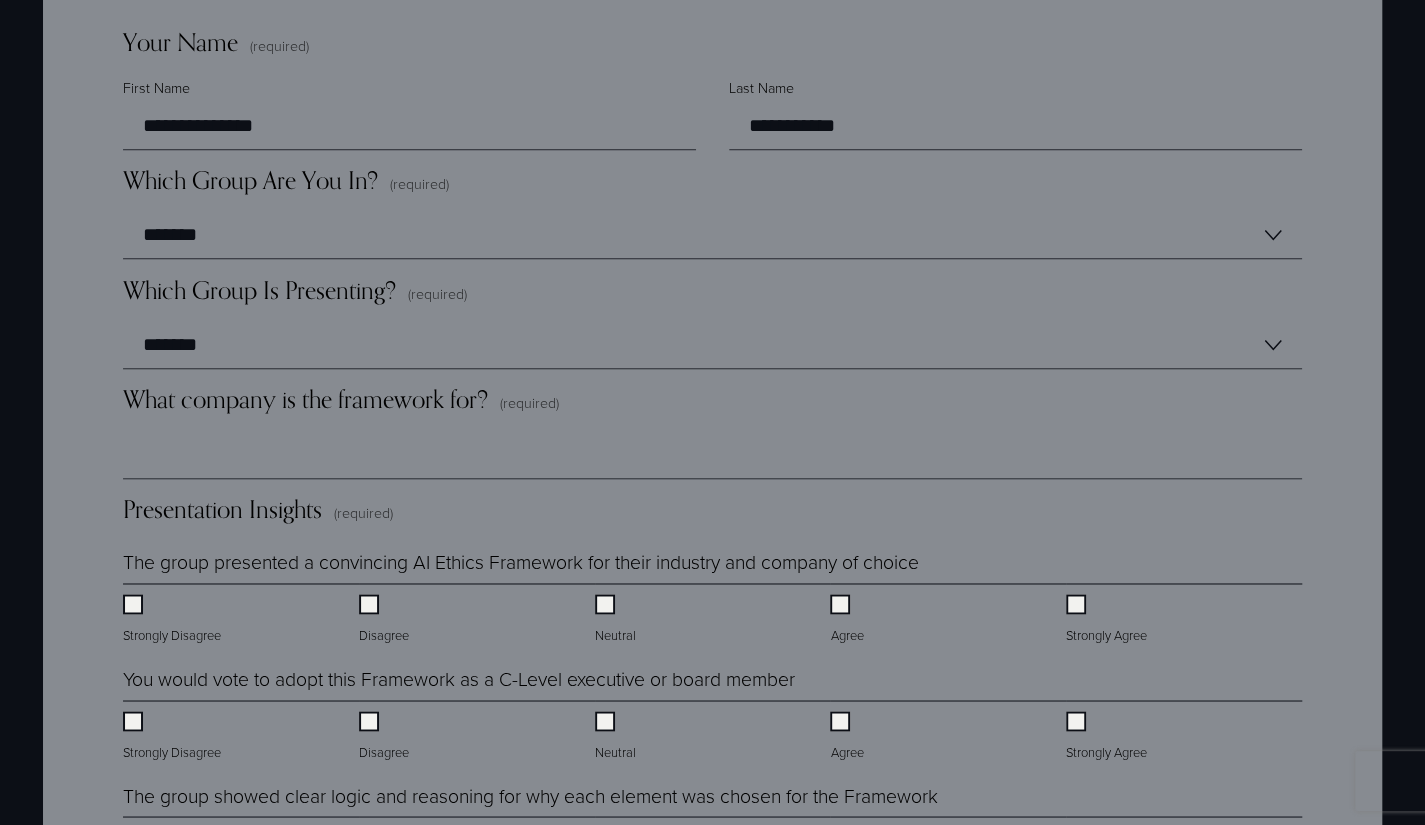 click on "**********" at bounding box center (713, 2539) 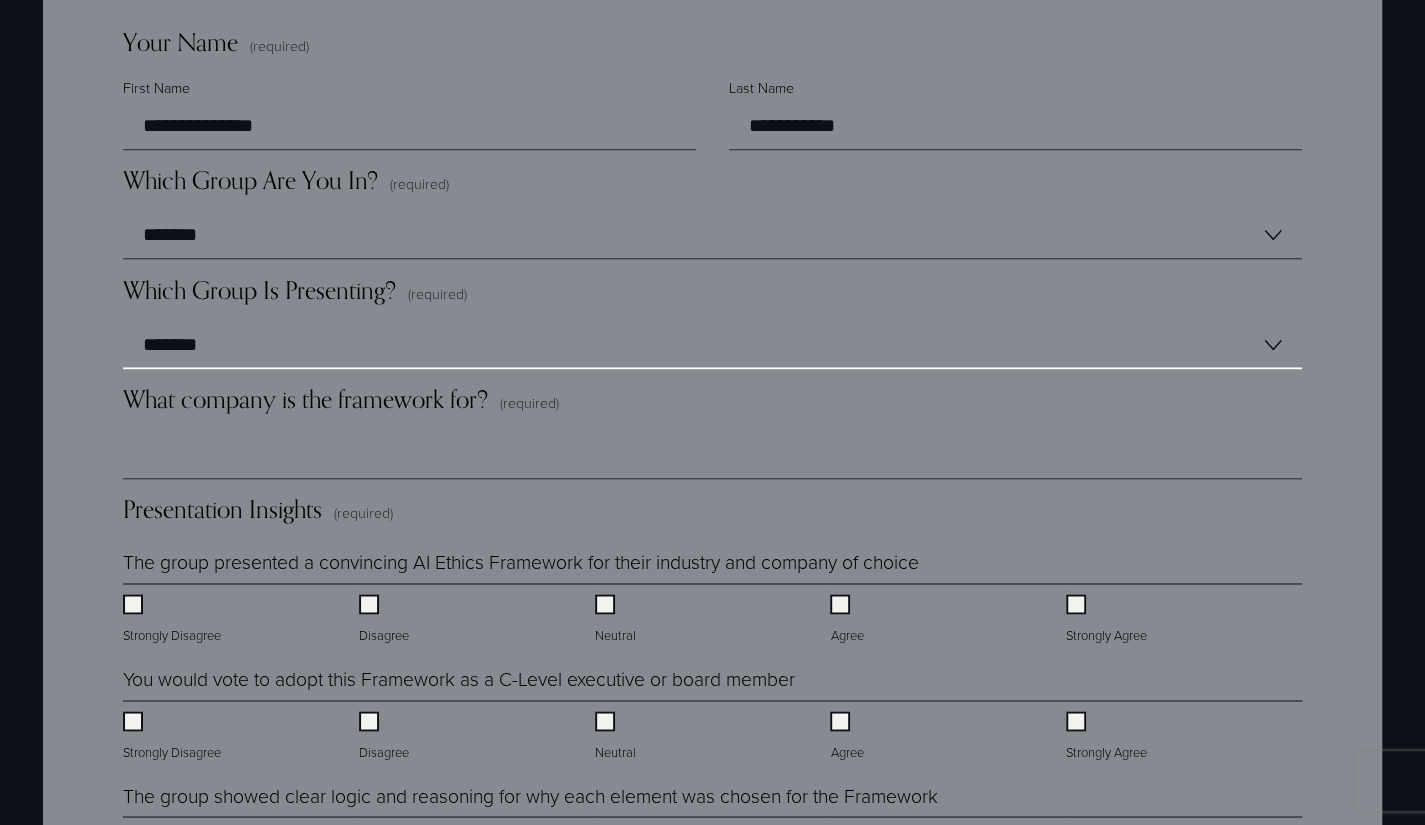 click on "******* ******* ******* *******" at bounding box center [712, 345] 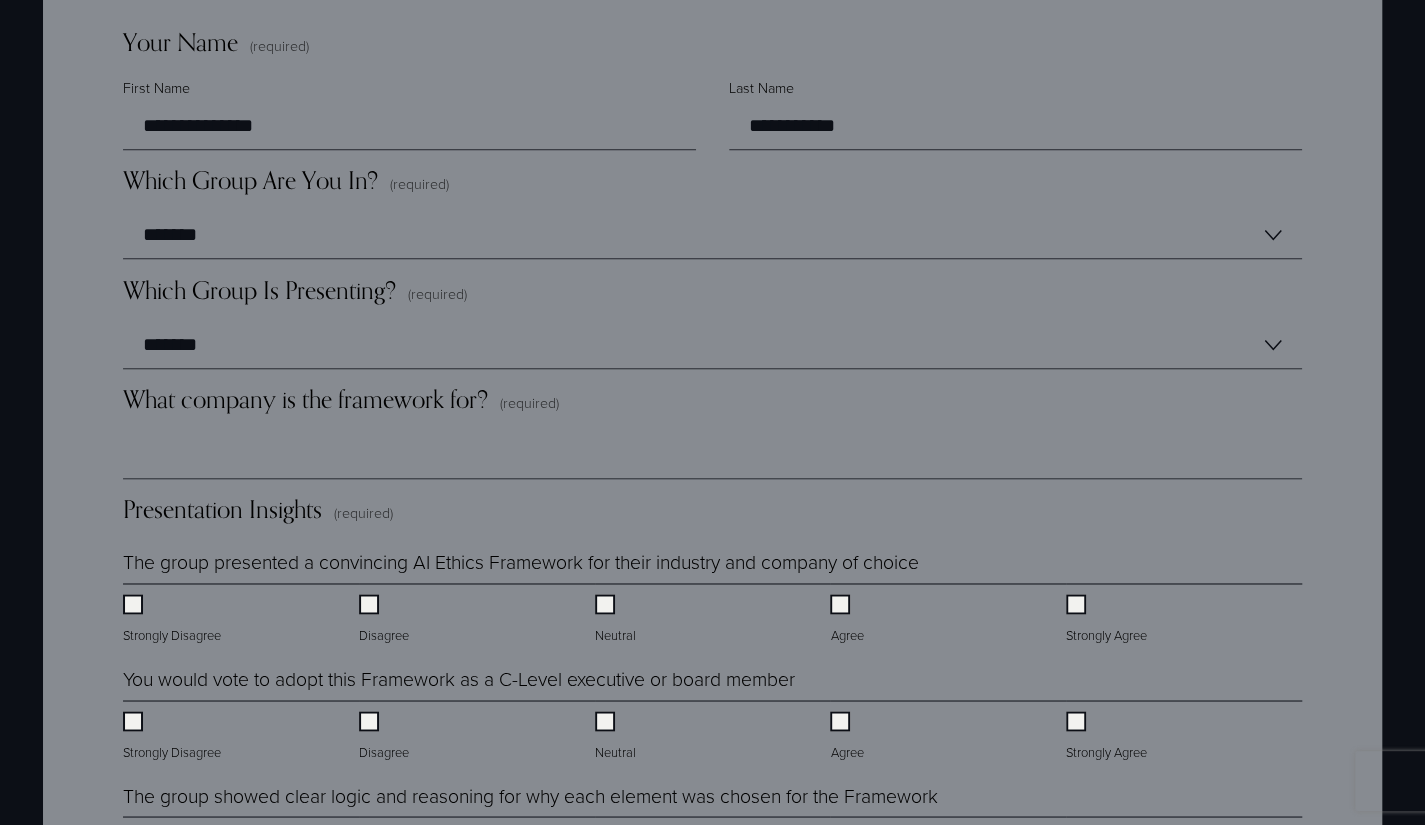 click on "Final Course Dot Collector - HRAI 2025
You will help grade your classmates' work, and the quality of your insights will also be used to calculate your grade. Rest assured, your name and comments will be kept confidential and not shared with your classmates. But they will be used by an AI system for analysis.  During our sessions together, we learned something about the need for individuals to exercise autonomy and have a degree of transparency depending on the specific situation. In any company or portfolio firm of mine, the goal is not for C-level or Senior Managers to have the sole authority over staff members, project proposals, or issues under consideration. We strive for a shared understanding, where everyone in the room plays a vital role in interpreting and understanding the information we receive in real-time, fostering a collaborative learning environment. thoughtfully on the spot. and your final grade. Useful hint #1:  Useful Hint #2:" at bounding box center [712, 2160] 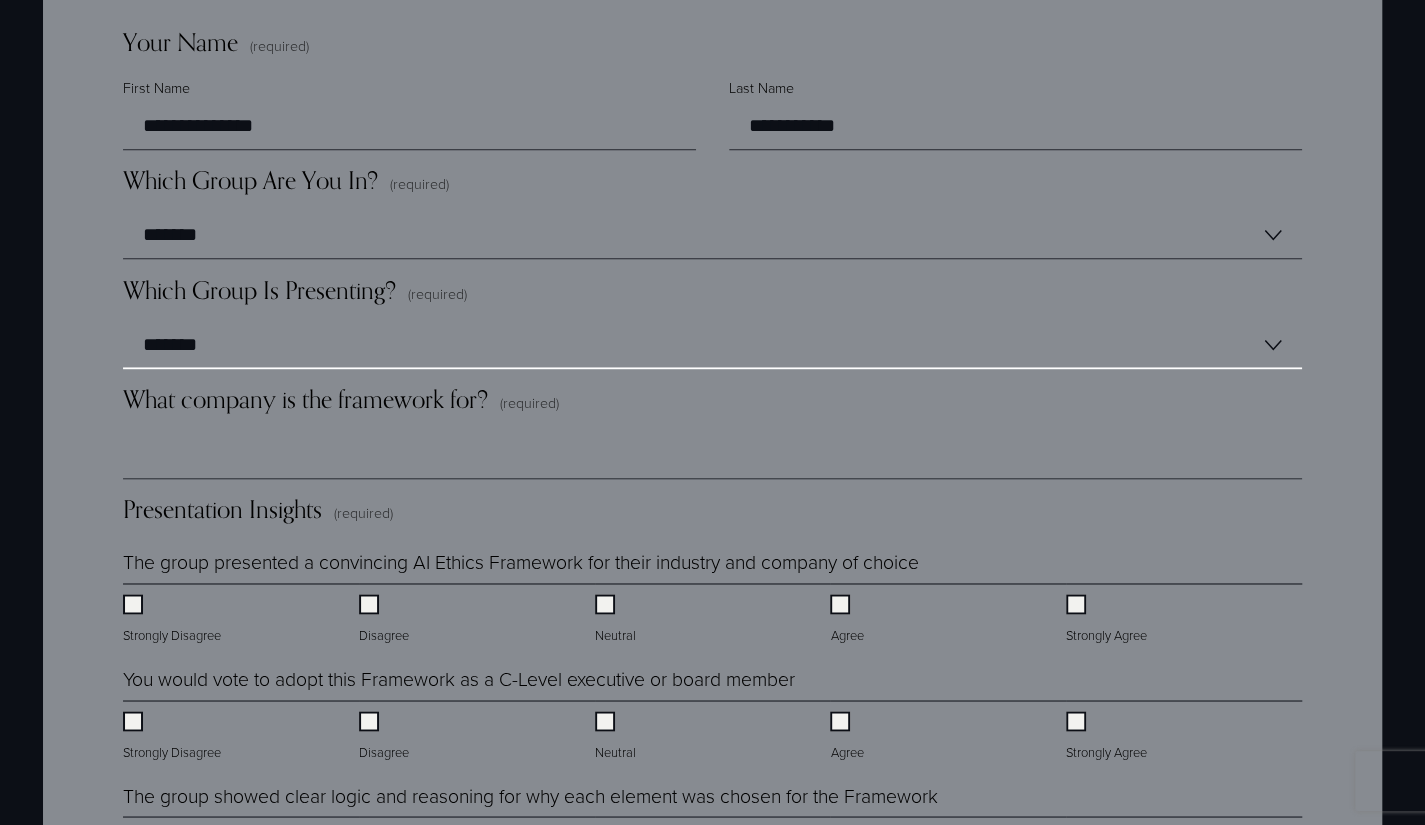 click on "******* ******* ******* *******" at bounding box center (712, 345) 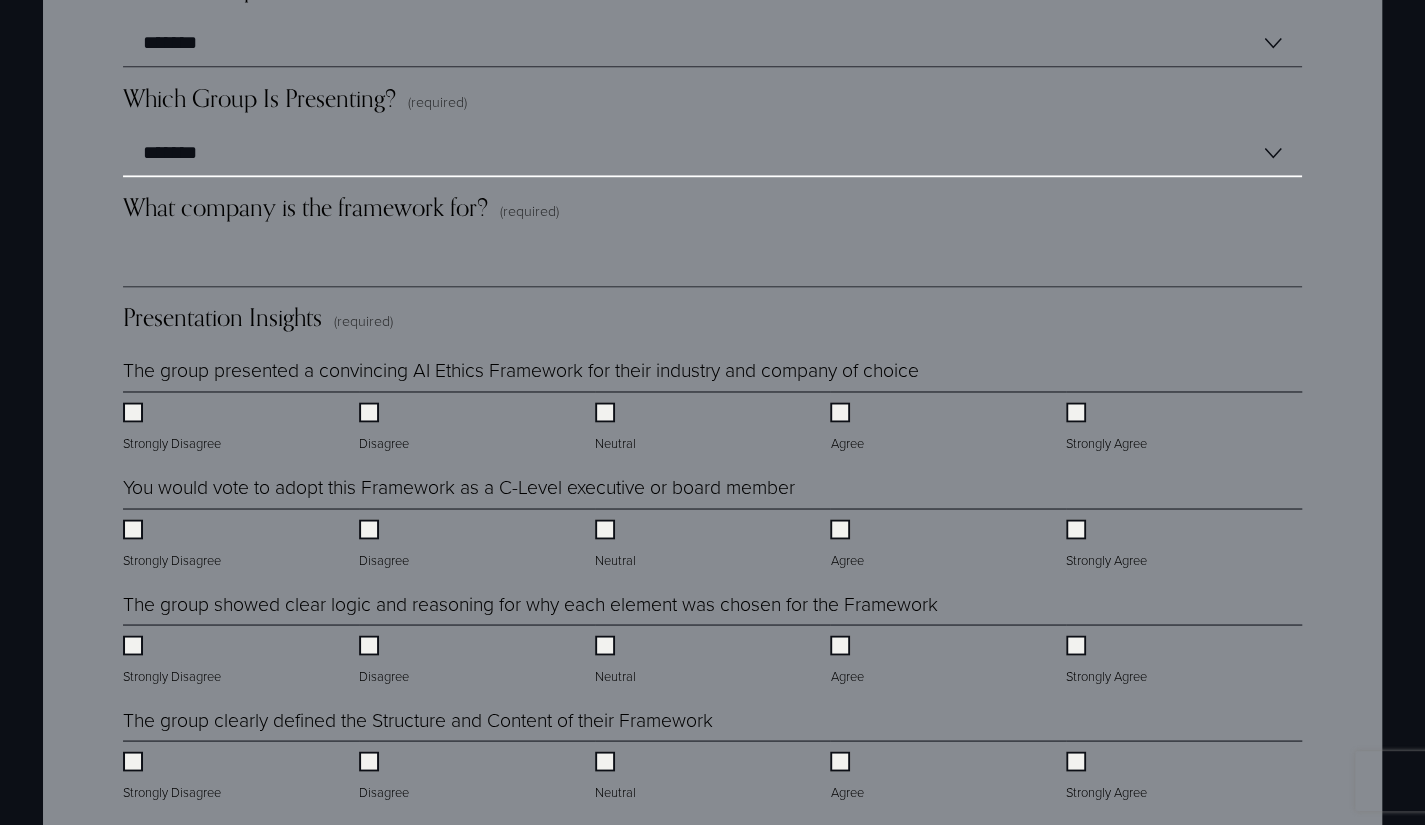 scroll, scrollTop: 1701, scrollLeft: 0, axis: vertical 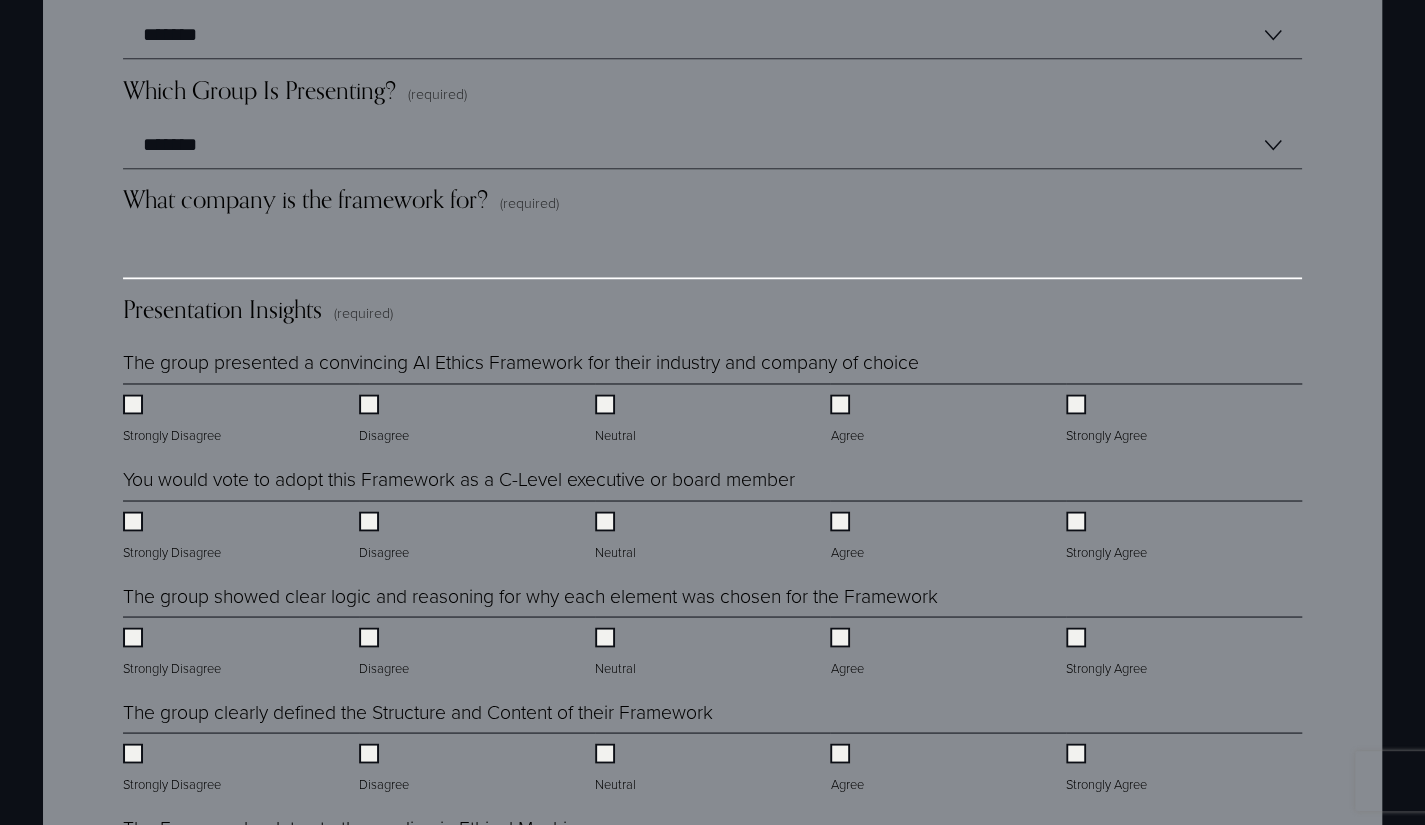 click on "What company is the framework for? (required)" at bounding box center (712, 255) 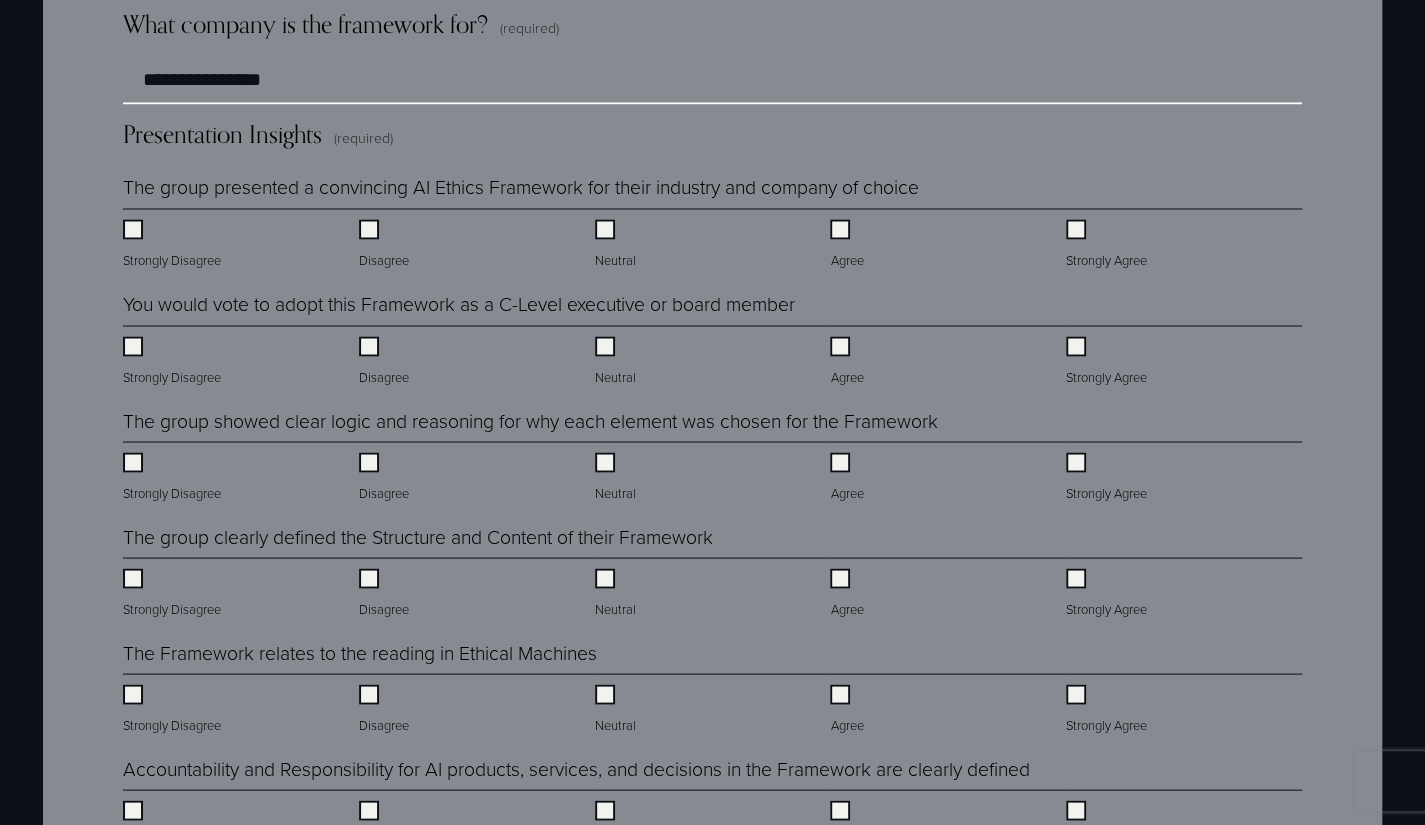 scroll, scrollTop: 2001, scrollLeft: 0, axis: vertical 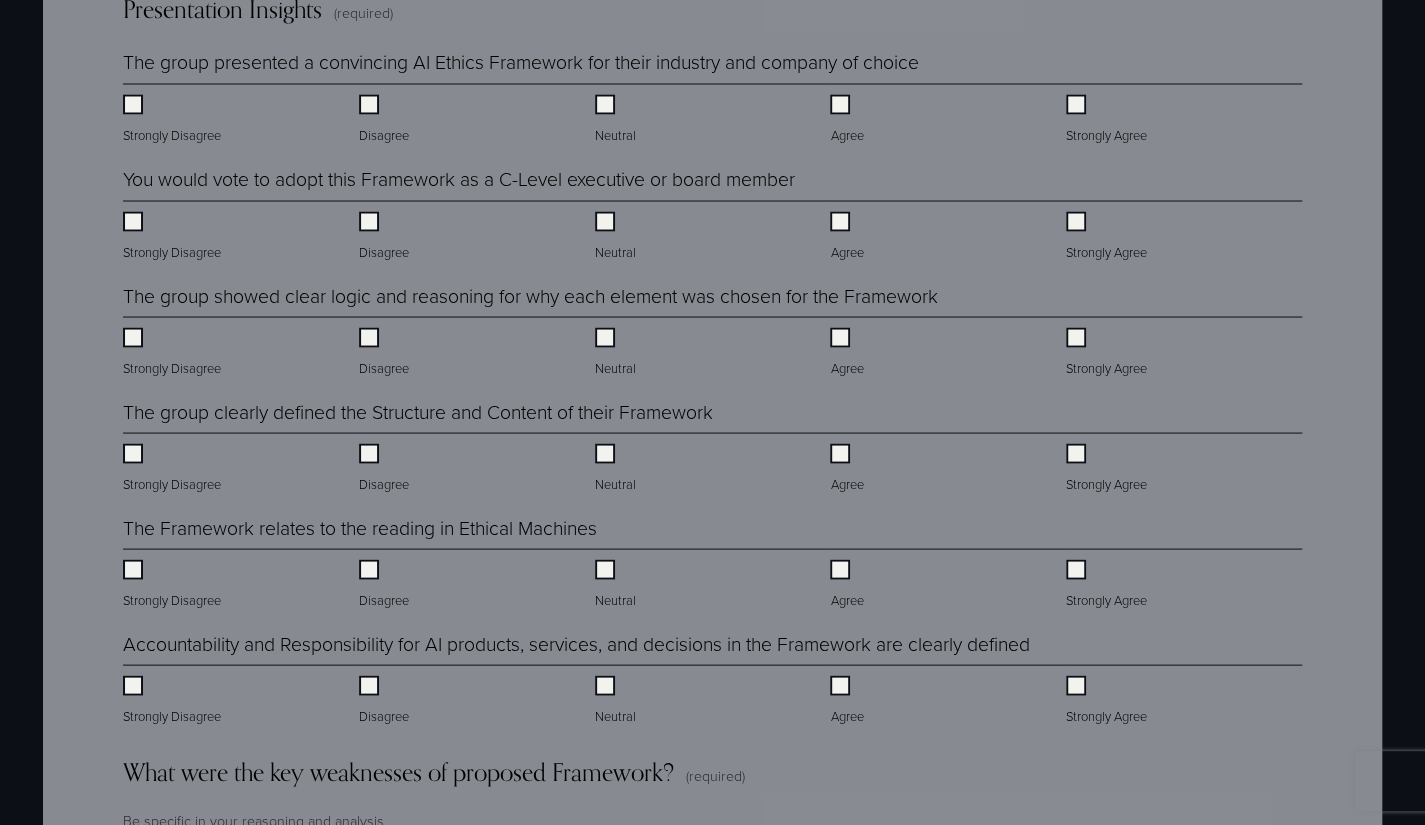 type on "**********" 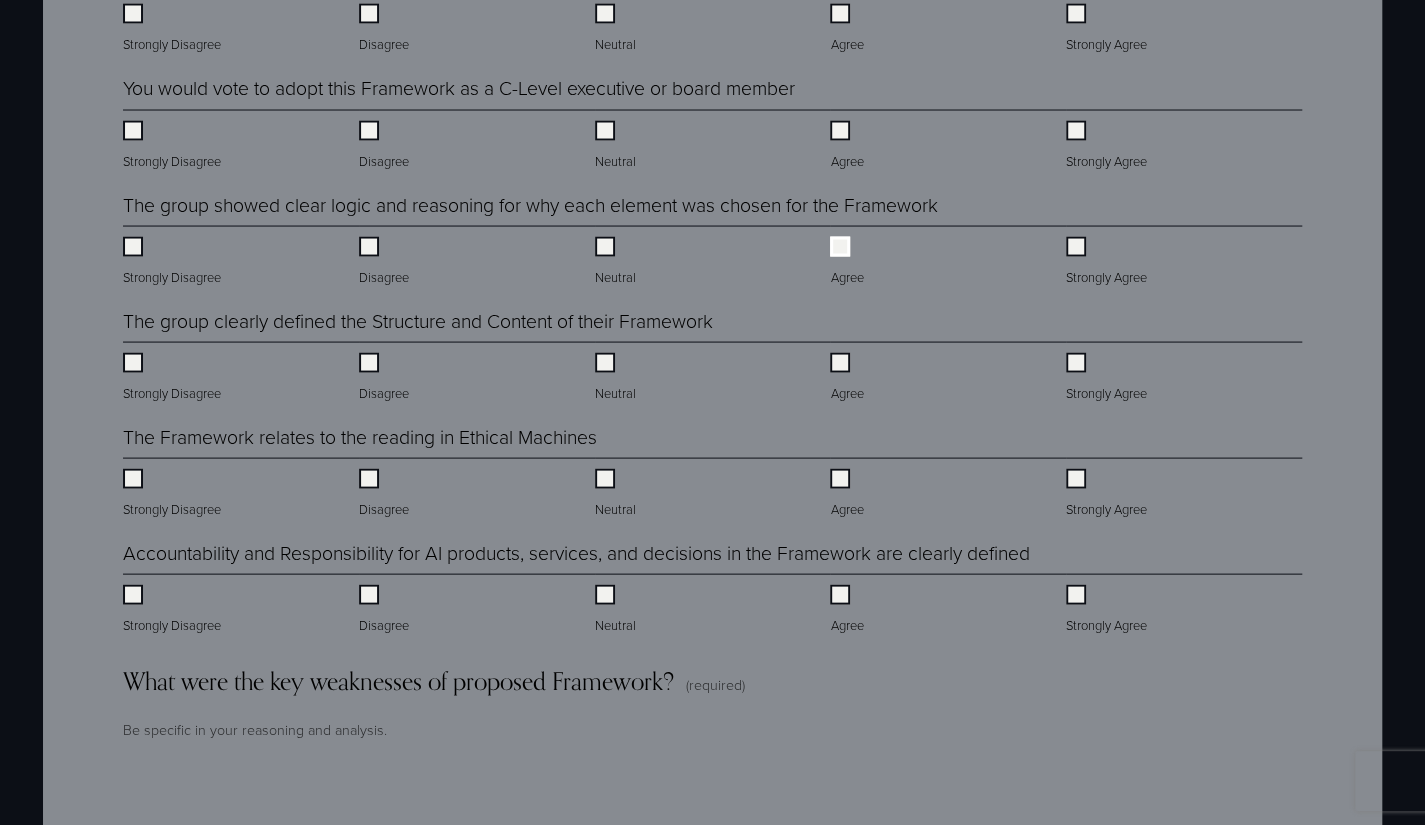 scroll, scrollTop: 2201, scrollLeft: 0, axis: vertical 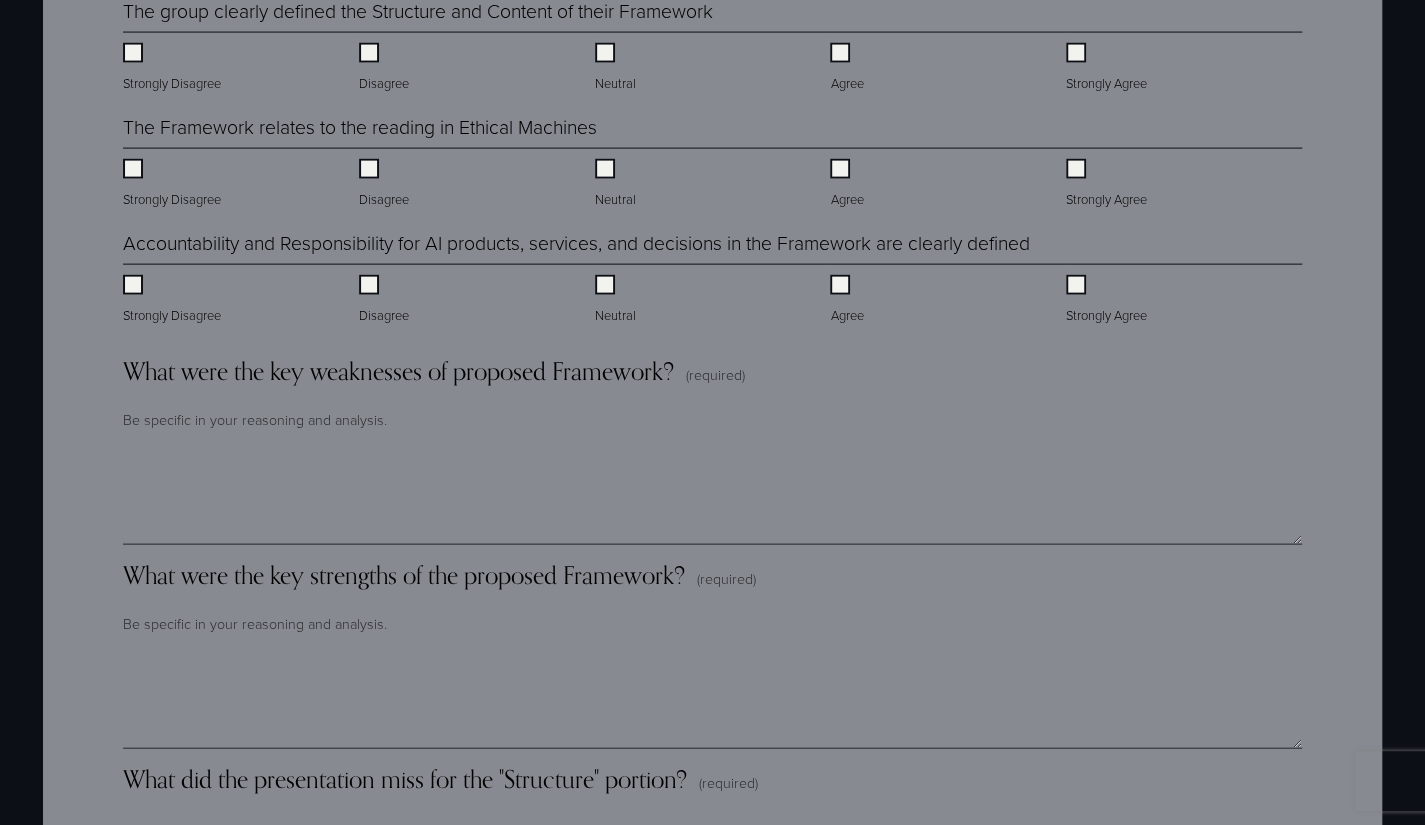 click on "Neutral" at bounding box center [617, 300] 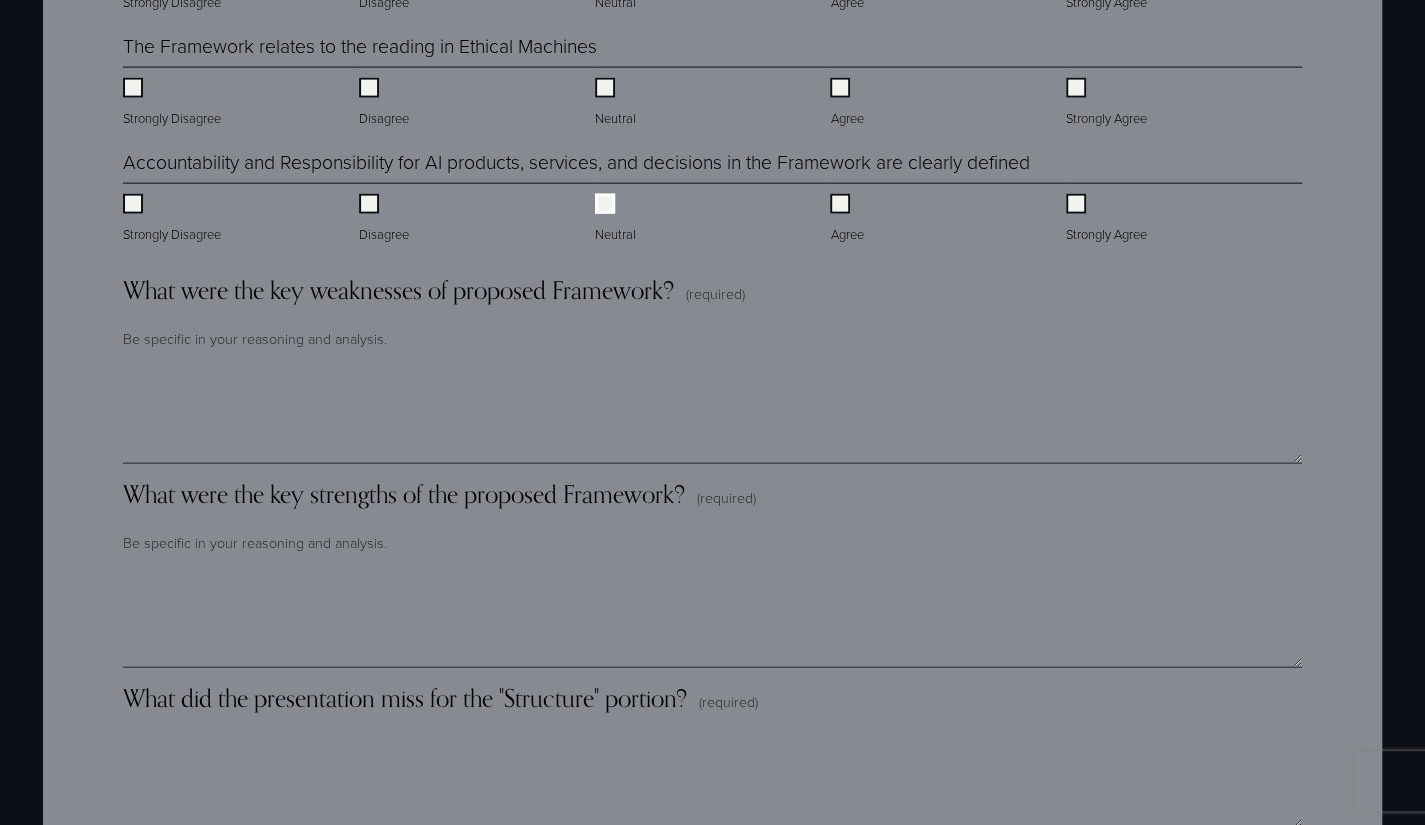 scroll, scrollTop: 2601, scrollLeft: 0, axis: vertical 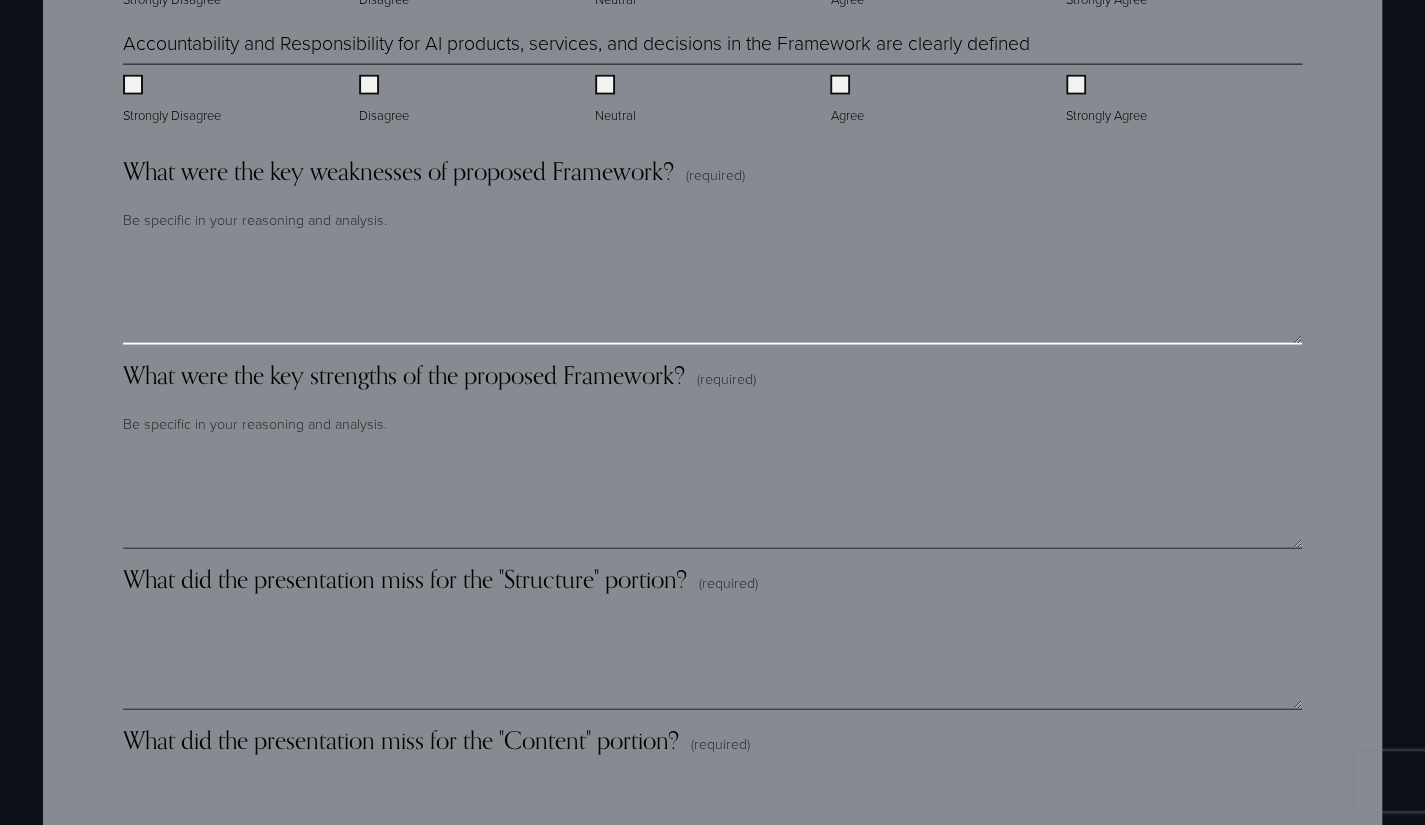 click on "What were the key weaknesses of proposed Framework? (required)" at bounding box center (712, 295) 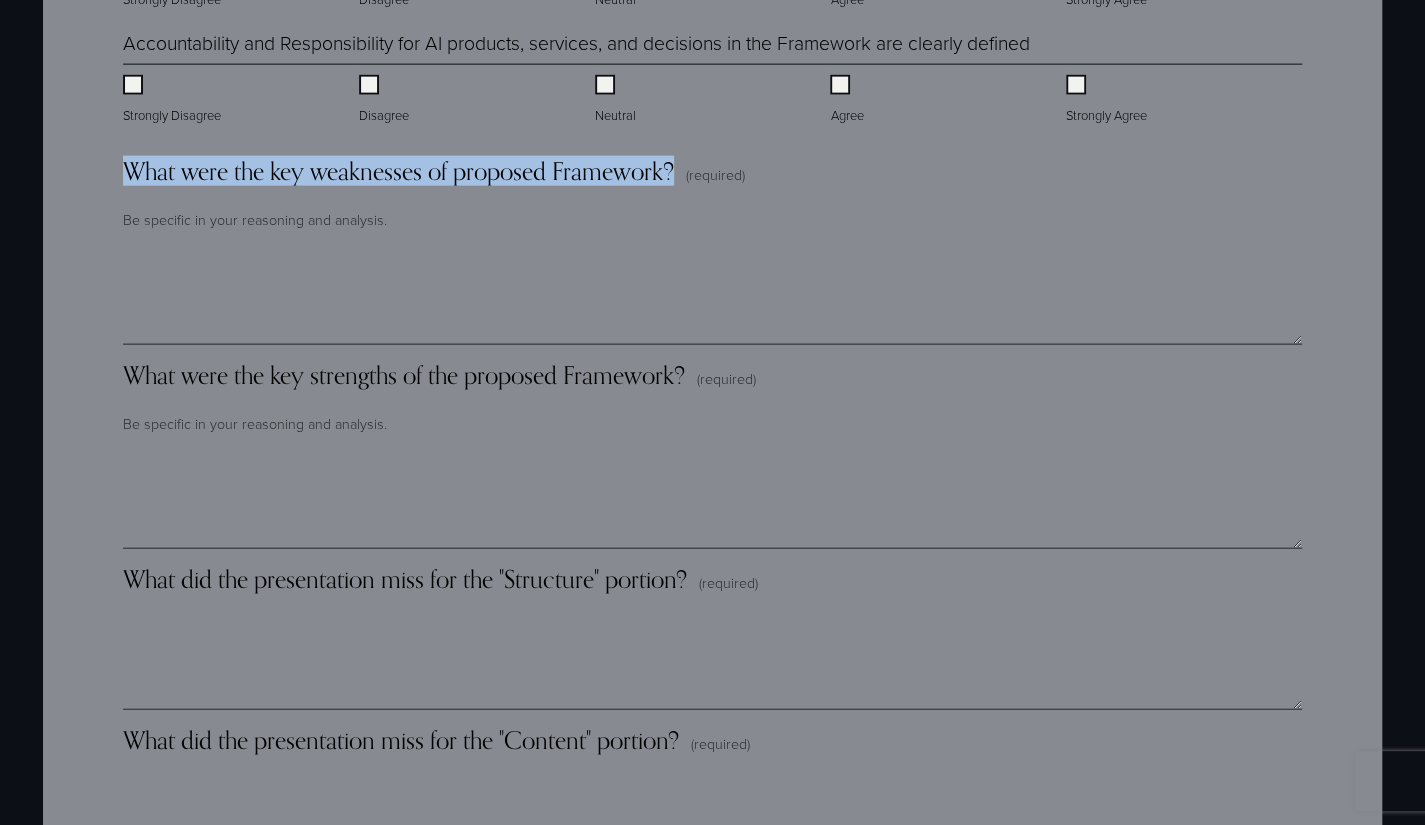 drag, startPoint x: 686, startPoint y: 174, endPoint x: 121, endPoint y: 170, distance: 565.01416 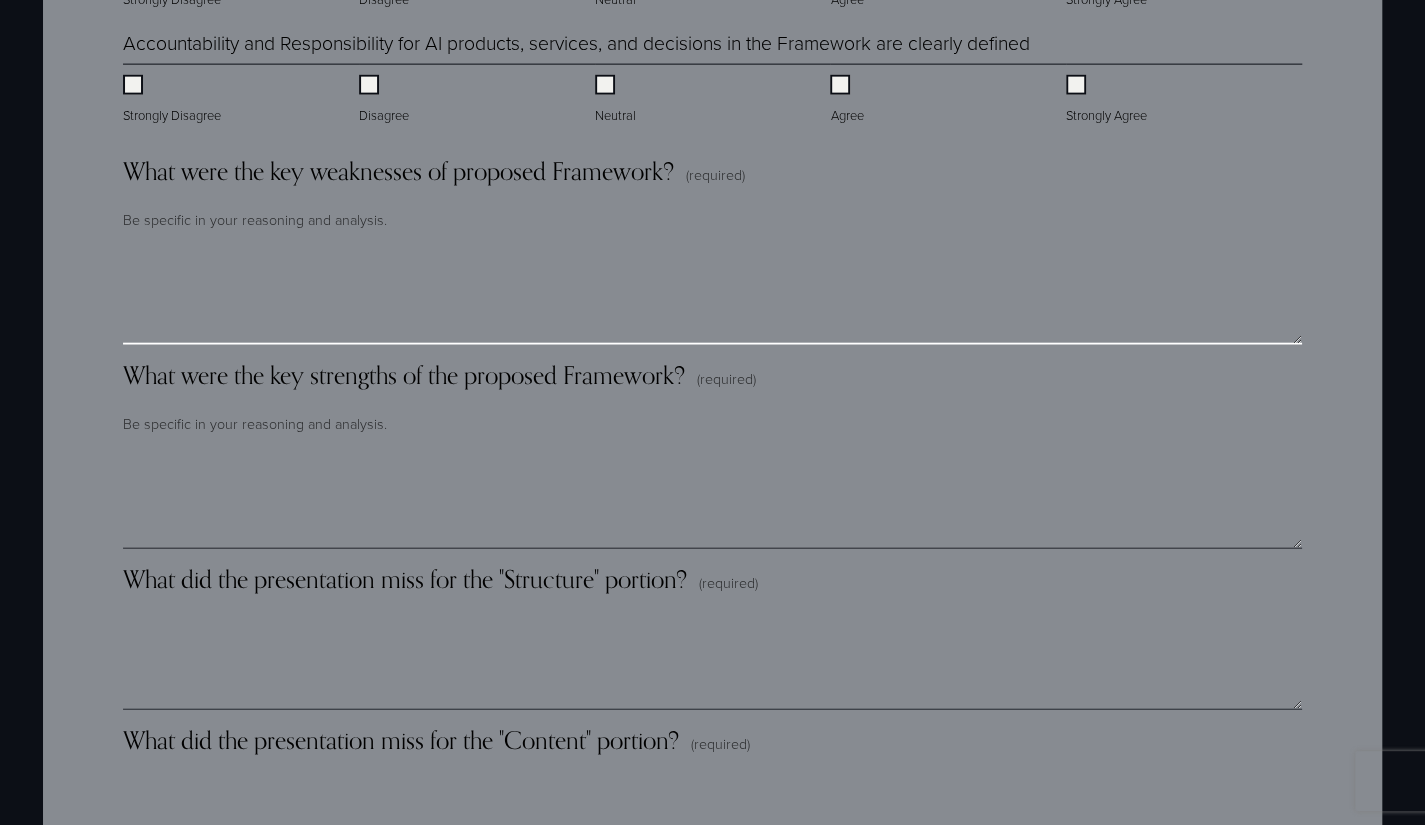 click on "What were the key weaknesses of proposed Framework? (required)" at bounding box center [712, 295] 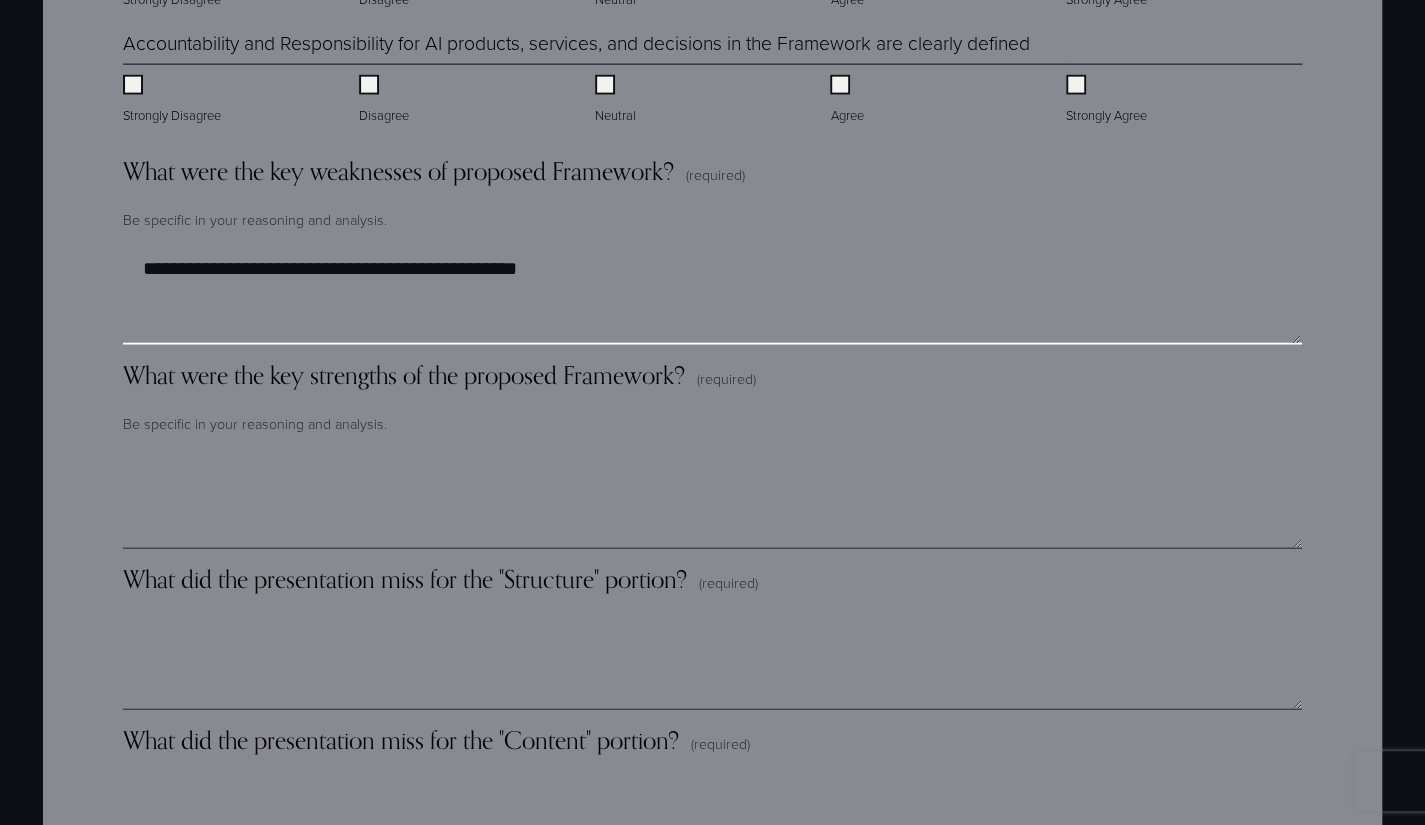type on "**********" 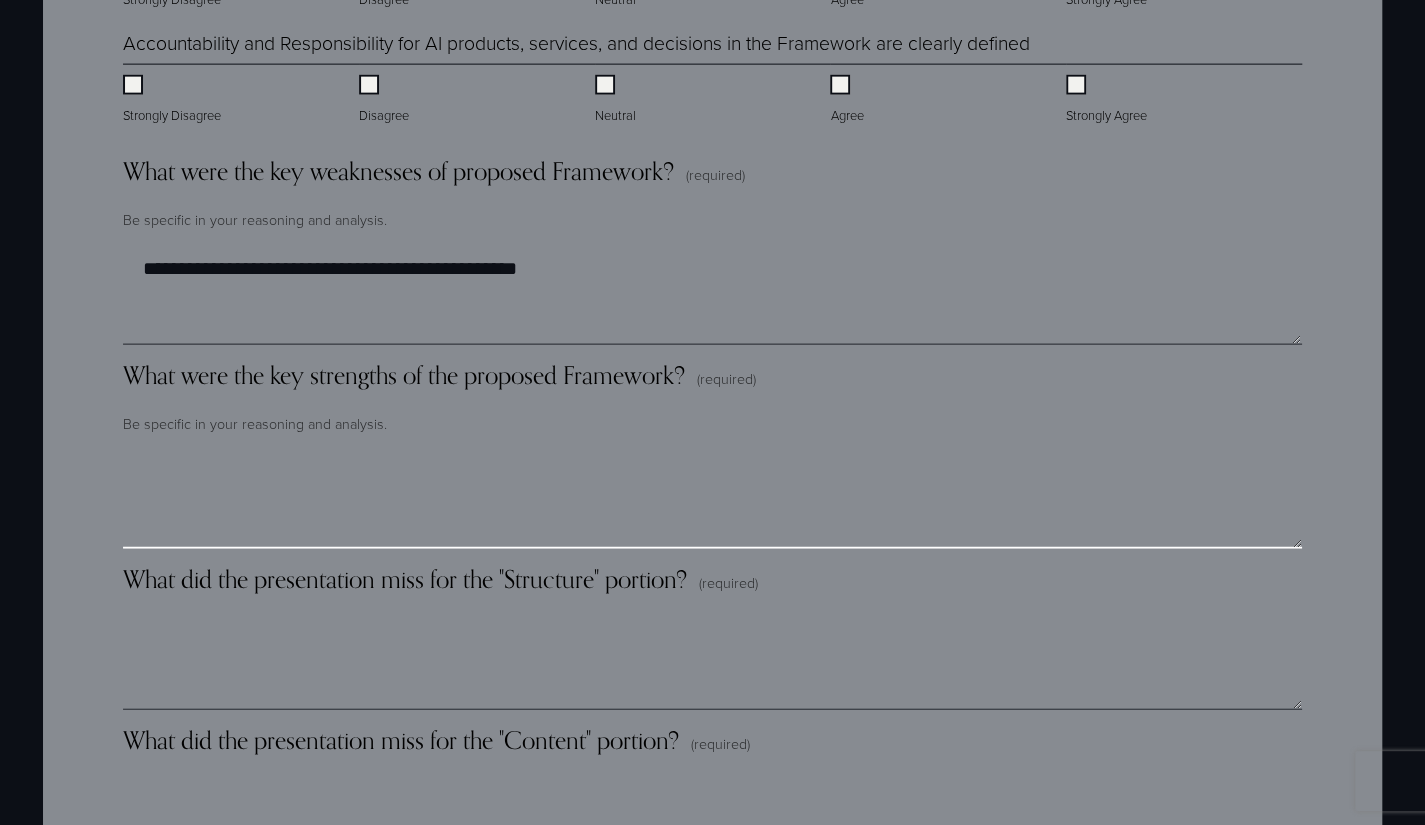 click on "What were the key strengths of the proposed Framework? (required)" at bounding box center (712, 499) 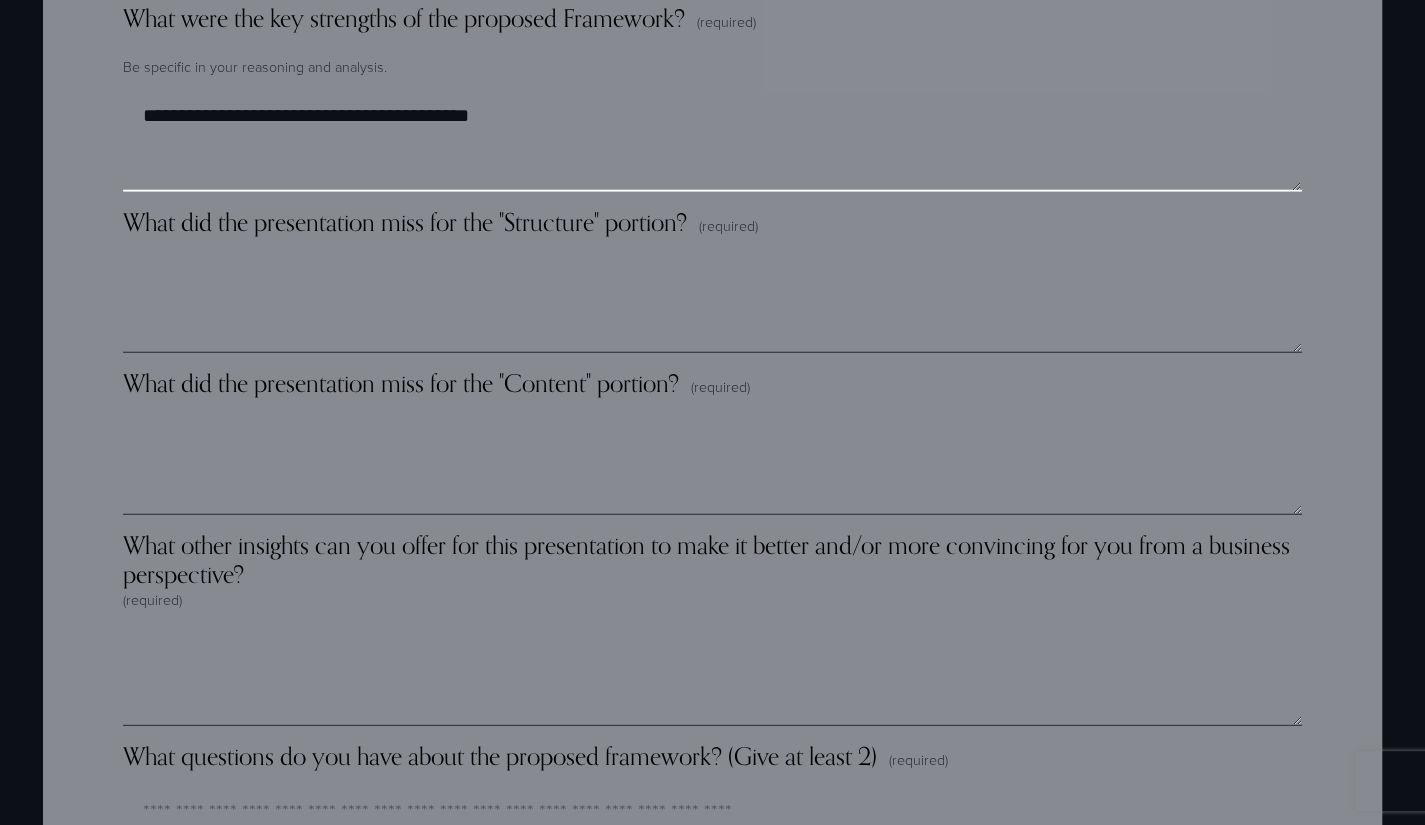 scroll, scrollTop: 3001, scrollLeft: 0, axis: vertical 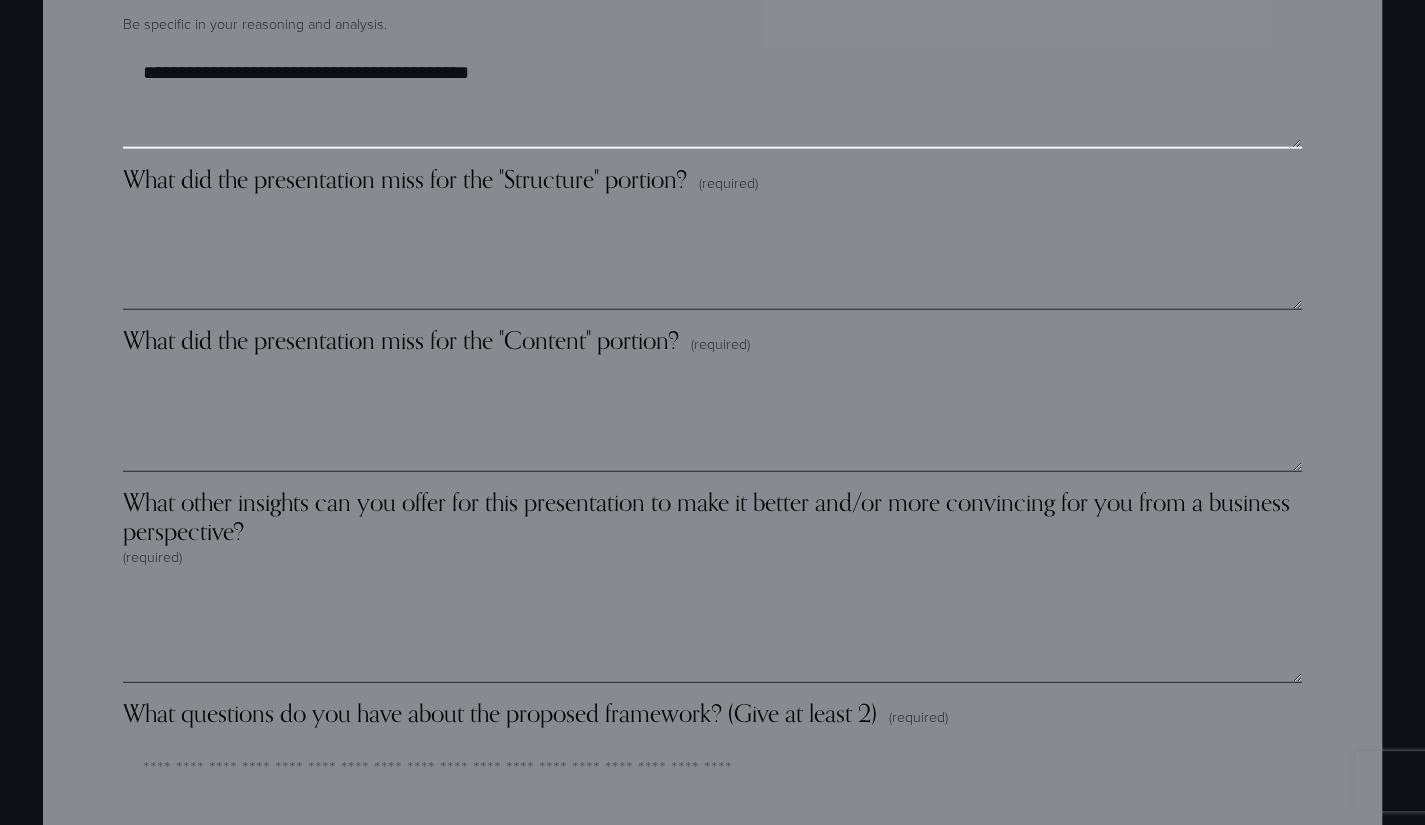 type on "**********" 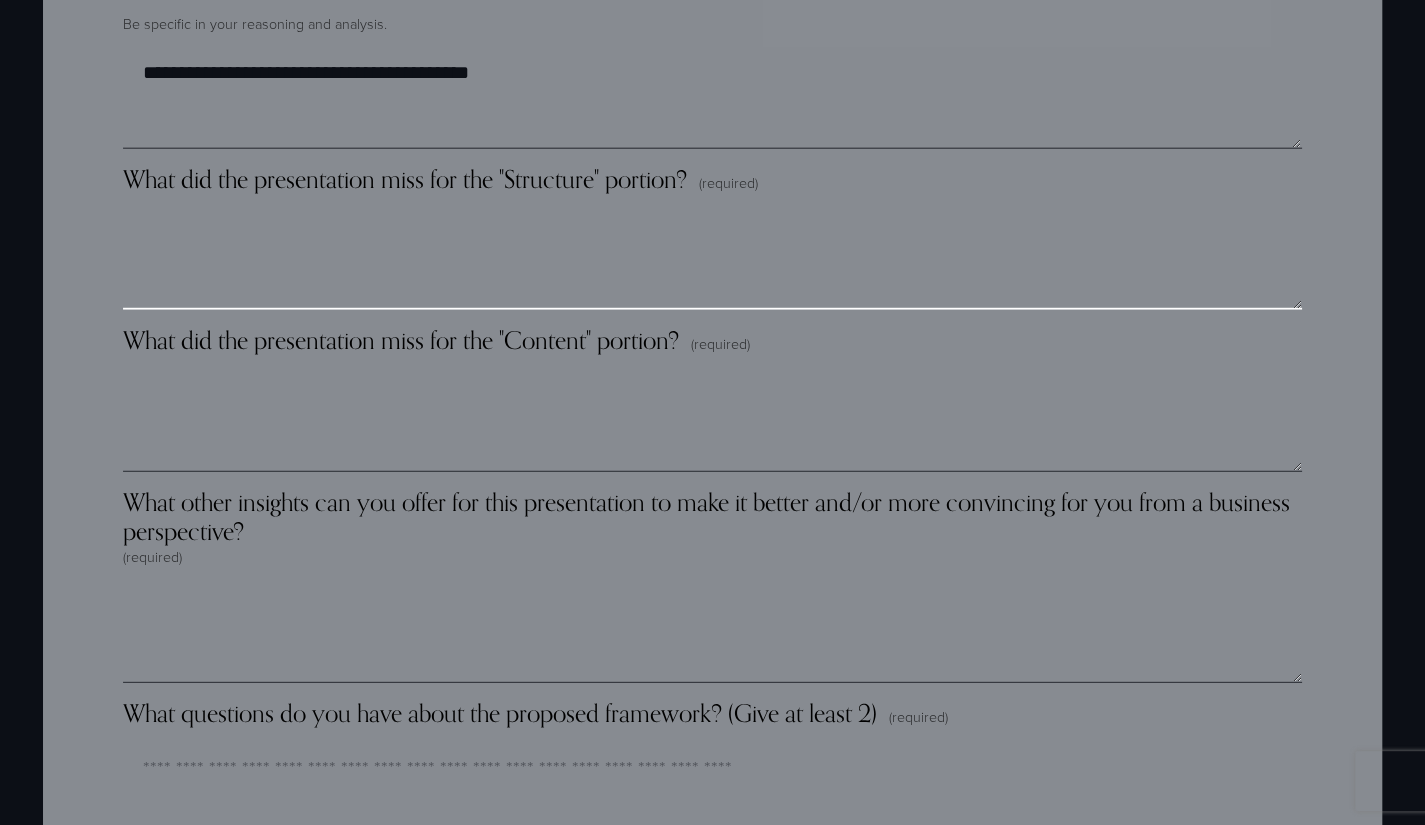 click on "What did the presentation miss for the "Structure" portion? (required)" at bounding box center [712, 260] 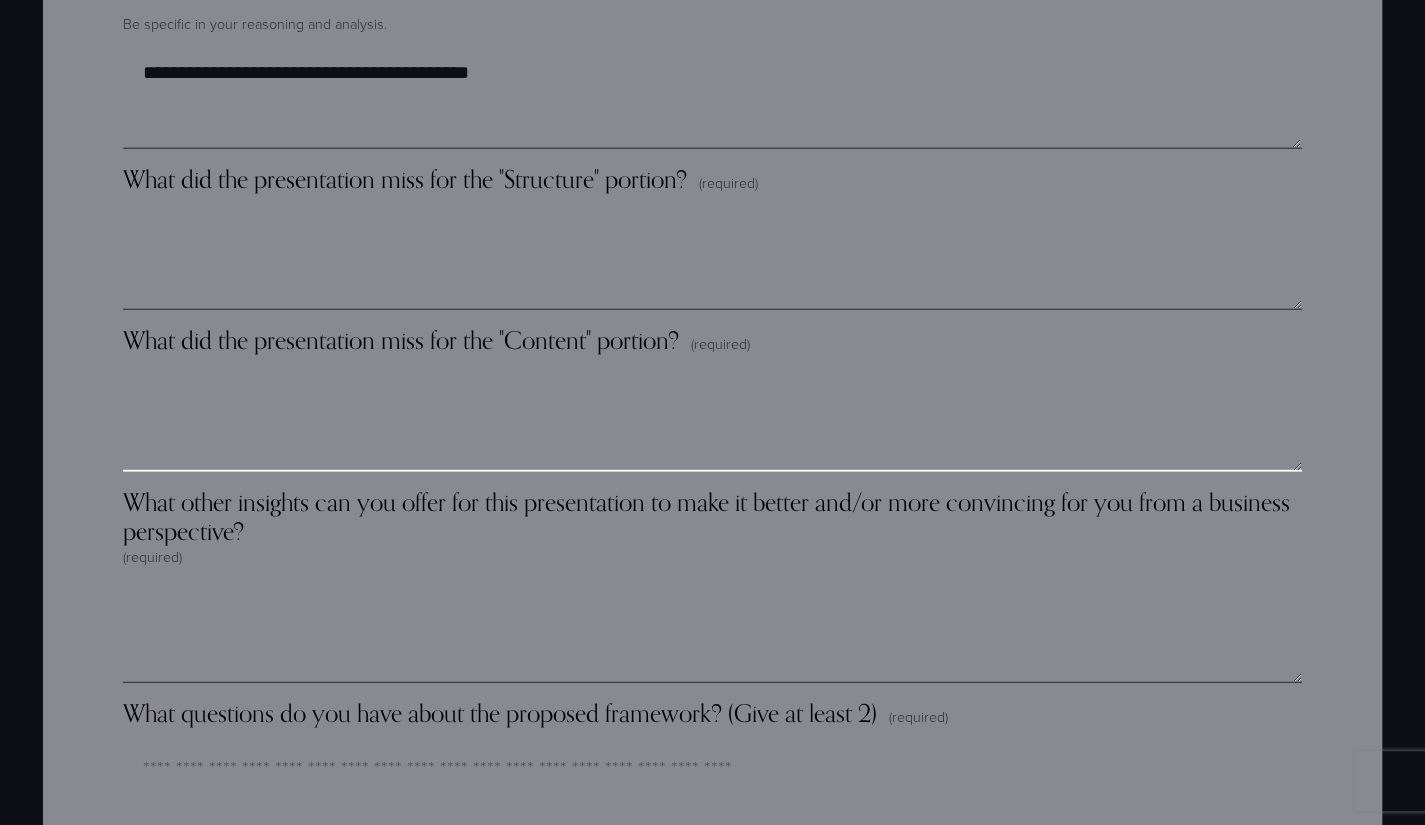 click on "What did the presentation miss for the "Content" portion? (required)" at bounding box center [712, 422] 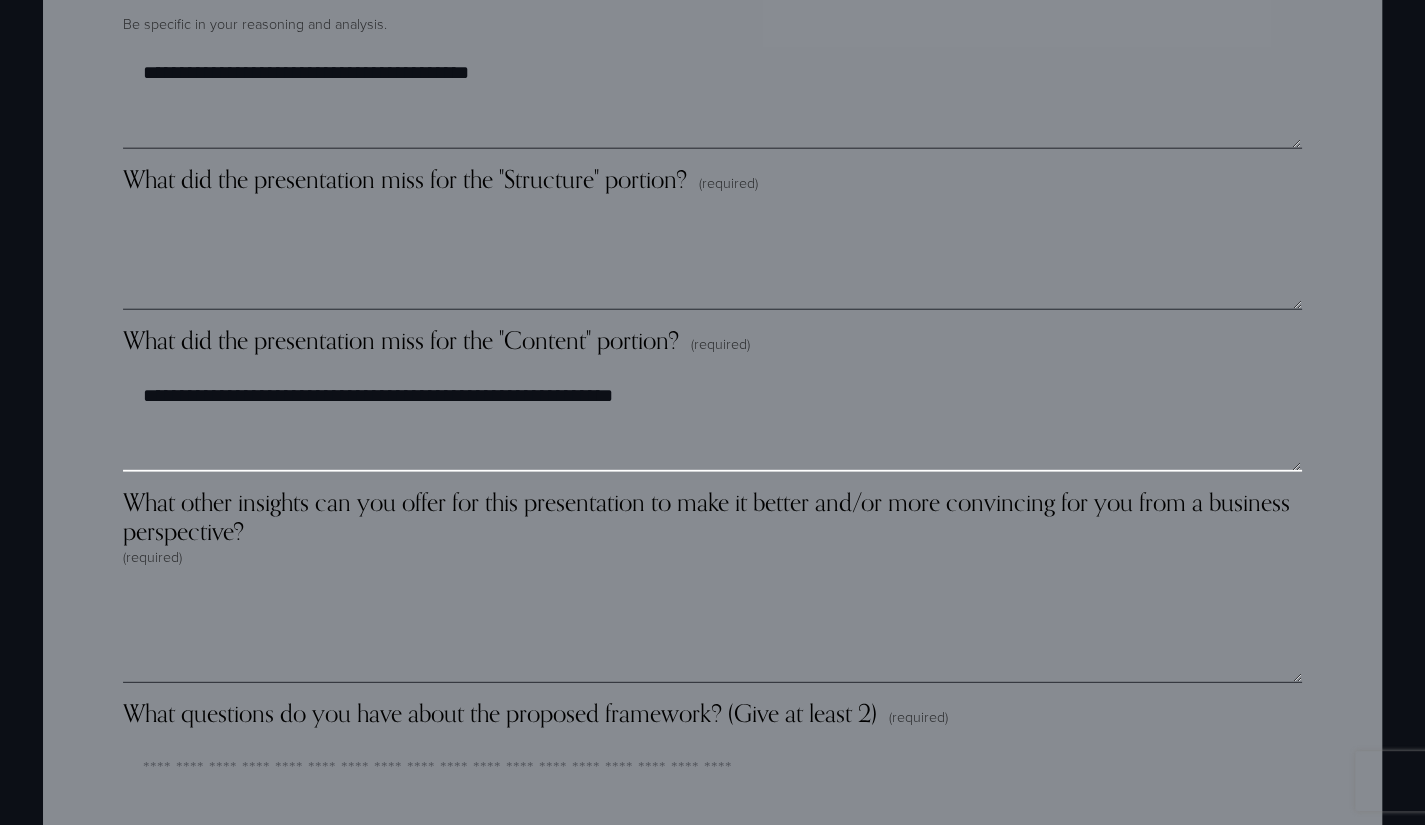drag, startPoint x: 678, startPoint y: 398, endPoint x: 524, endPoint y: 397, distance: 154.00325 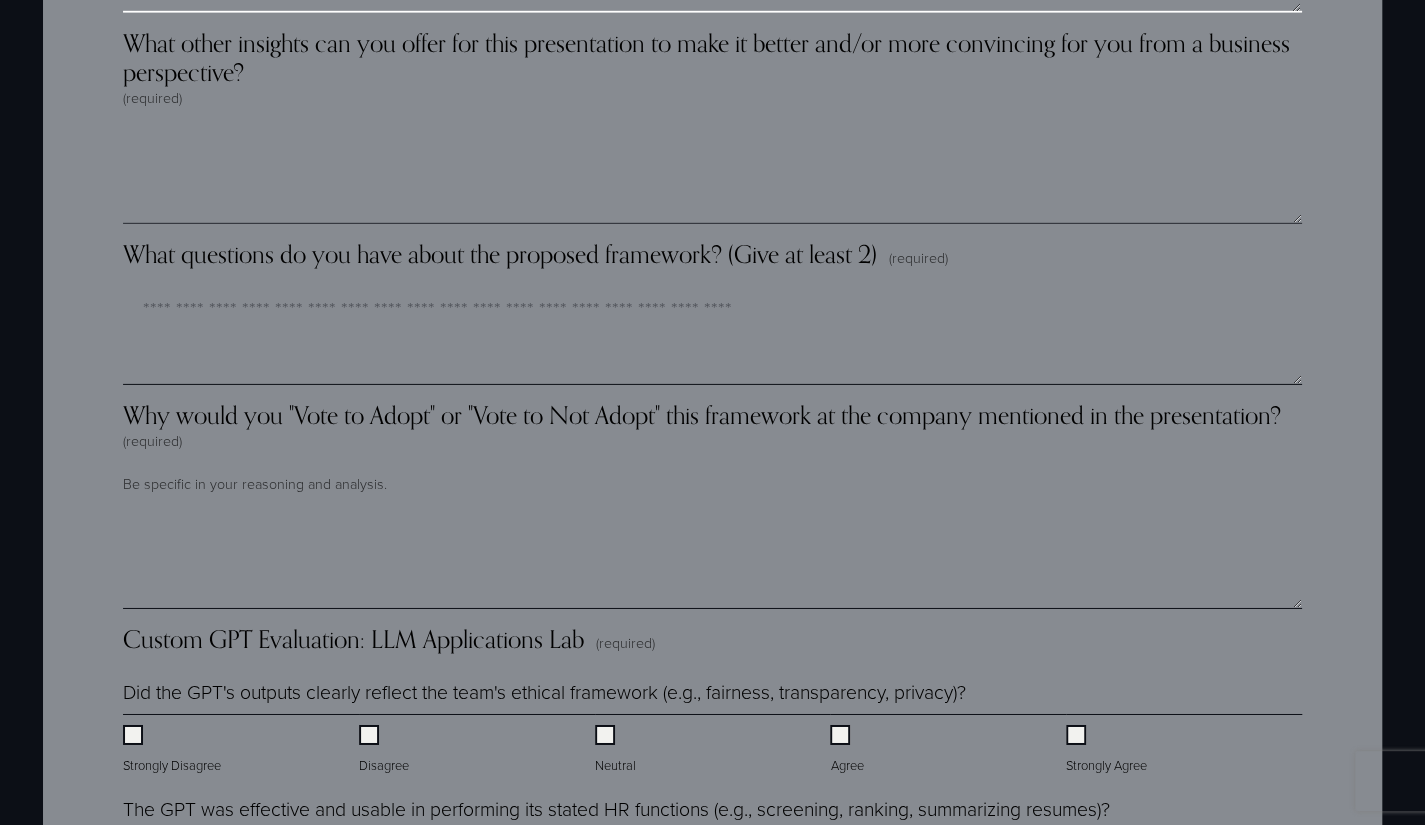 scroll, scrollTop: 3501, scrollLeft: 0, axis: vertical 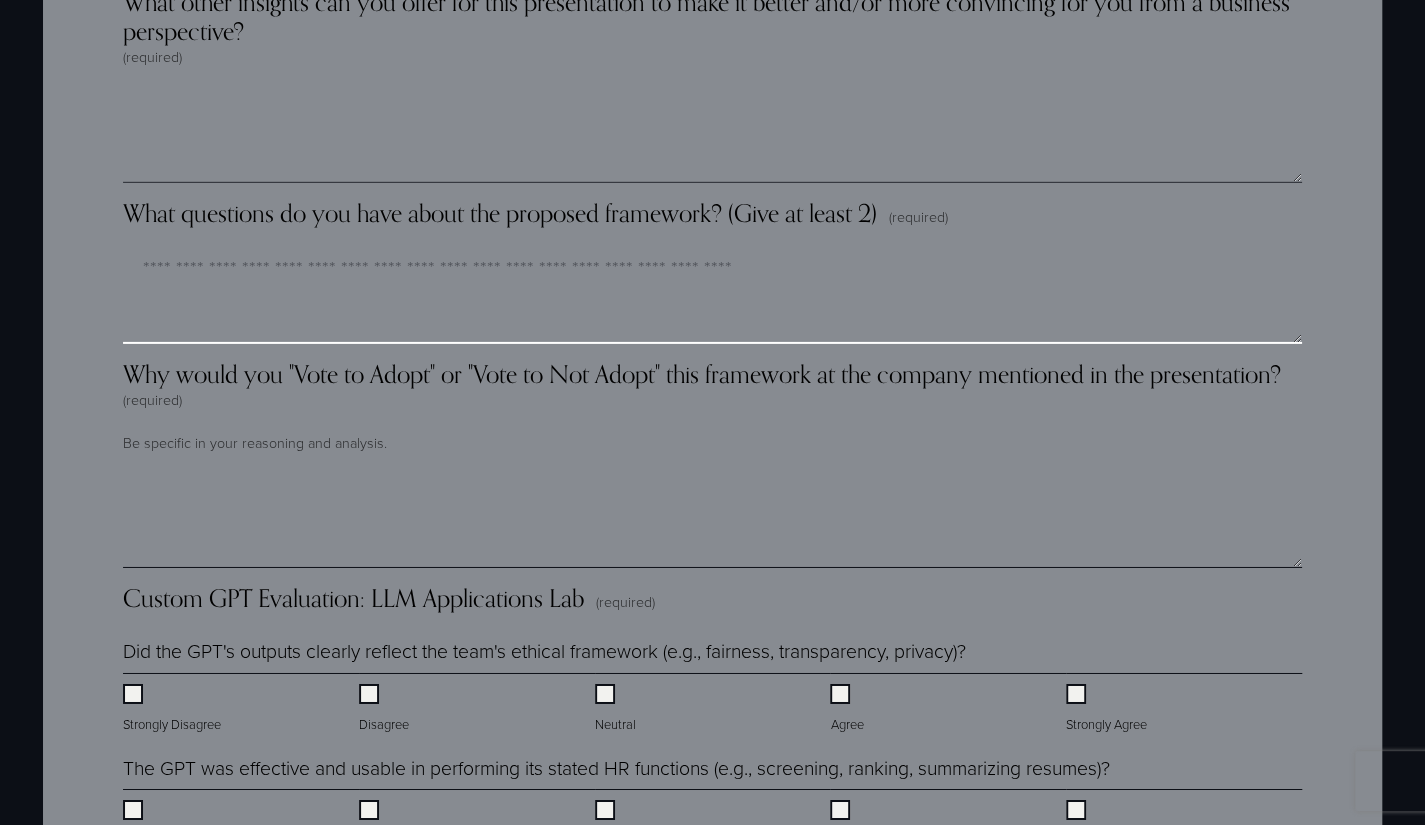 click on "What questions do you have about the proposed framework? (Give at least 2)  (required)" at bounding box center [712, 294] 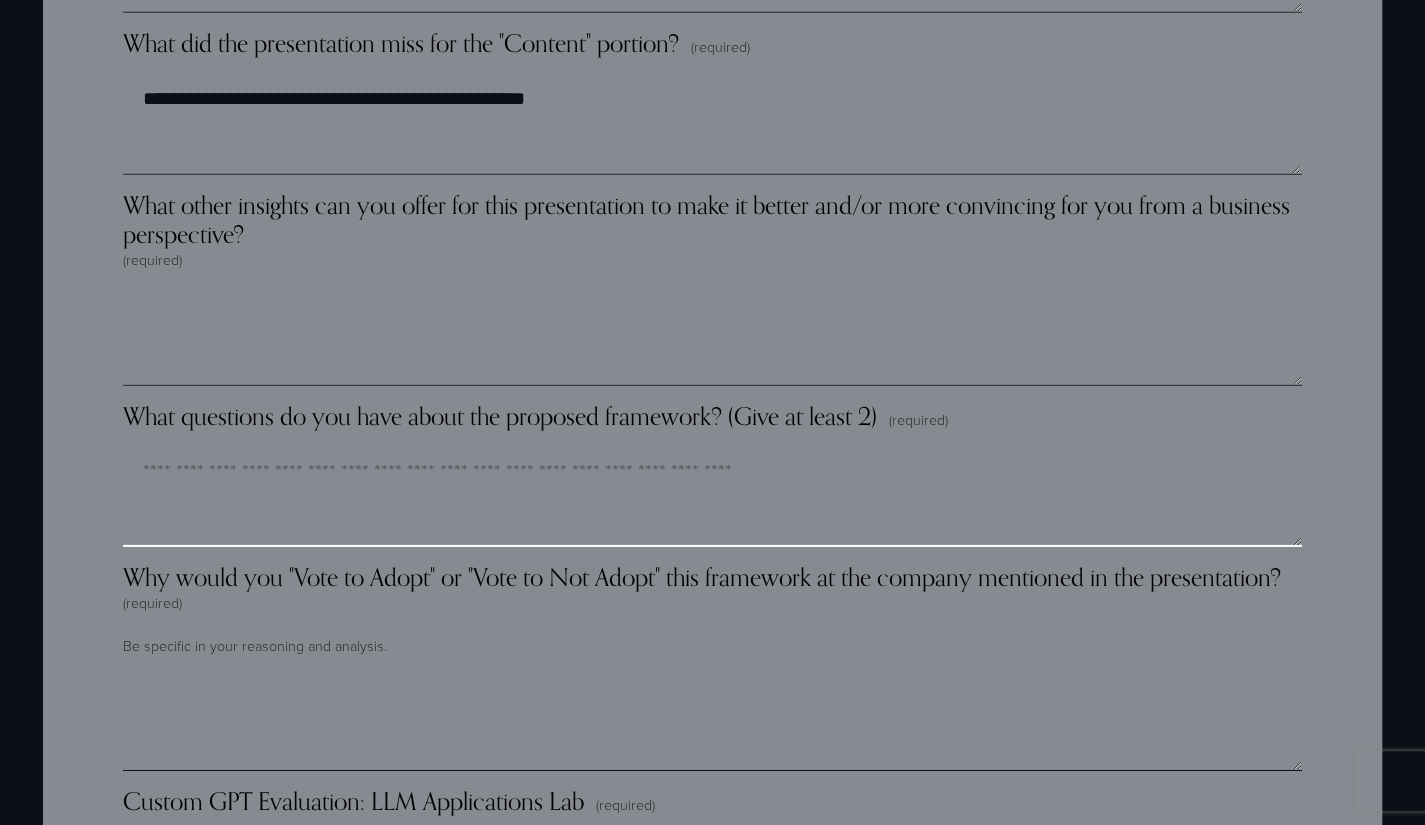 scroll, scrollTop: 3201, scrollLeft: 0, axis: vertical 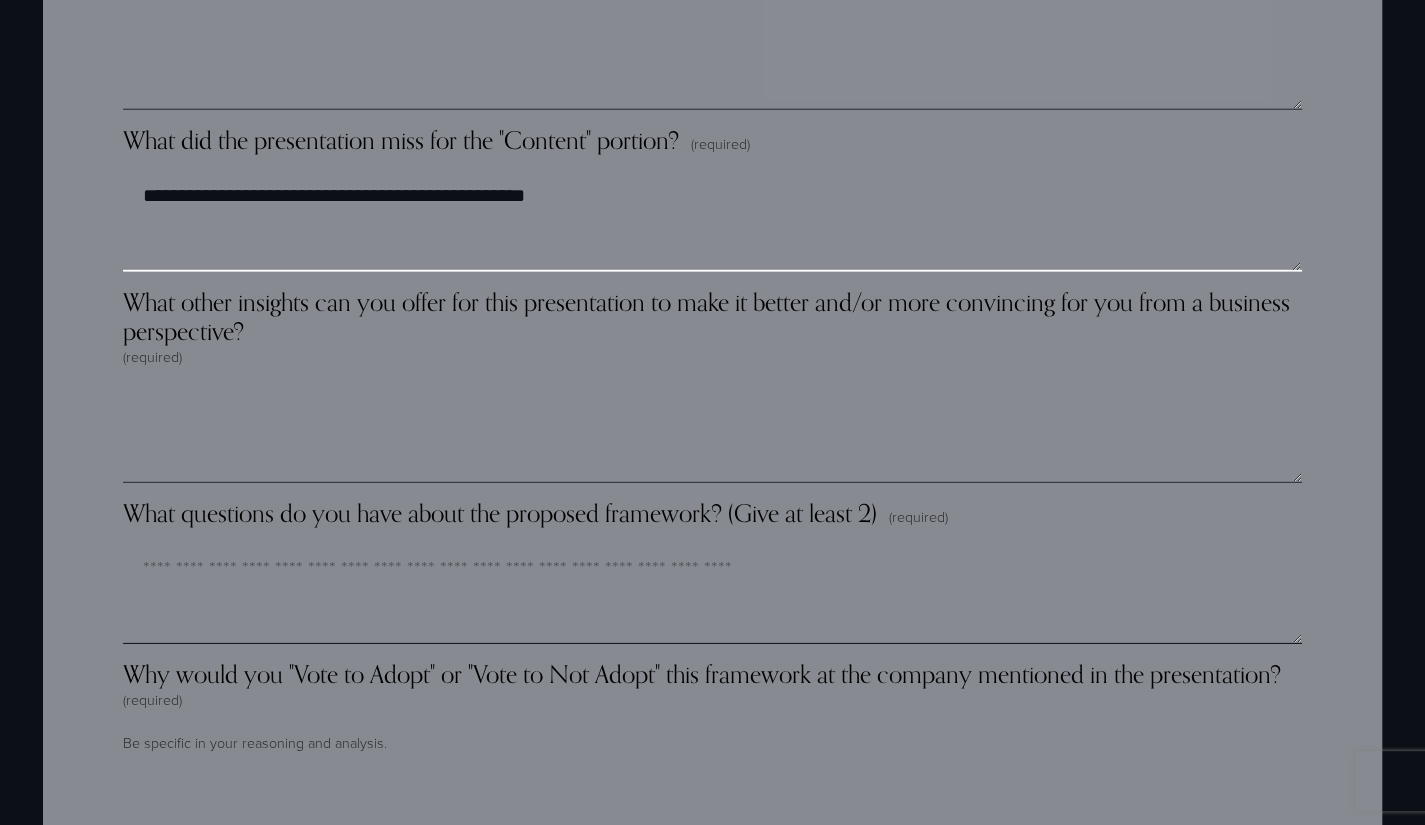 click on "**********" at bounding box center (712, 222) 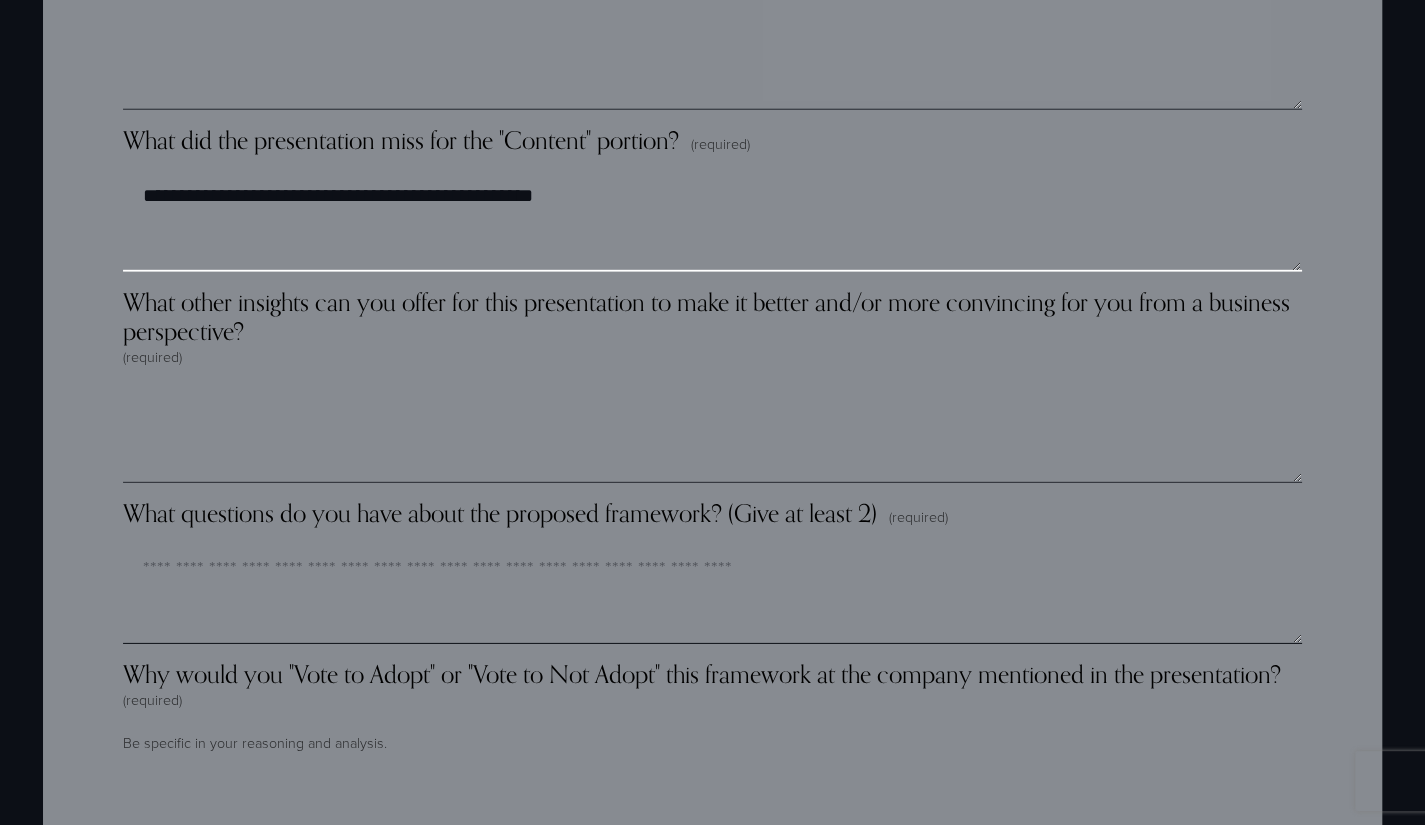 paste on "**********" 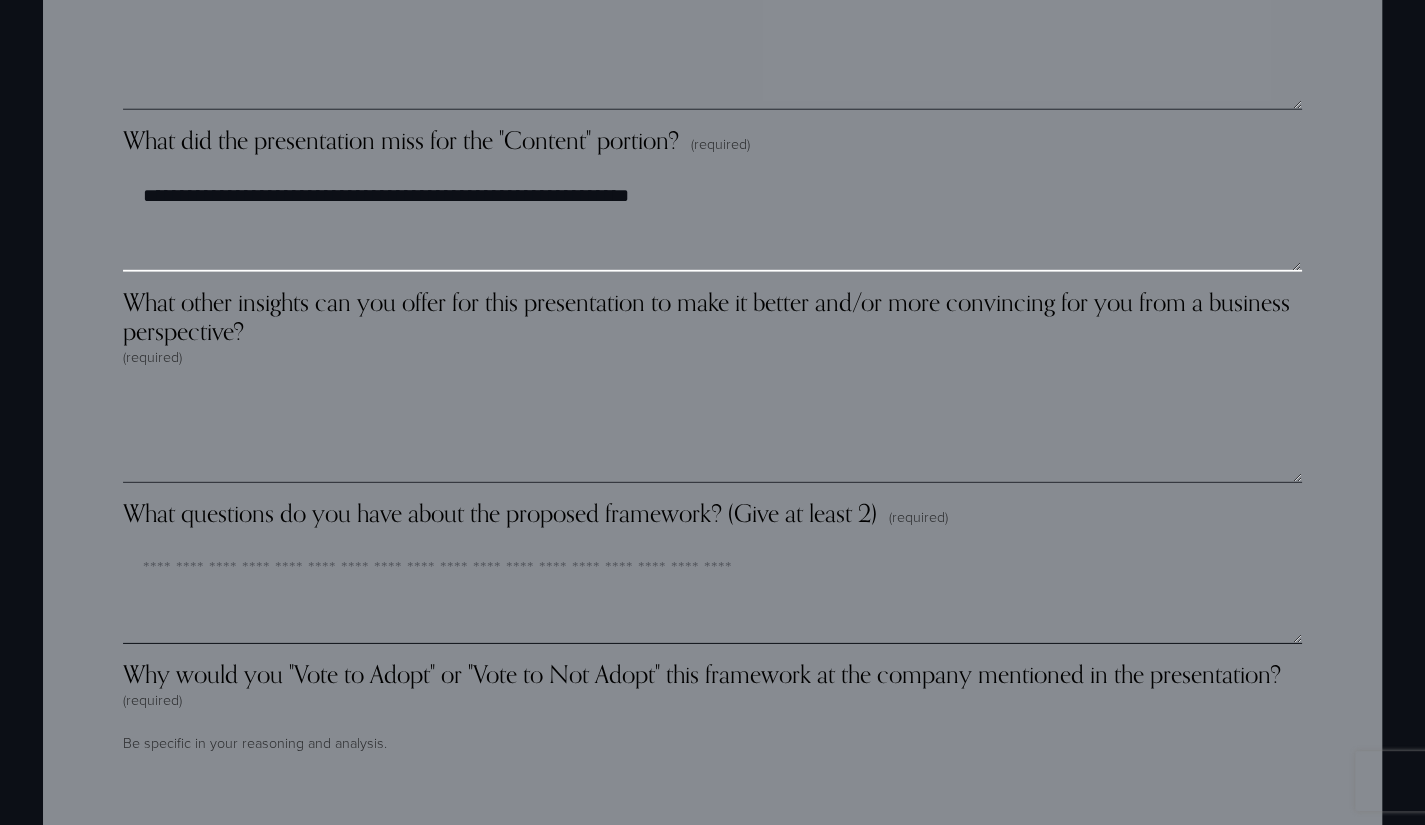 click on "**********" at bounding box center [712, 222] 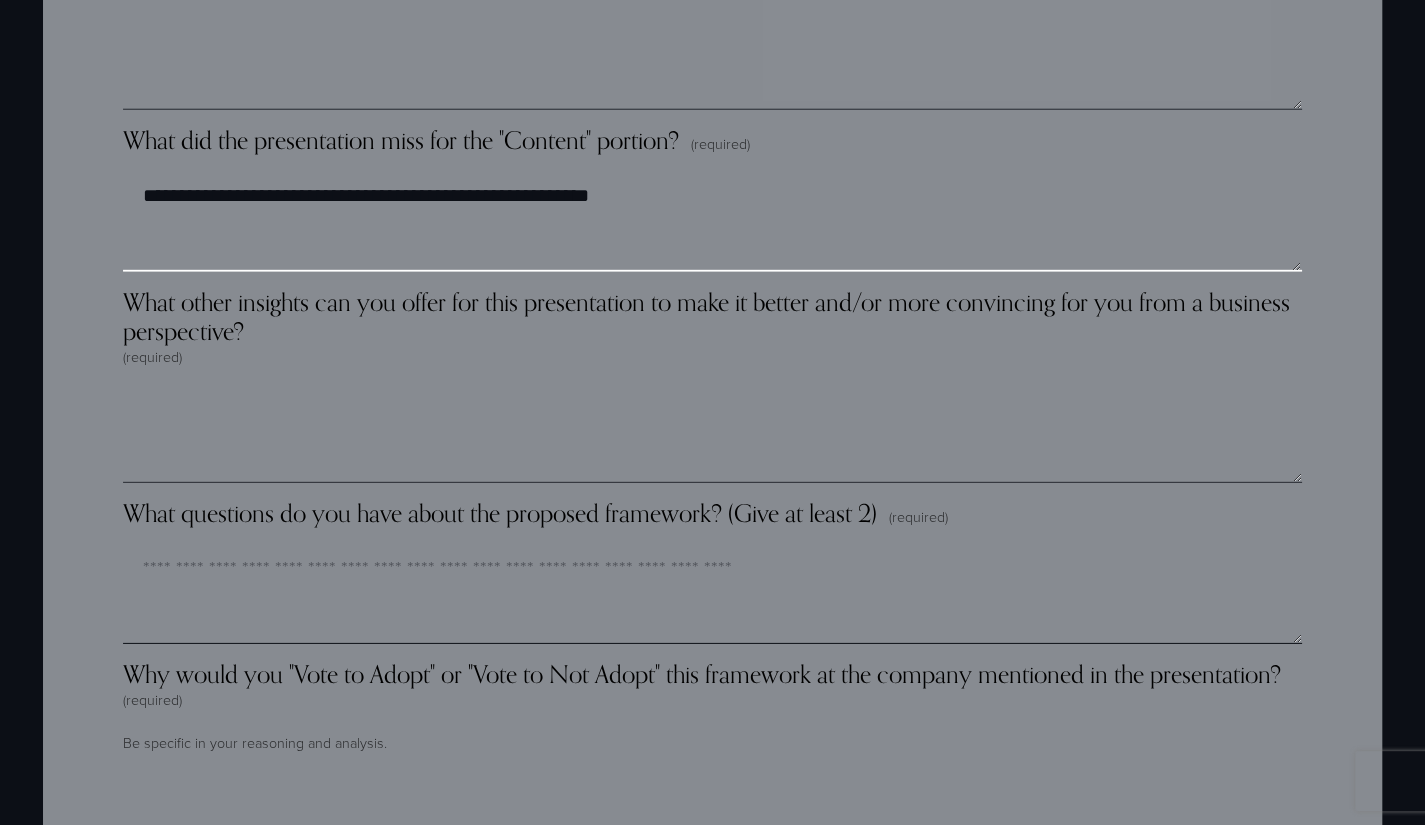 type on "**********" 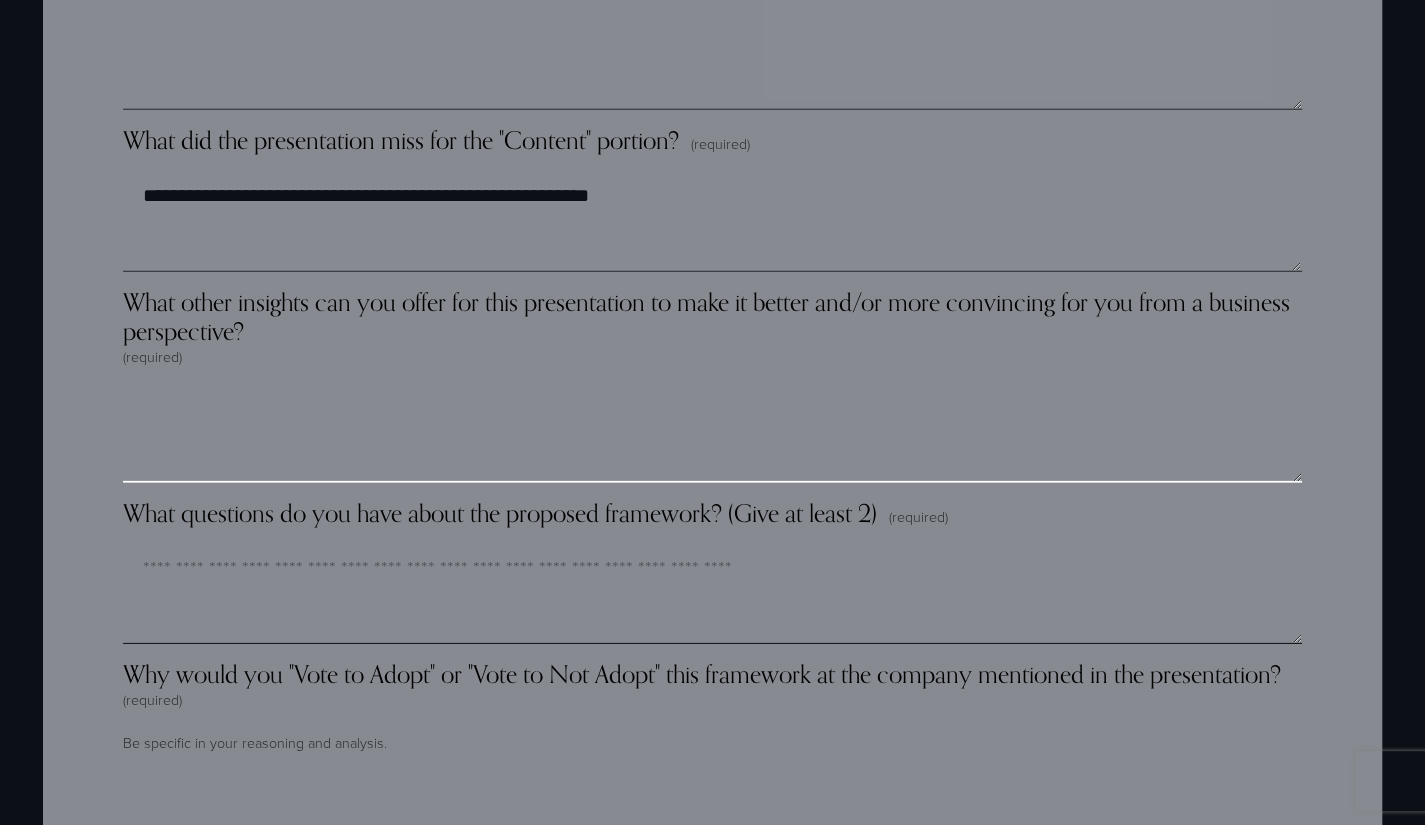 click on "What other insights can you offer for this presentation to make it better and/or more convincing for you from a business perspective? (required)" at bounding box center (712, 433) 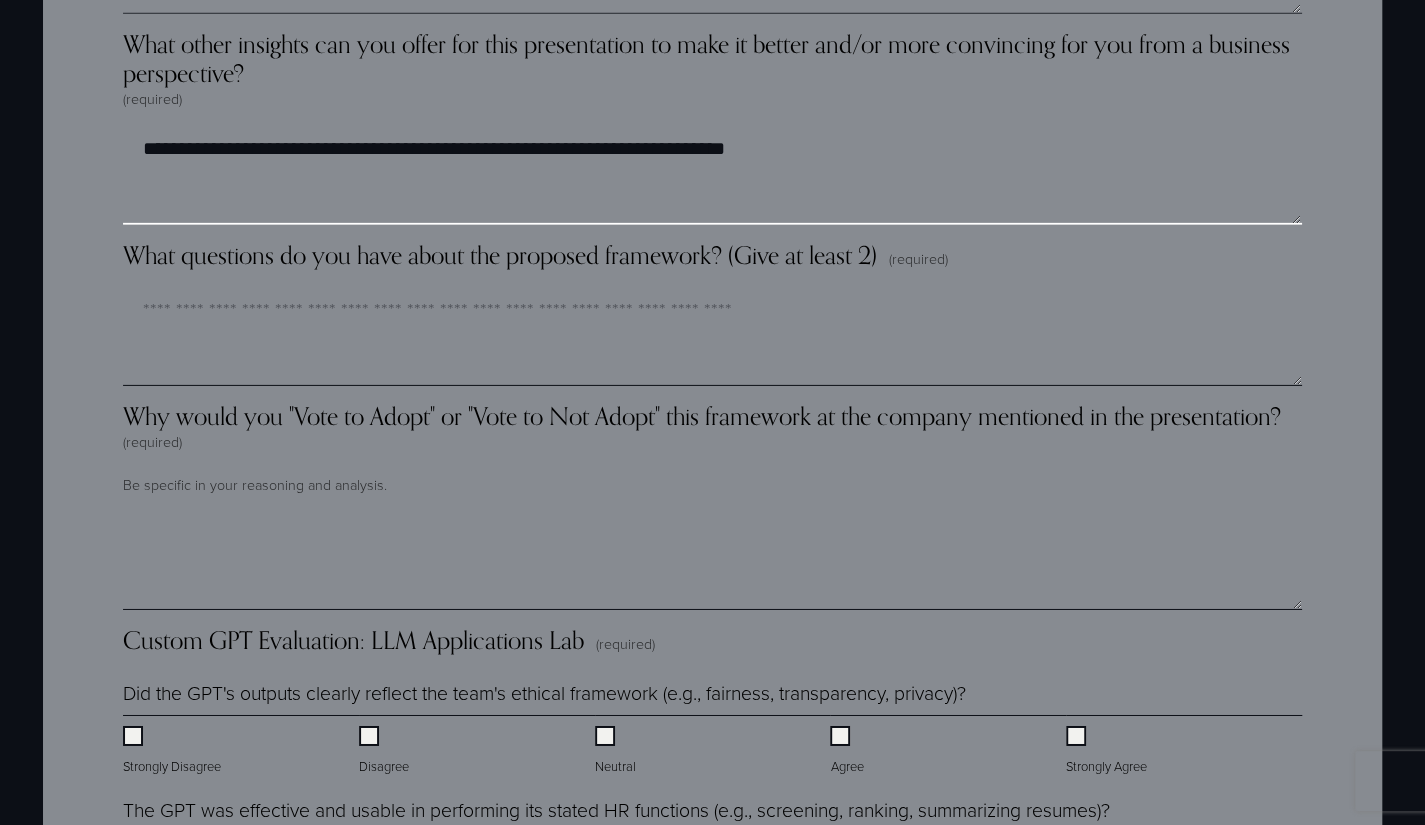 scroll, scrollTop: 3501, scrollLeft: 0, axis: vertical 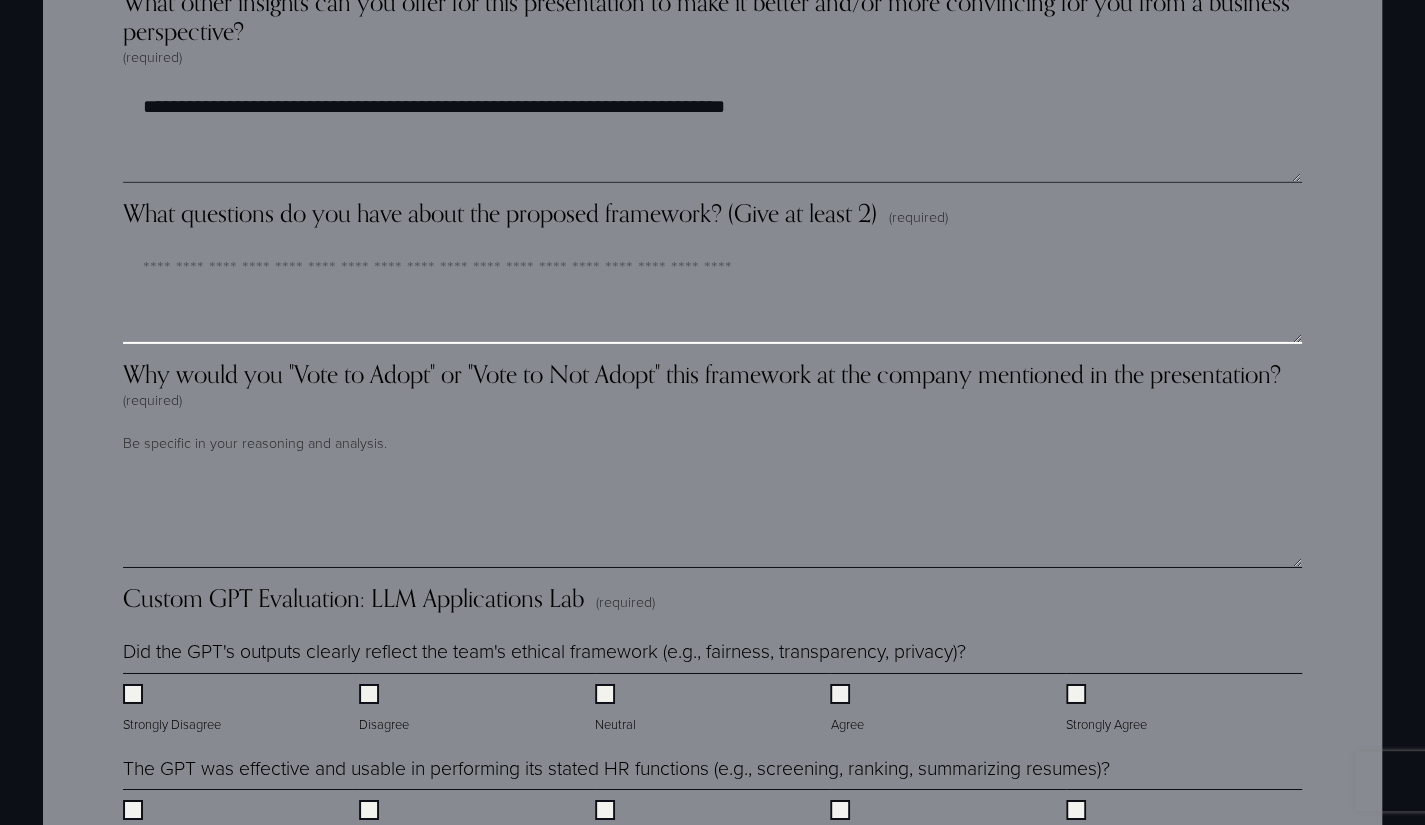 click on "What questions do you have about the proposed framework? (Give at least 2)  (required)" at bounding box center [712, 294] 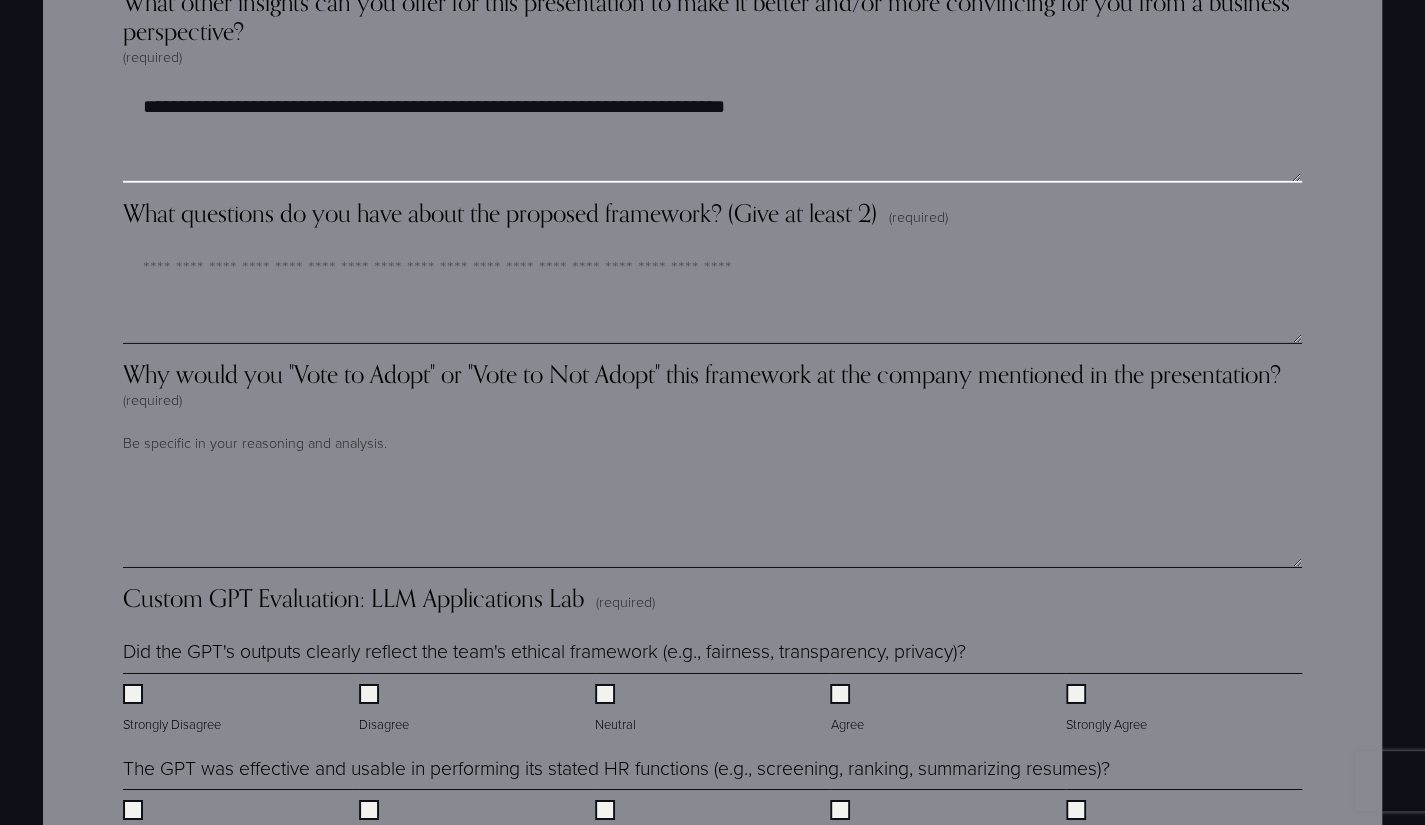 click on "**********" at bounding box center (712, 133) 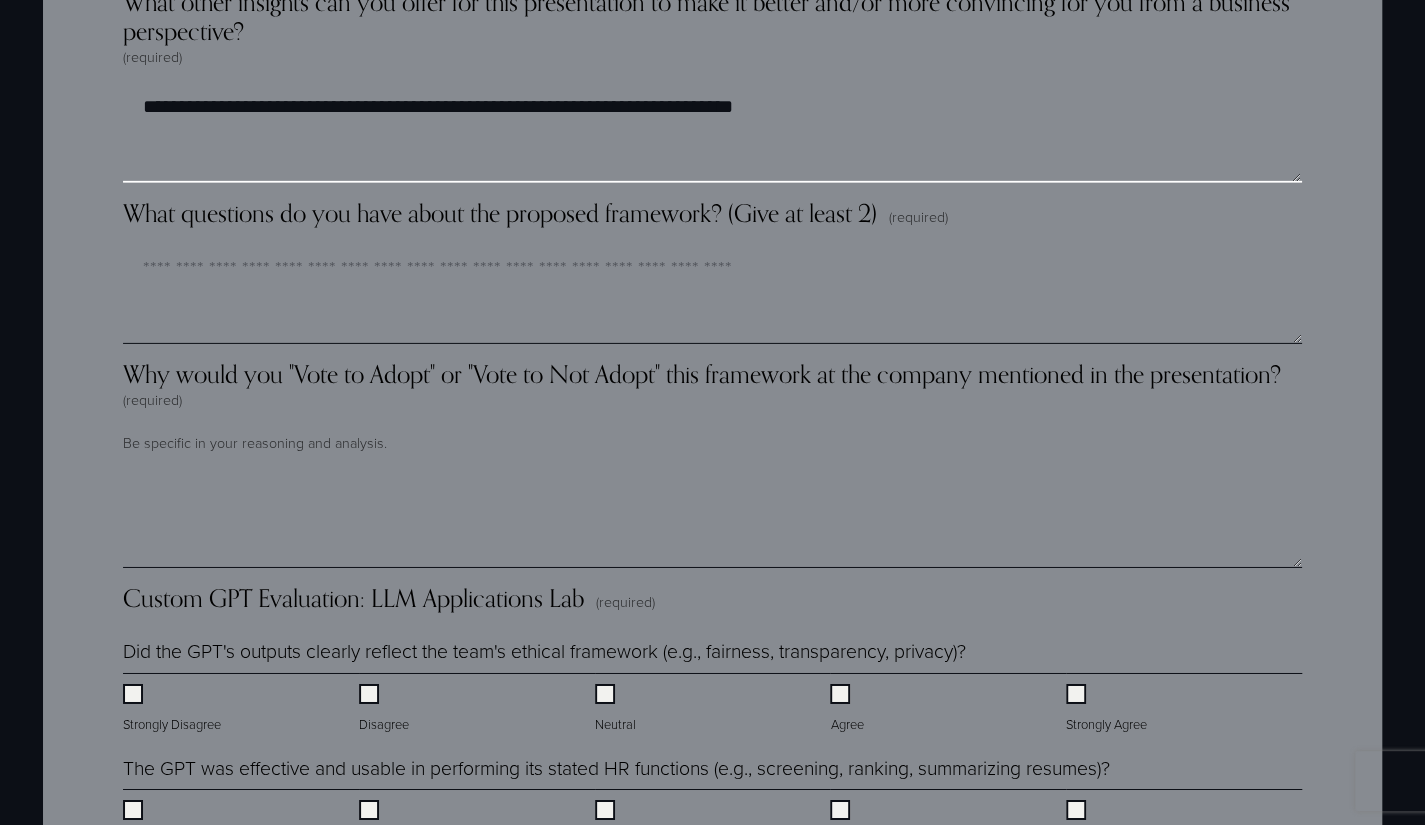 type on "**********" 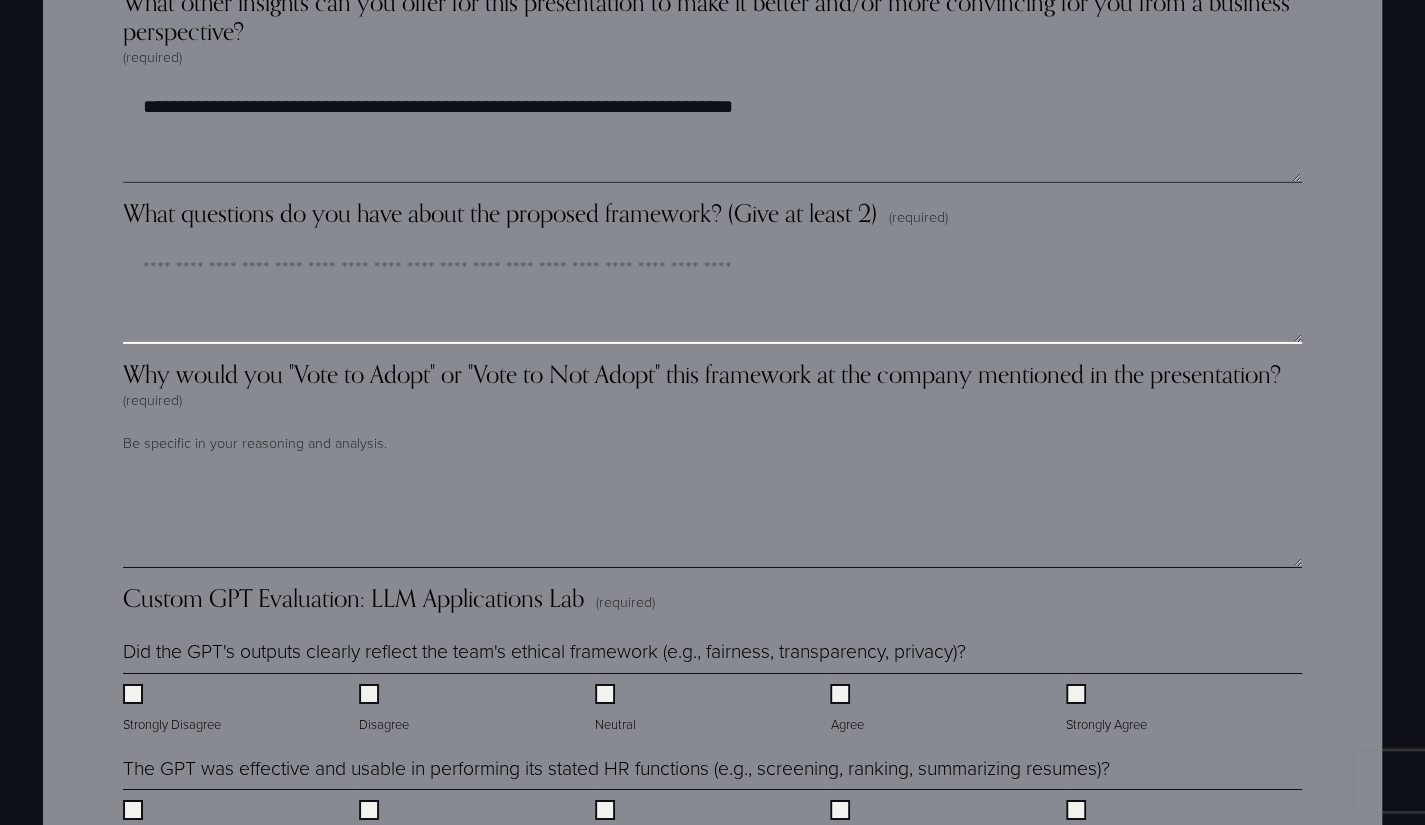 click on "What questions do you have about the proposed framework? (Give at least 2)  (required)" at bounding box center [712, 294] 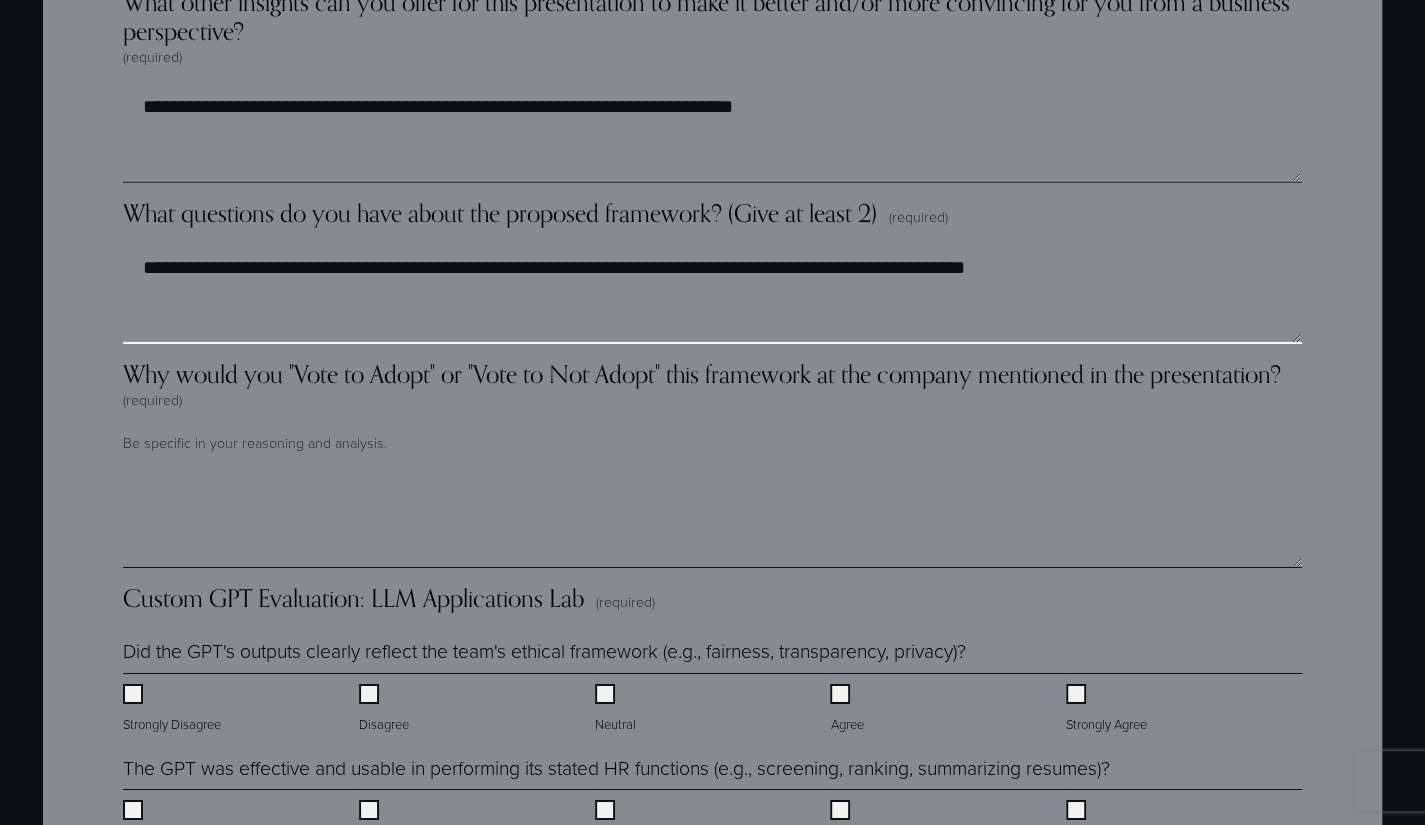 click on "**********" at bounding box center [712, 294] 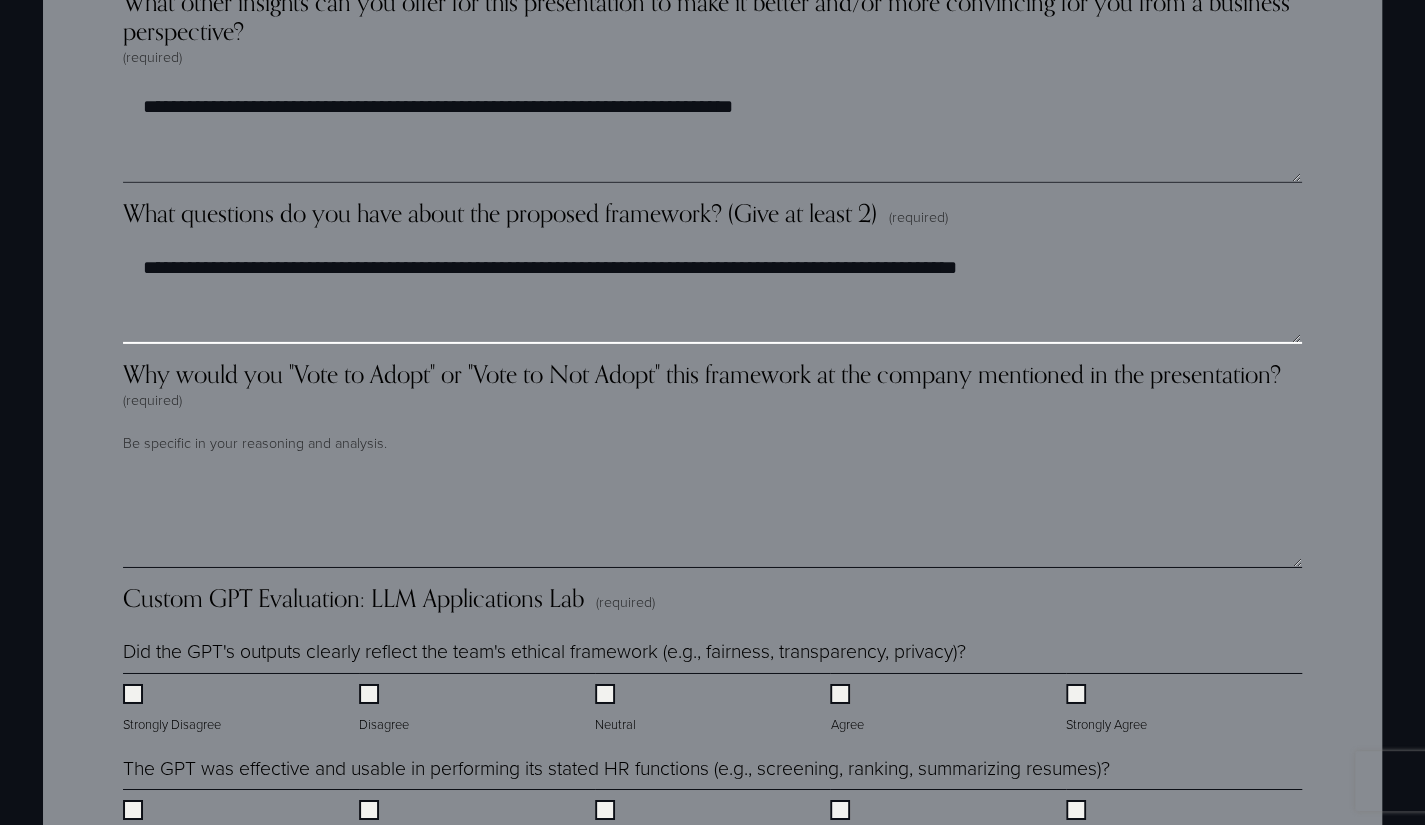 click on "**********" at bounding box center (712, 294) 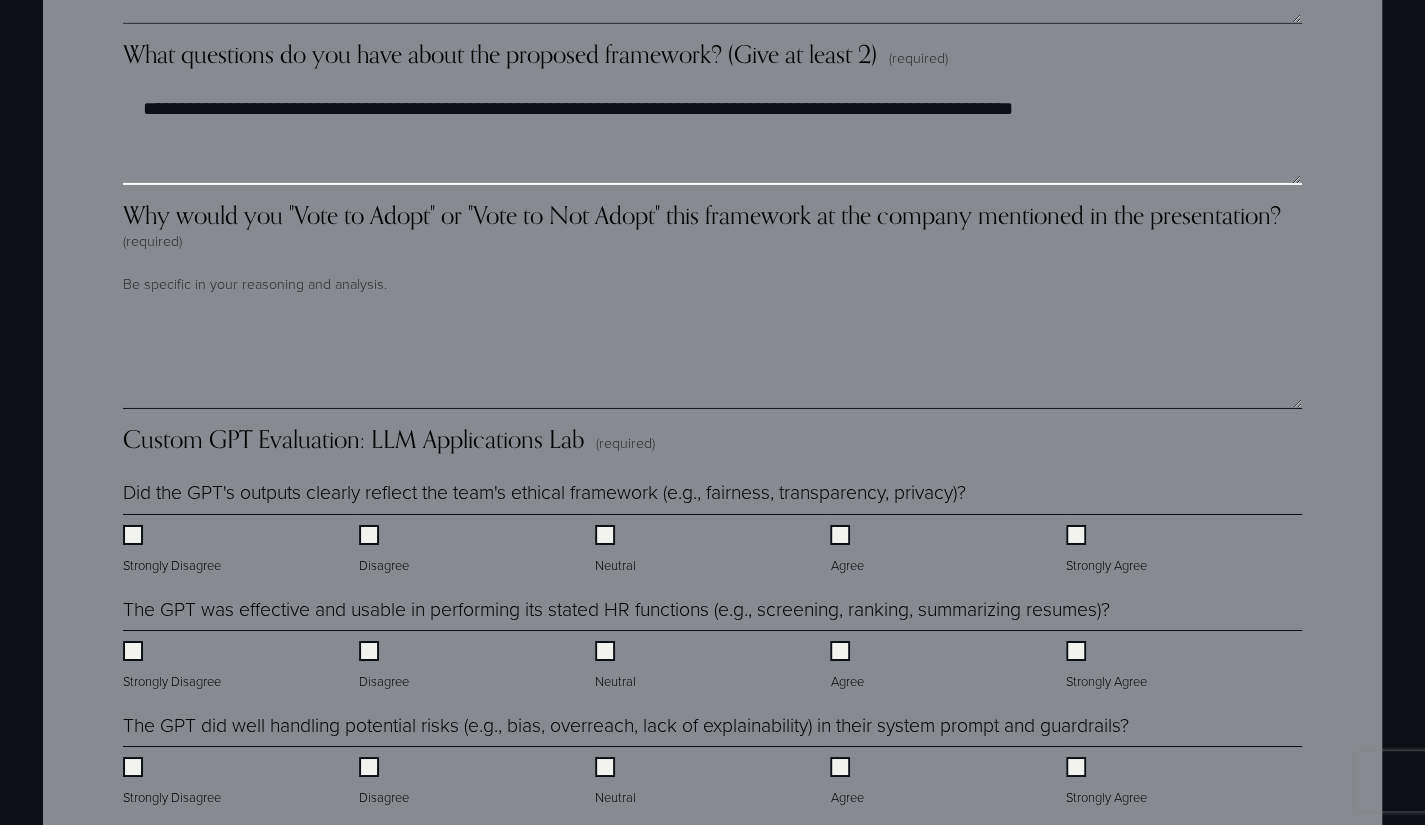 scroll, scrollTop: 3701, scrollLeft: 0, axis: vertical 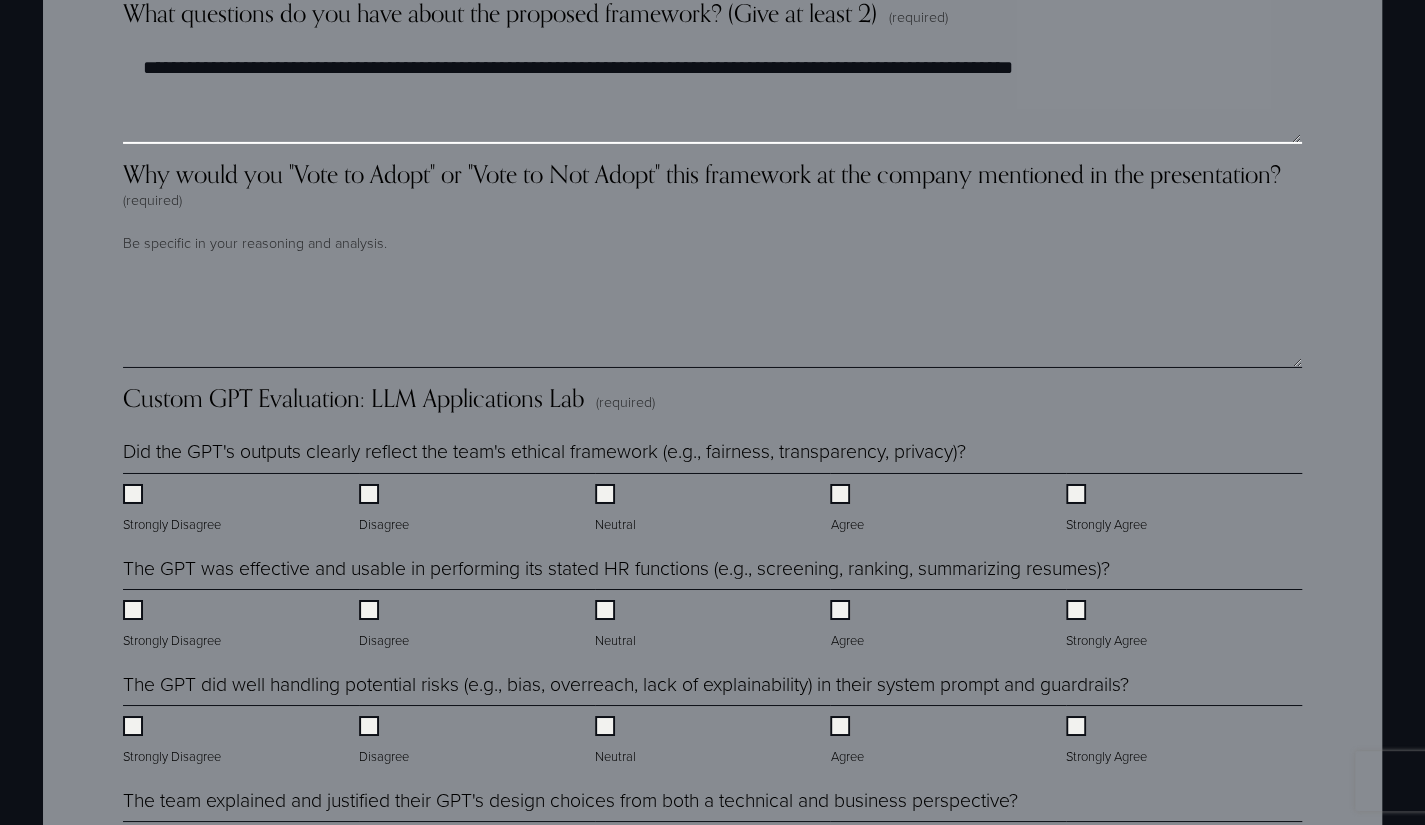 type on "**********" 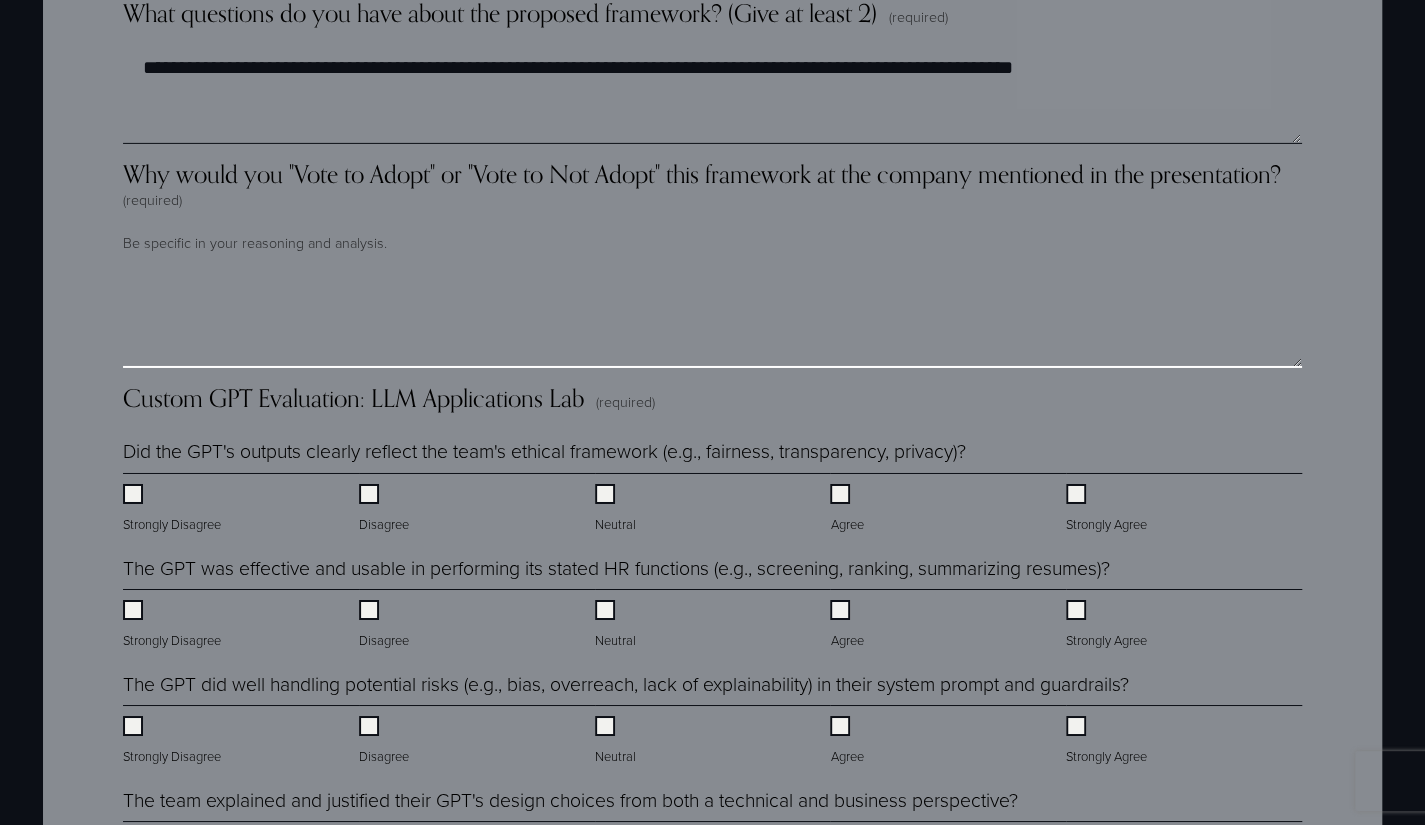click on "Why would you "Vote to Adopt" or "Vote to Not Adopt" this framework at the company mentioned in the presentation? (required)" at bounding box center (712, 318) 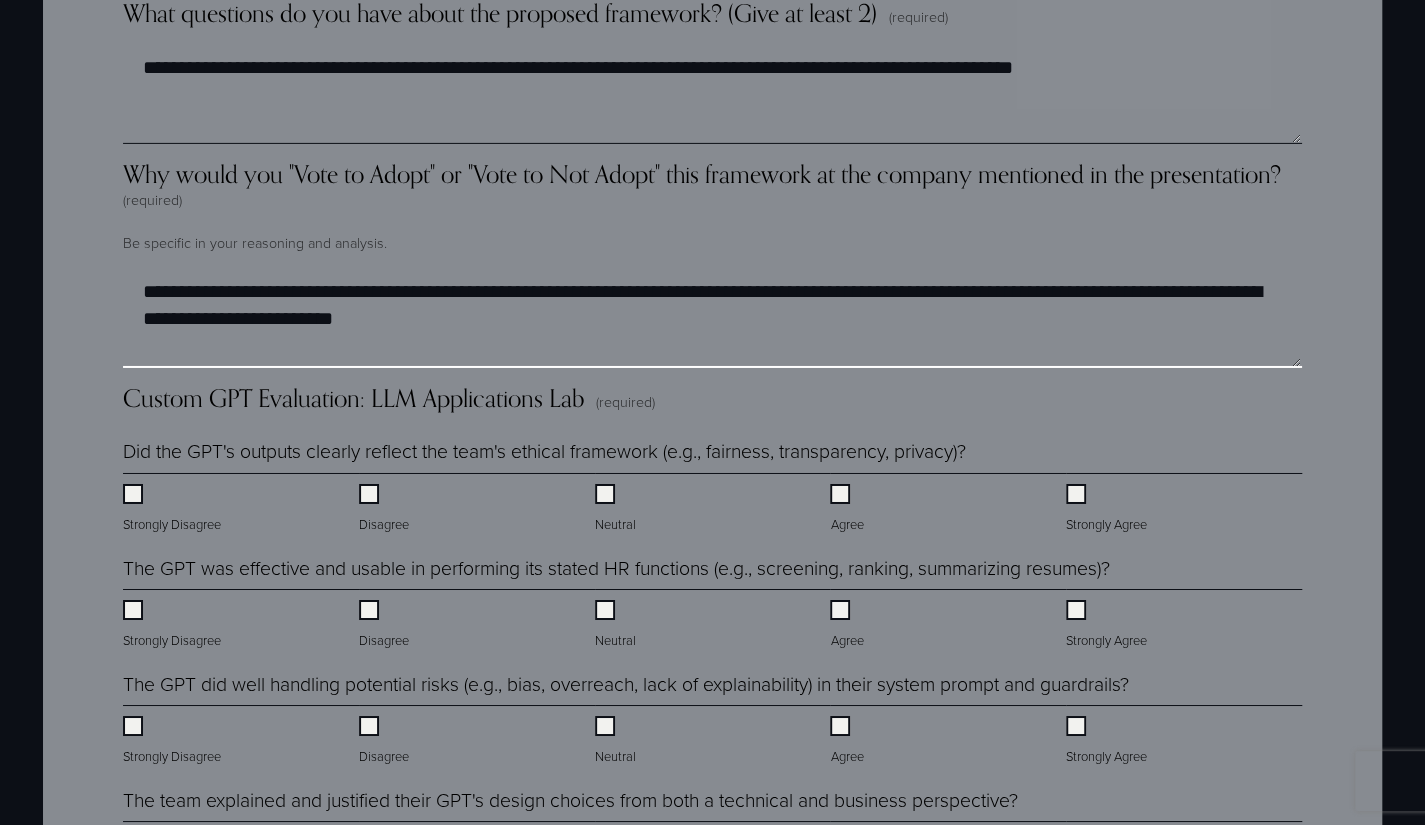 drag, startPoint x: 464, startPoint y: 323, endPoint x: 275, endPoint y: 319, distance: 189.04233 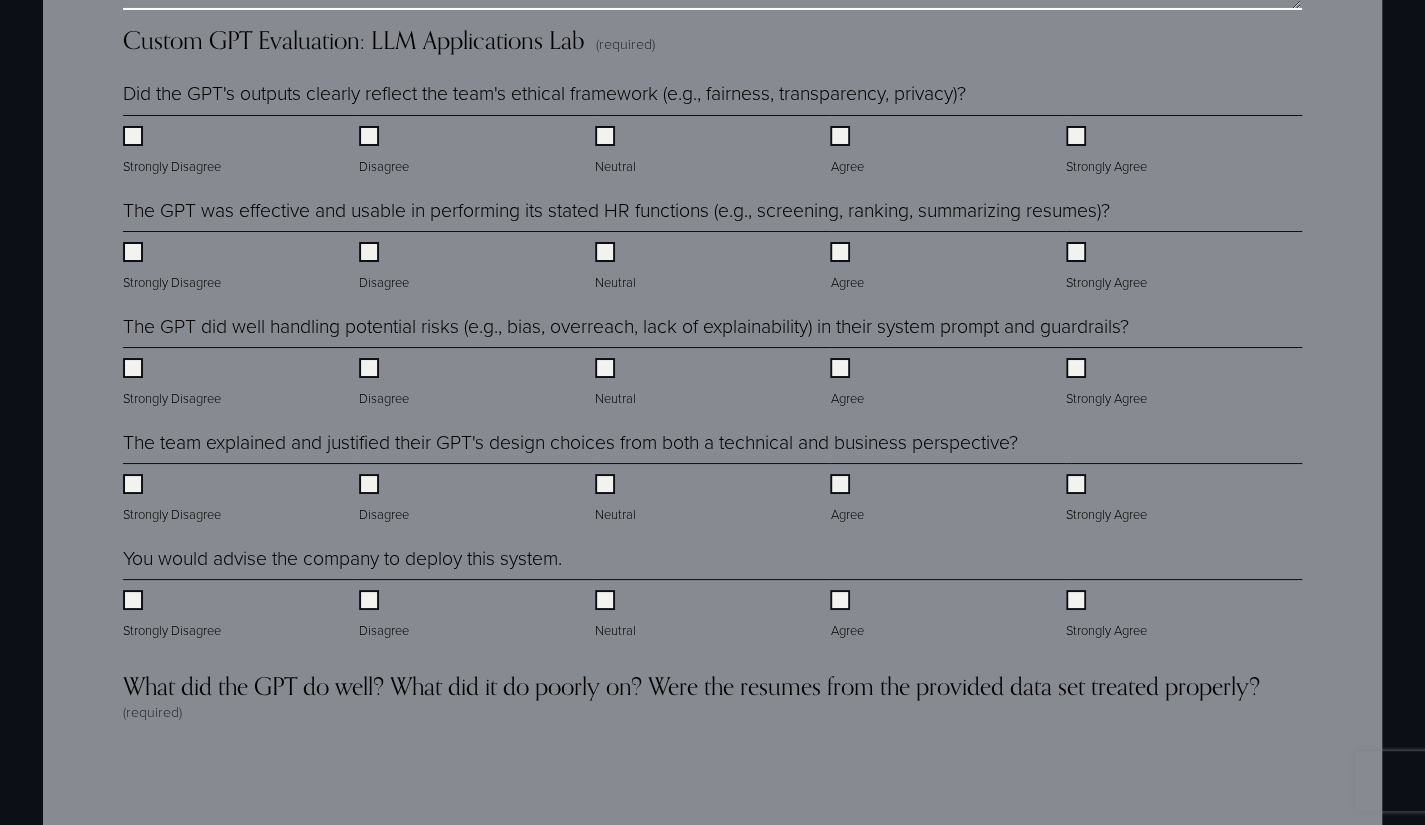 scroll, scrollTop: 4101, scrollLeft: 0, axis: vertical 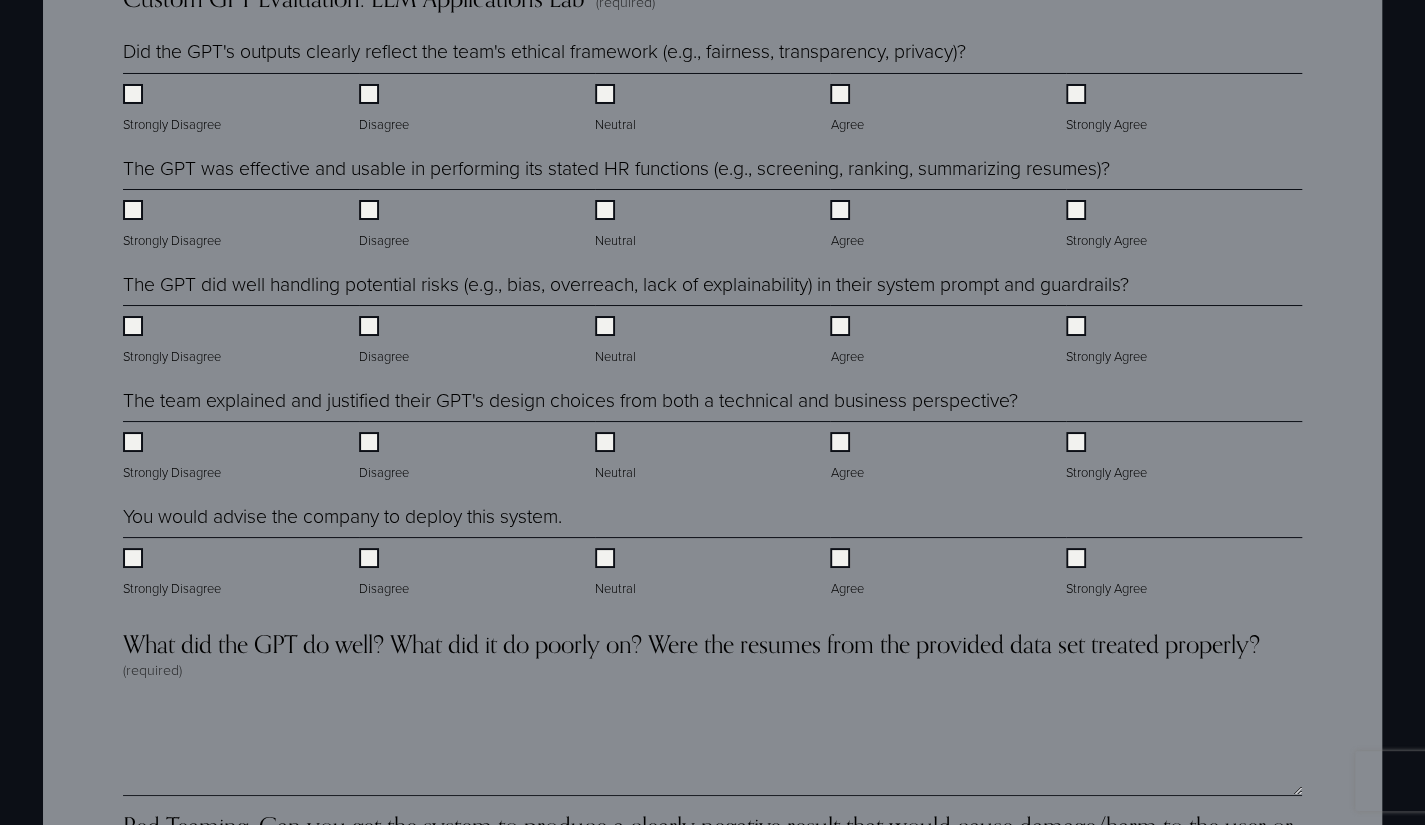 type on "**********" 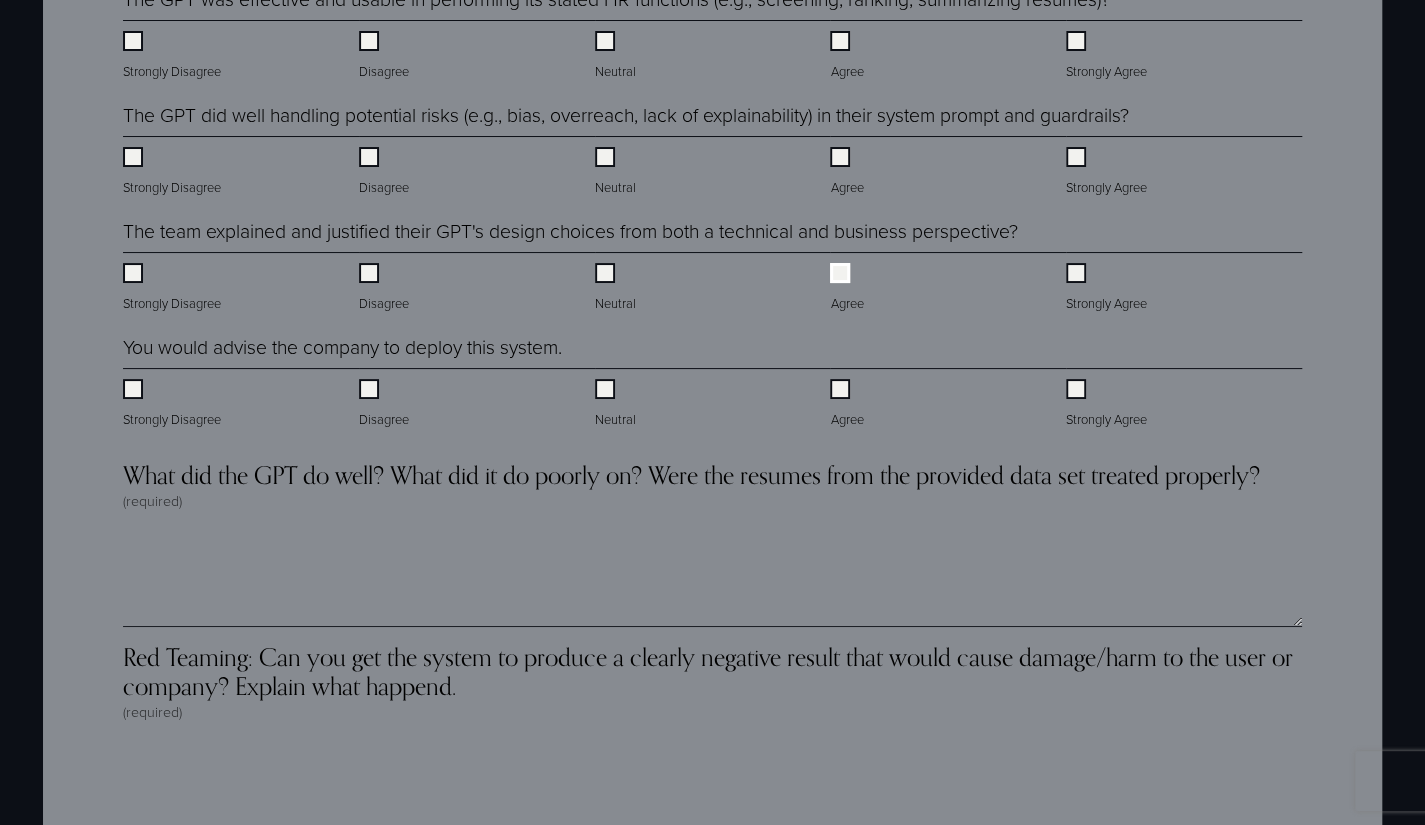 scroll, scrollTop: 4301, scrollLeft: 0, axis: vertical 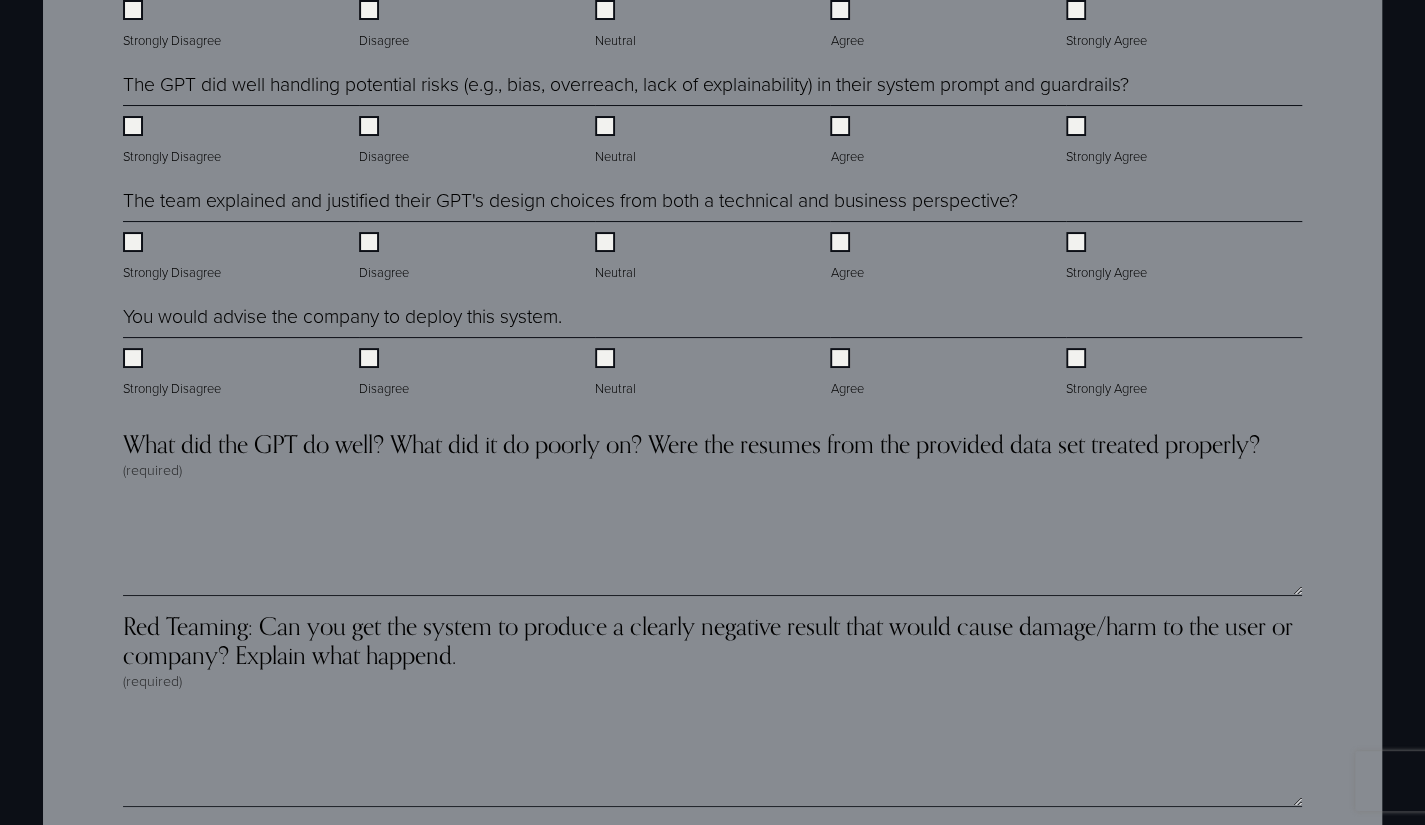 click on "Neutral" at bounding box center (713, 367) 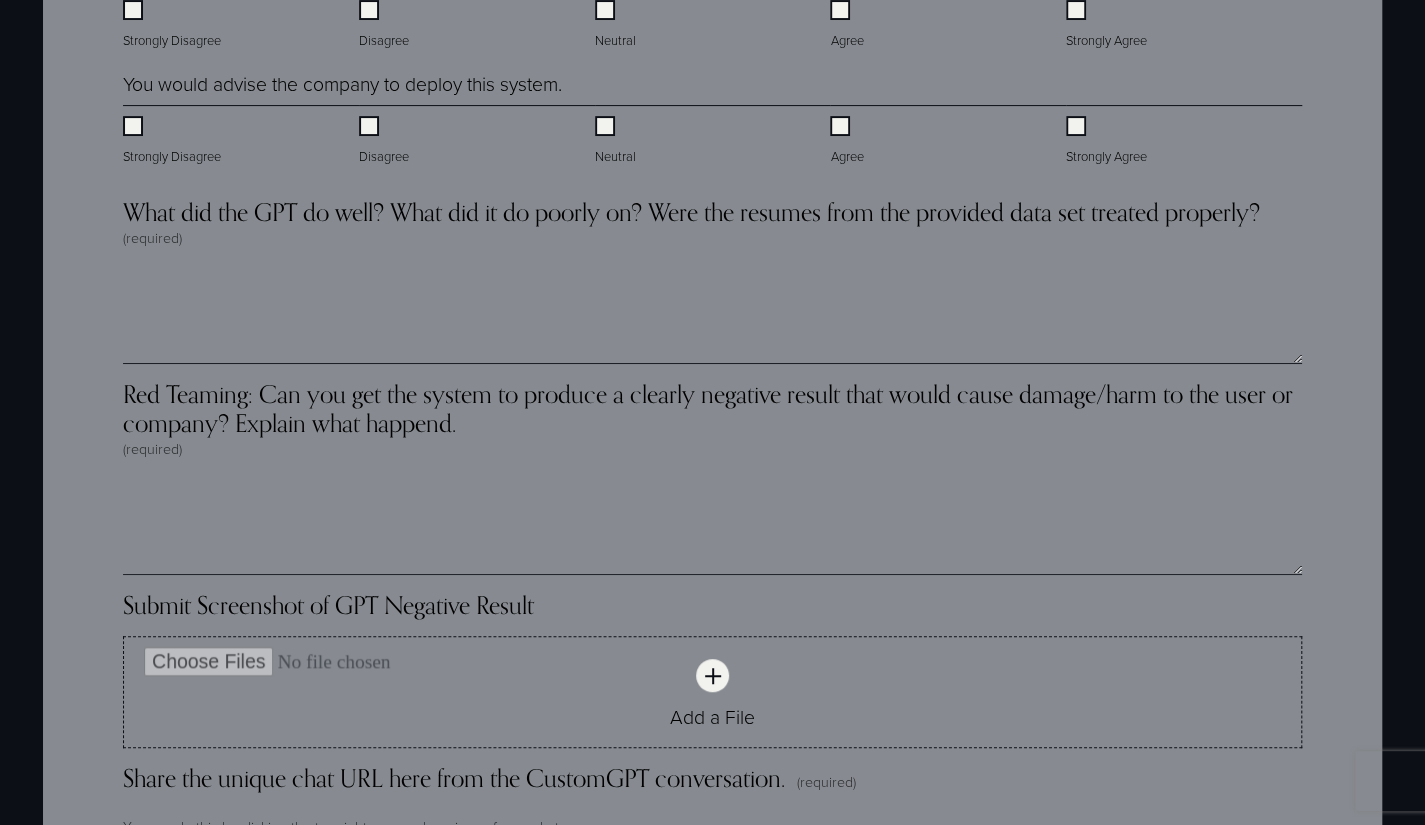 scroll, scrollTop: 4601, scrollLeft: 0, axis: vertical 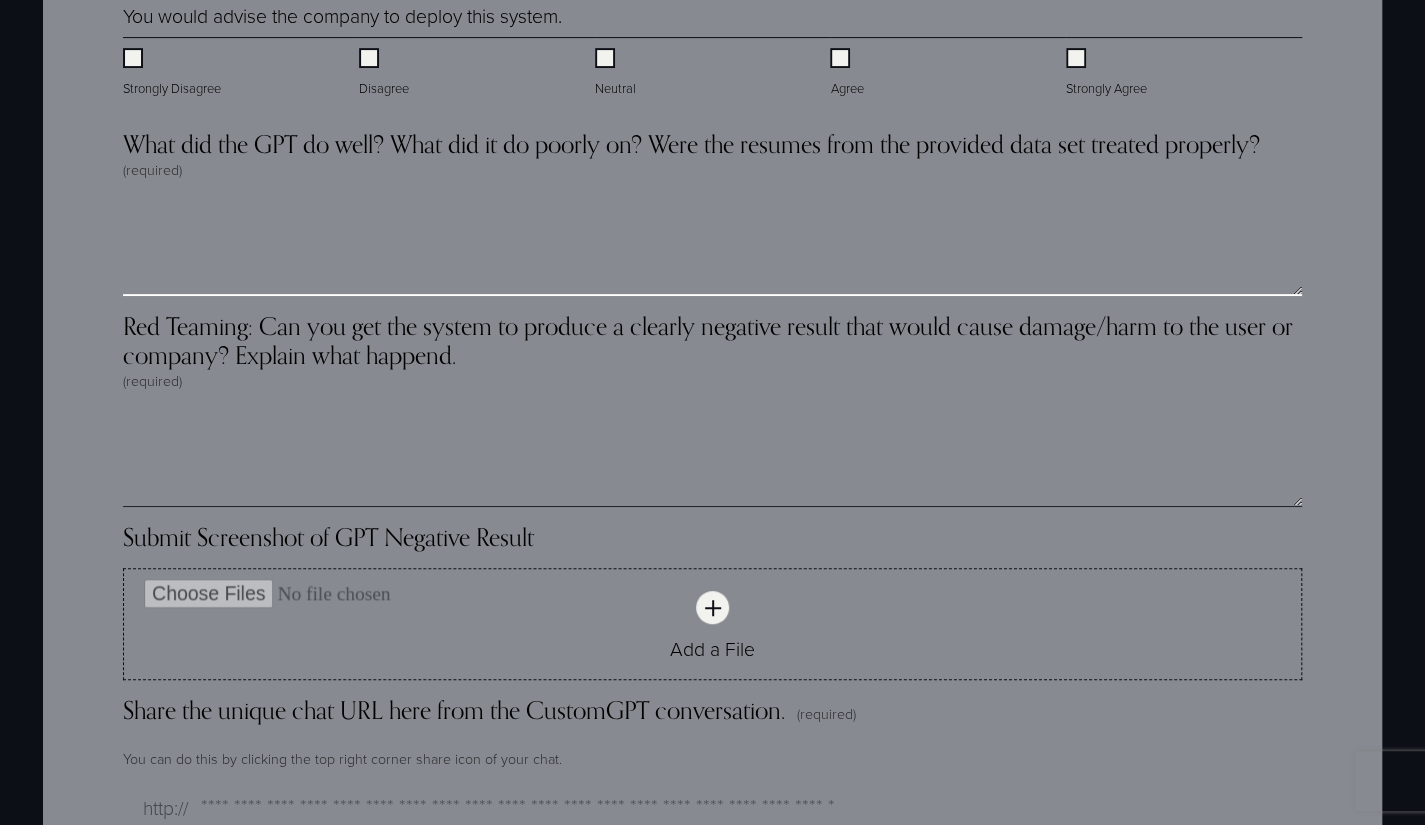 click on "What did the GPT do well? What did it do poorly on? Were the resumes from the provided data set treated properly? (required)" at bounding box center [712, 246] 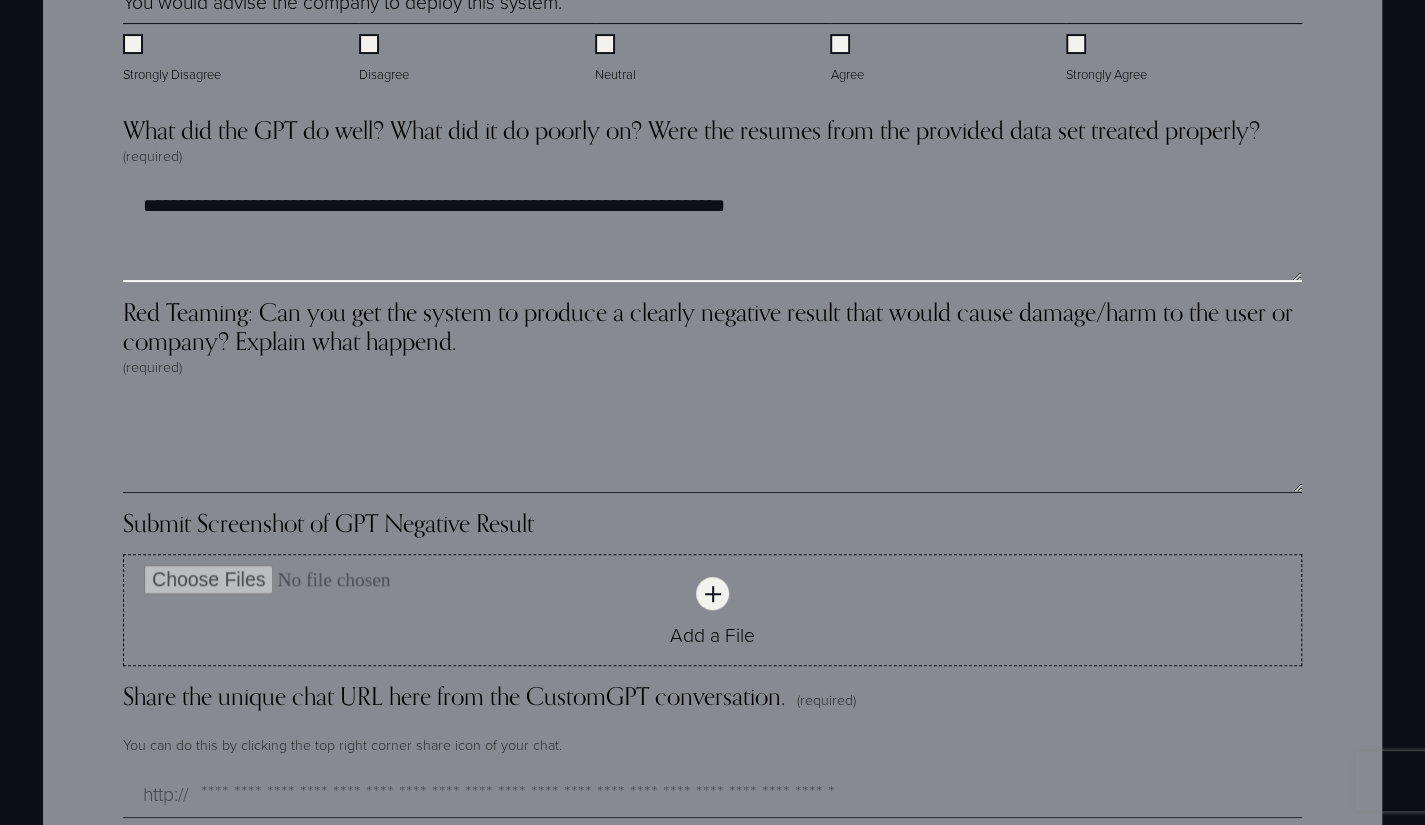 scroll, scrollTop: 4801, scrollLeft: 0, axis: vertical 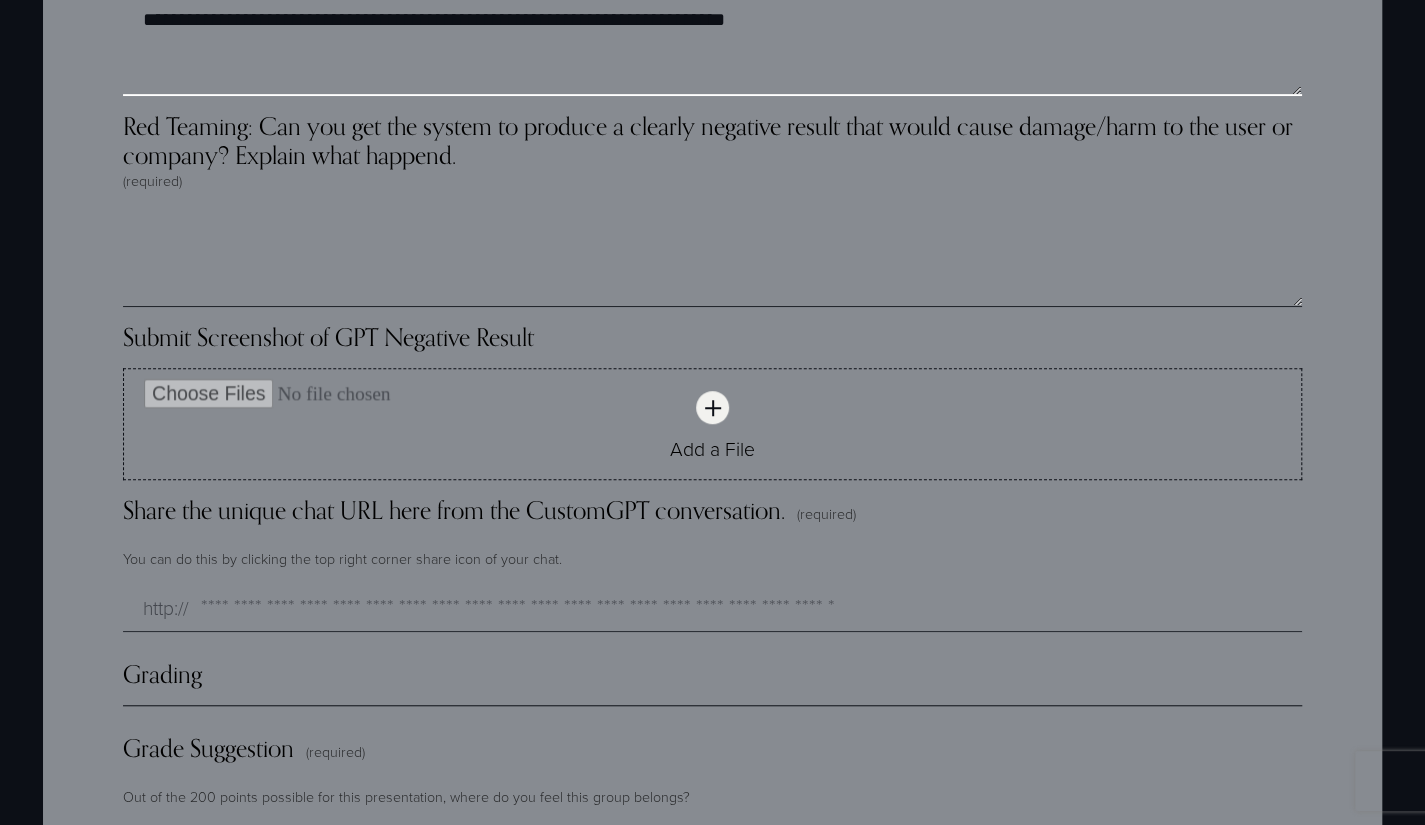 type on "**********" 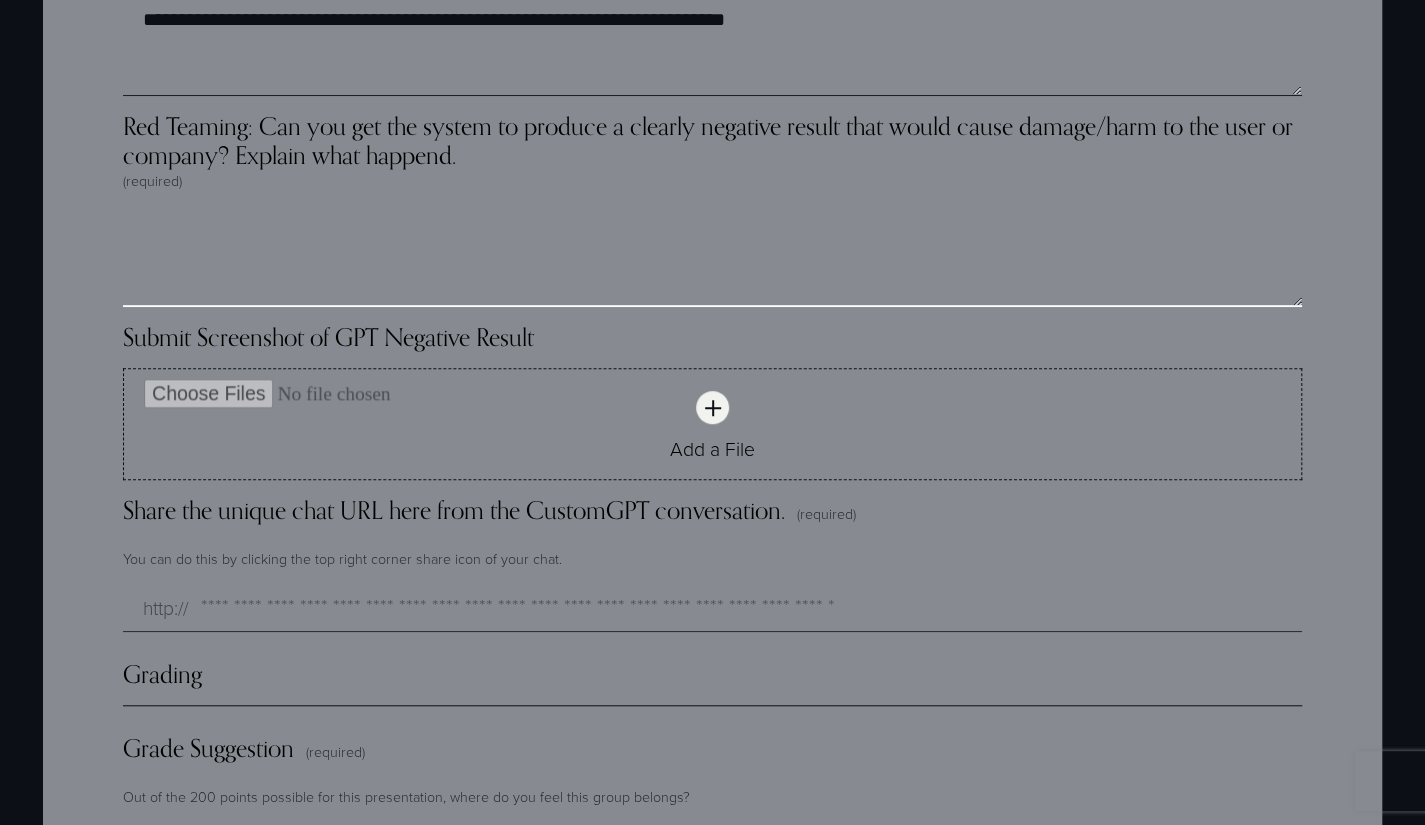 click on "Red Teaming: Can you get the system to produce a clearly negative result that would cause damage/harm to the user or company? Explain what happend. (required)" at bounding box center (712, 257) 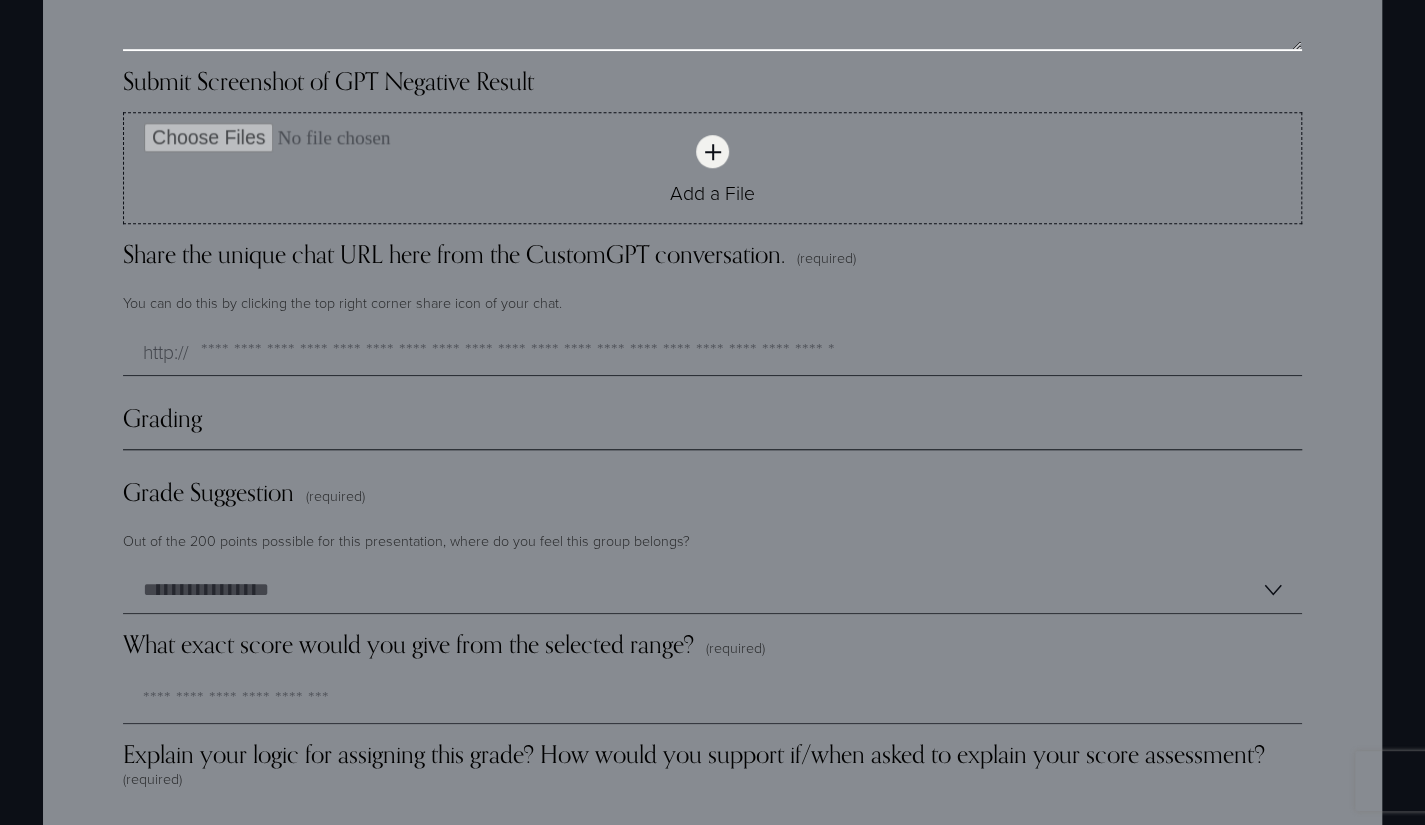 scroll, scrollTop: 5101, scrollLeft: 0, axis: vertical 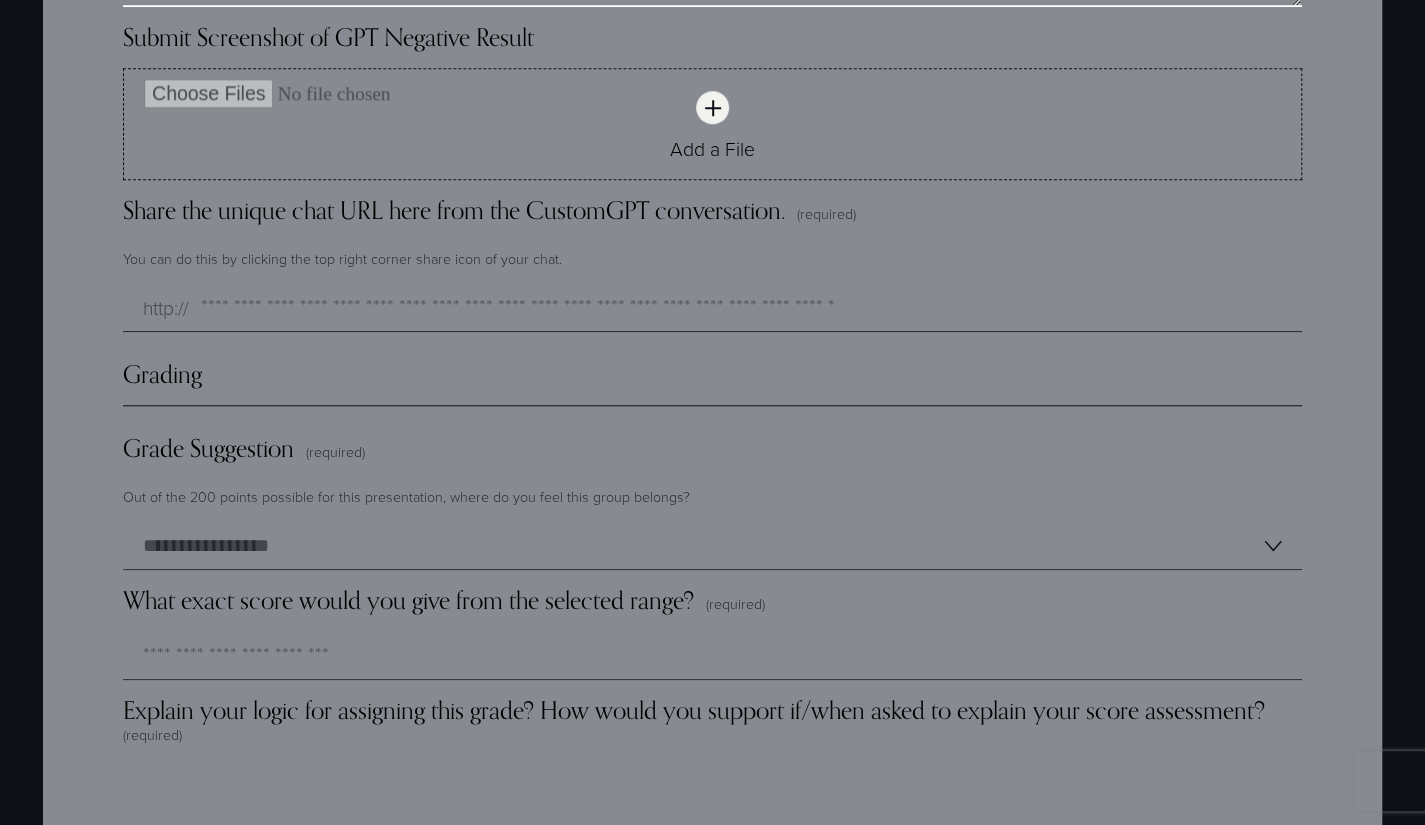 type on "*********" 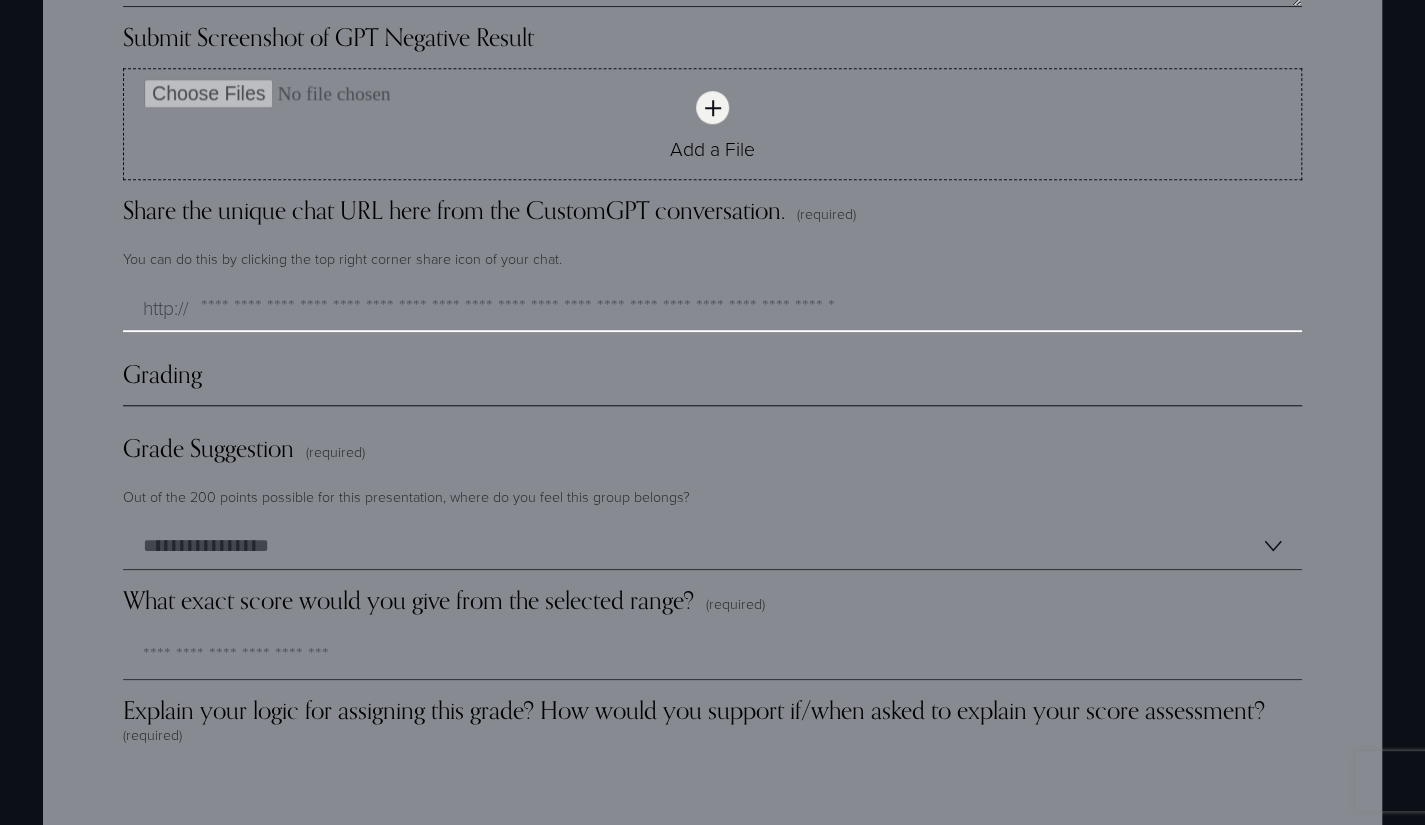 click on "Share the unique chat URL here from the CustomGPT conversation. (required)" at bounding box center [712, 308] 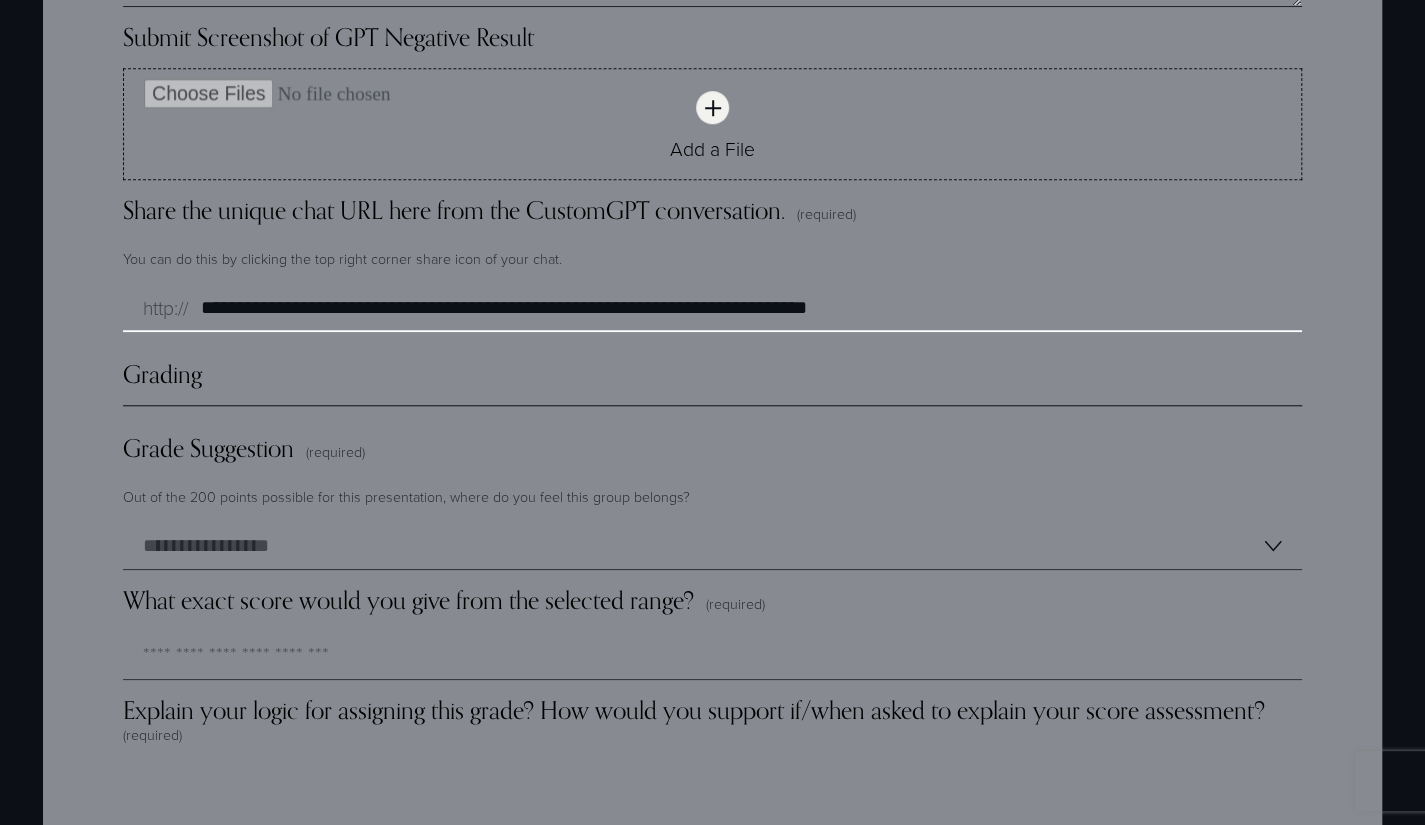 type on "**********" 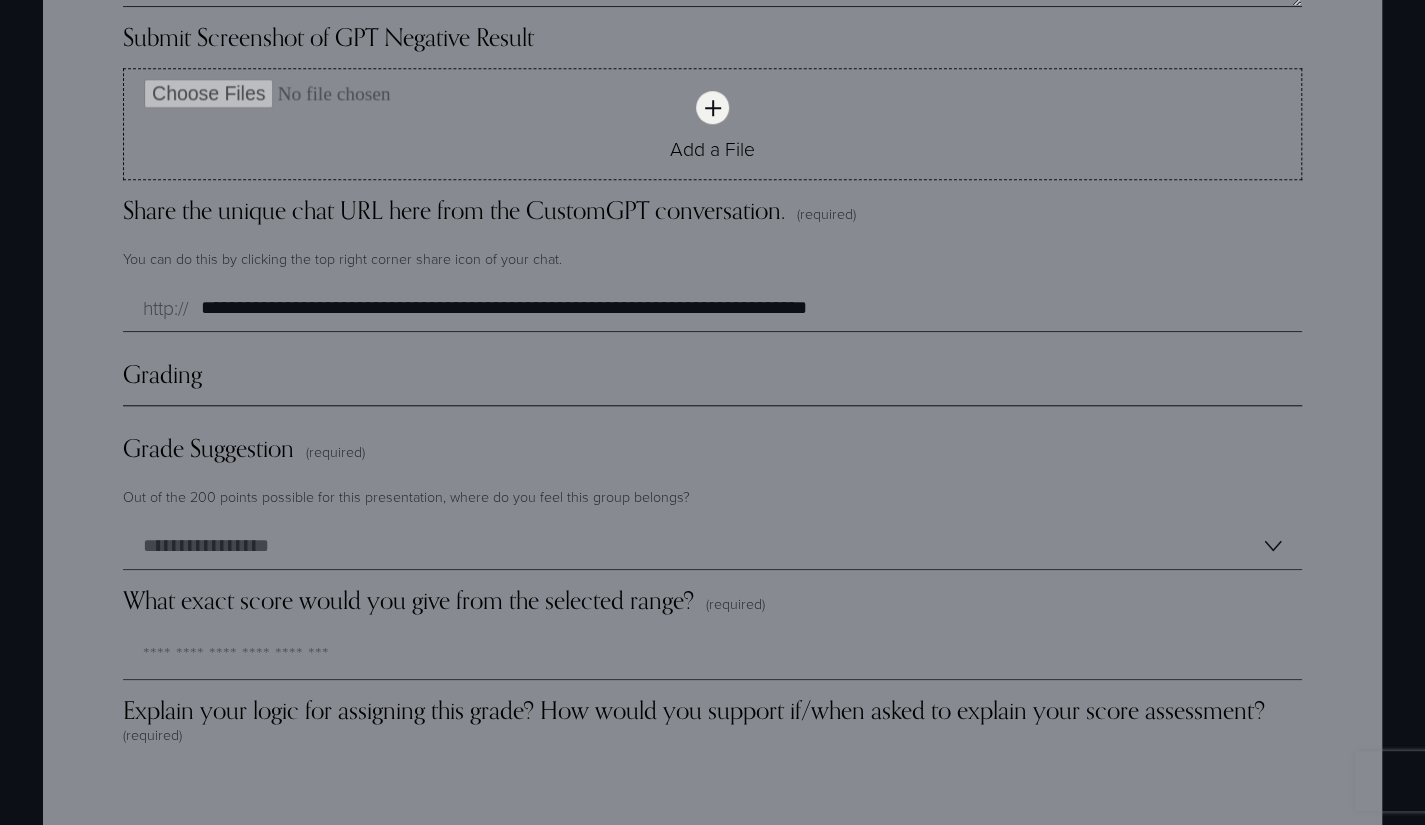 click on "Grading" at bounding box center (712, 382) 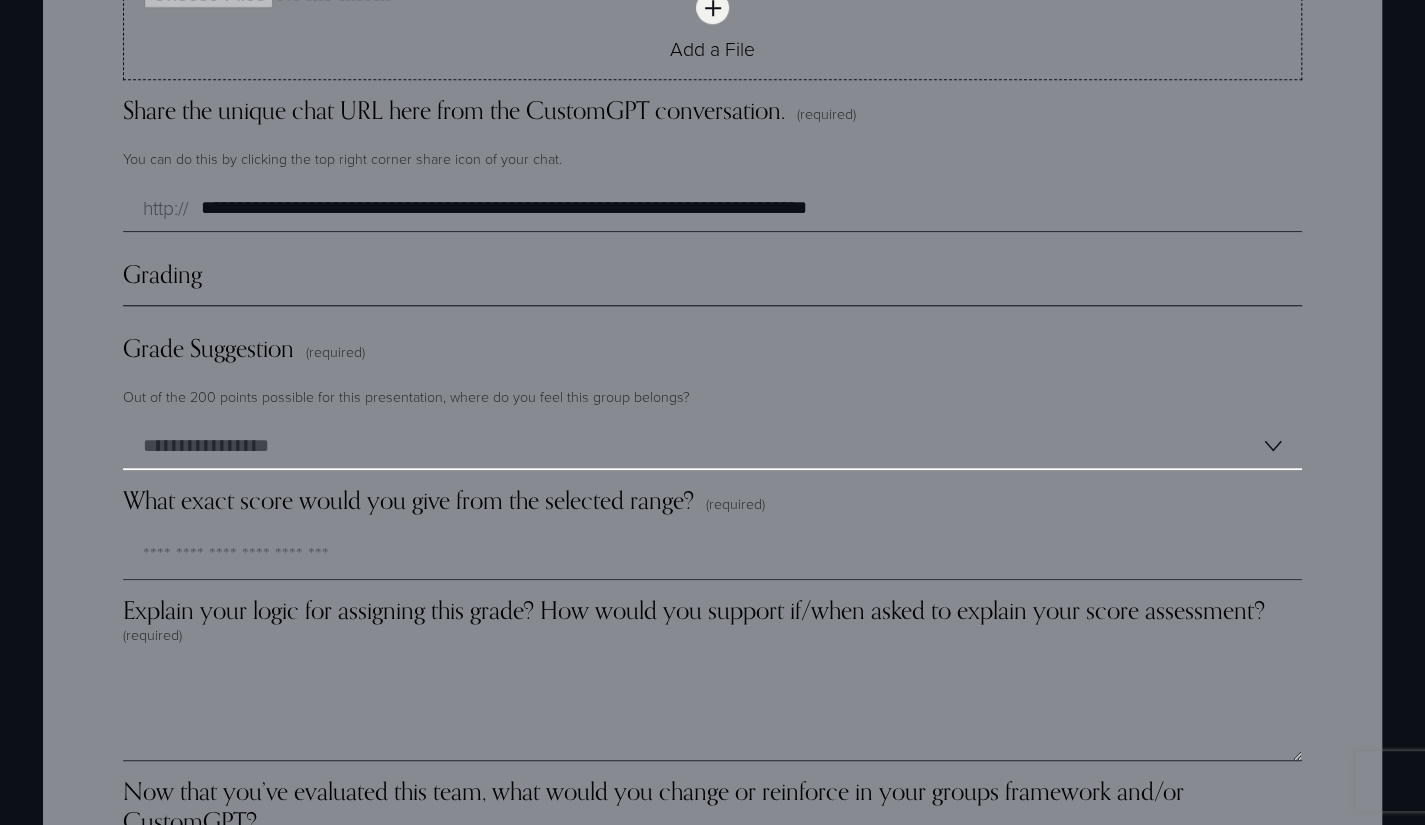 click on "**********" at bounding box center (712, 446) 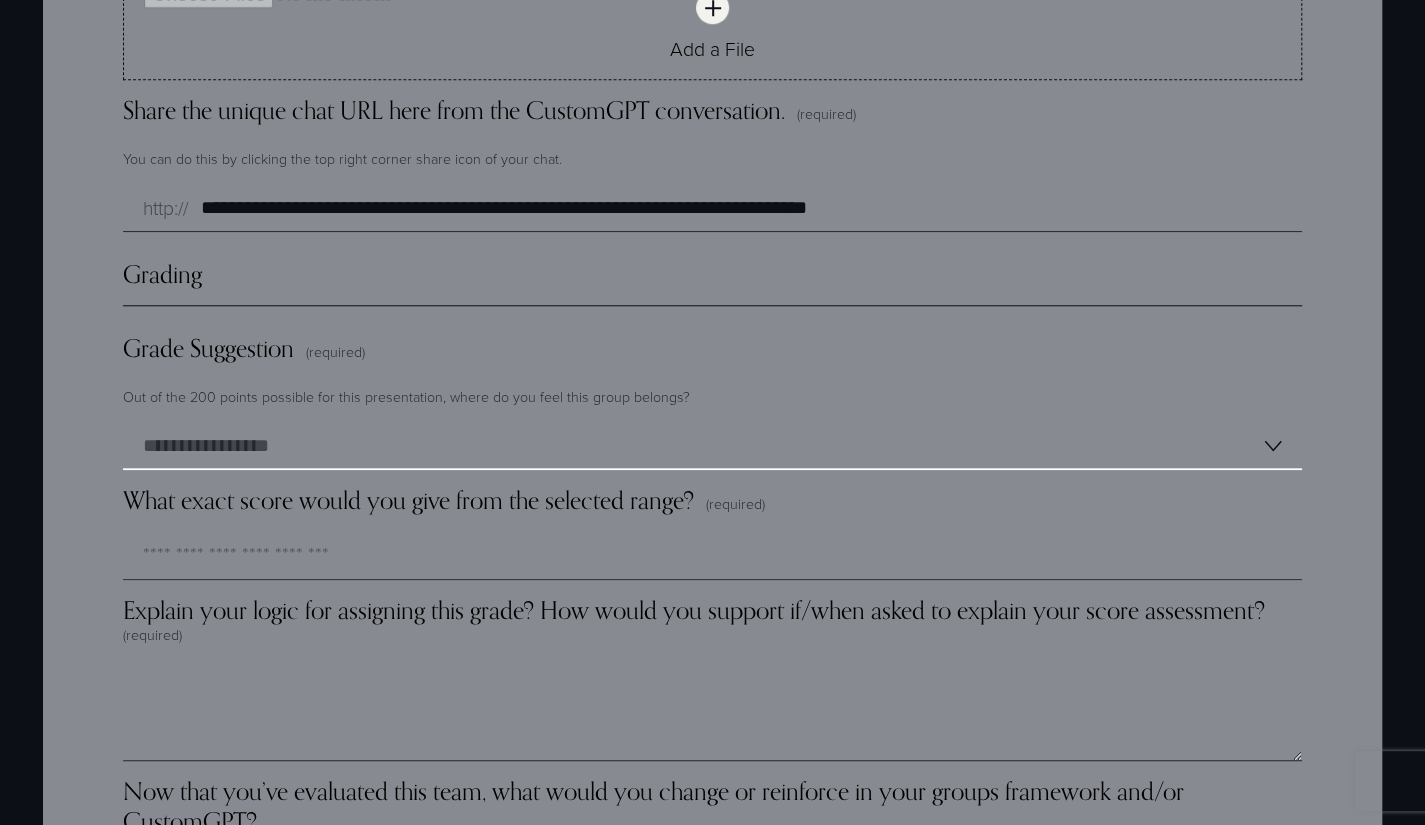 select on "**********" 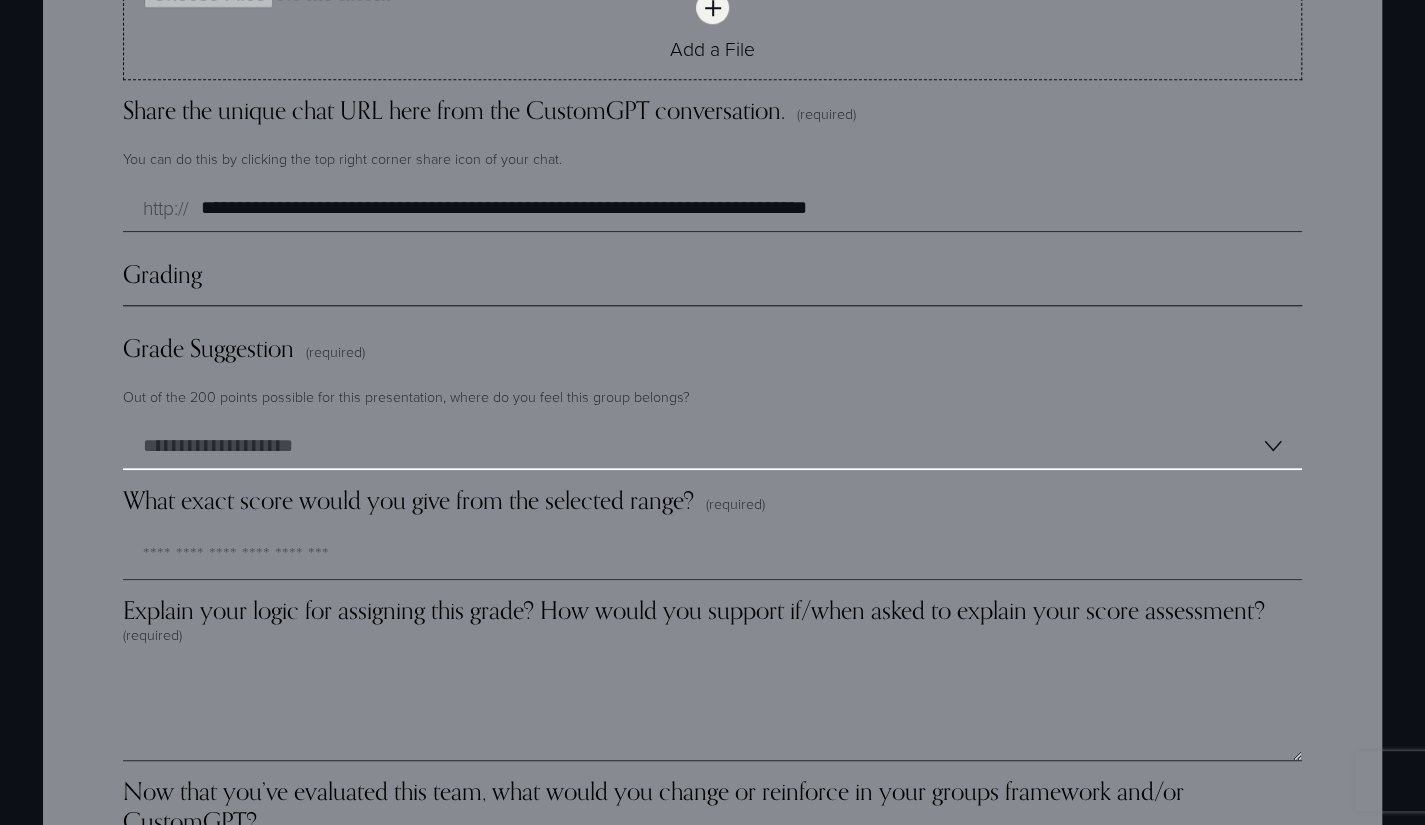 click on "**********" at bounding box center (712, 446) 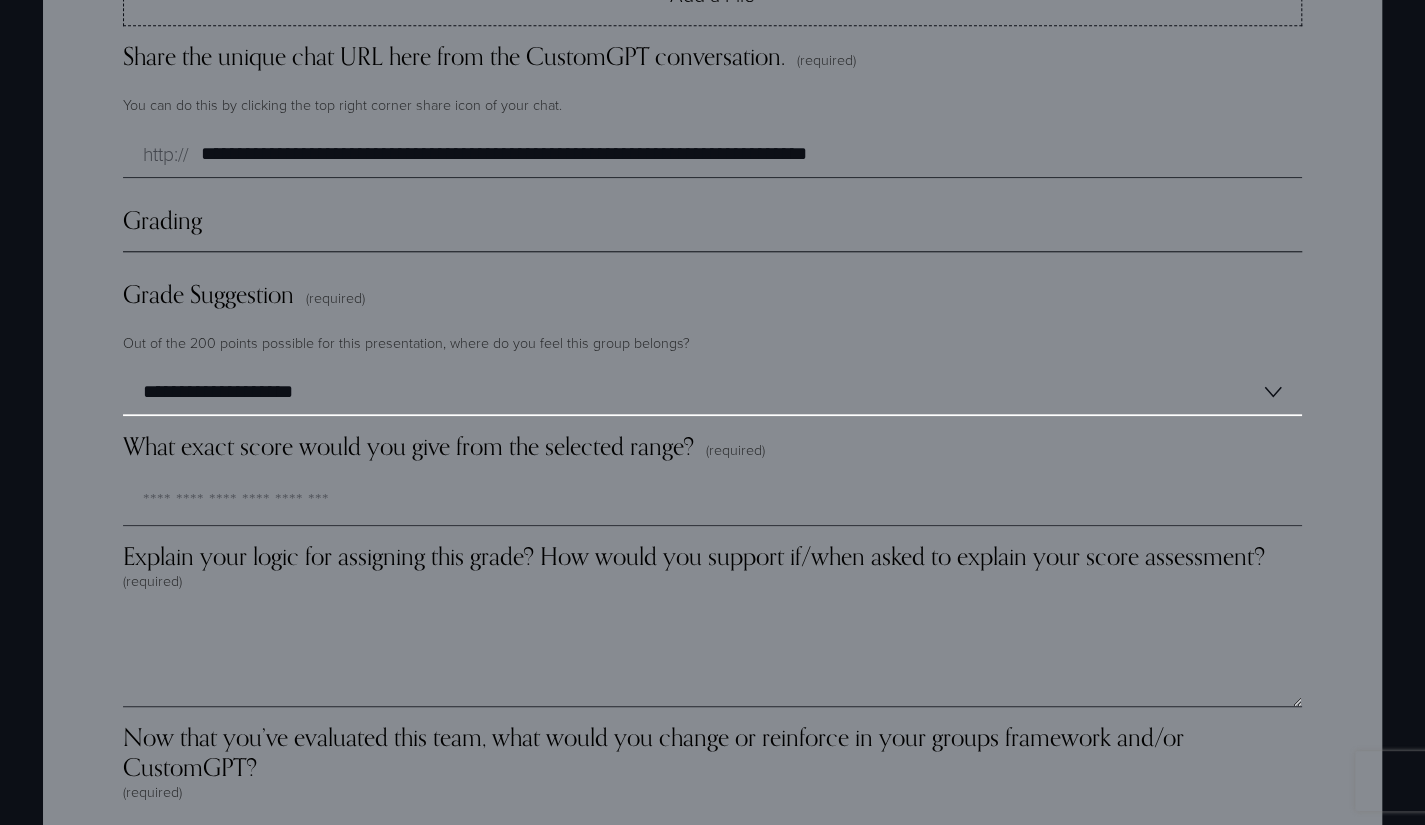 scroll, scrollTop: 5301, scrollLeft: 0, axis: vertical 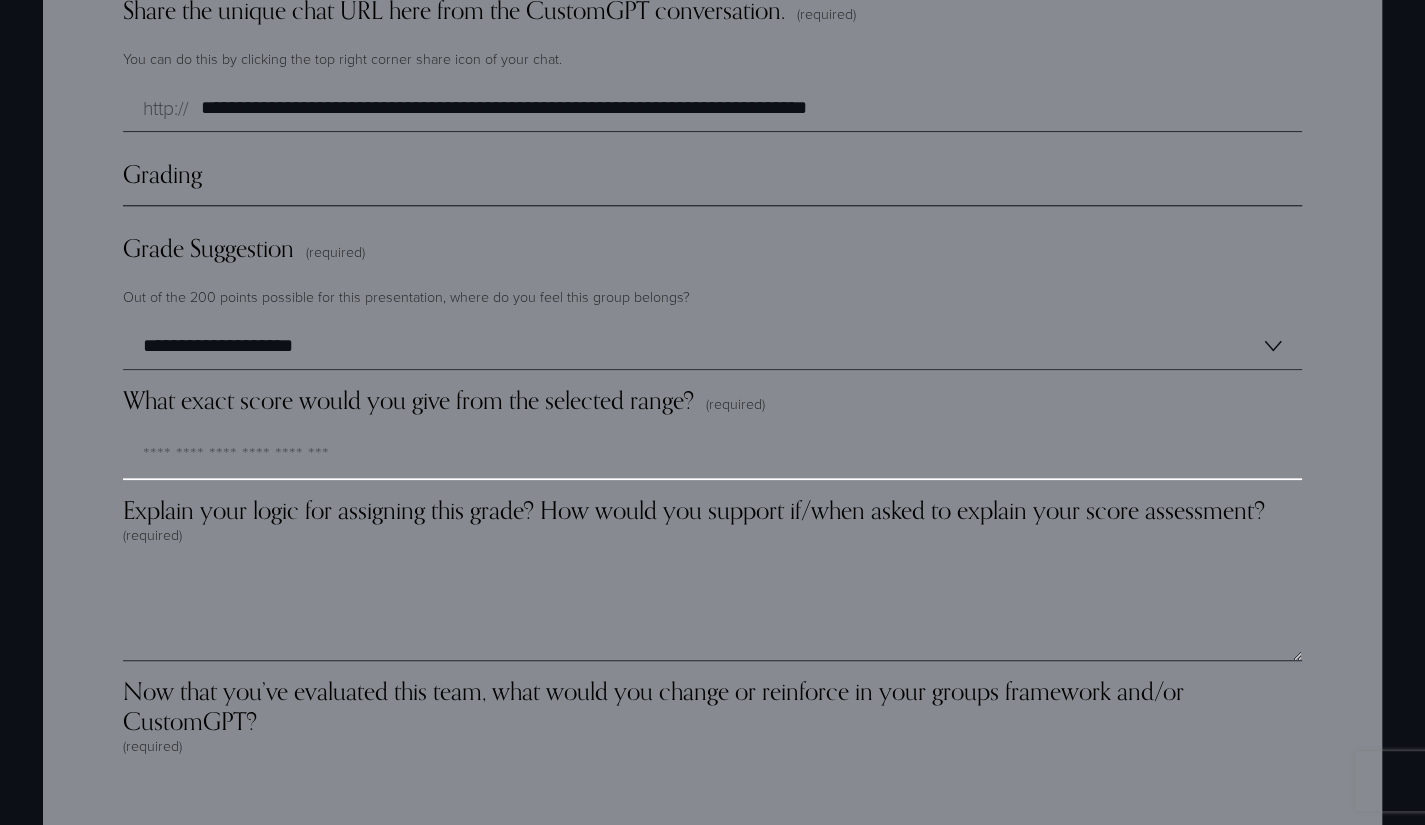 click on "What exact score would you give from the selected range? (required)" at bounding box center (712, 456) 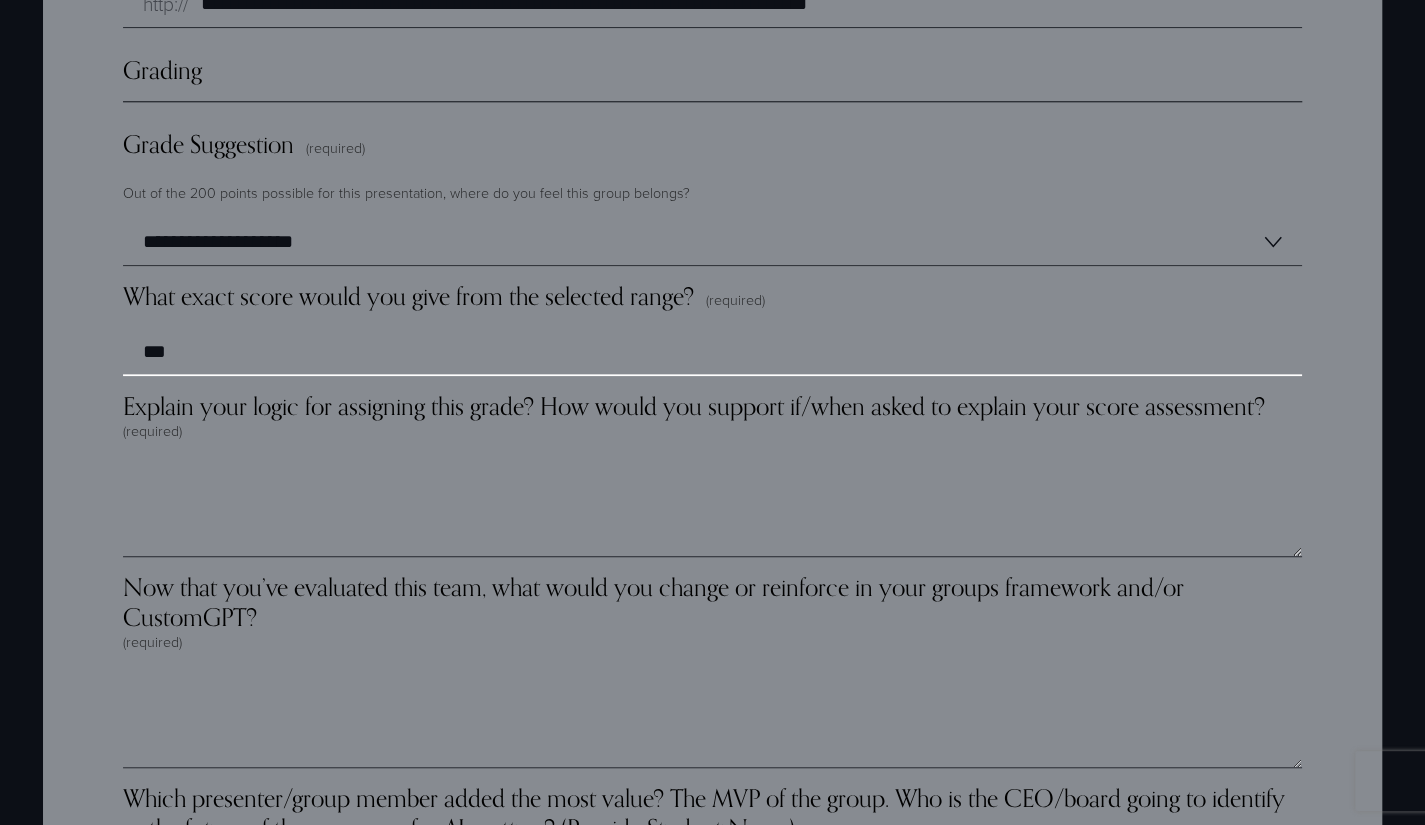 scroll, scrollTop: 5601, scrollLeft: 0, axis: vertical 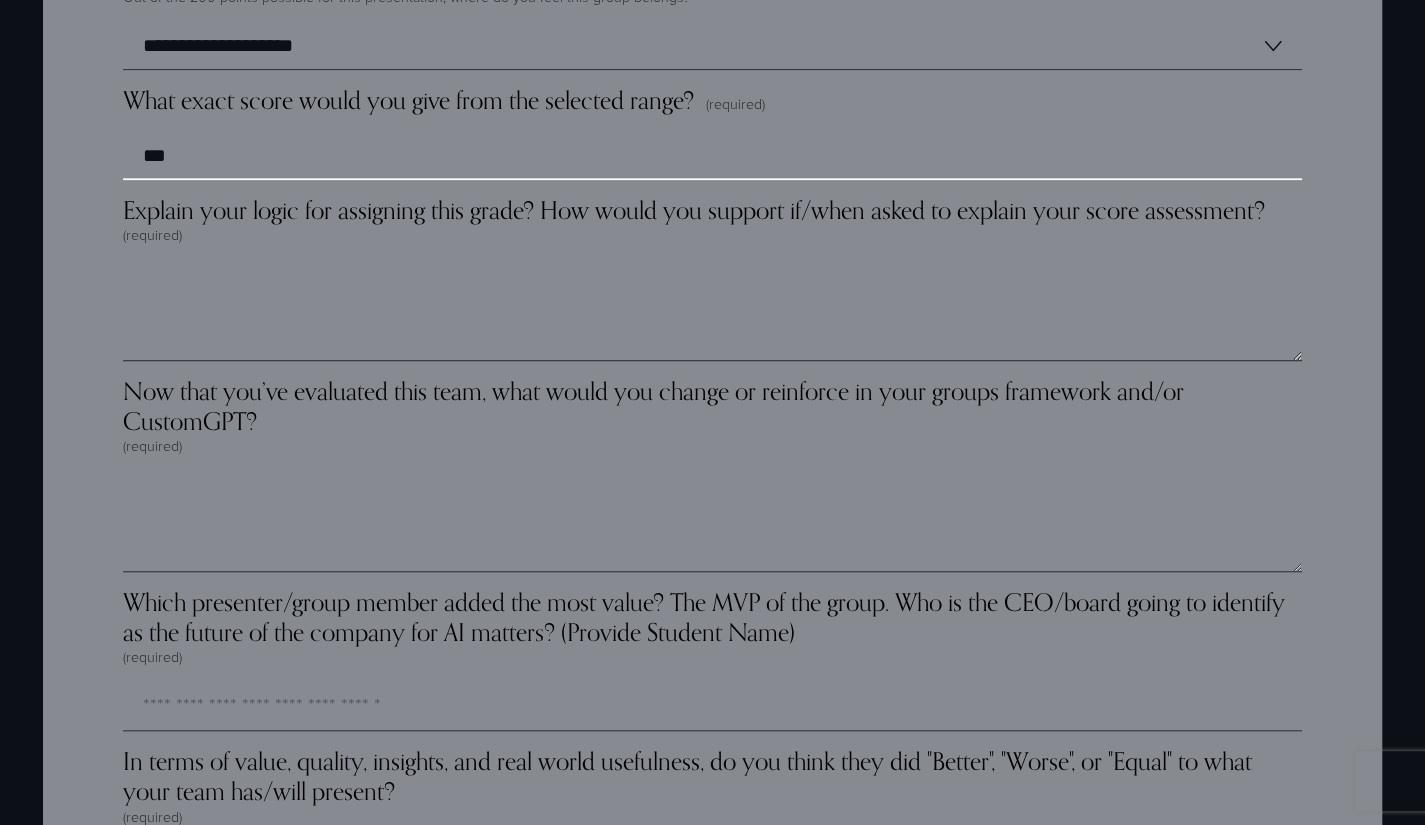 type on "***" 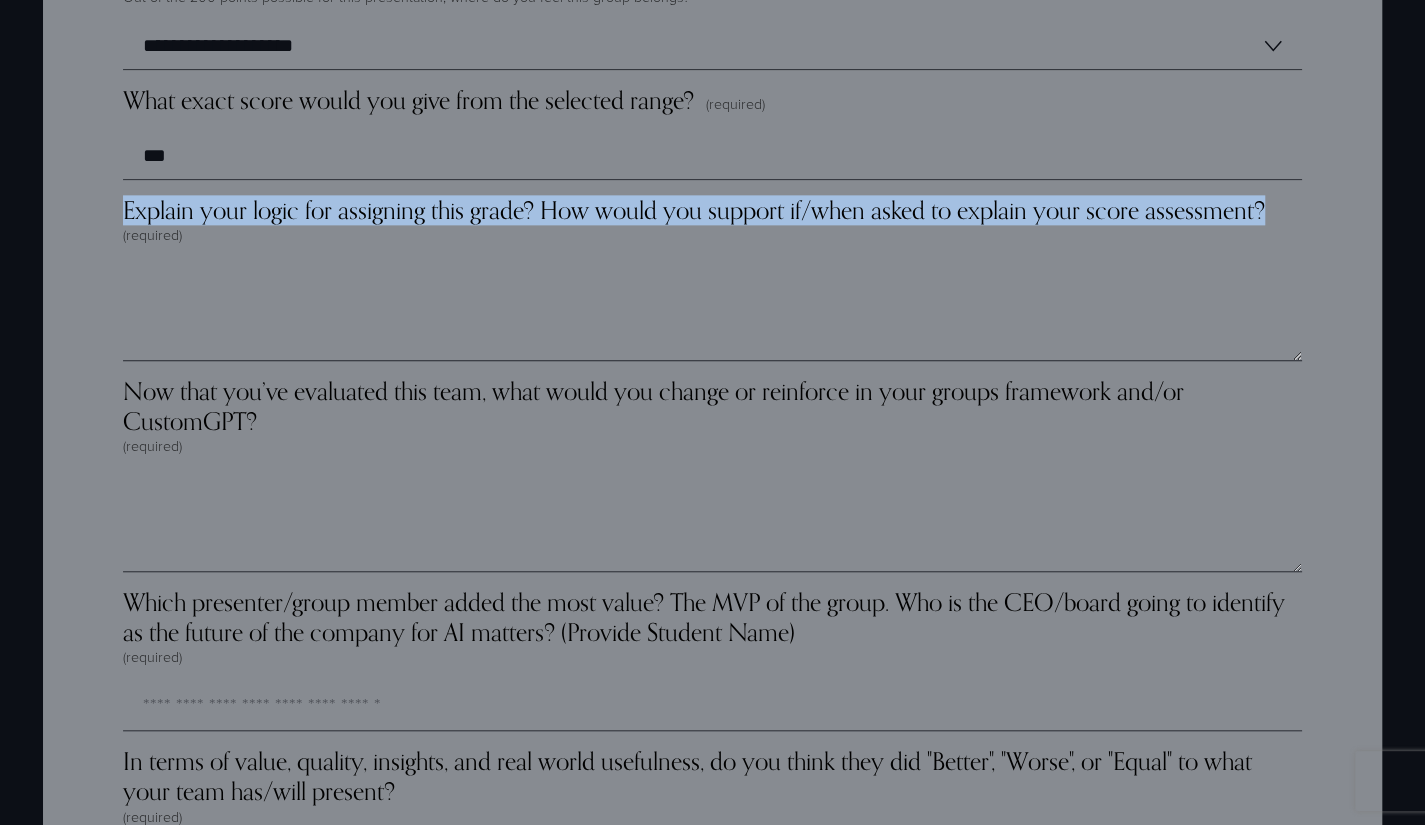 drag, startPoint x: 1276, startPoint y: 207, endPoint x: 111, endPoint y: 207, distance: 1165 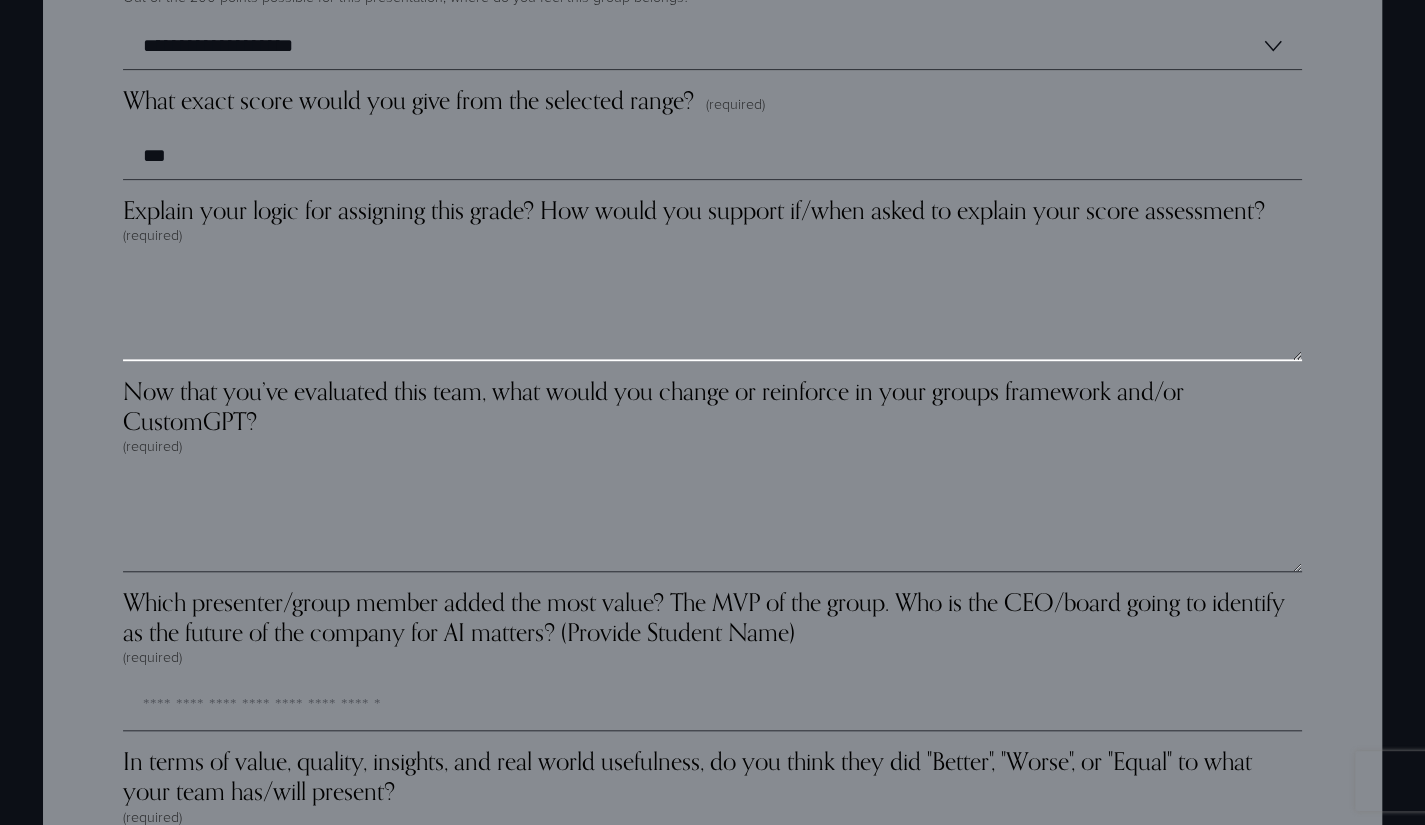 click on "Explain your logic for assigning this grade? How would you support if/when asked to explain  your score assessment? (required)" at bounding box center [712, 311] 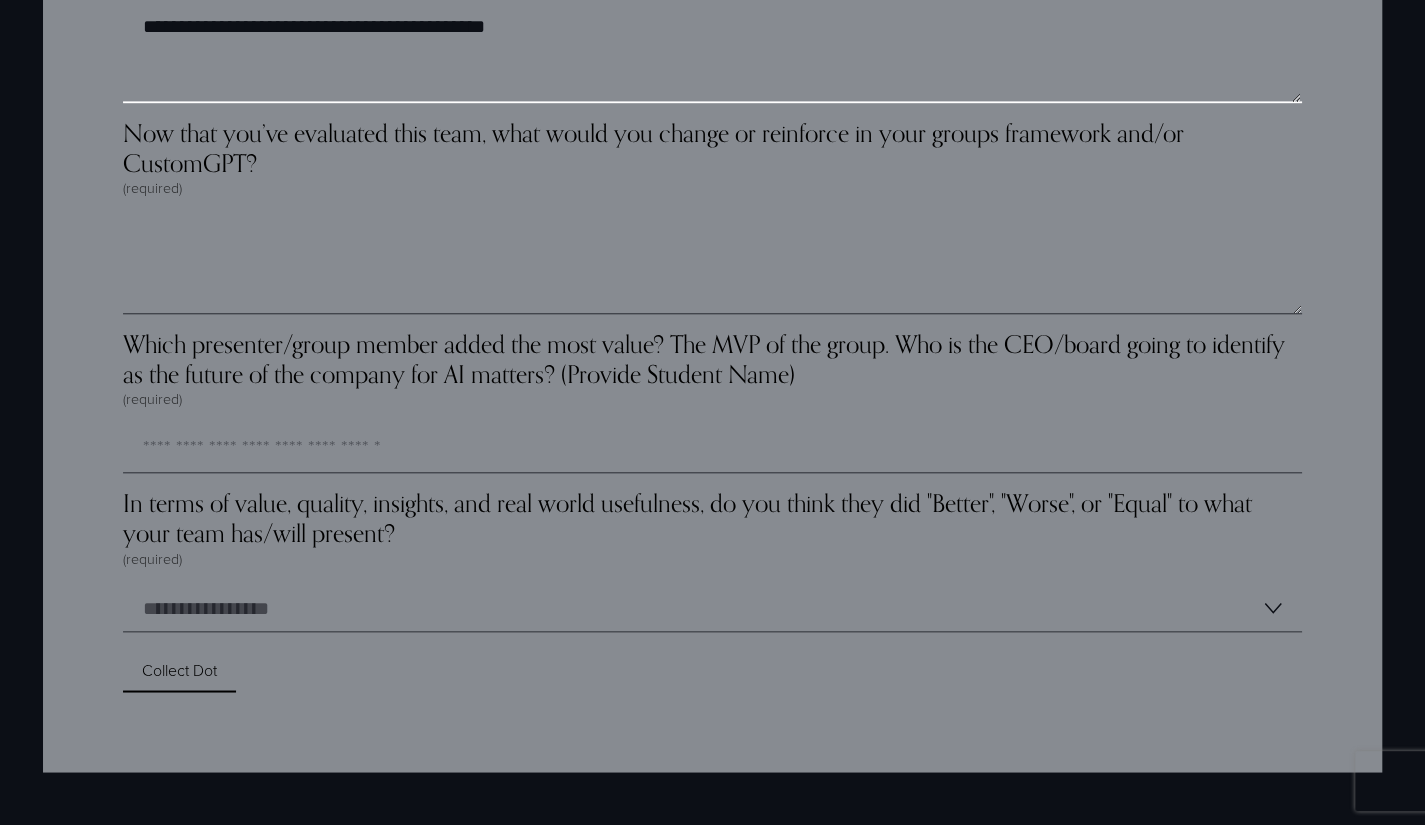 scroll, scrollTop: 5901, scrollLeft: 0, axis: vertical 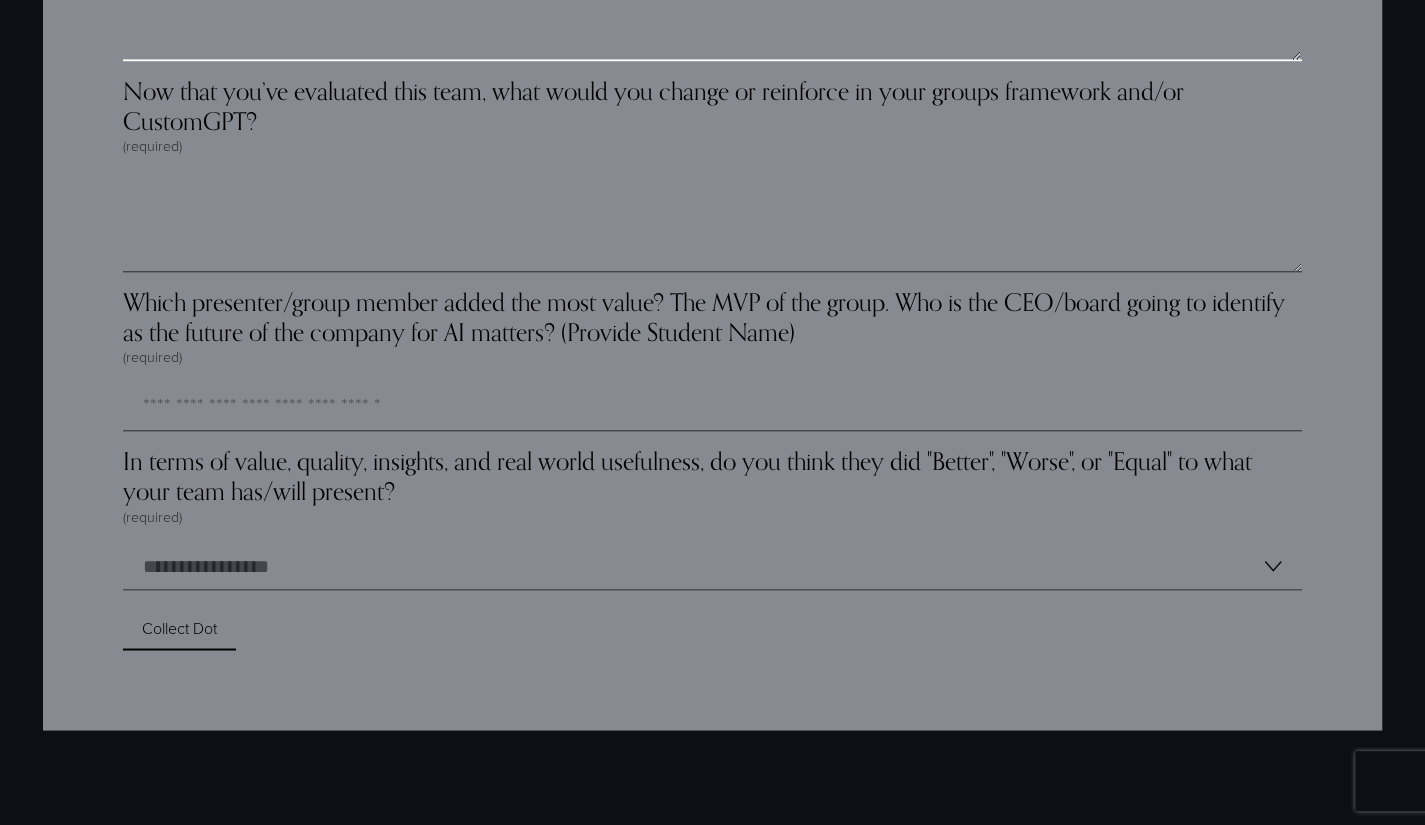 type on "**********" 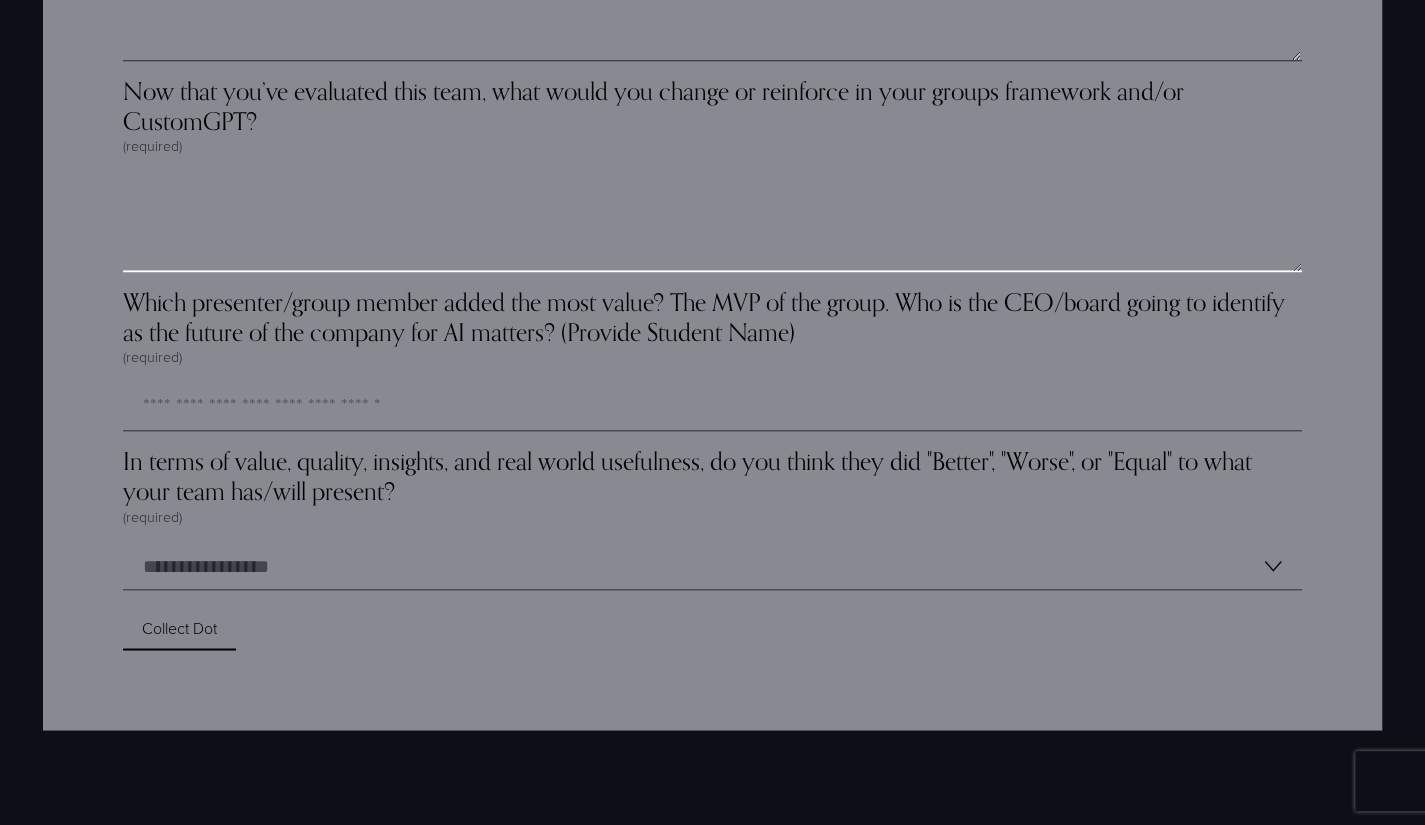 click on "Now that you’ve evaluated this team, what would you change or reinforce in your groups framework and/or CustomGPT? (required)" at bounding box center [712, 222] 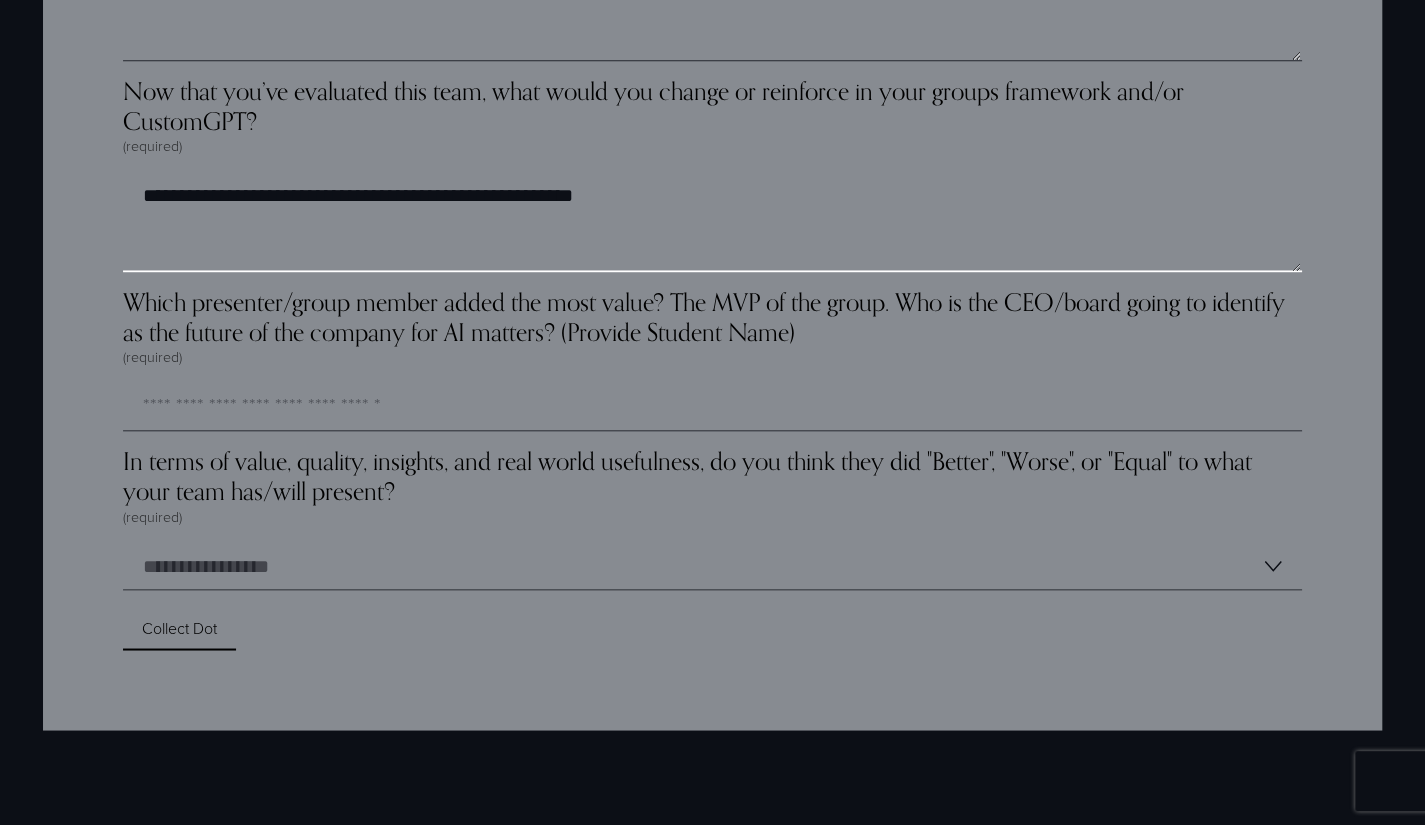 drag, startPoint x: 634, startPoint y: 195, endPoint x: 493, endPoint y: 193, distance: 141.01419 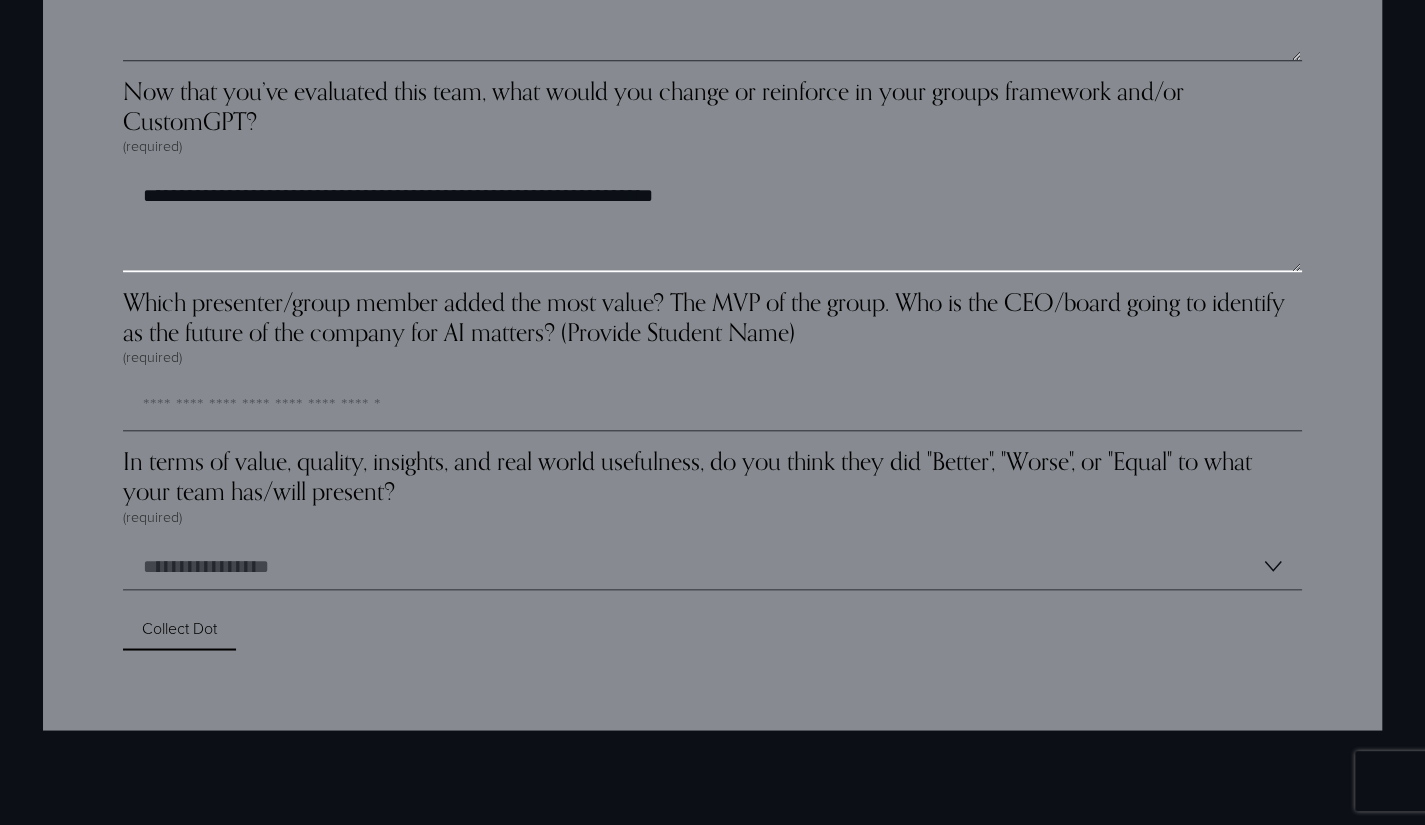 scroll, scrollTop: 6001, scrollLeft: 0, axis: vertical 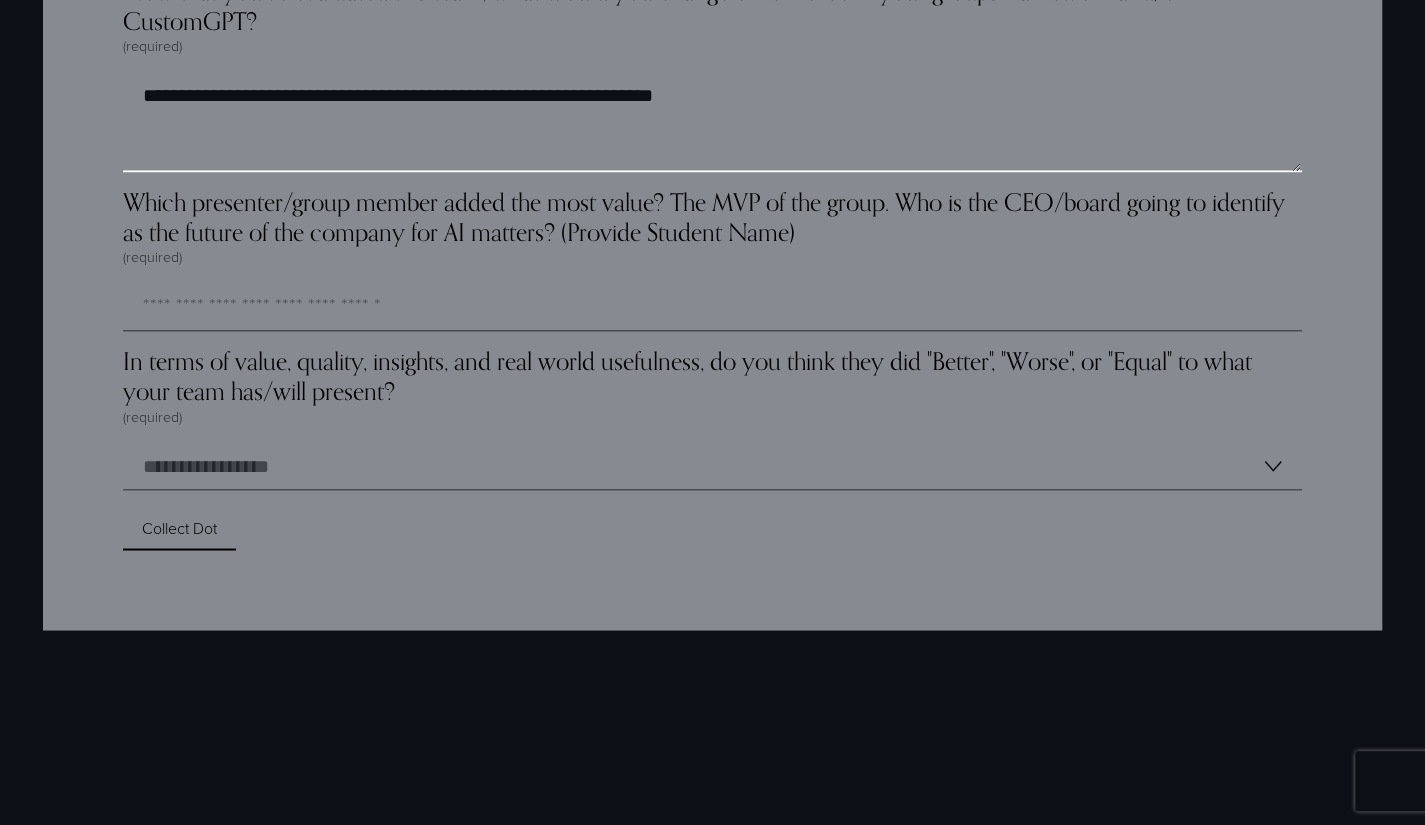 type on "**********" 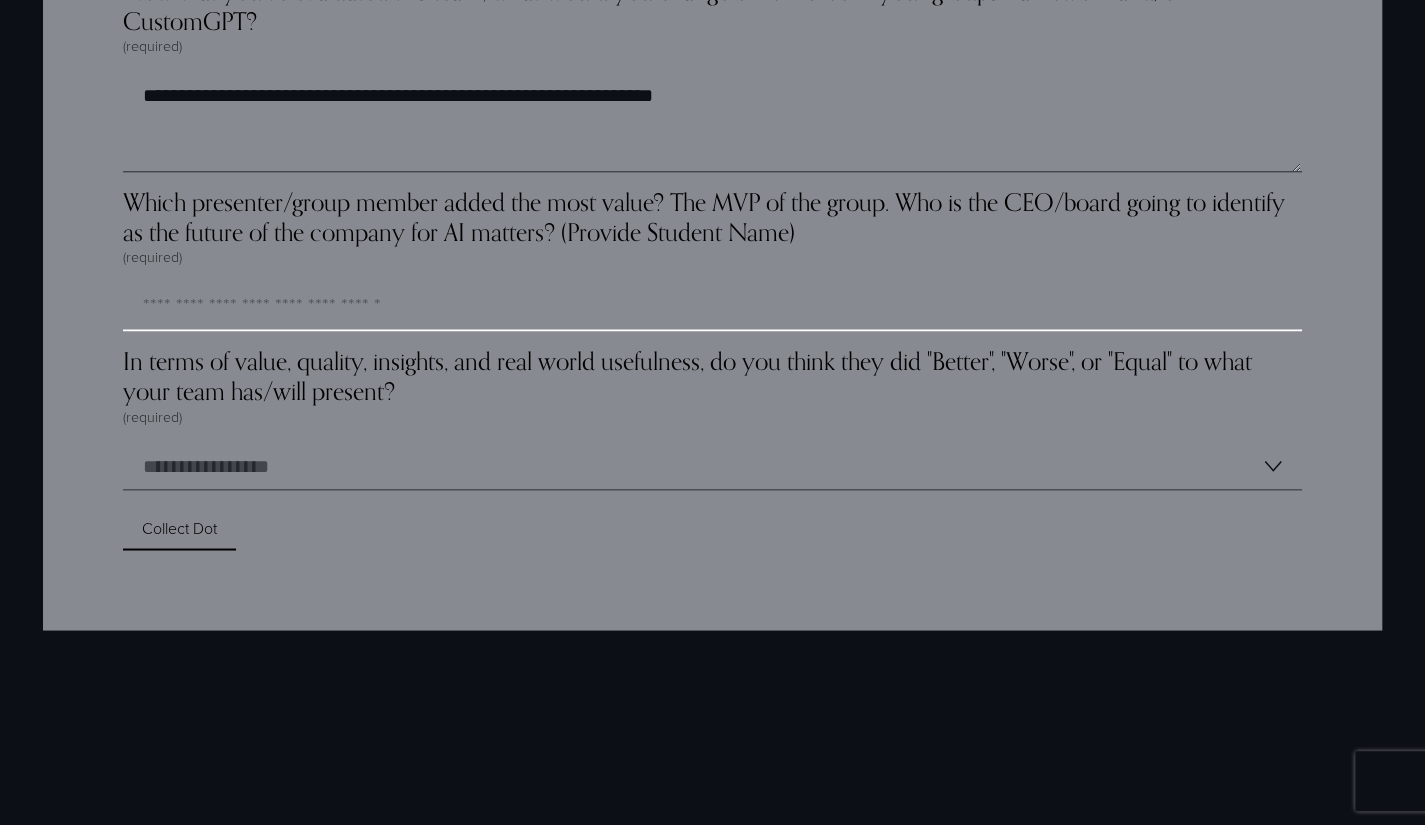 click on "Which presenter/group member added the most value? The MVP of the group. Who is the CEO/board going to identify as the future of the company for AI matters? (Provide Student Name) (required)" at bounding box center [712, 307] 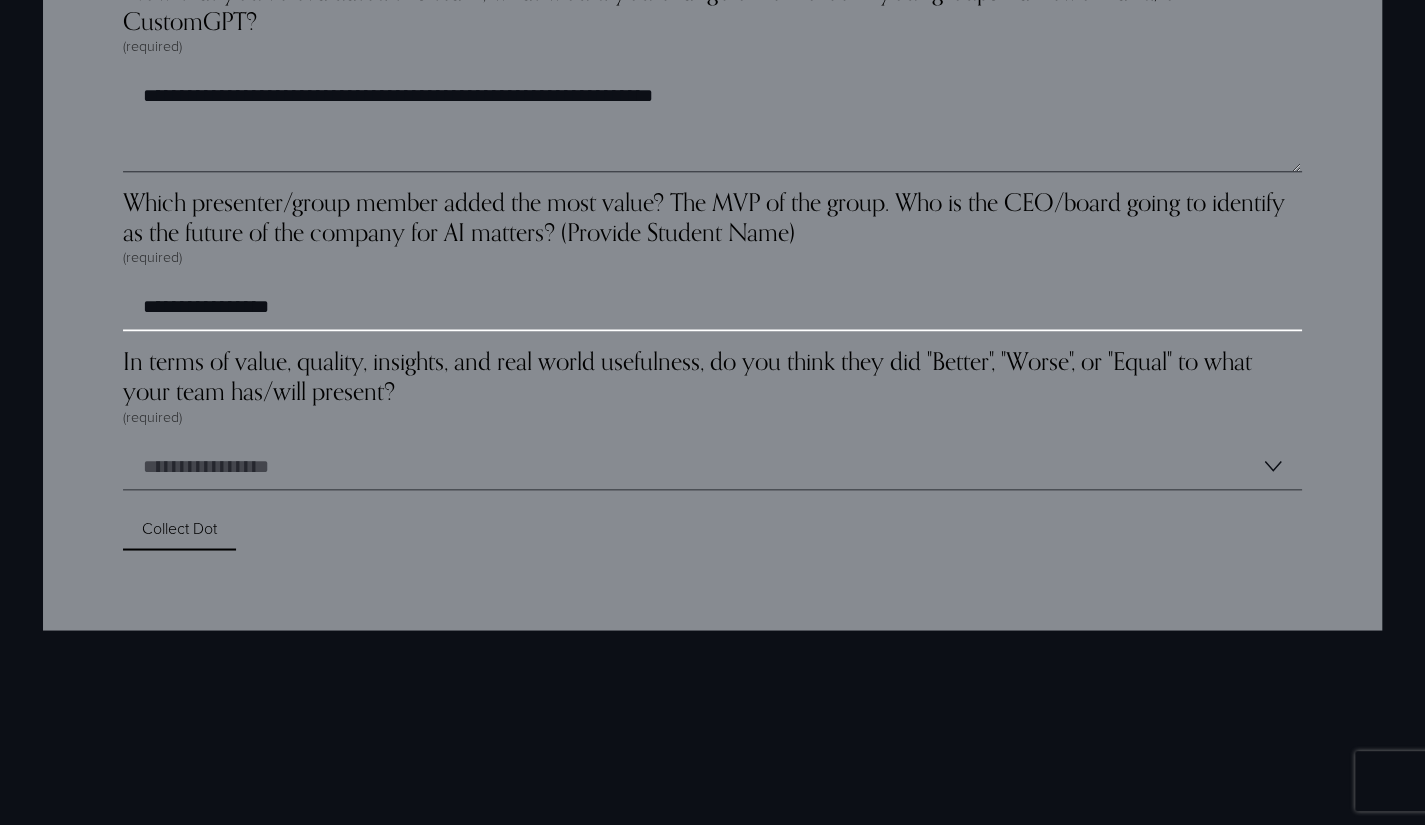 type on "**********" 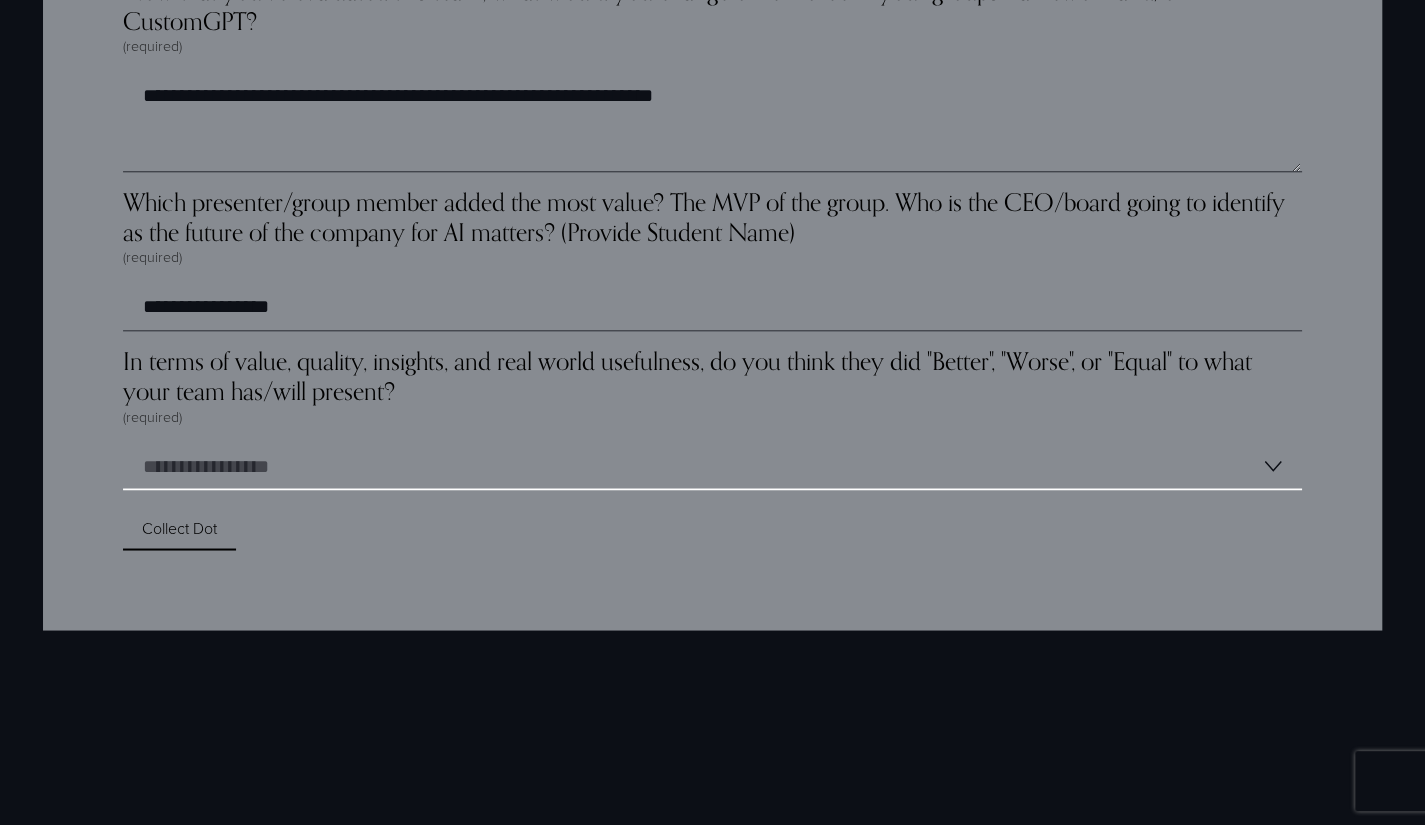 click on "**********" at bounding box center (712, 466) 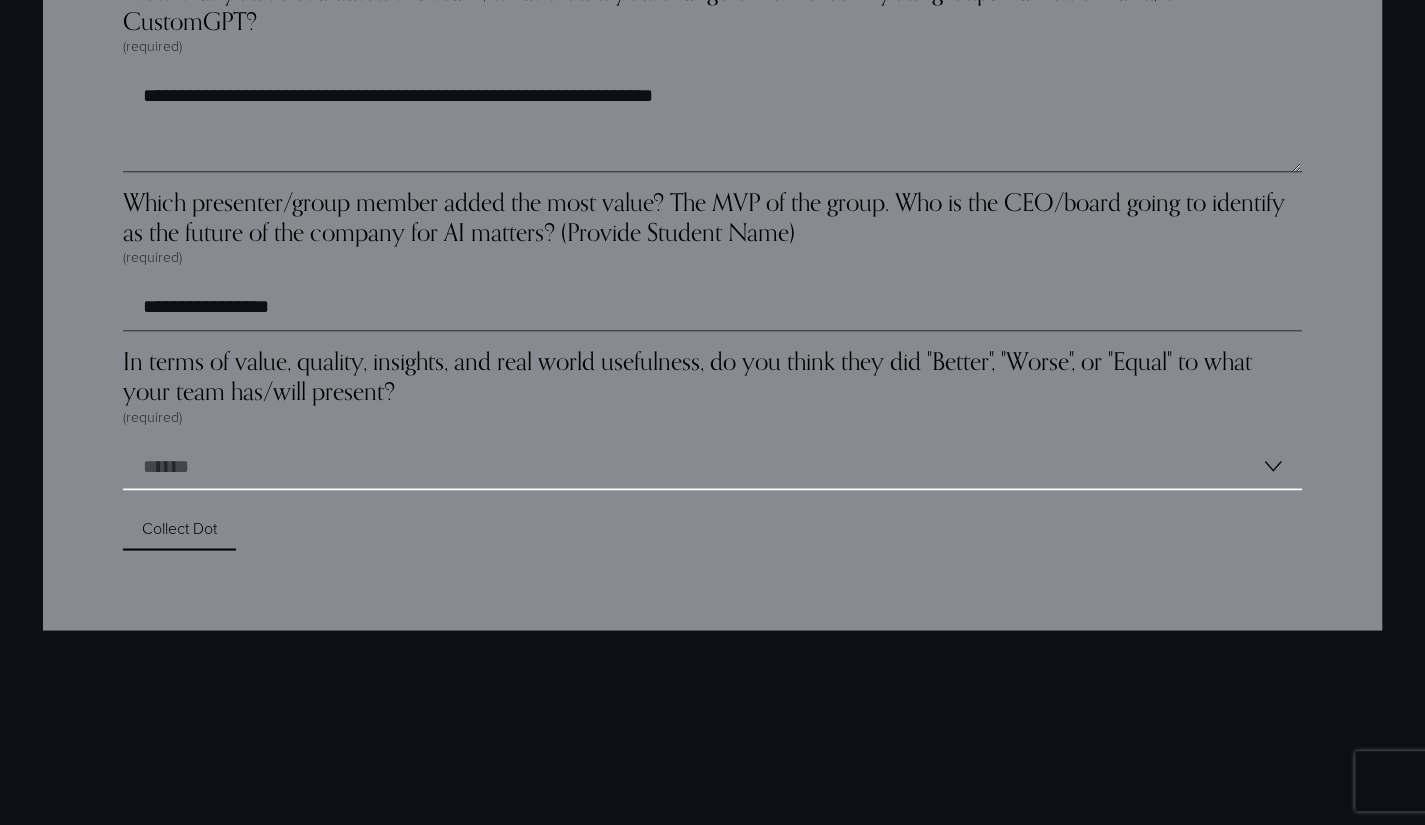 click on "**********" at bounding box center (712, 466) 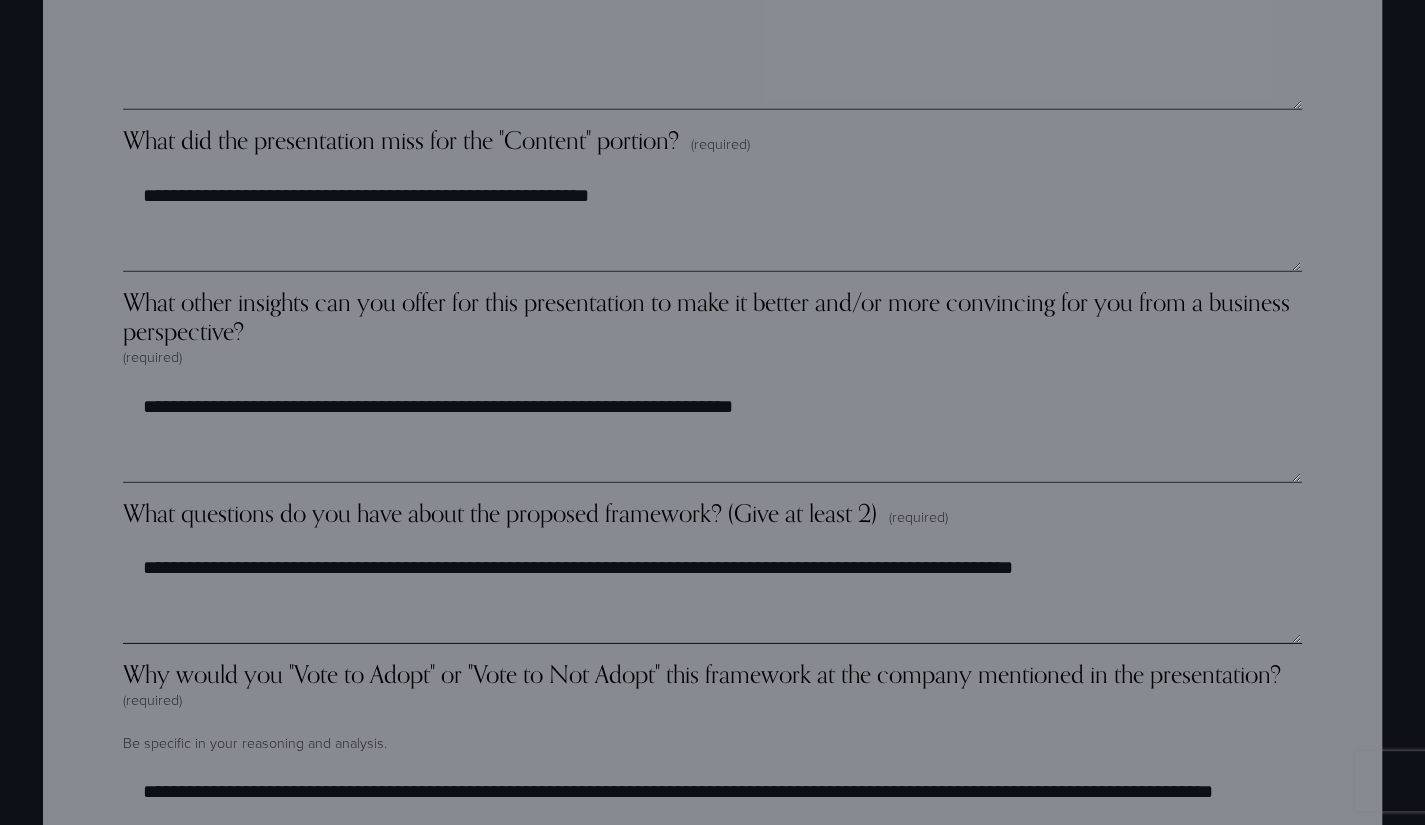 scroll, scrollTop: 2901, scrollLeft: 0, axis: vertical 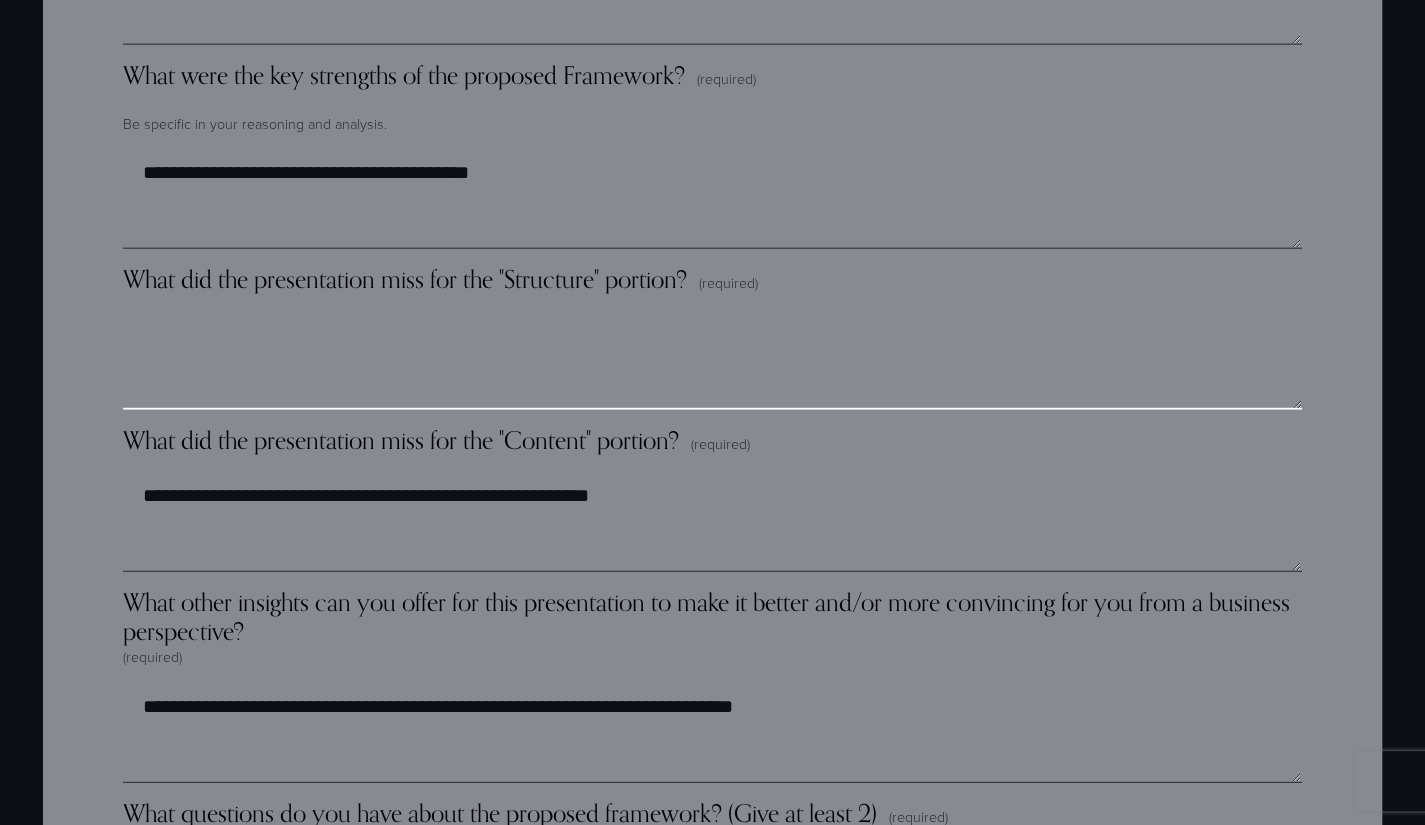 click on "What did the presentation miss for the "Structure" portion? (required)" at bounding box center [712, 360] 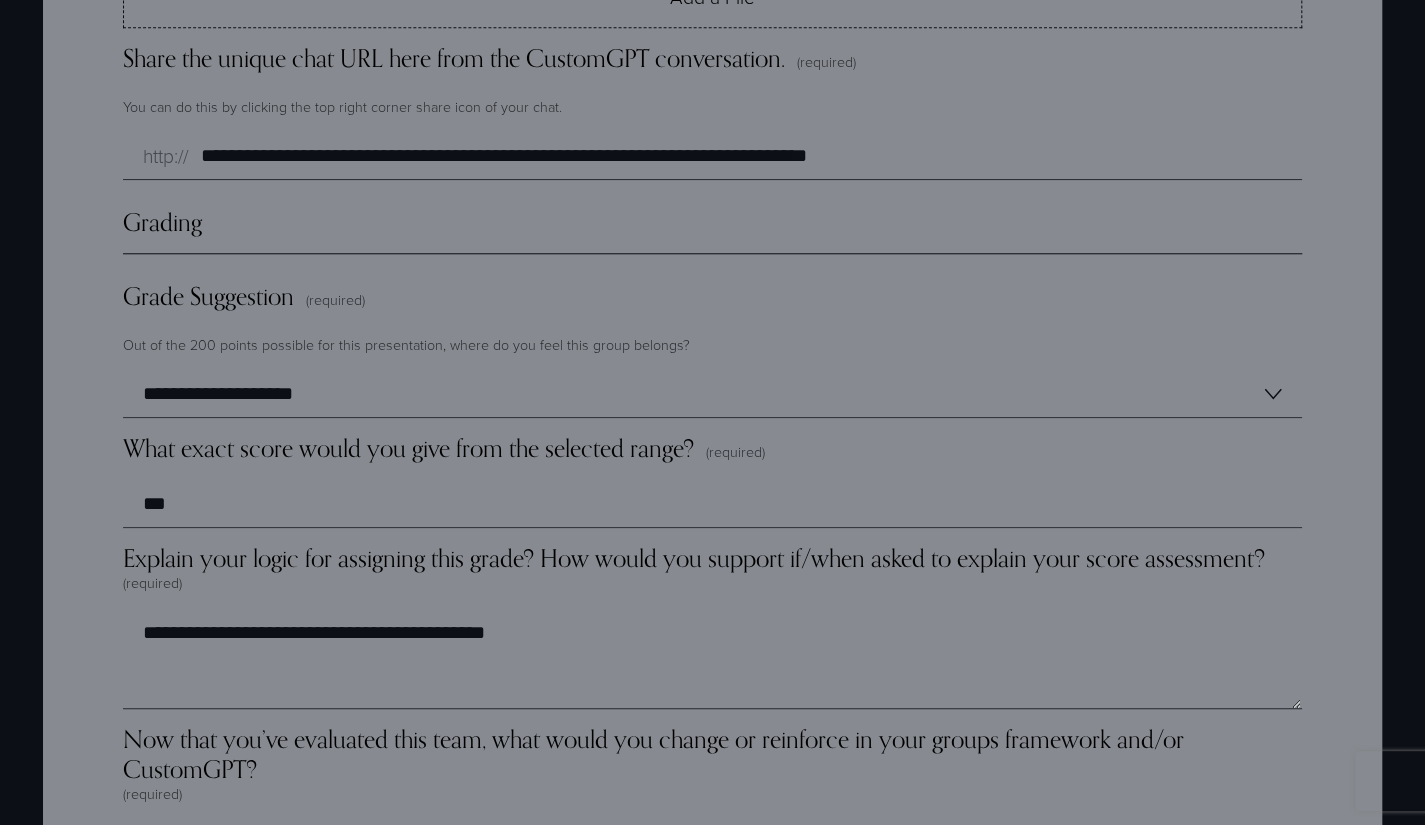 scroll, scrollTop: 5301, scrollLeft: 0, axis: vertical 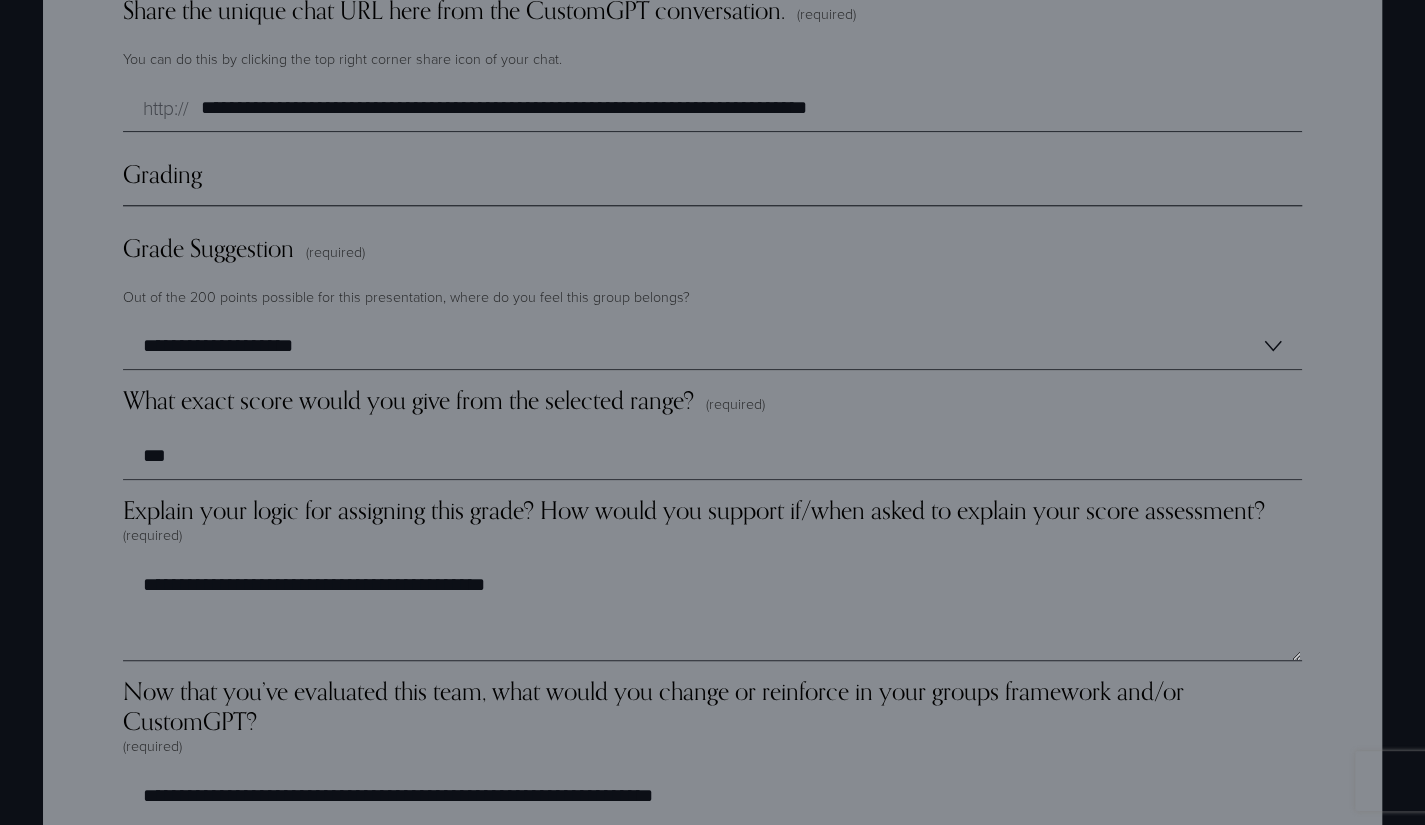 type on "**********" 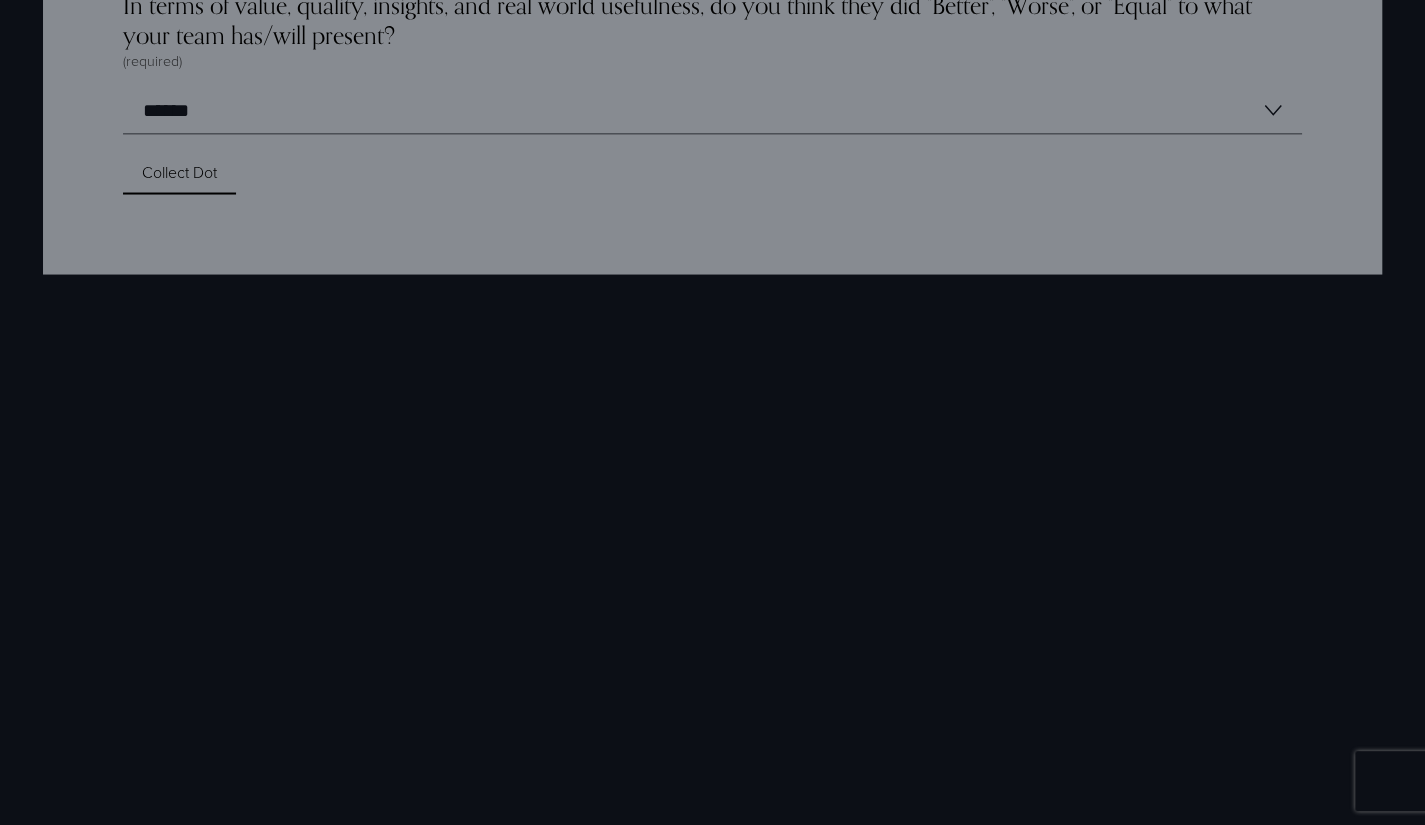 scroll, scrollTop: 6401, scrollLeft: 0, axis: vertical 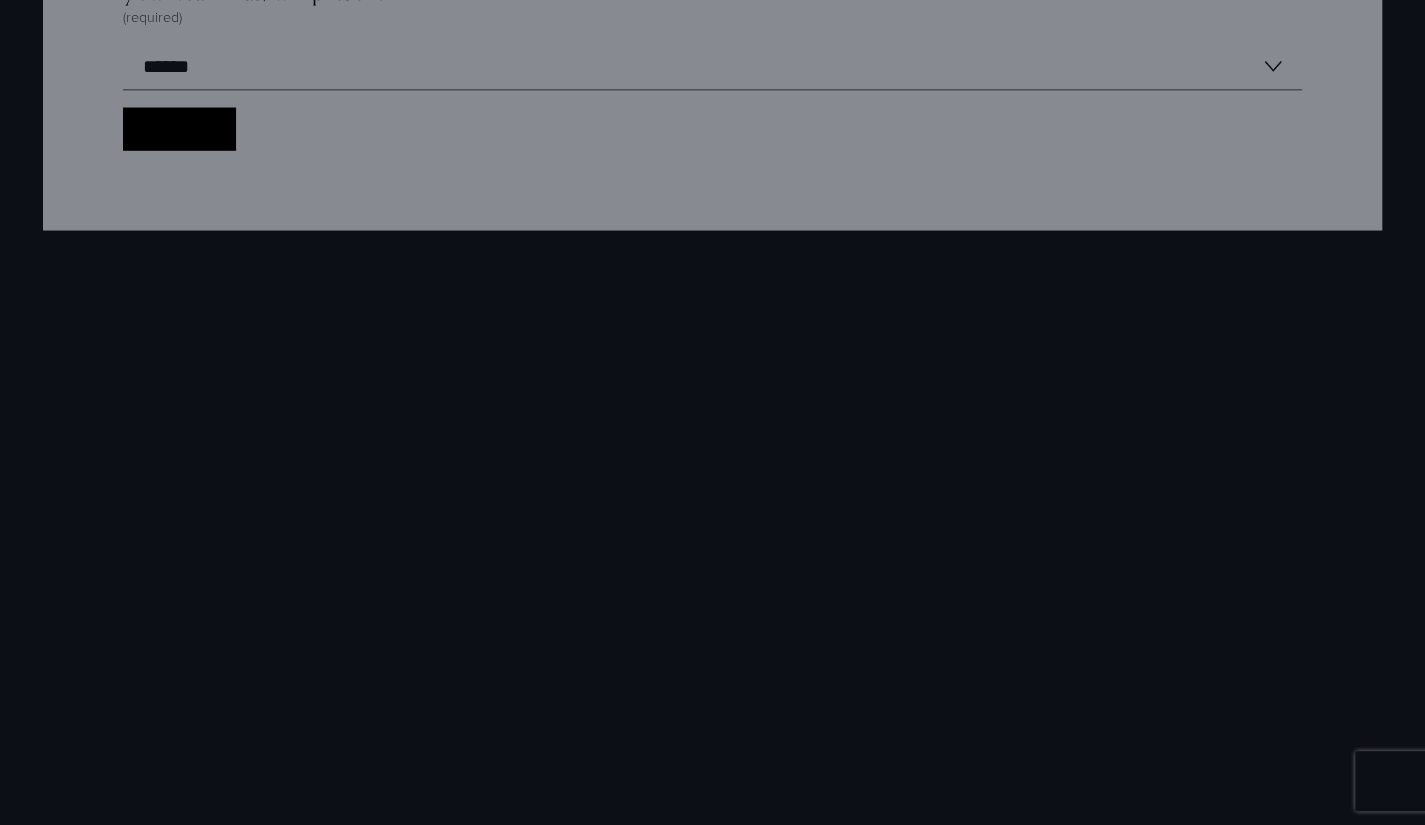 click on "Collect Dot Collect Dot" at bounding box center (179, 128) 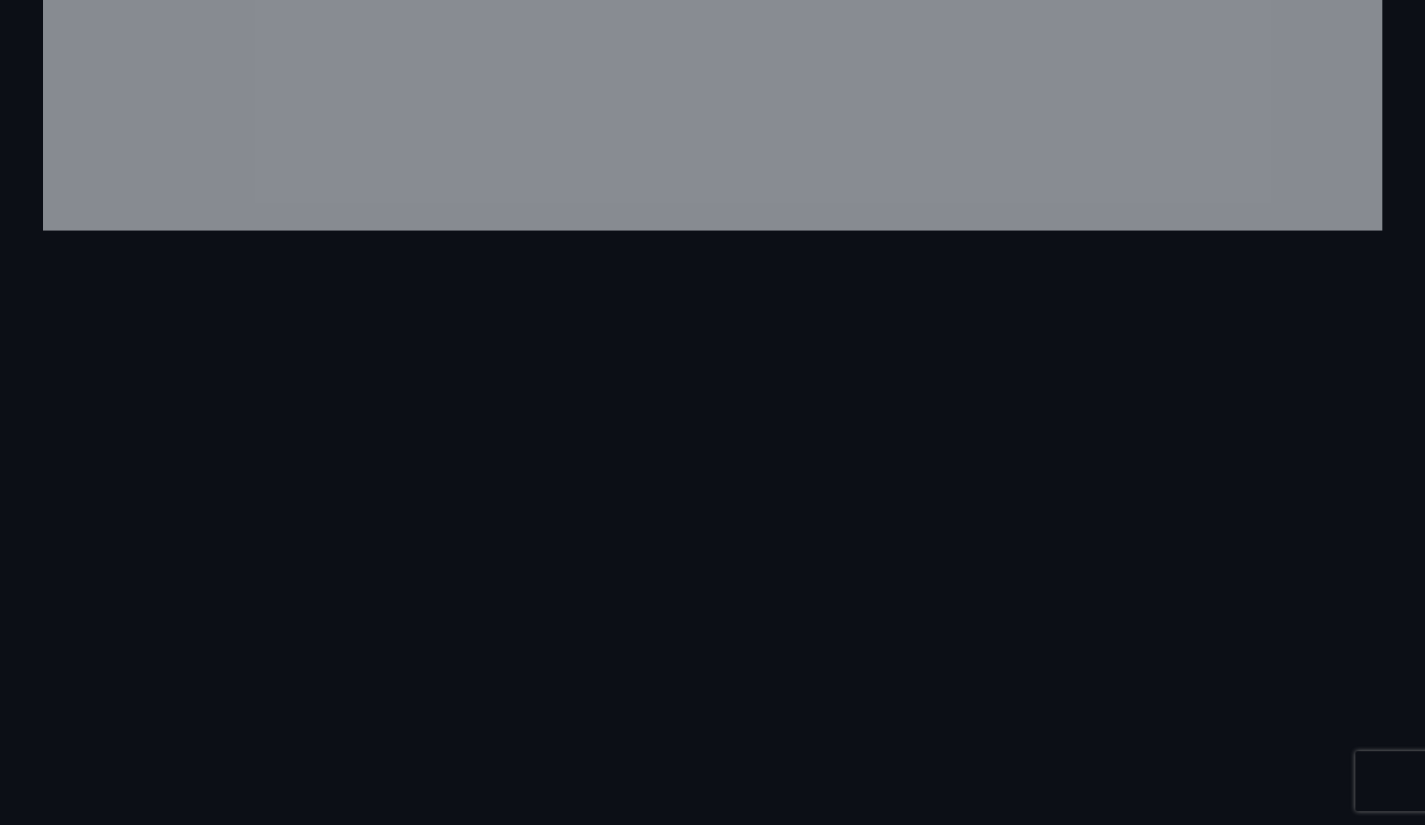 scroll, scrollTop: 1177, scrollLeft: 0, axis: vertical 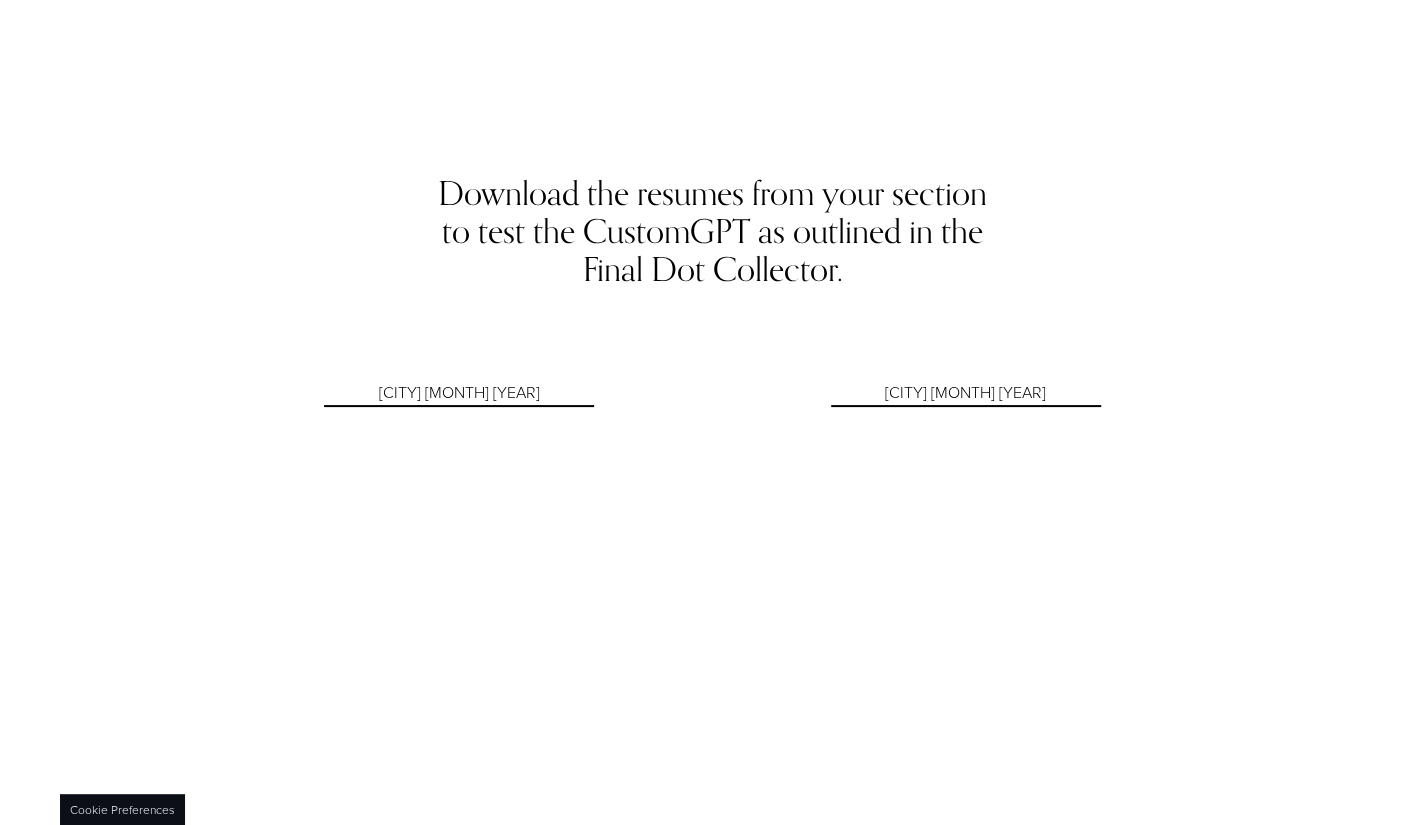 click on "Download the resumes from your section to test the CustomGPT as outlined in the Final Dot Collector." at bounding box center (713, 231) 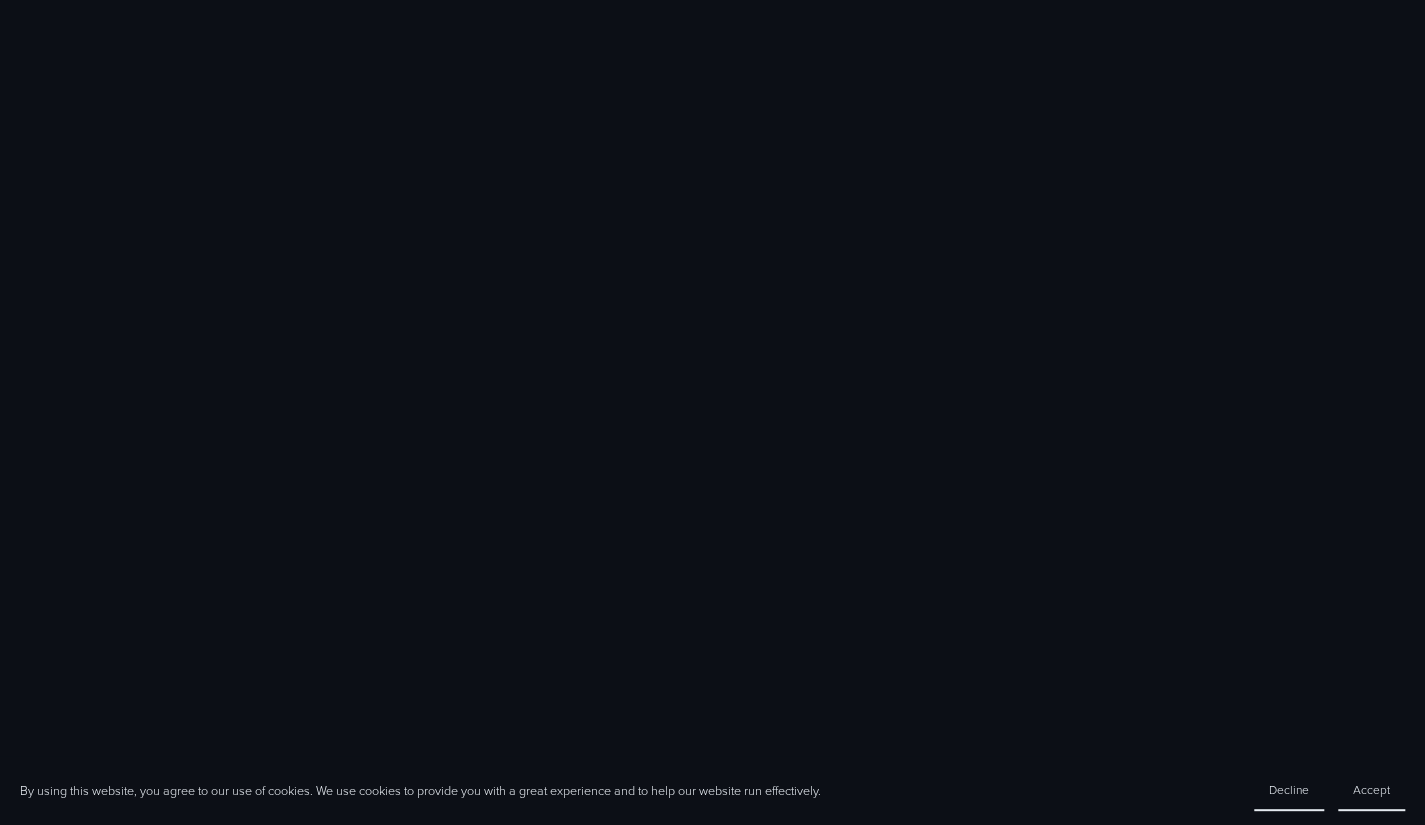 scroll, scrollTop: 912, scrollLeft: 0, axis: vertical 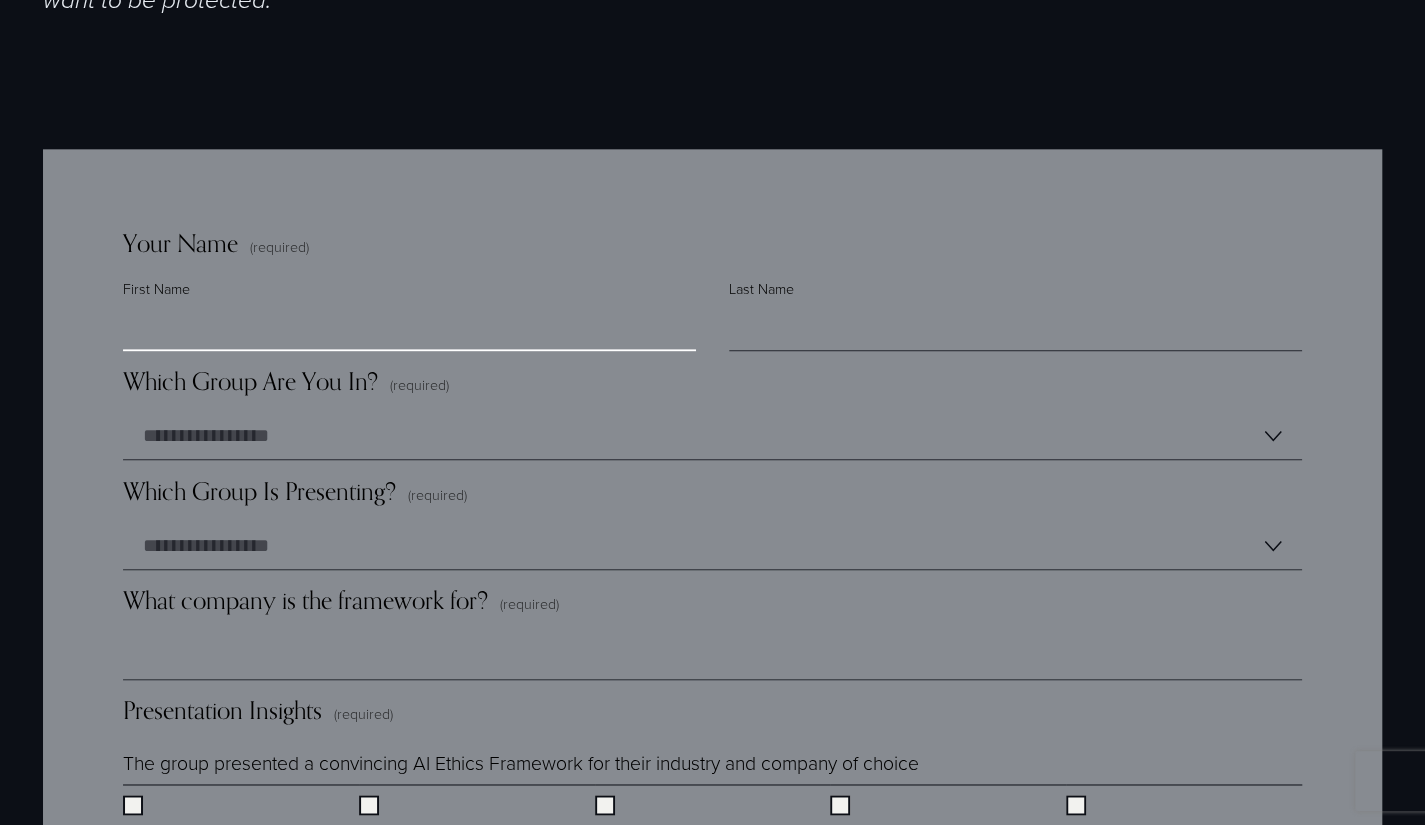 click on "First Name" at bounding box center (409, 327) 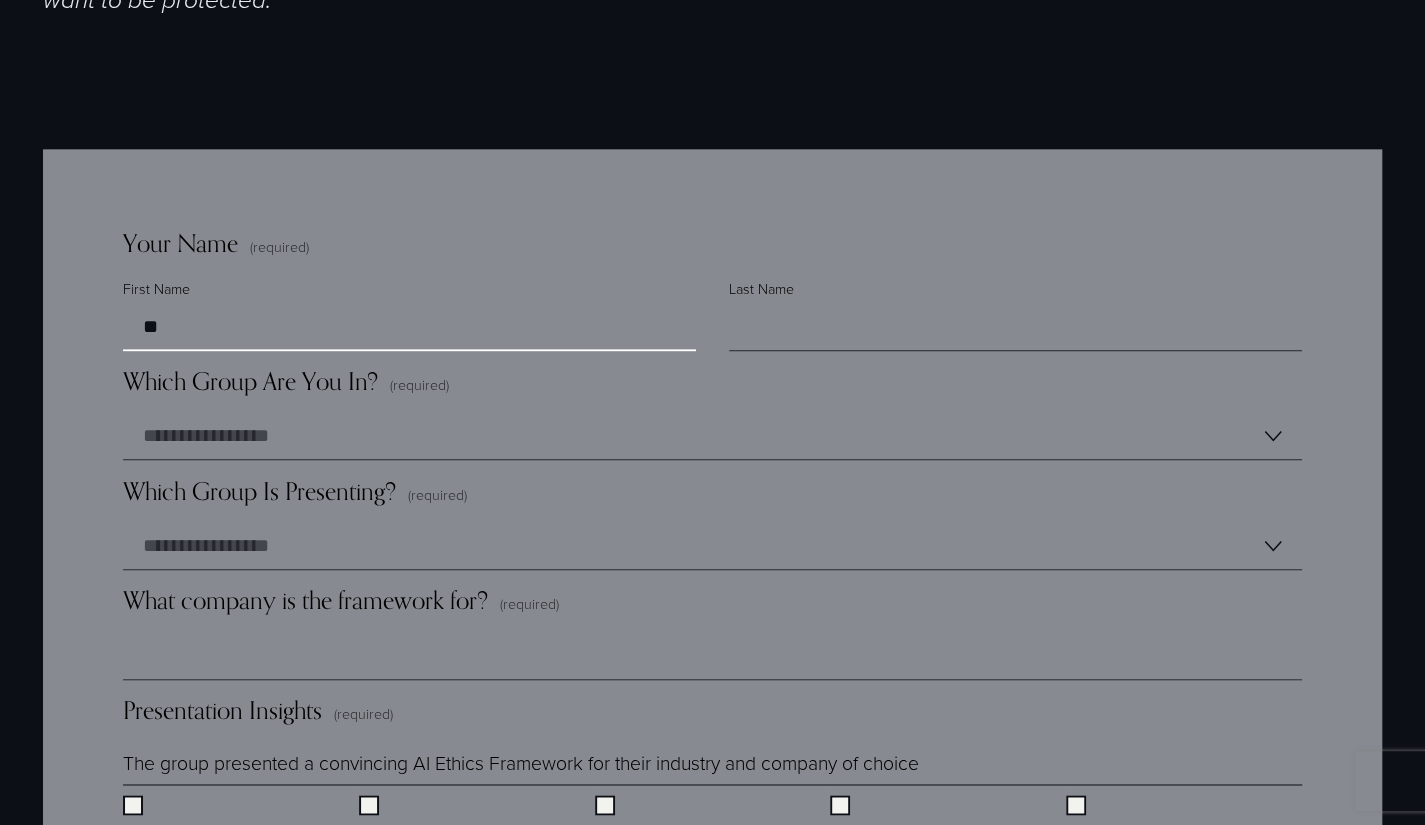 type on "*" 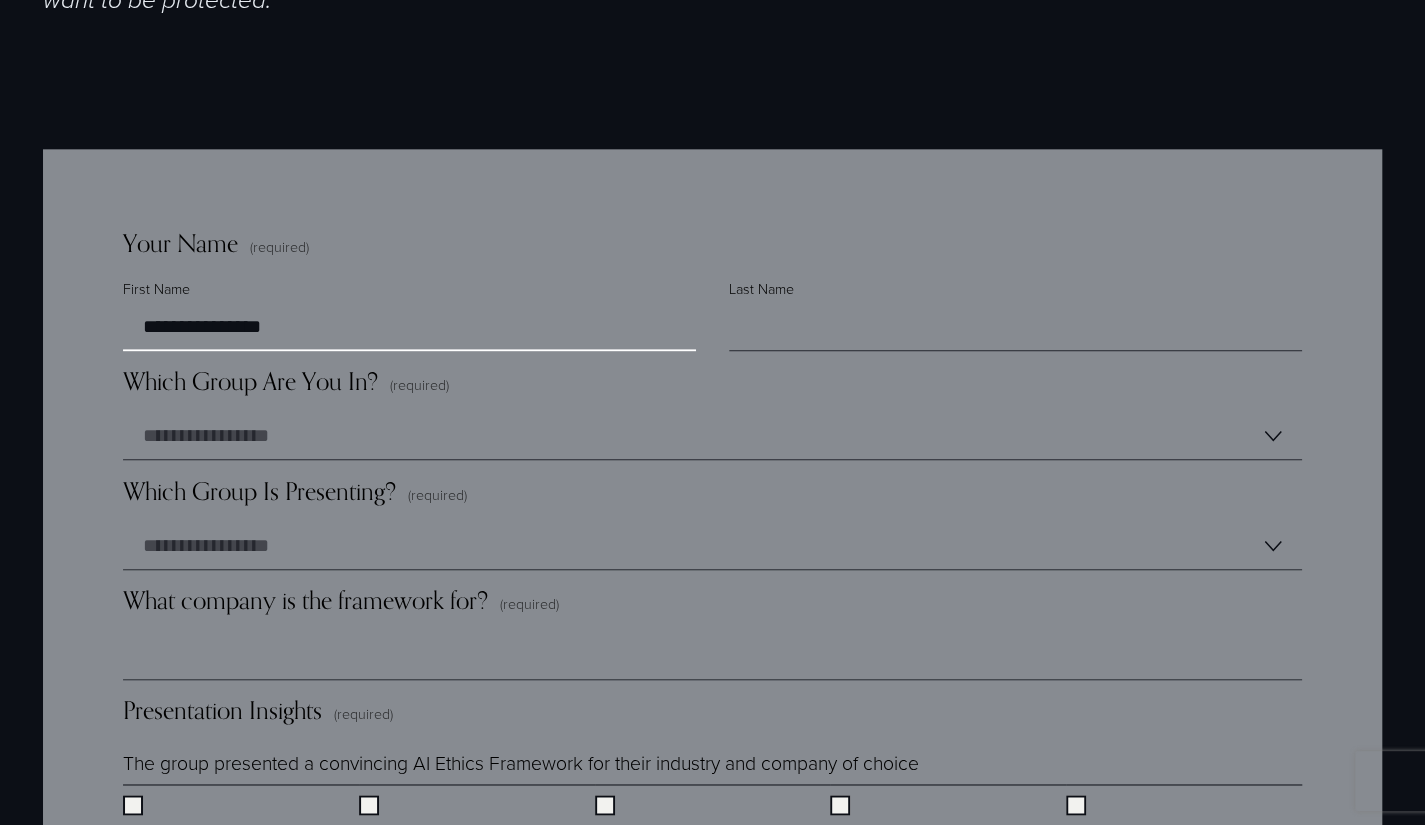 type on "**********" 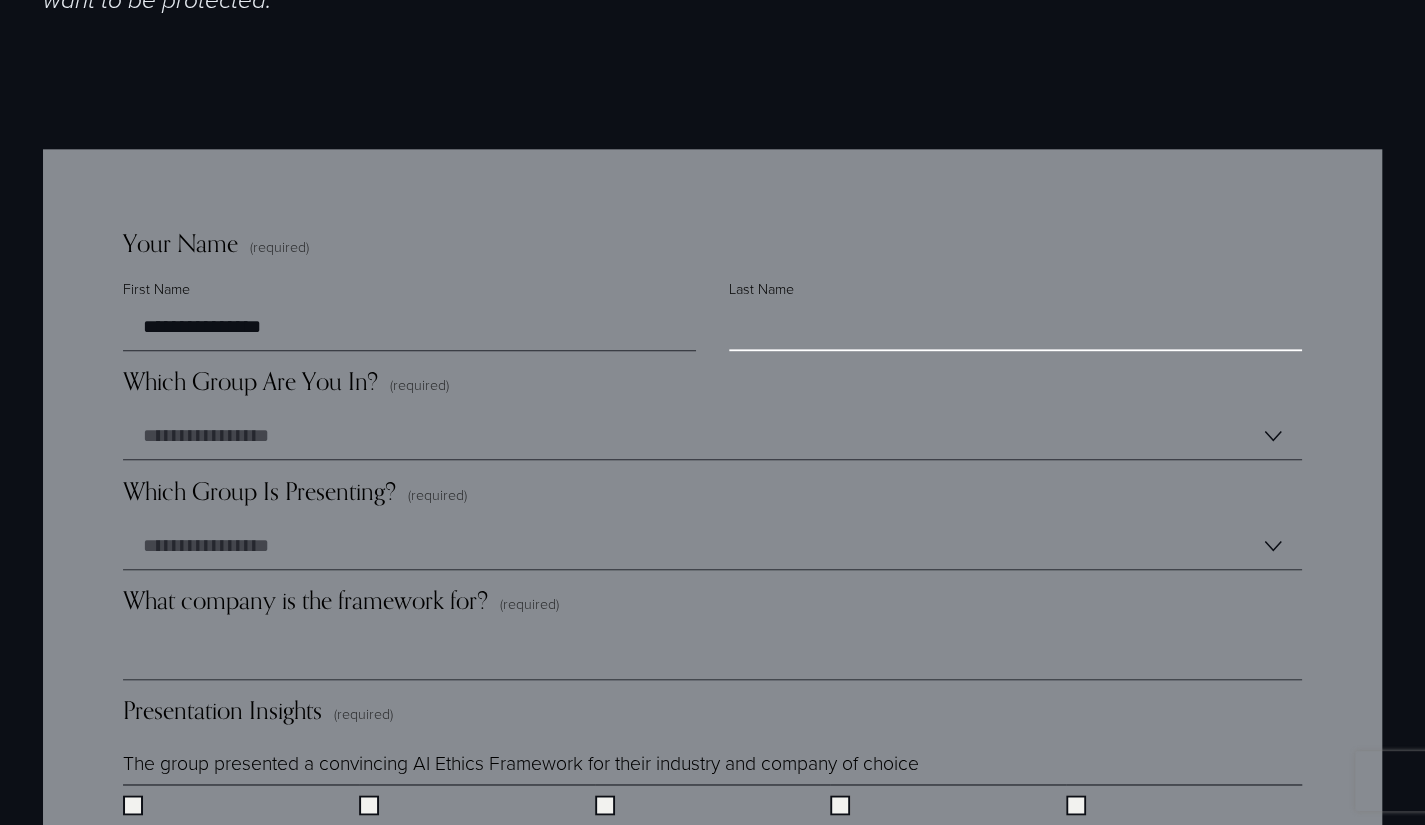 click on "Last Name" at bounding box center (1015, 327) 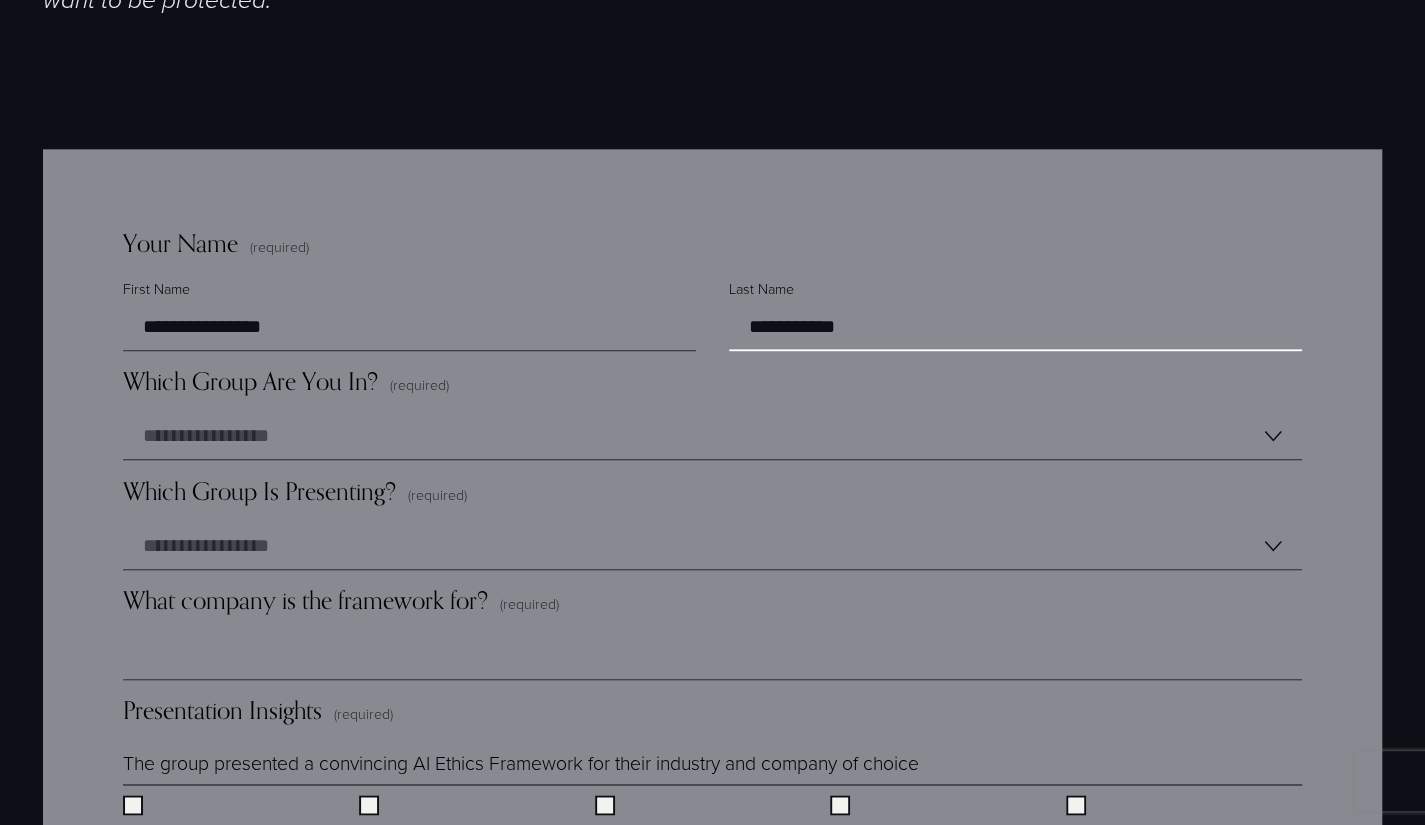 type on "**********" 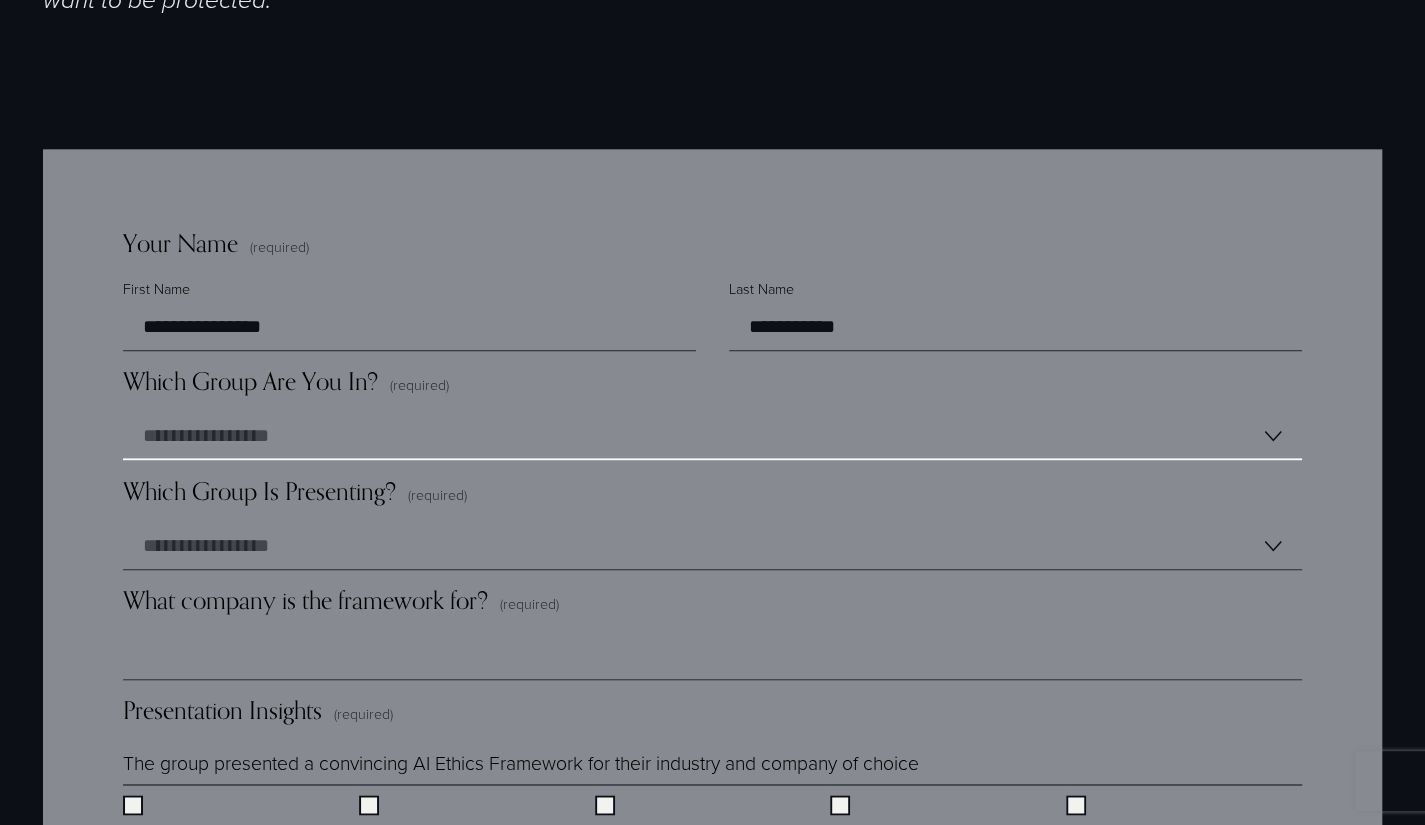 click on "**********" at bounding box center (712, 436) 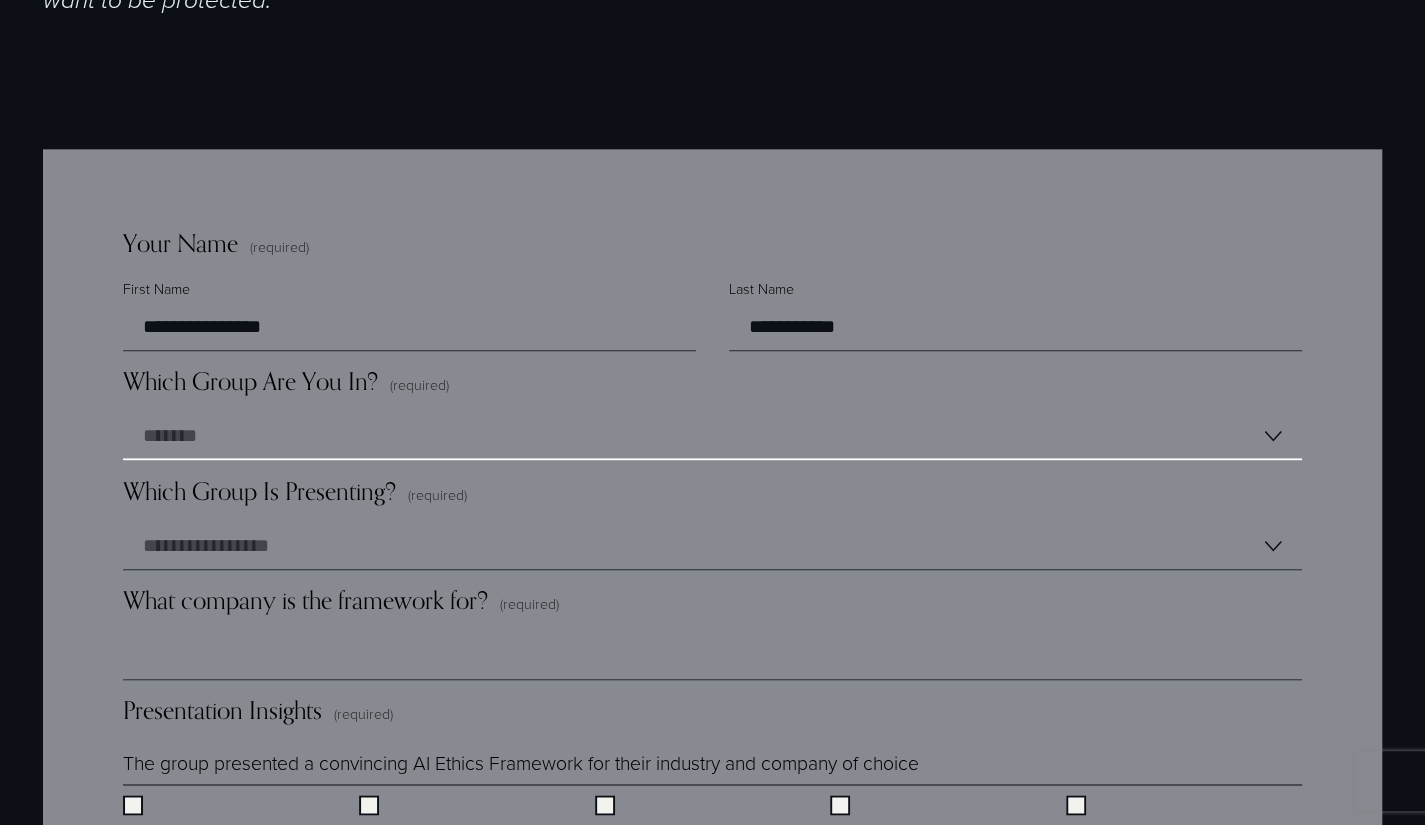 click on "**********" at bounding box center [712, 436] 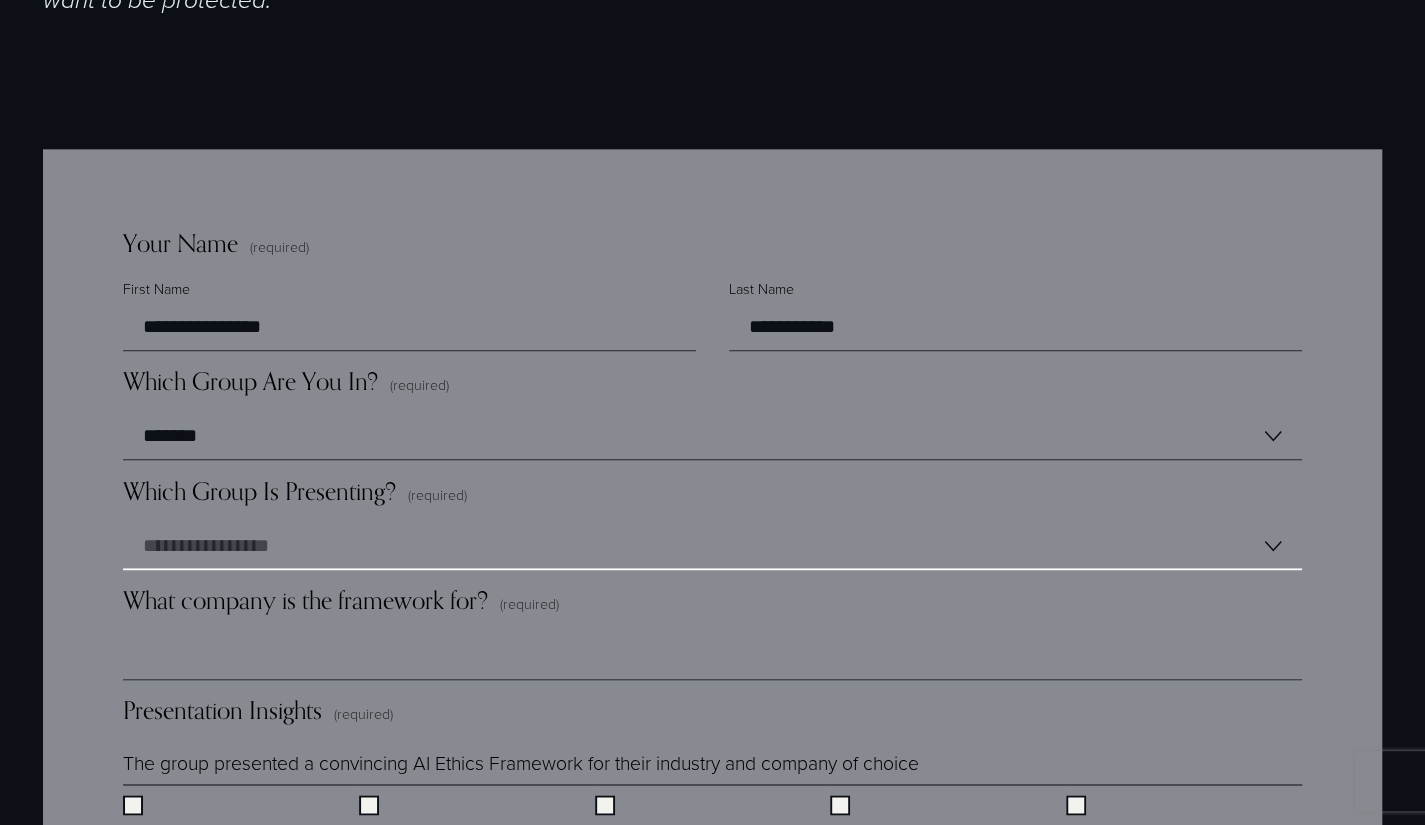 click on "**********" at bounding box center [712, 546] 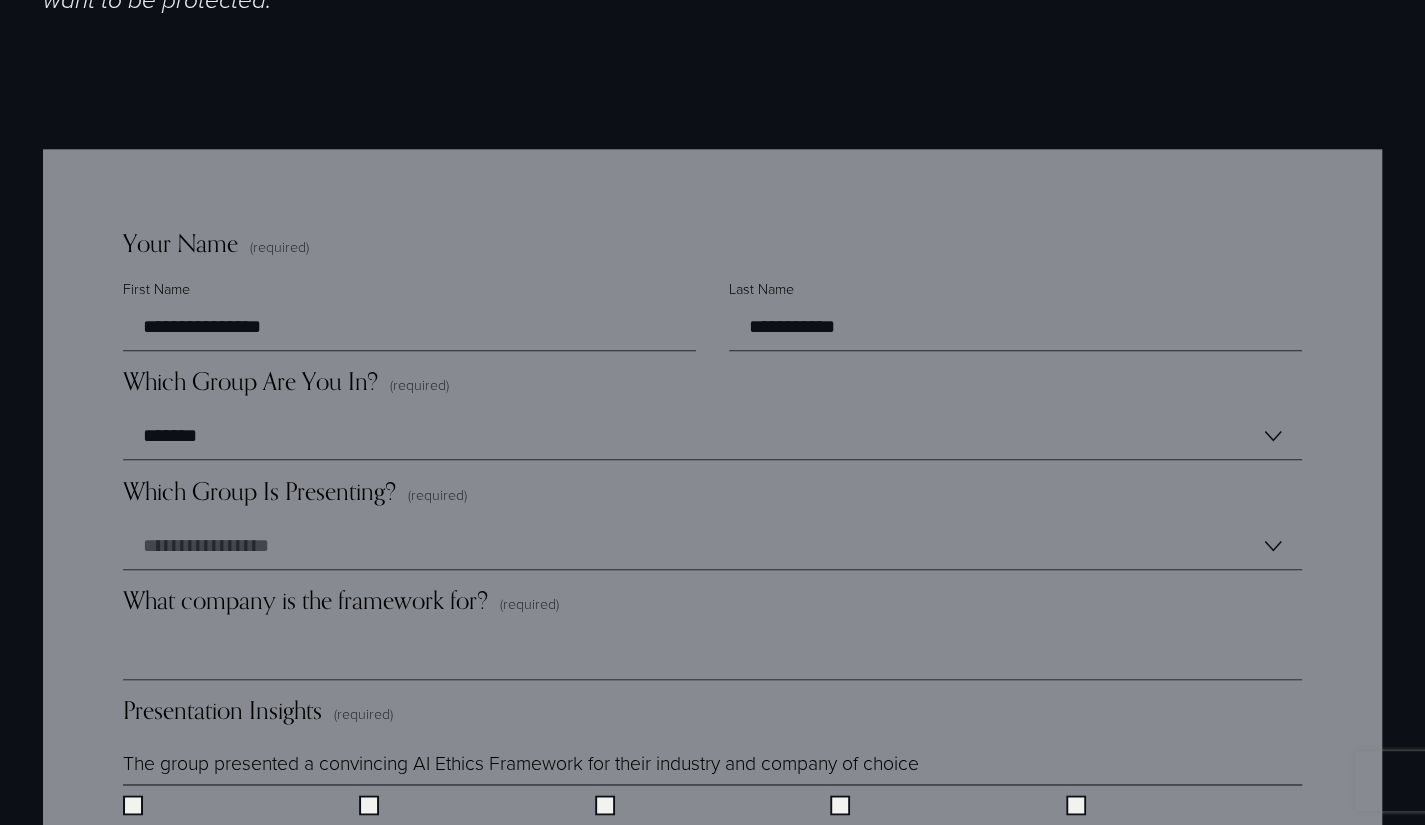 click on "**********" at bounding box center (713, 2740) 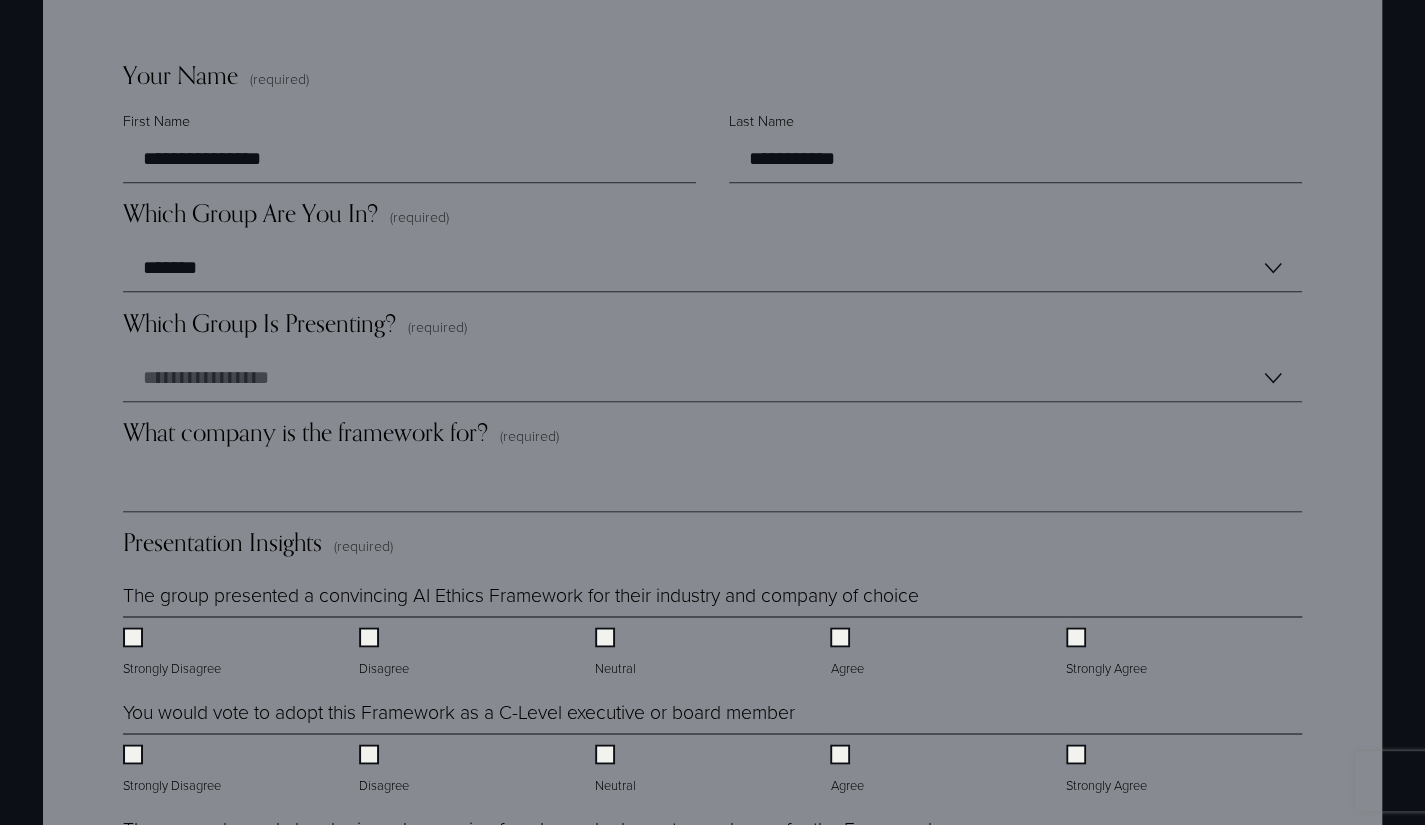 scroll, scrollTop: 1500, scrollLeft: 0, axis: vertical 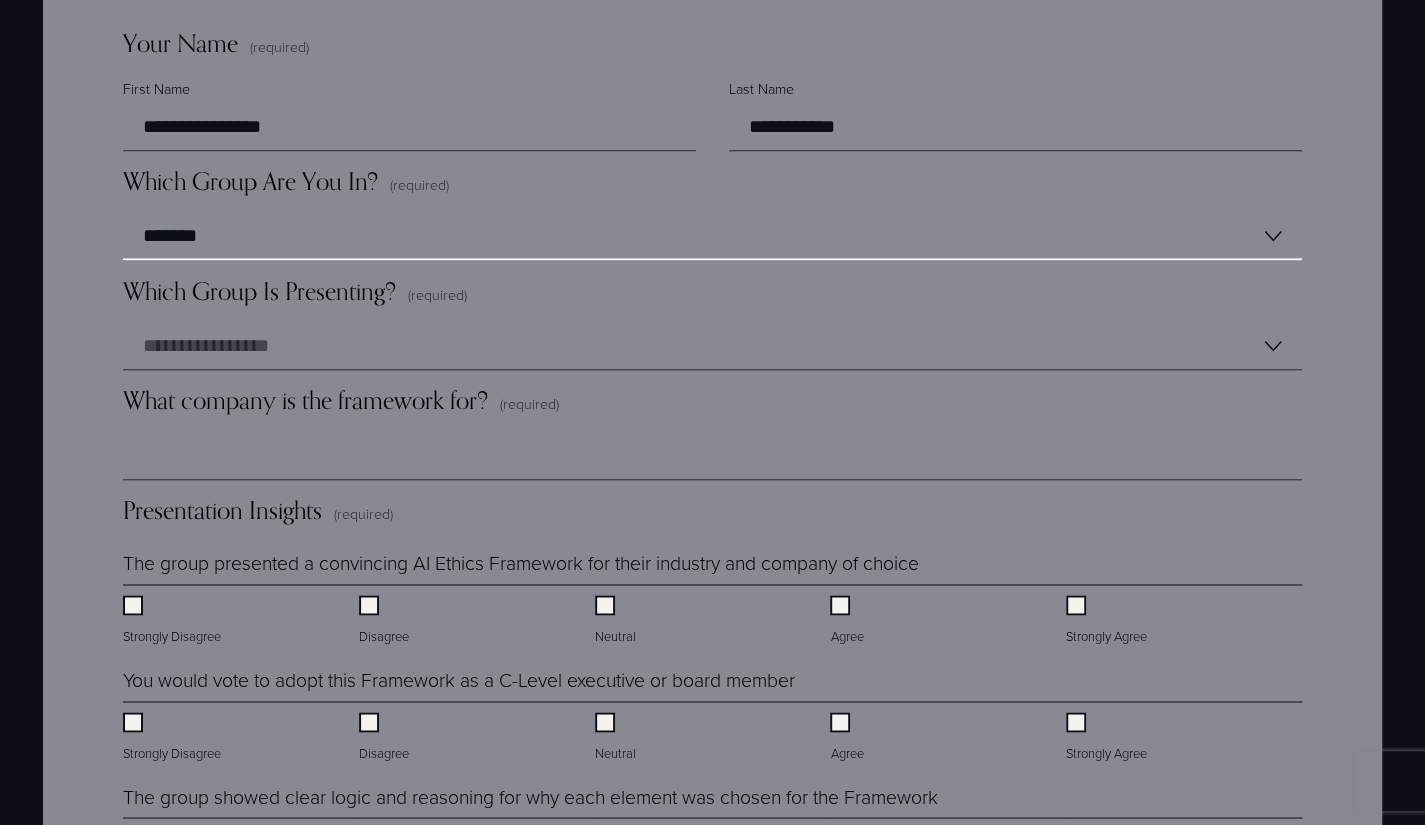 click on "******* ******* ******* *******" at bounding box center (712, 236) 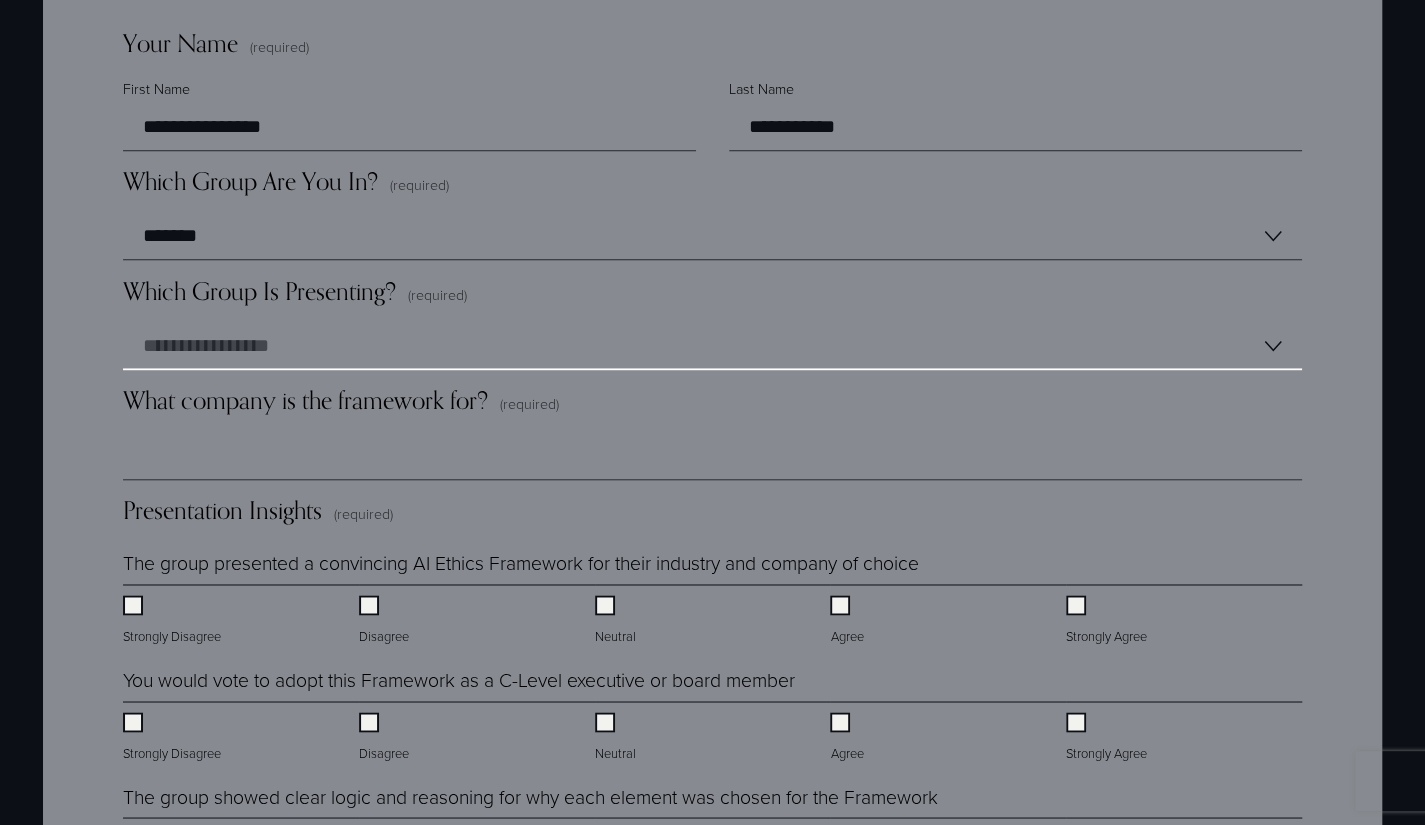 click on "**********" at bounding box center [712, 346] 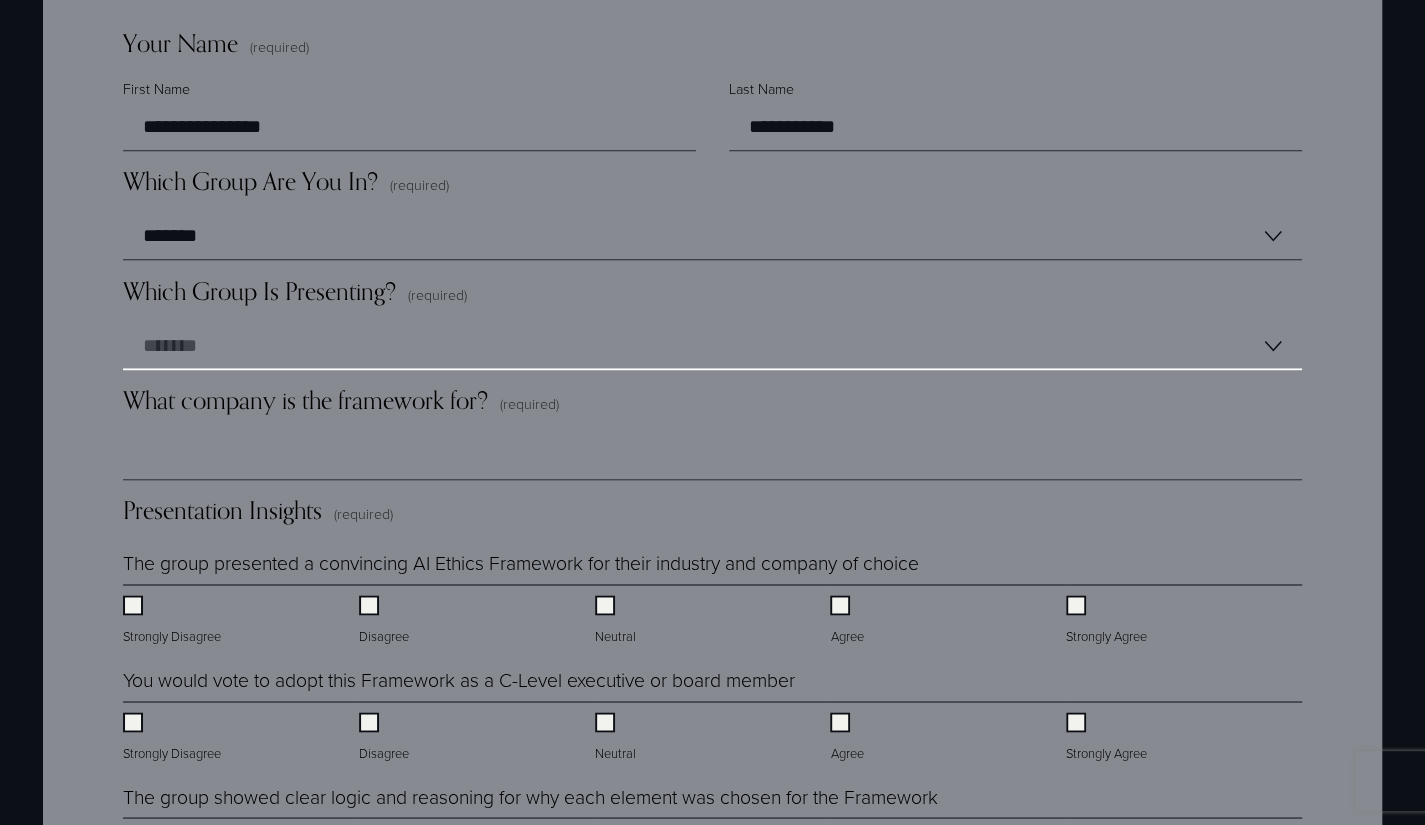 click on "**********" at bounding box center (712, 346) 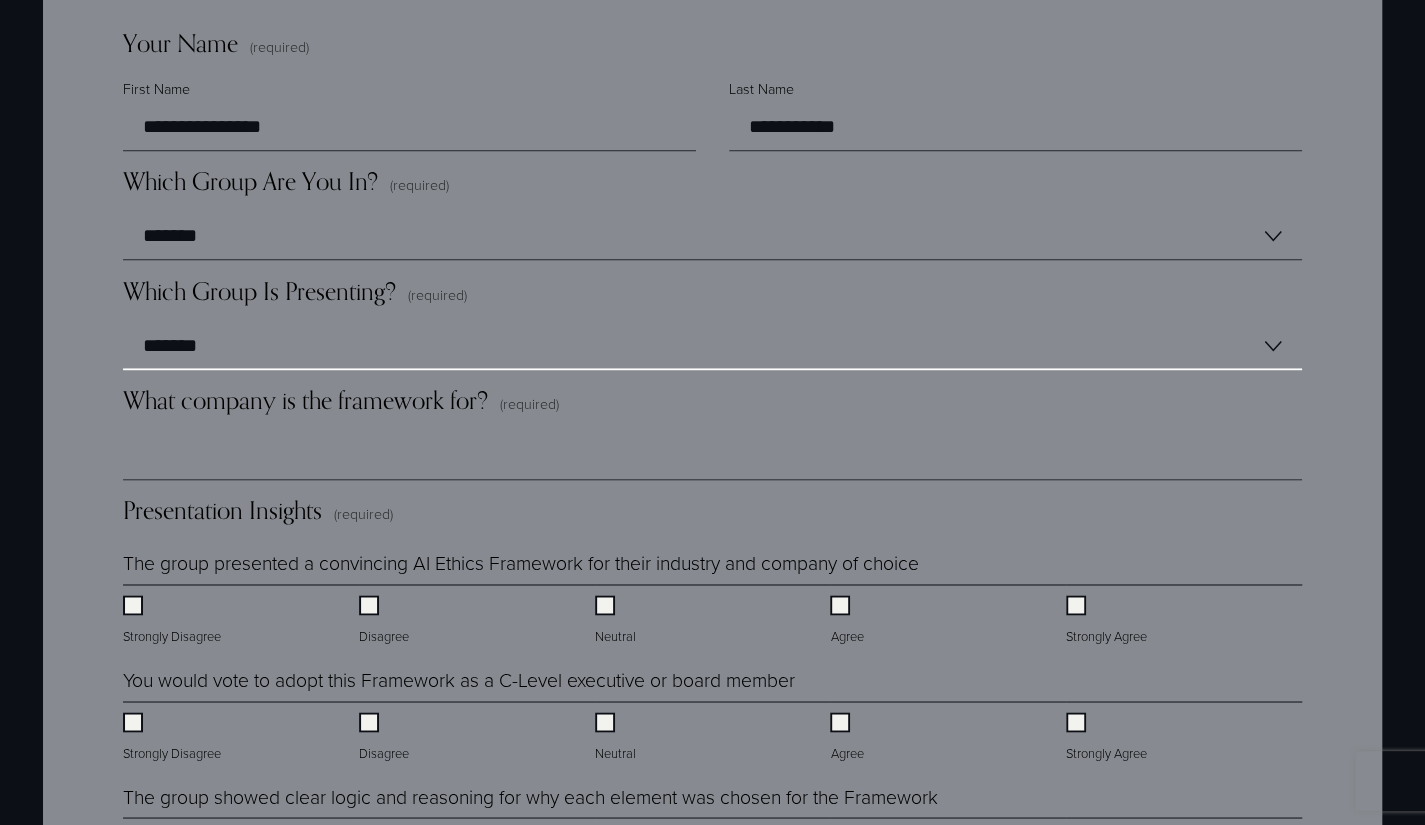 click on "******* ******* ******* *******" at bounding box center (712, 346) 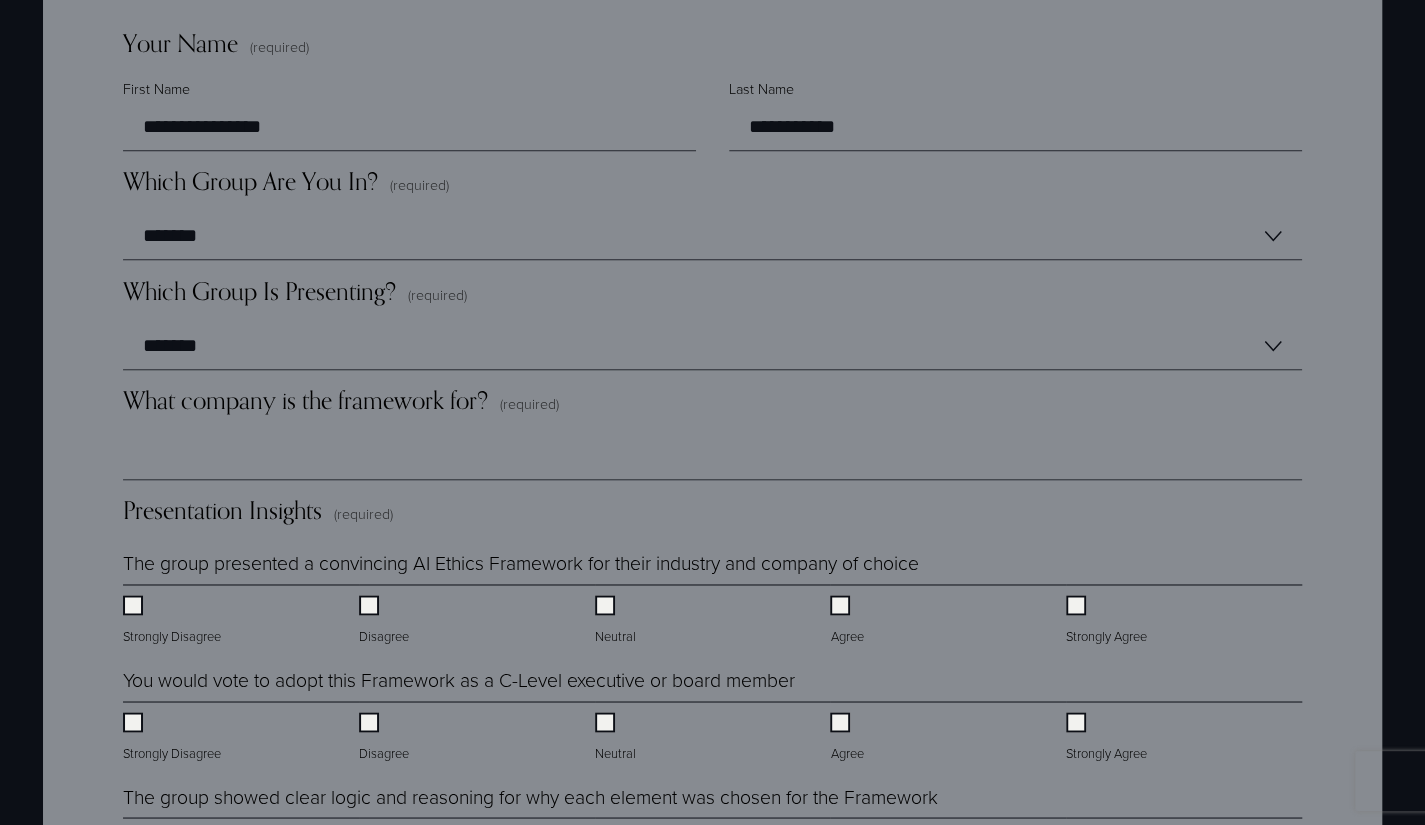 click on "Final Course Dot Collector - HRAI 2025
You will help grade your classmates' work, and the quality of your insights will also be used to calculate your grade. Rest assured, your name and comments will be kept confidential and not shared with your classmates. But they will be used by an AI system for analysis.  During our sessions together, we learned something about the need for individuals to exercise autonomy and have a degree of transparency depending on the specific situation. In any company or portfolio firm of mine, the goal is not for C-level or Senior Managers to have the sole authority over staff members, project proposals, or issues under consideration. We strive for a shared understanding, where everyone in the room plays a vital role in interpreting and understanding the information we receive in real-time, fostering a collaborative learning environment. thoughtfully on the spot. and your final grade. Useful hint #1:  Useful Hint #2:" at bounding box center (712, 2161) 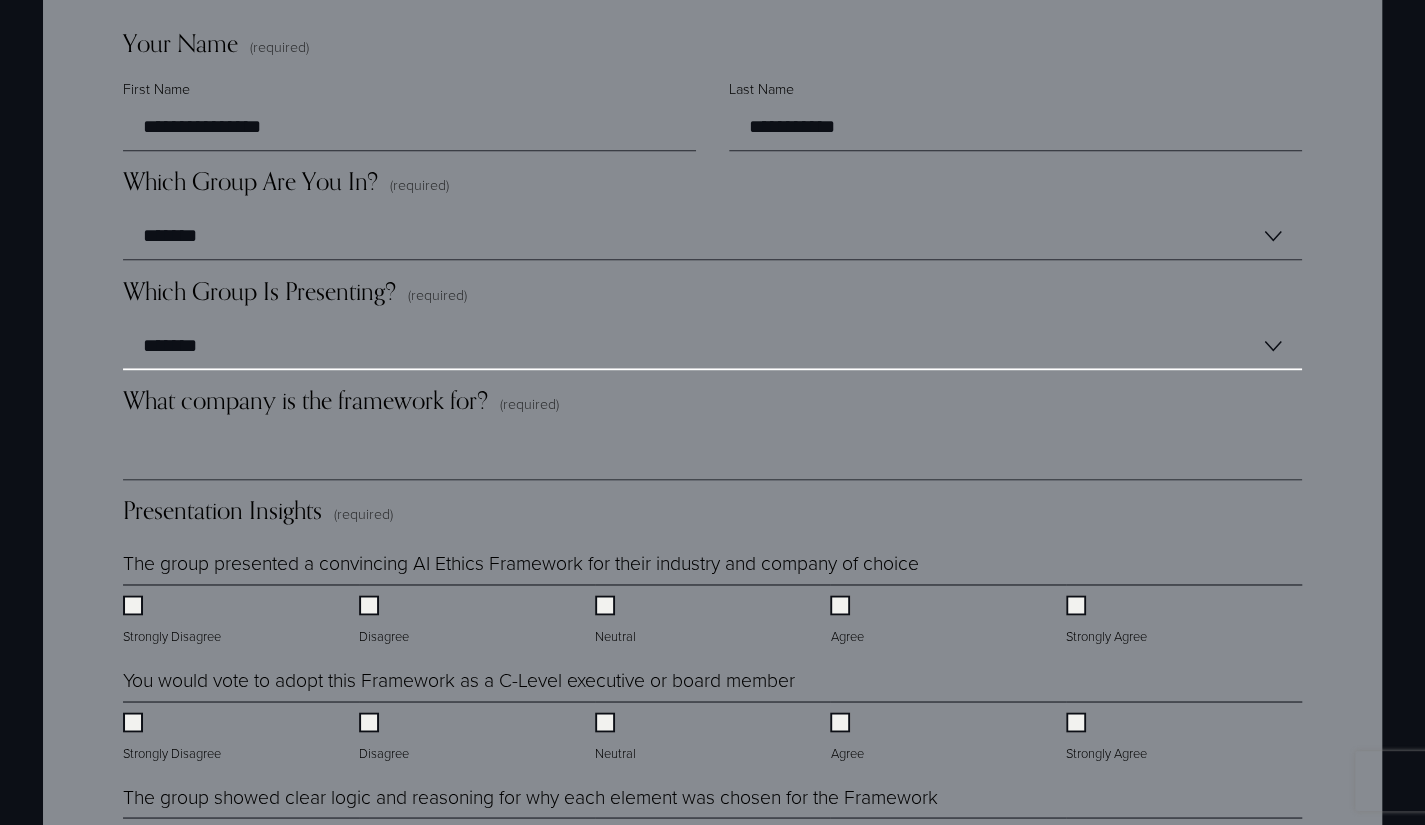 click on "******* ******* ******* *******" at bounding box center [712, 346] 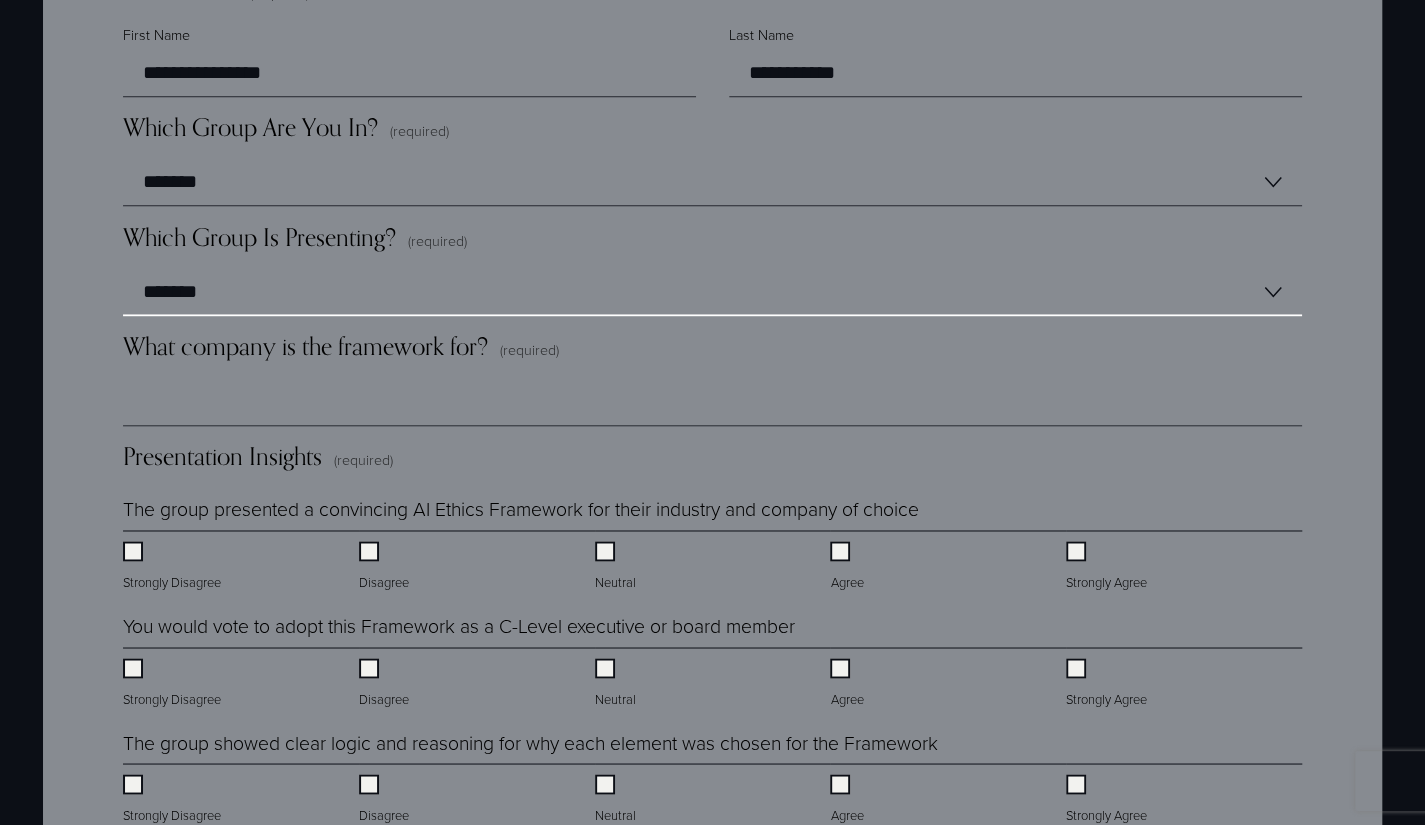 scroll, scrollTop: 1600, scrollLeft: 0, axis: vertical 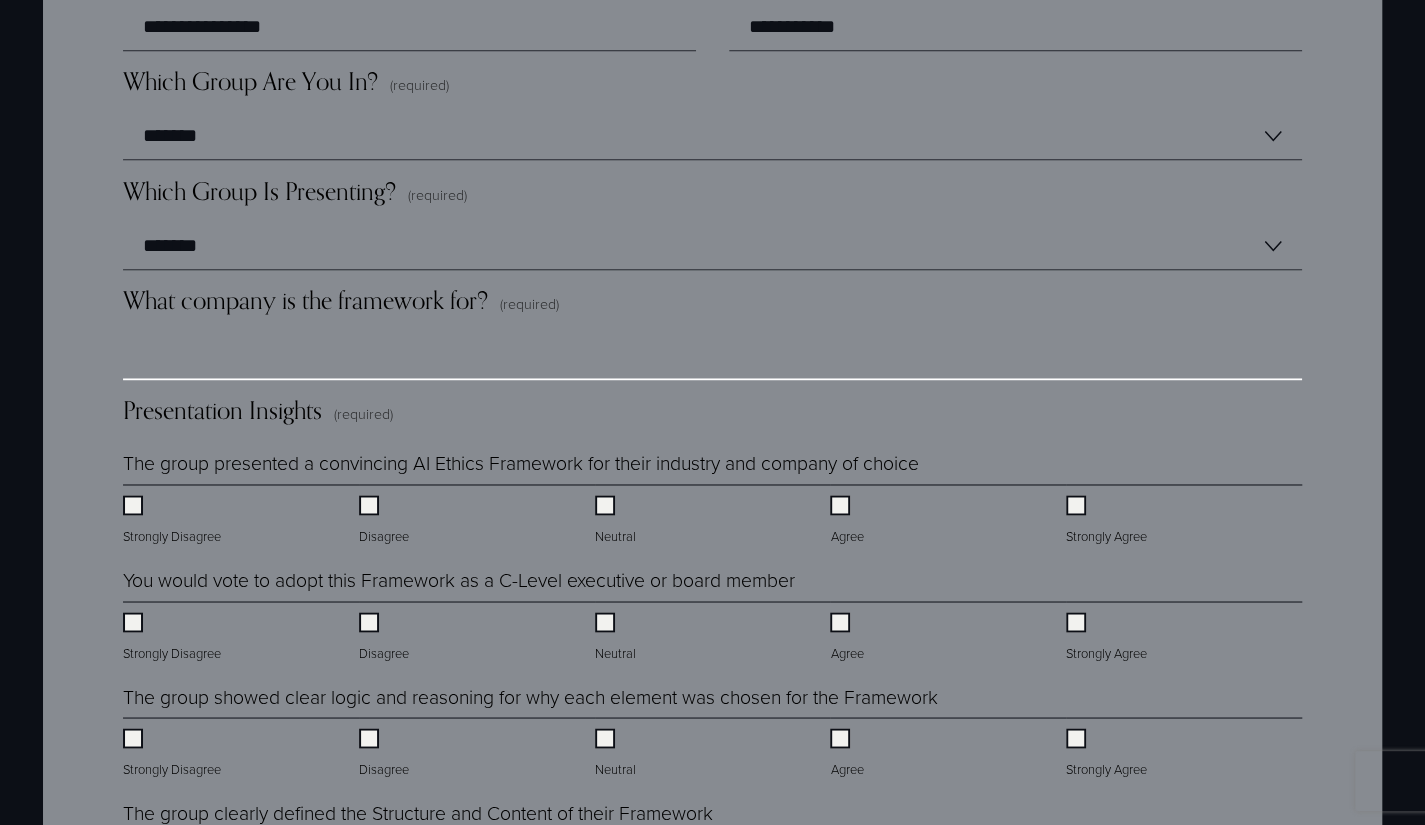 click on "What company is the framework for? (required)" at bounding box center [712, 356] 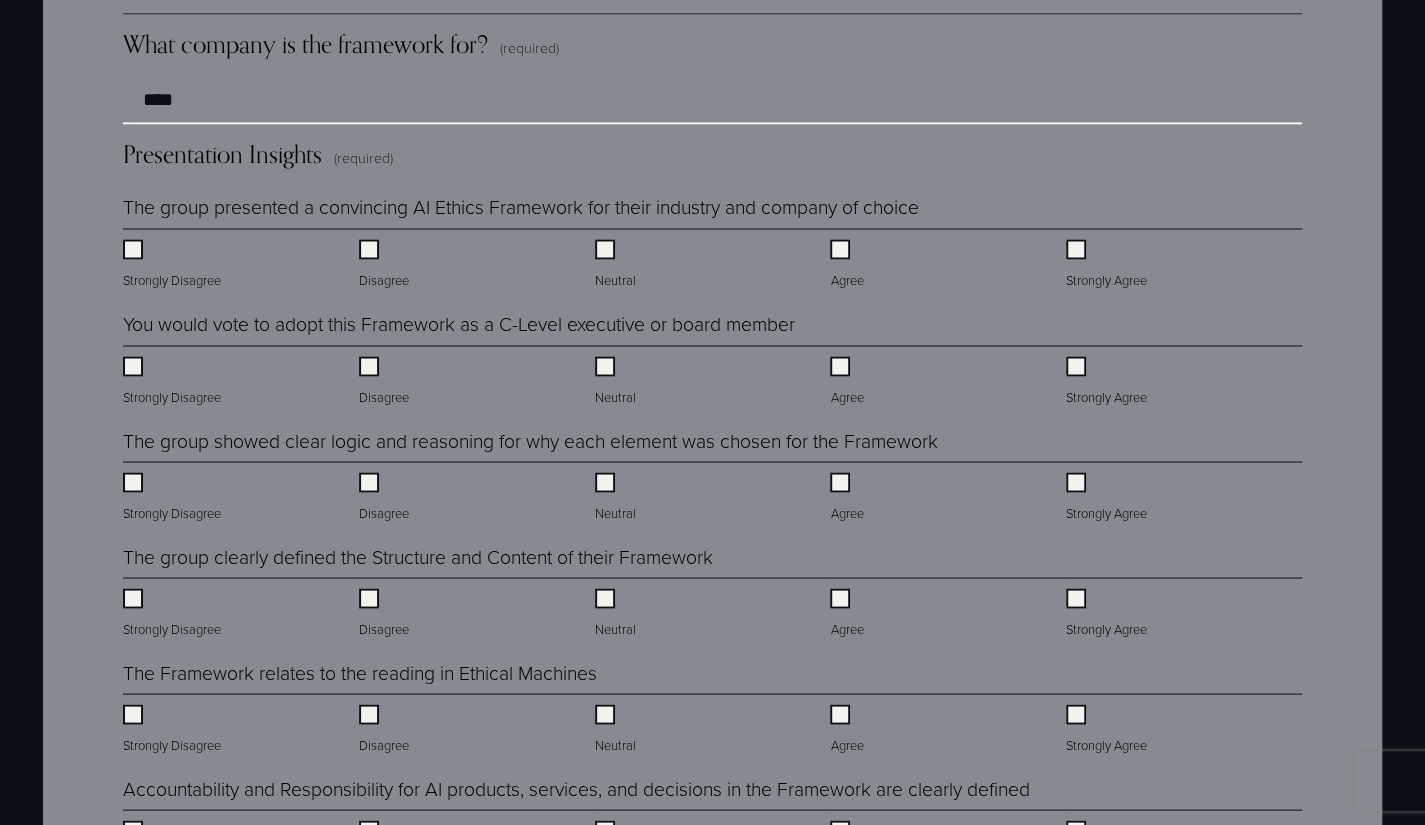 scroll, scrollTop: 1900, scrollLeft: 0, axis: vertical 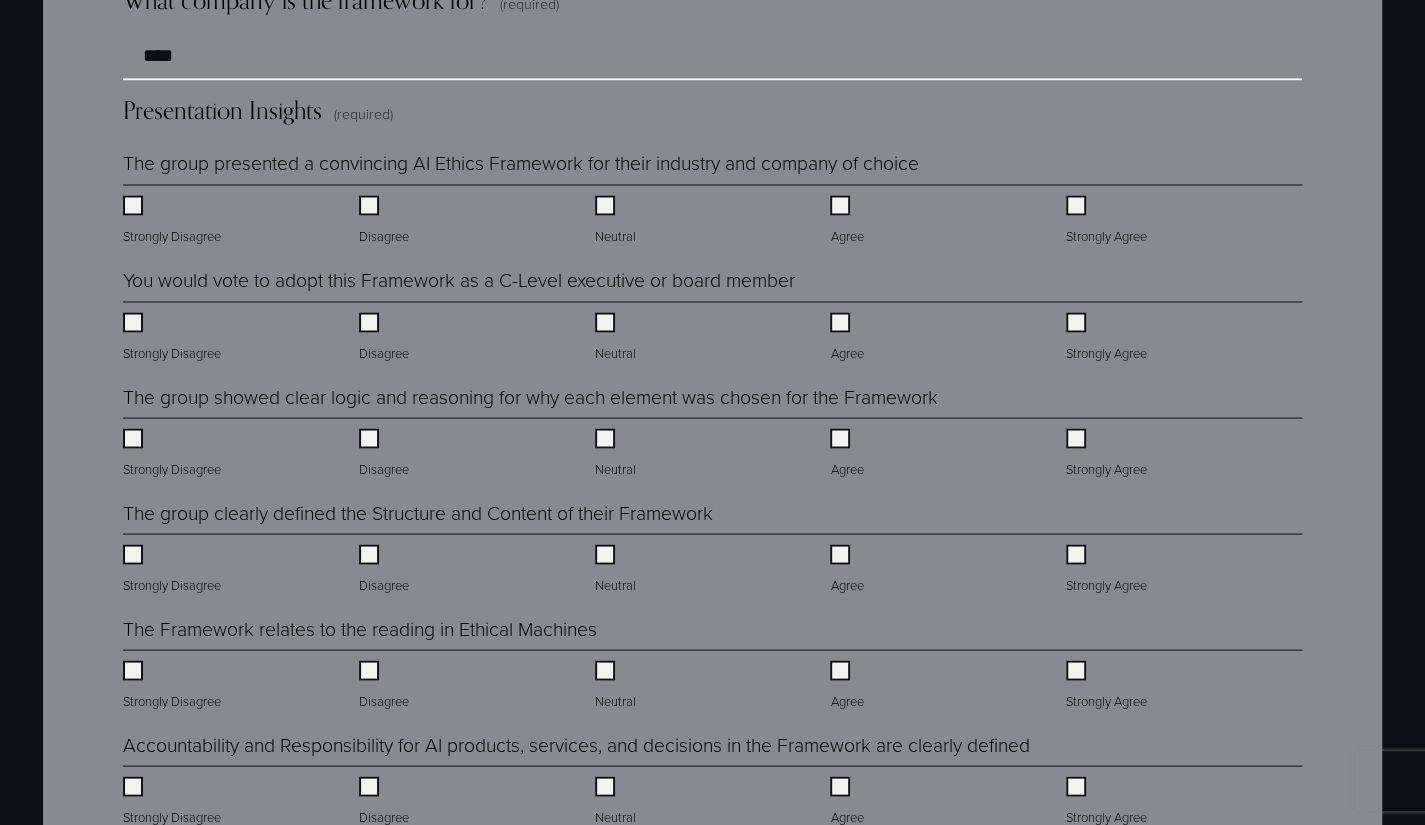 type on "****" 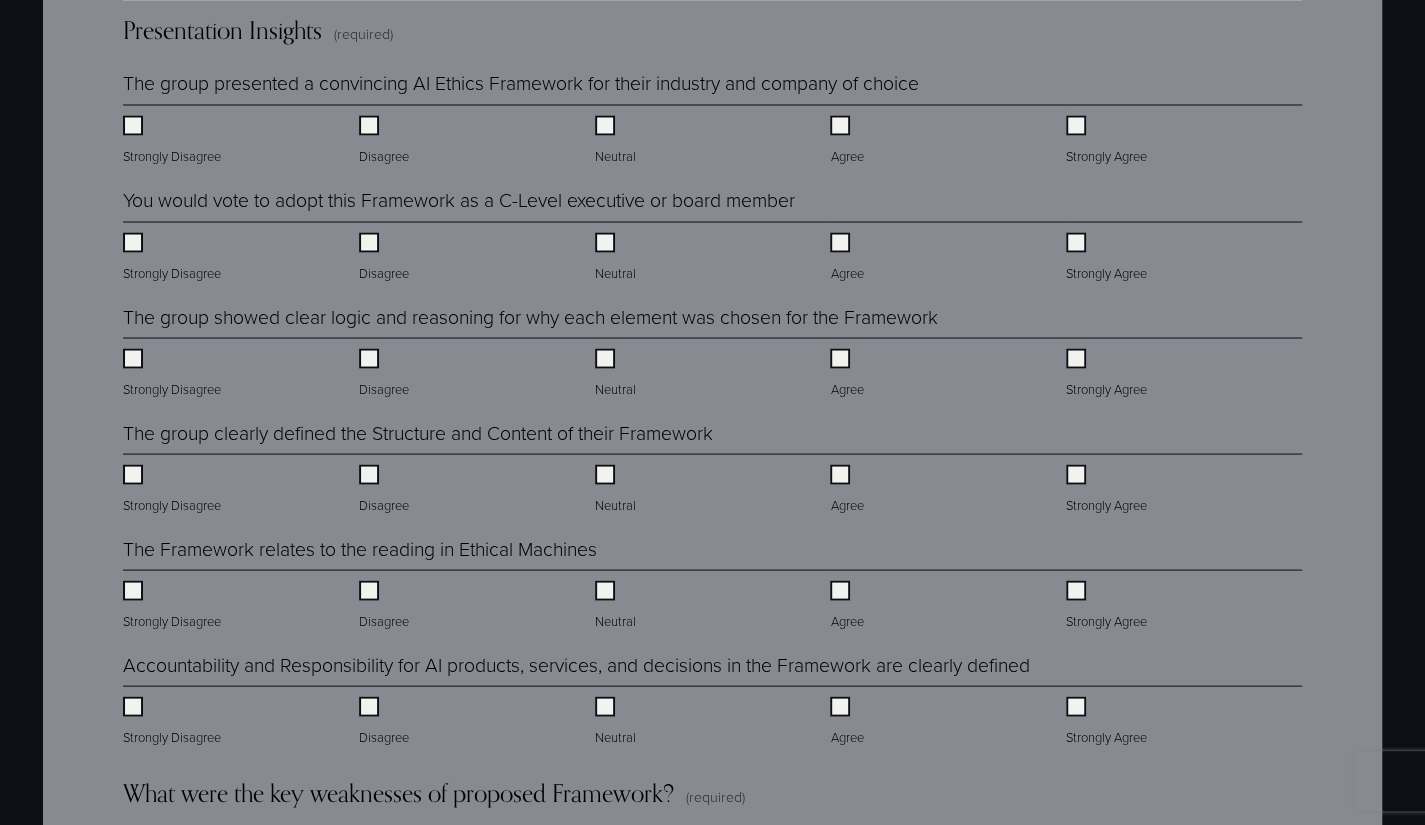 scroll, scrollTop: 2000, scrollLeft: 0, axis: vertical 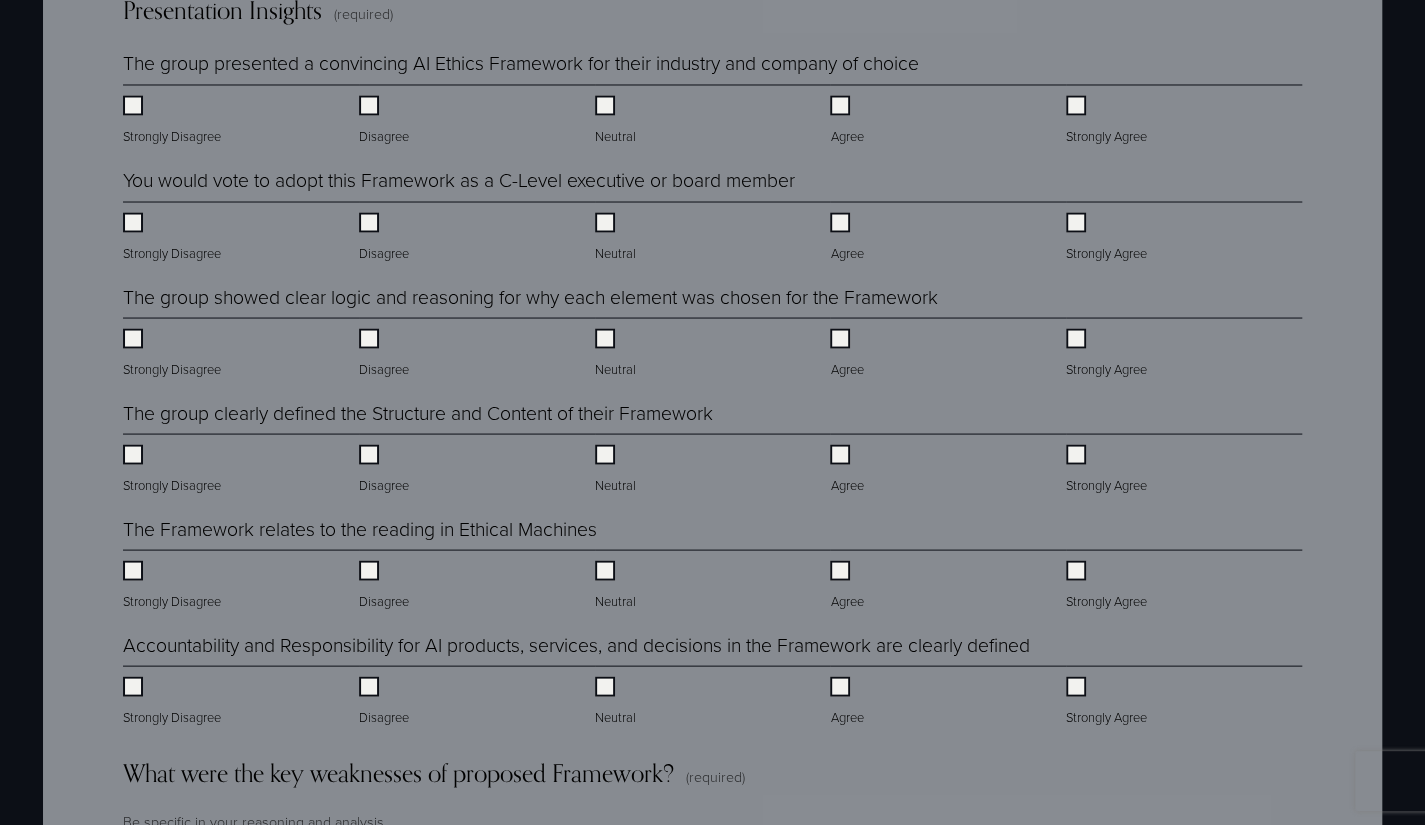 click on "Disagree" at bounding box center [386, 237] 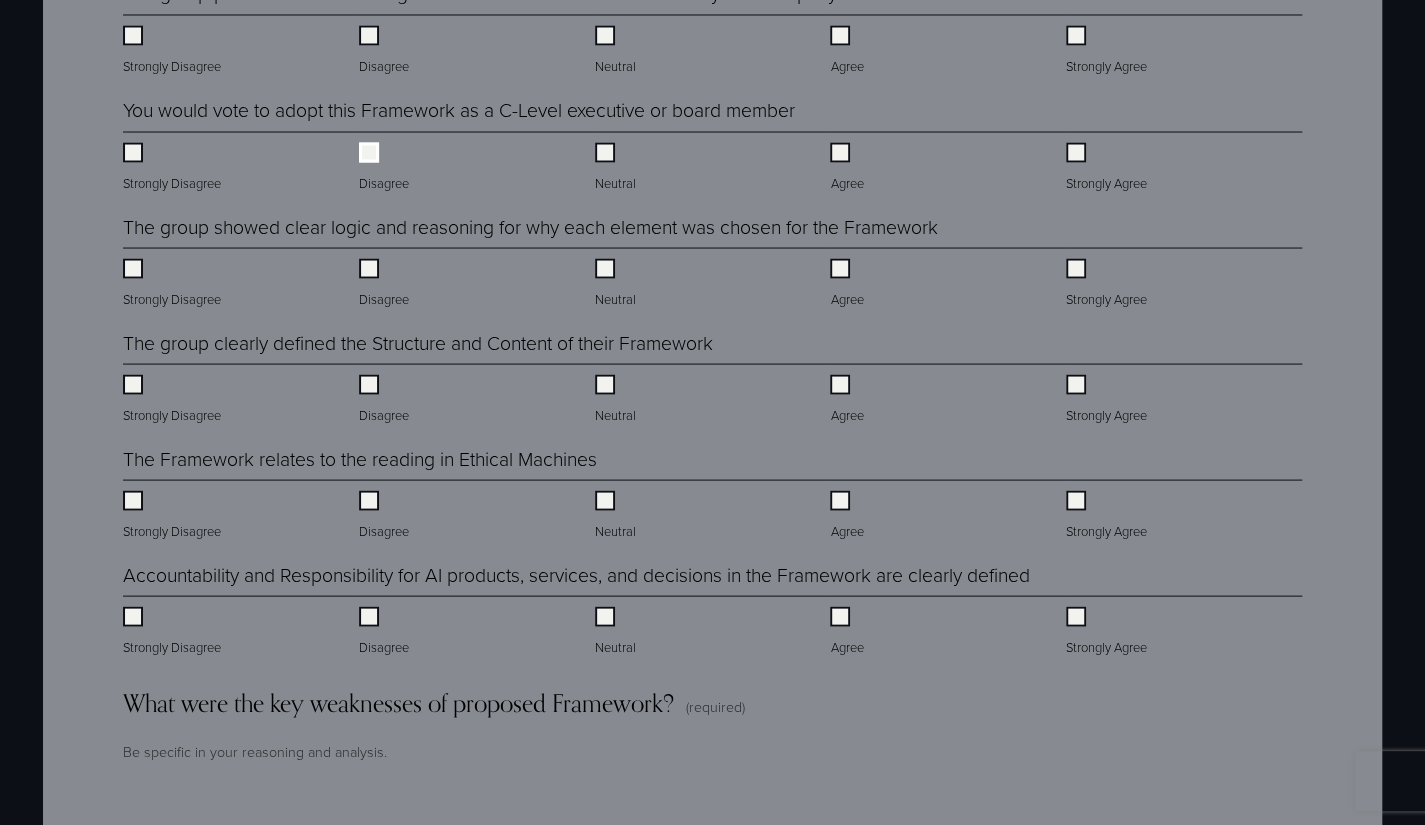 scroll, scrollTop: 2100, scrollLeft: 0, axis: vertical 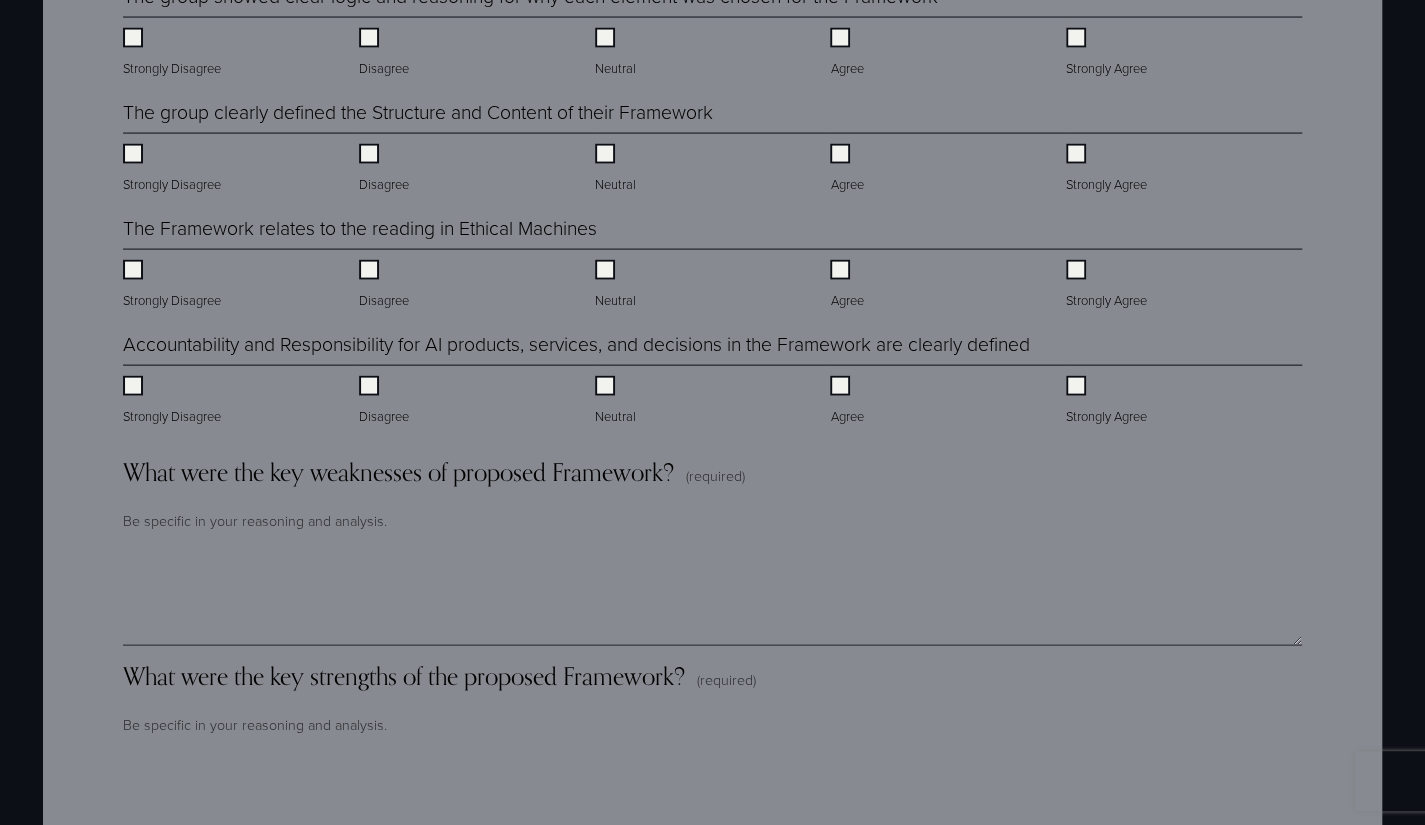 click on "Neutral" at bounding box center (617, 401) 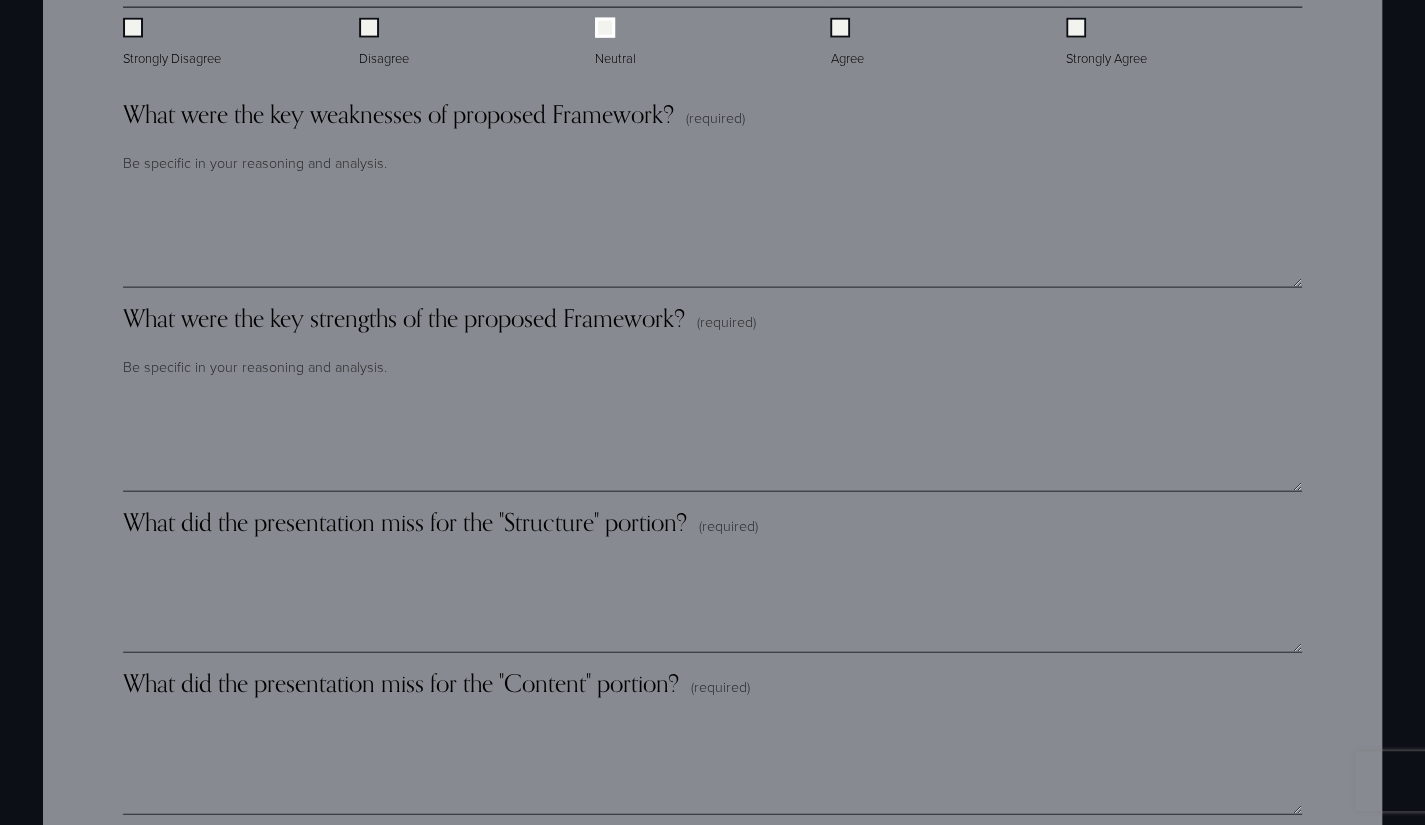 scroll, scrollTop: 2700, scrollLeft: 0, axis: vertical 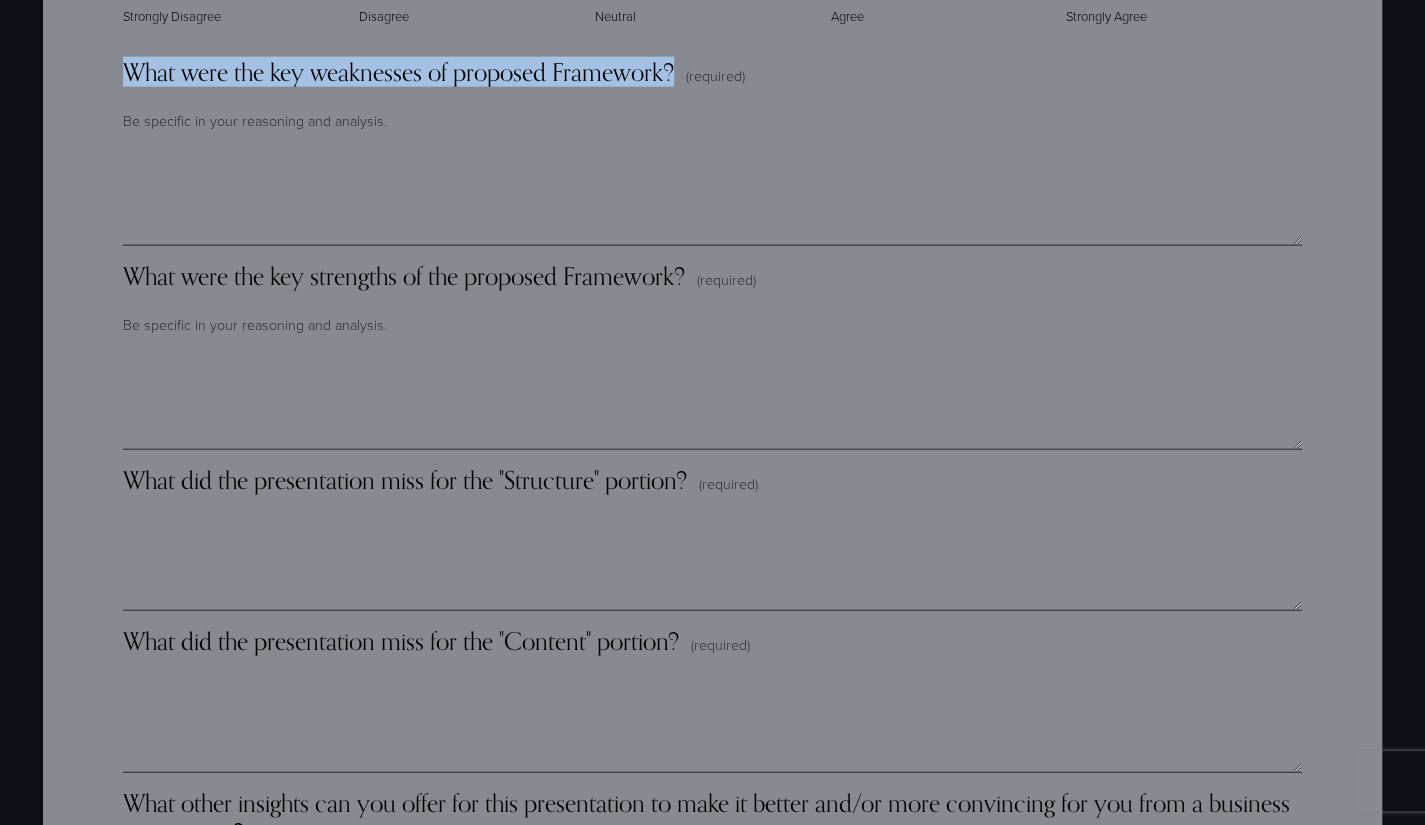 drag, startPoint x: 684, startPoint y: 69, endPoint x: 122, endPoint y: 67, distance: 562.00354 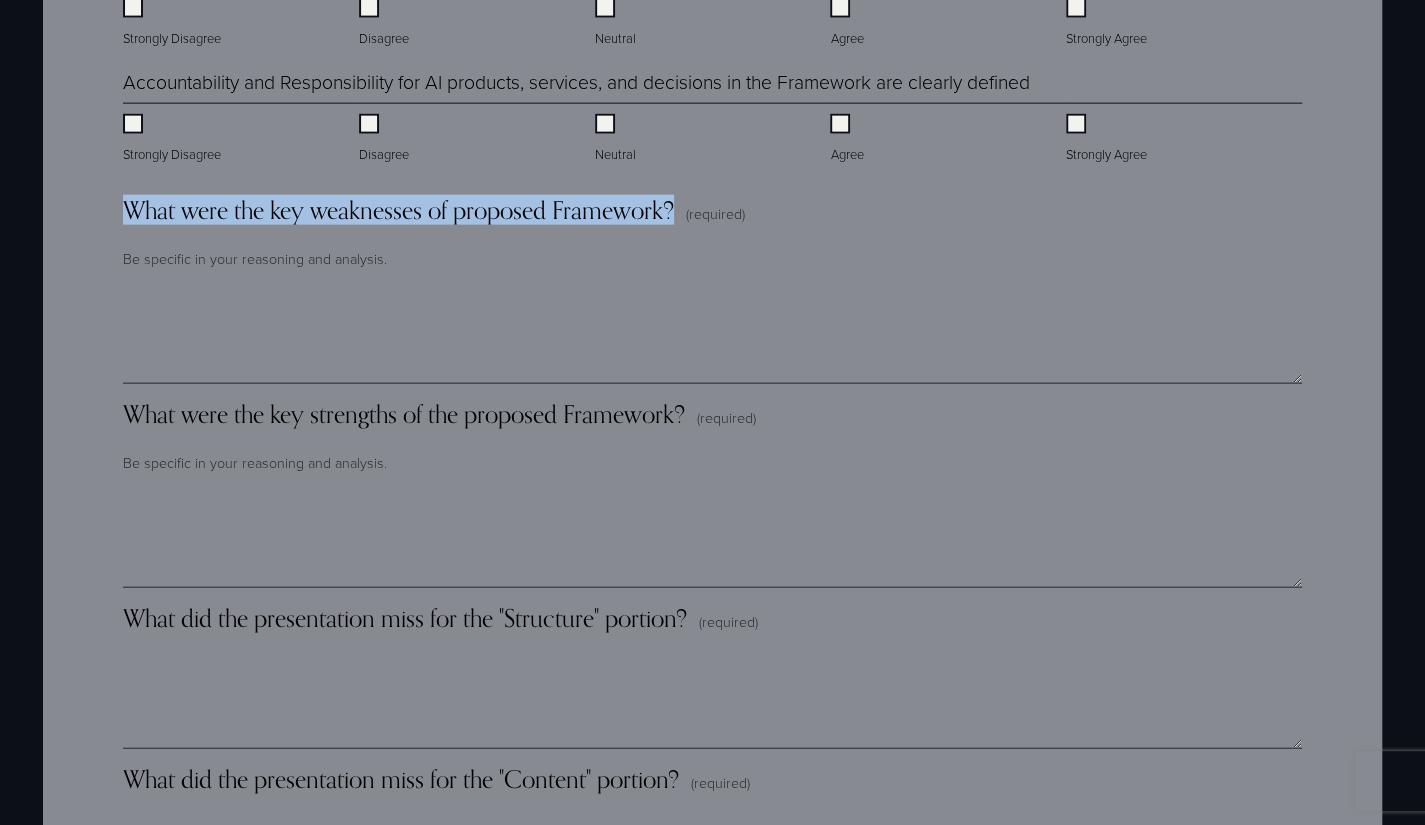 scroll, scrollTop: 2700, scrollLeft: 0, axis: vertical 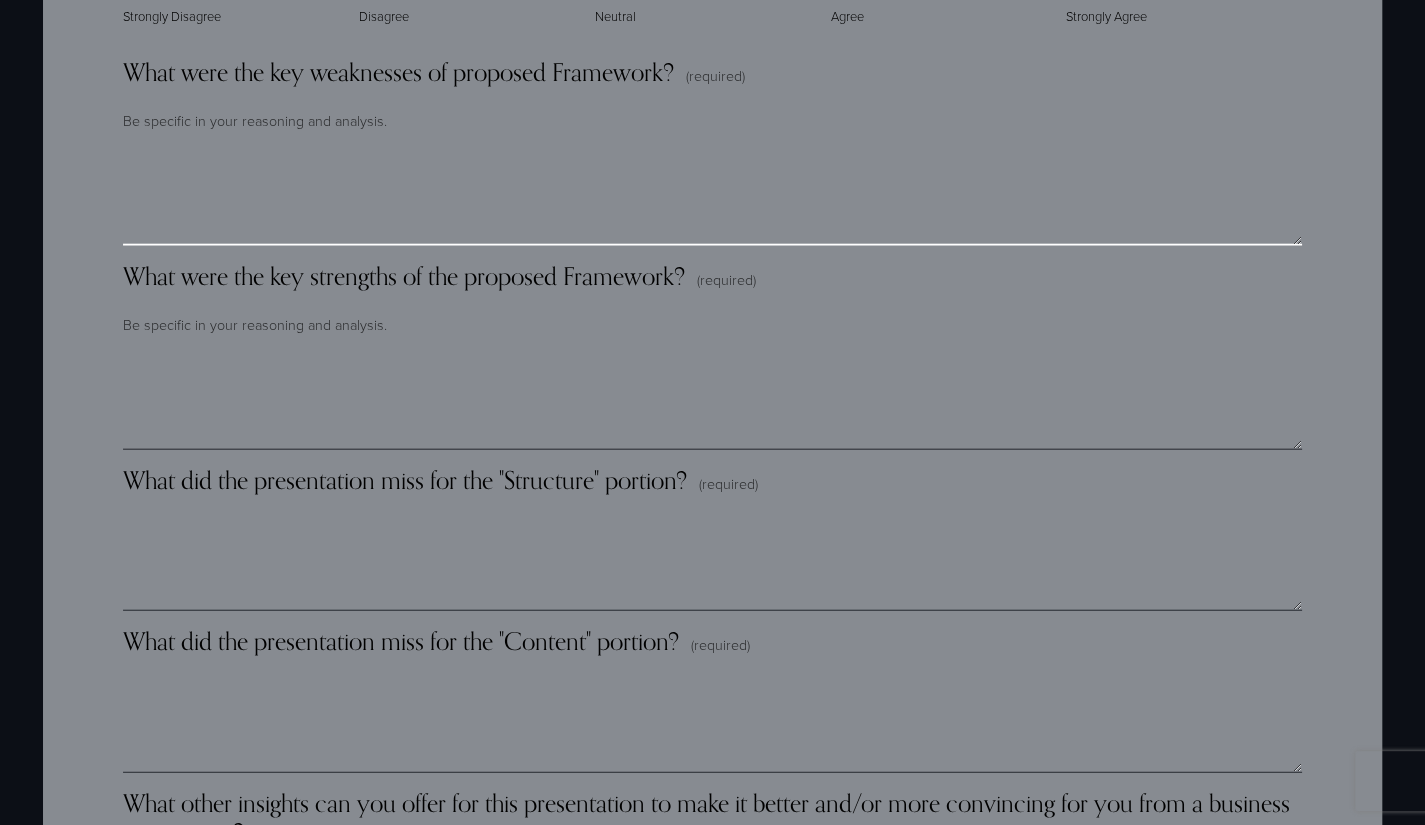 click on "What were the key weaknesses of proposed Framework? (required)" at bounding box center (712, 196) 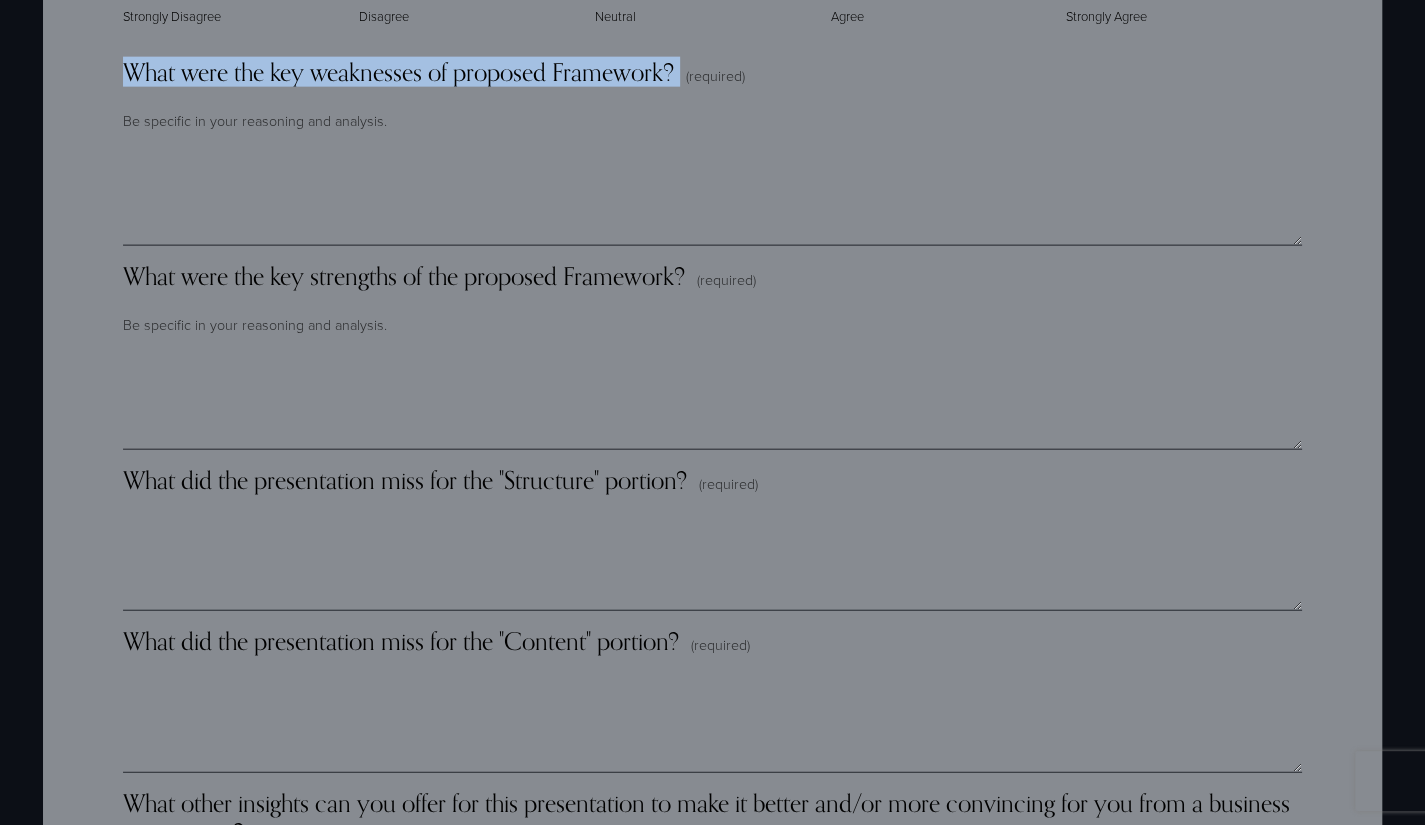 drag, startPoint x: 690, startPoint y: 69, endPoint x: 127, endPoint y: 69, distance: 563 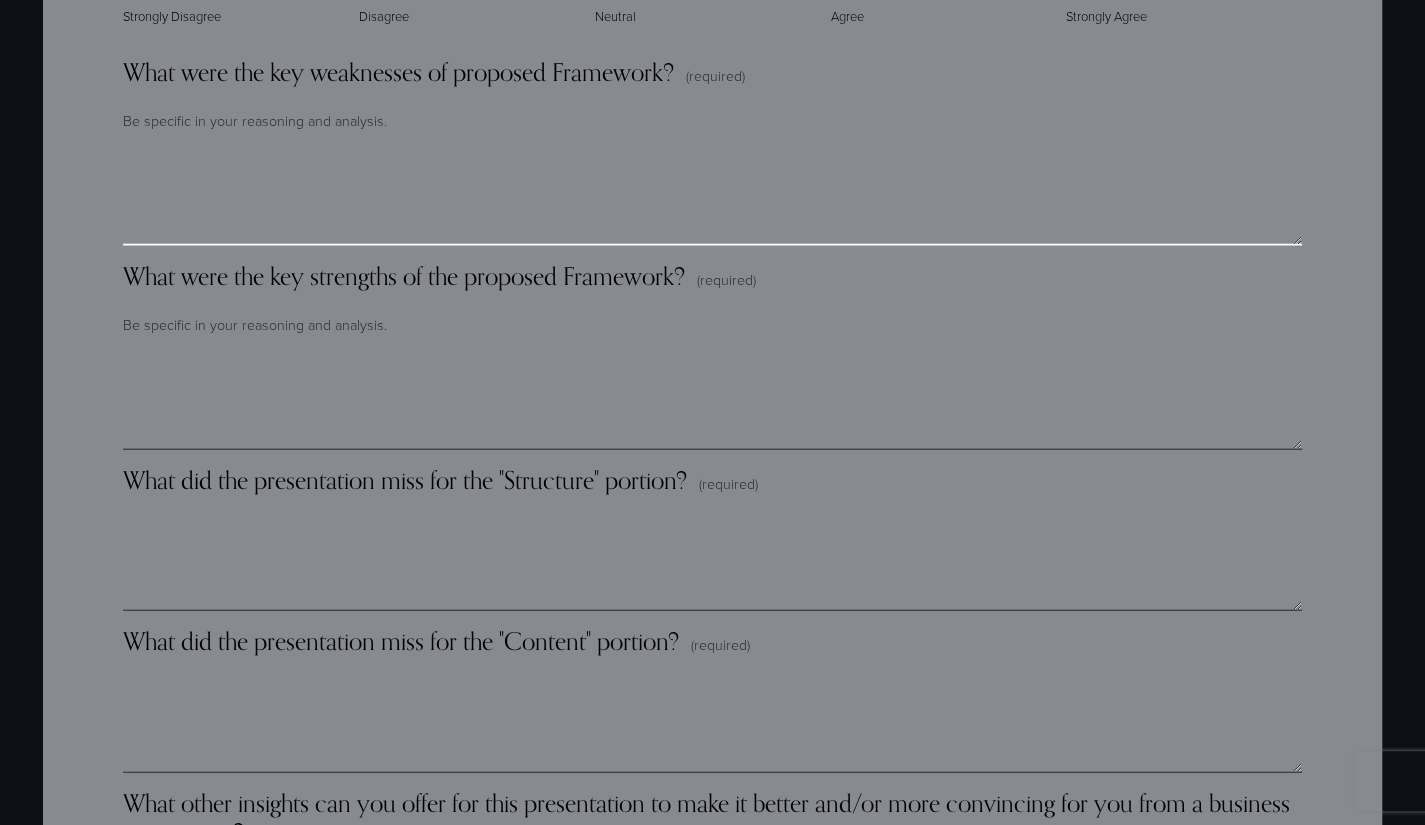 click on "What were the key weaknesses of proposed Framework? (required)" at bounding box center (712, 196) 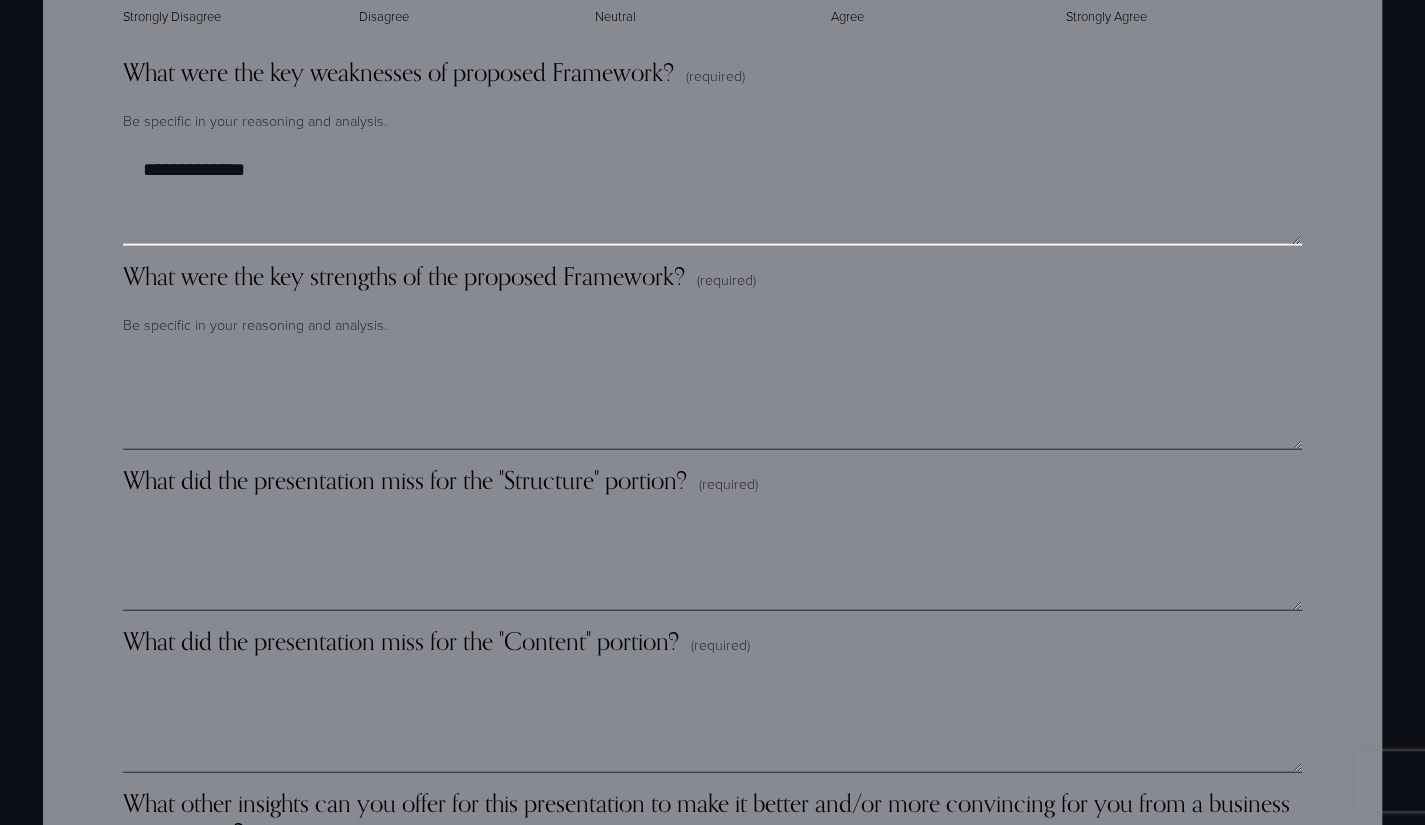 paste on "**********" 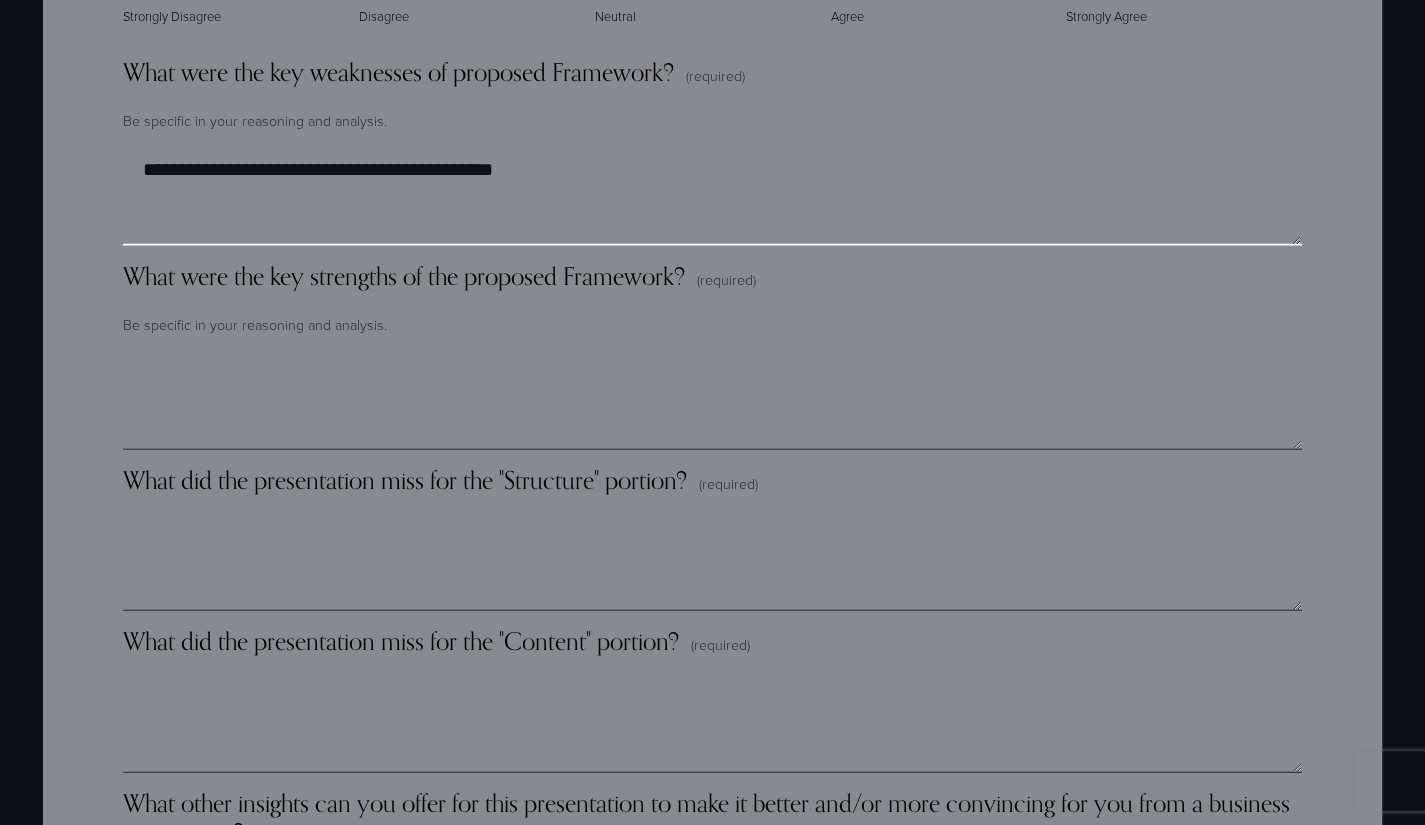 click on "**********" at bounding box center (712, 196) 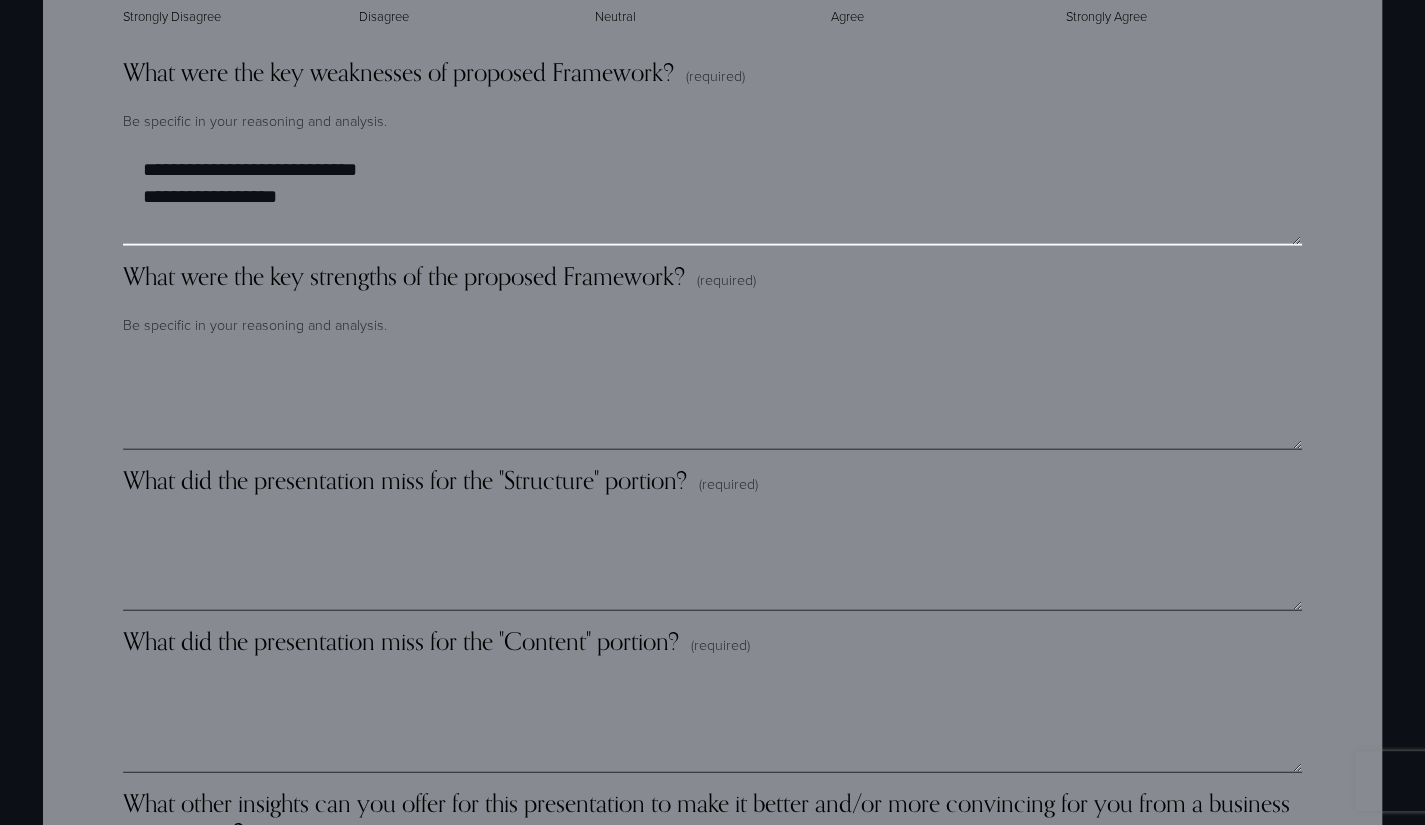 click on "**********" at bounding box center [712, 196] 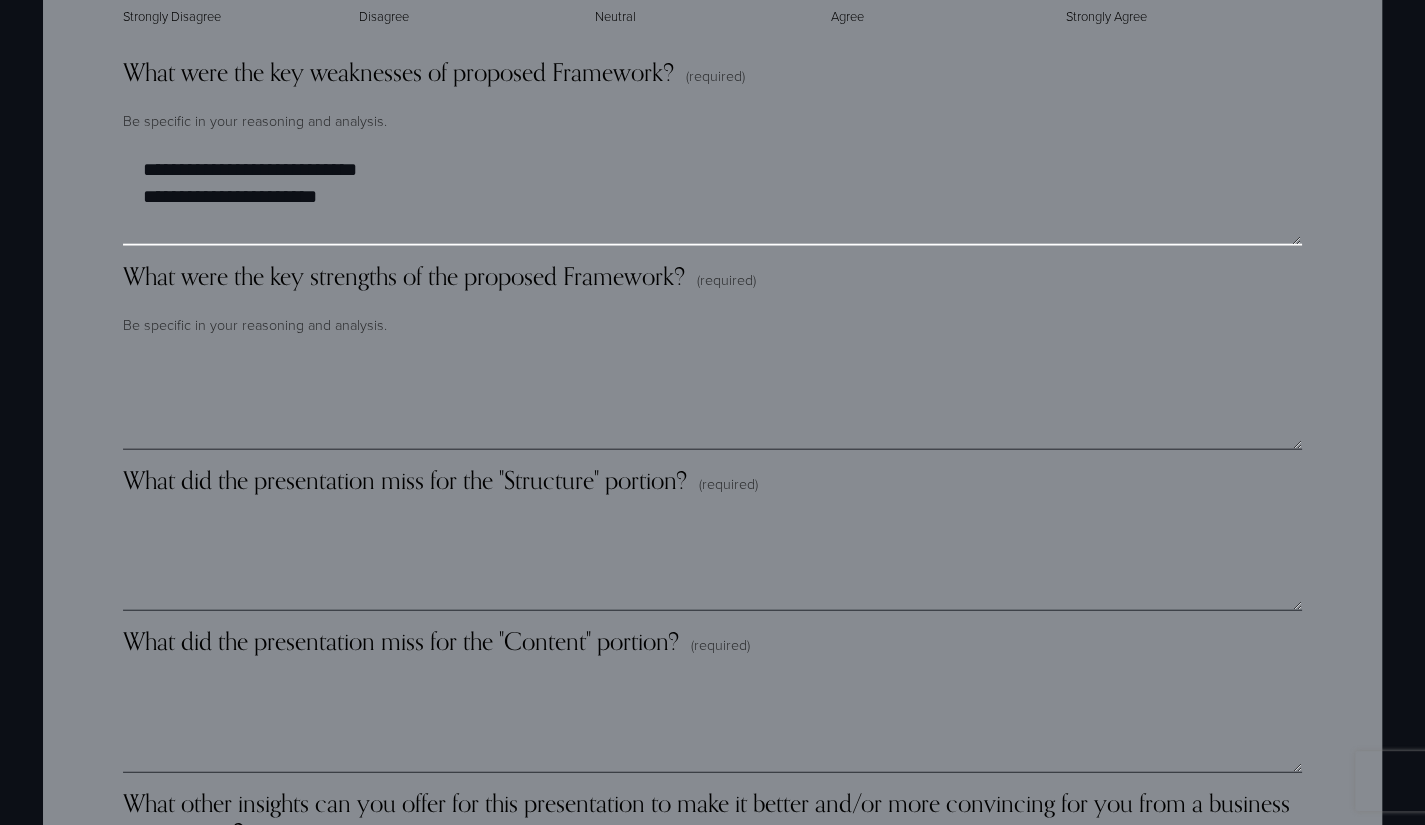 paste on "**********" 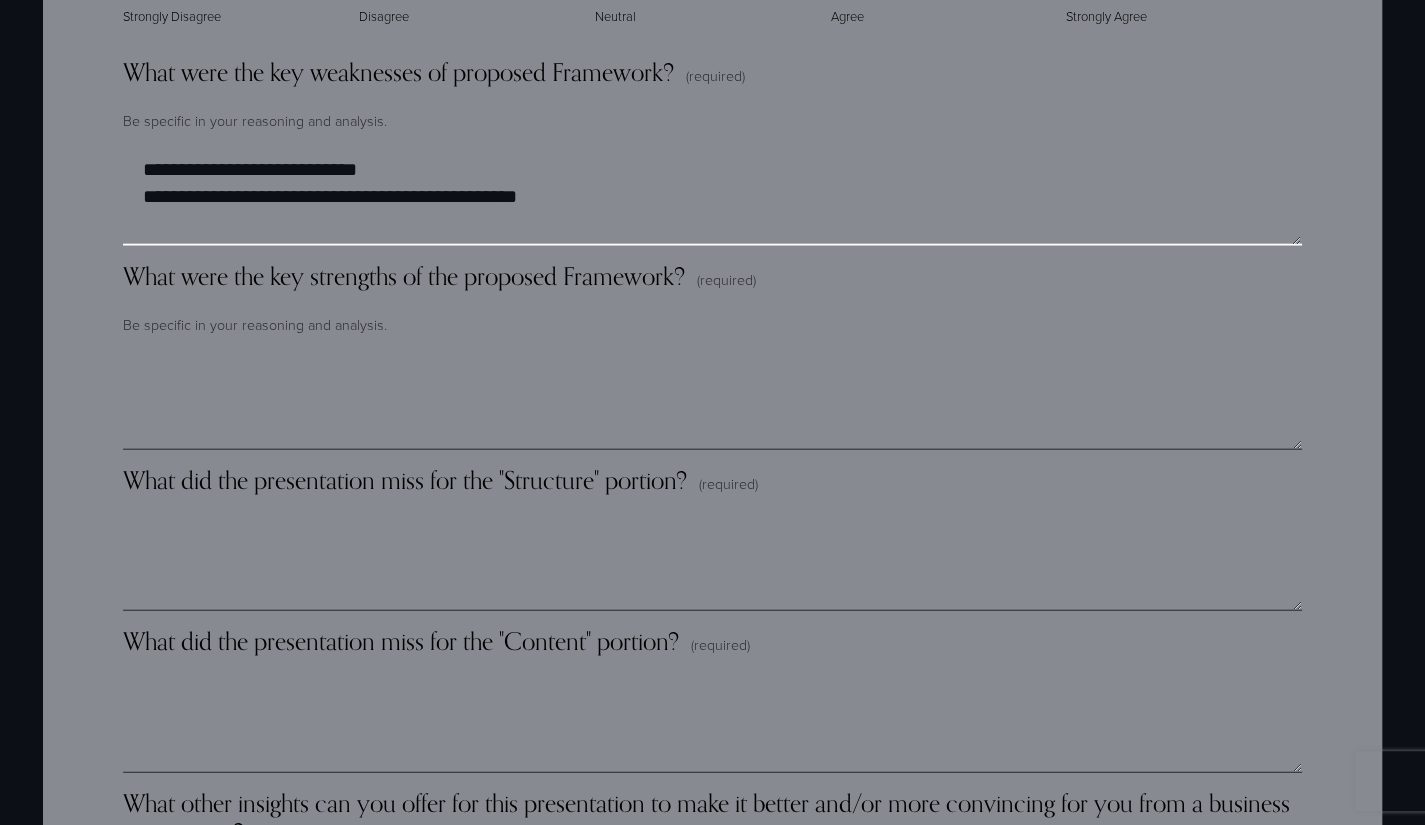 click on "**********" at bounding box center [712, 196] 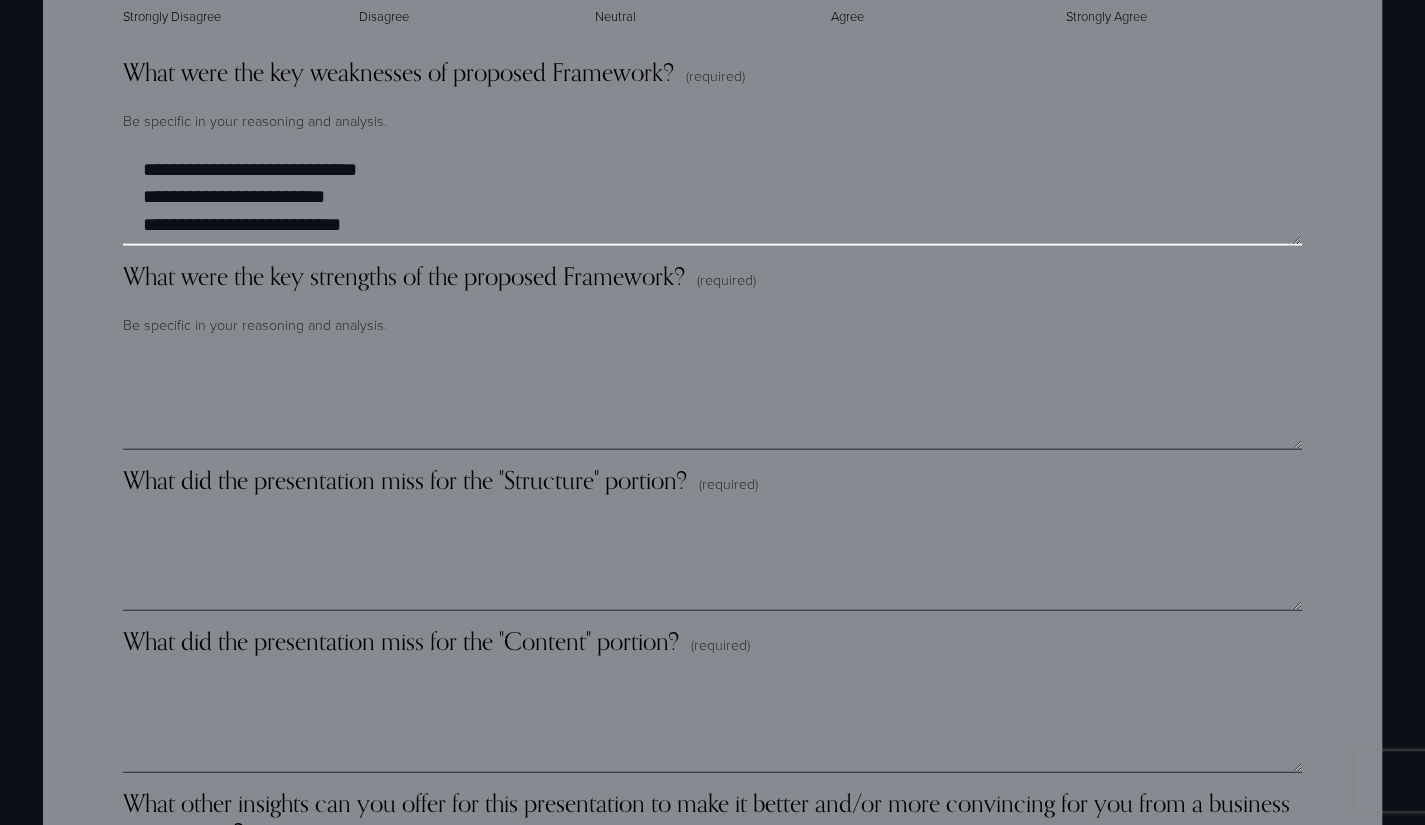 click on "**********" at bounding box center [712, 196] 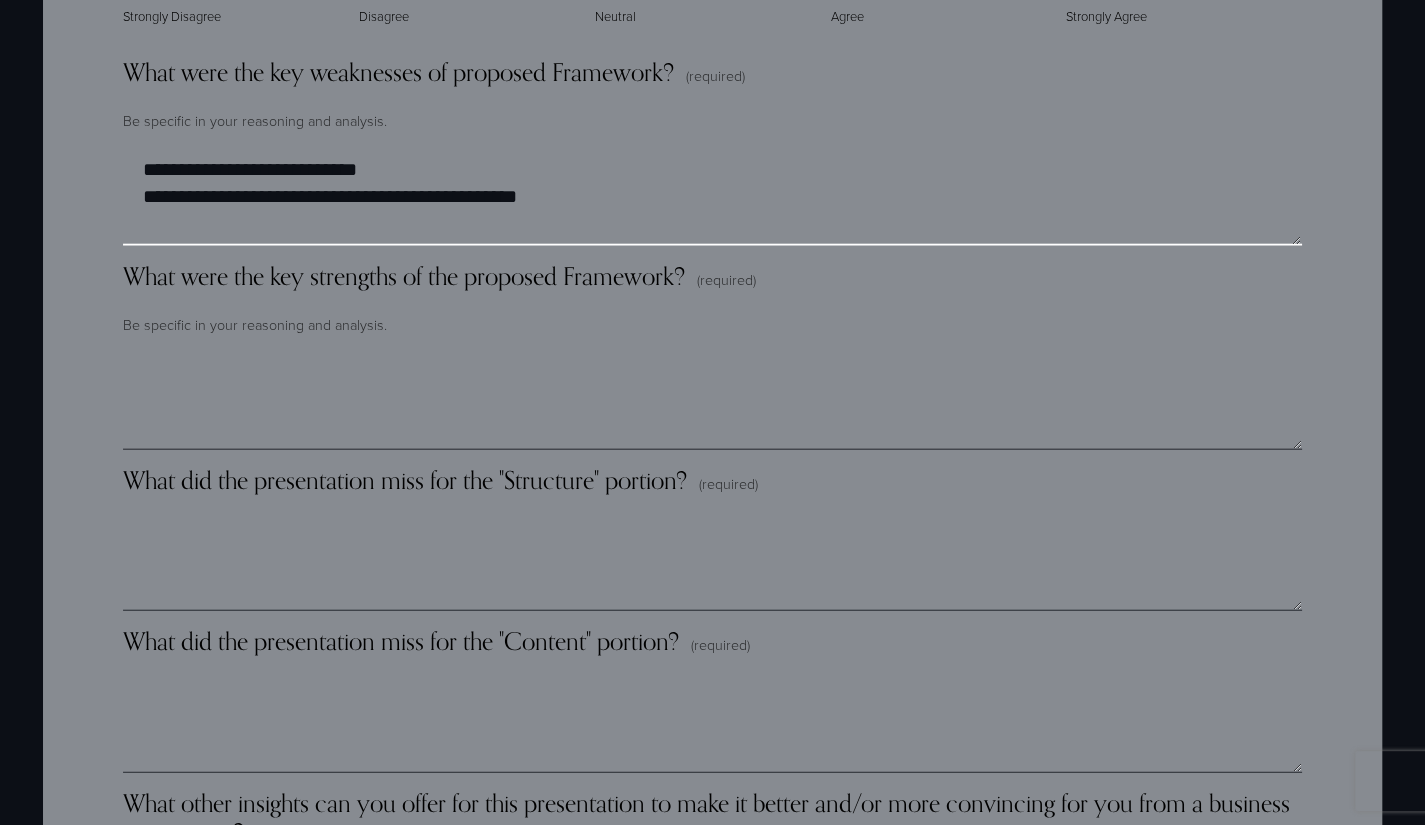 type on "**********" 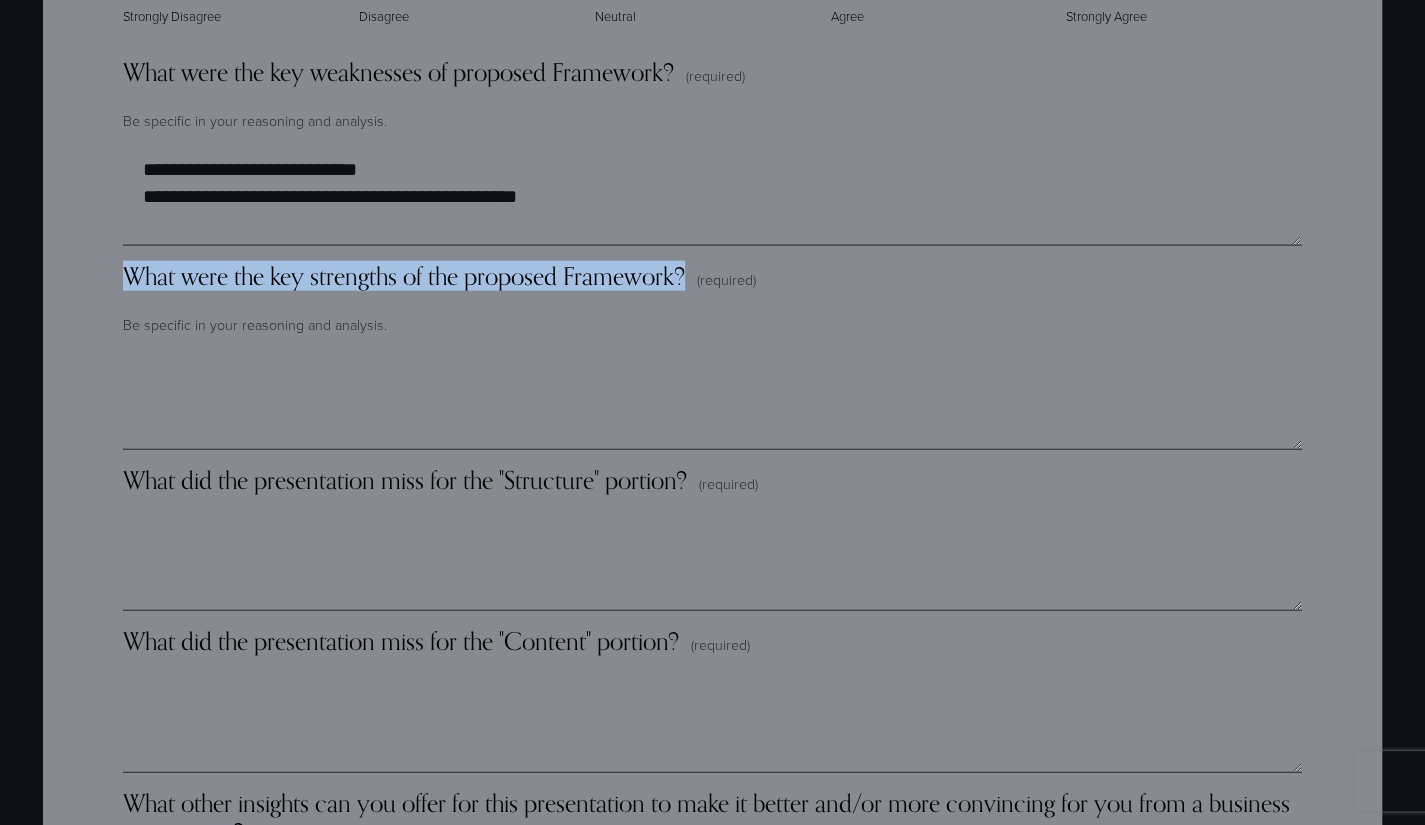 drag, startPoint x: 698, startPoint y: 281, endPoint x: 92, endPoint y: 280, distance: 606.00085 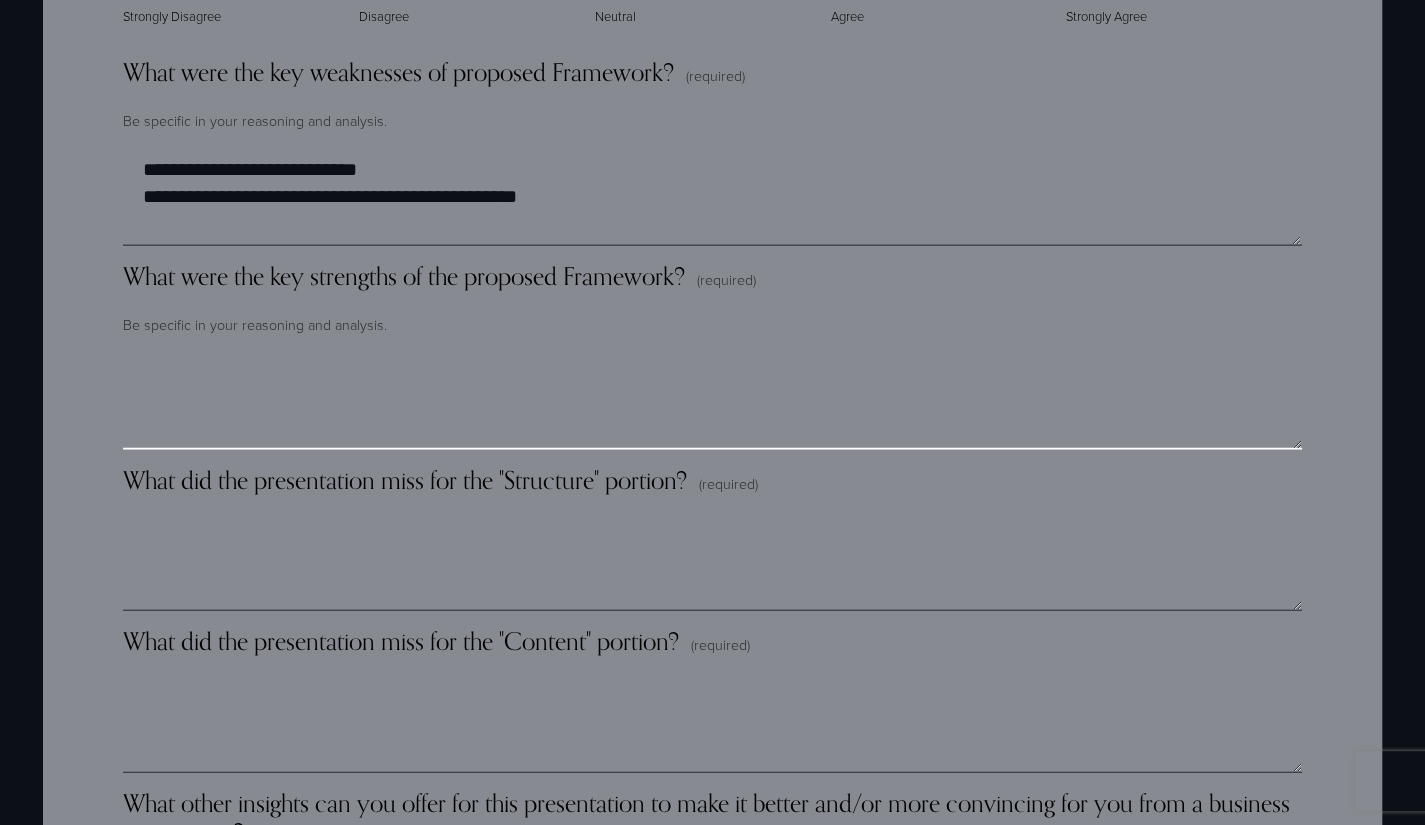 click on "What were the key strengths of the proposed Framework? (required)" at bounding box center (712, 400) 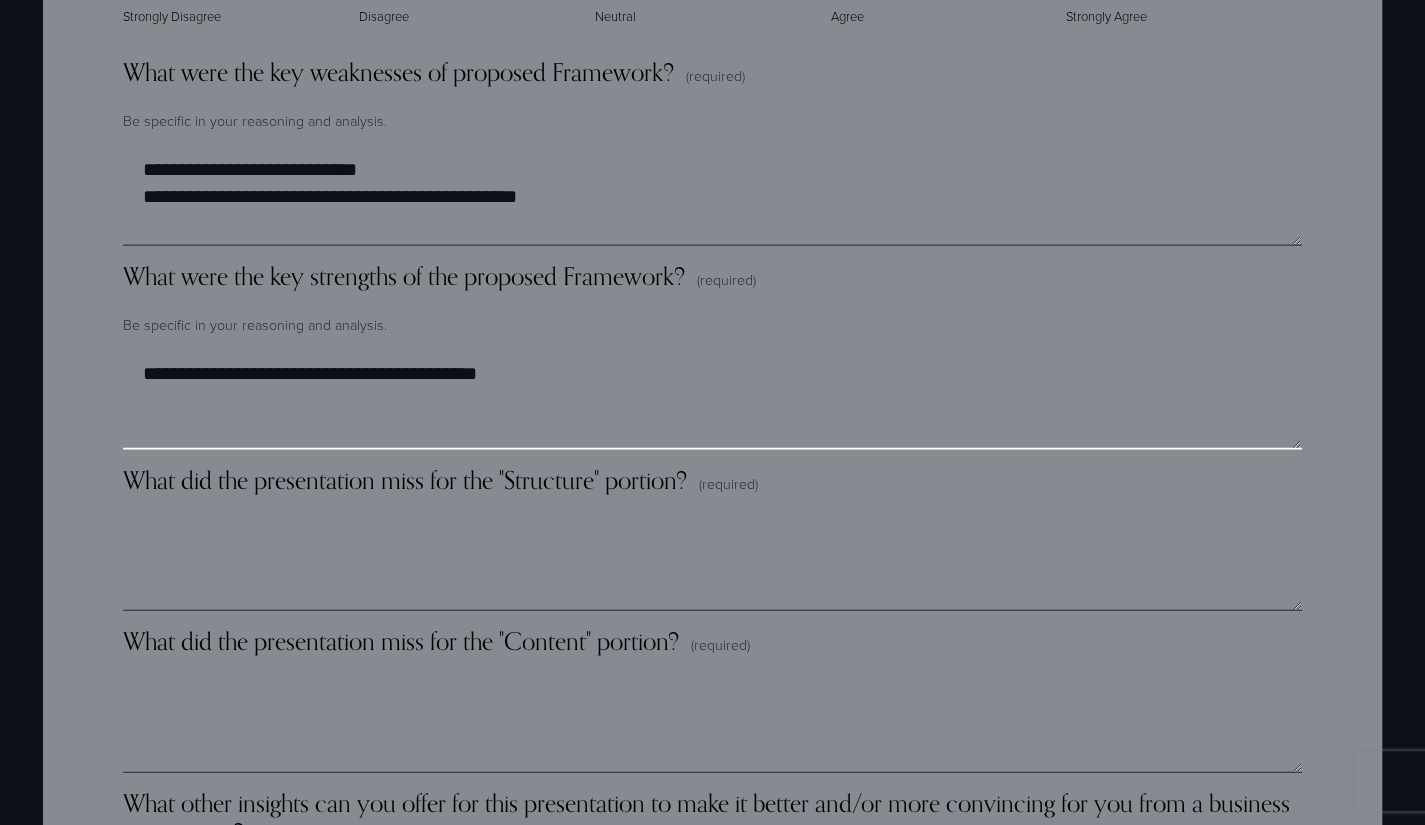 click on "**********" at bounding box center (712, 400) 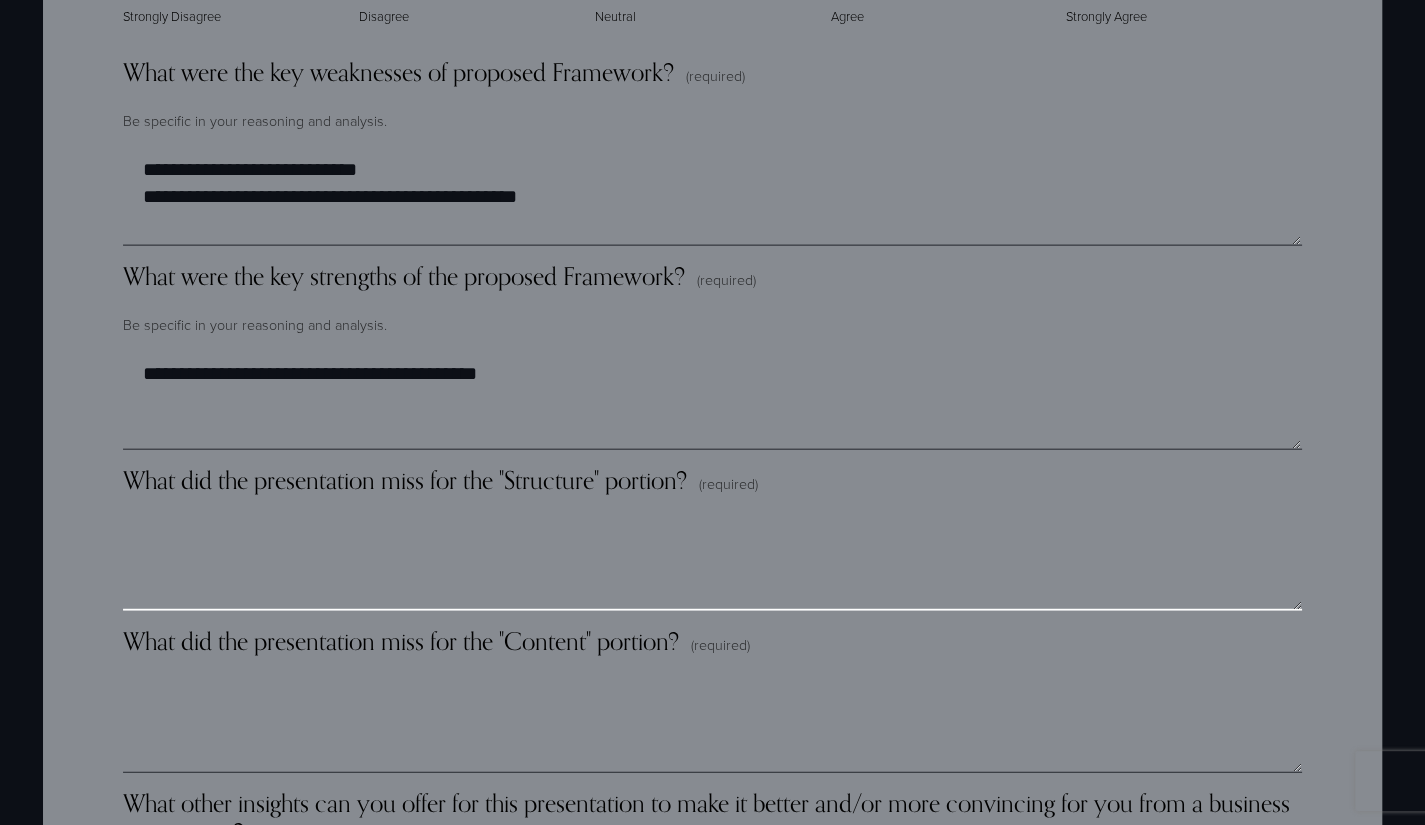 click on "What did the presentation miss for the "Structure" portion? (required)" at bounding box center (712, 561) 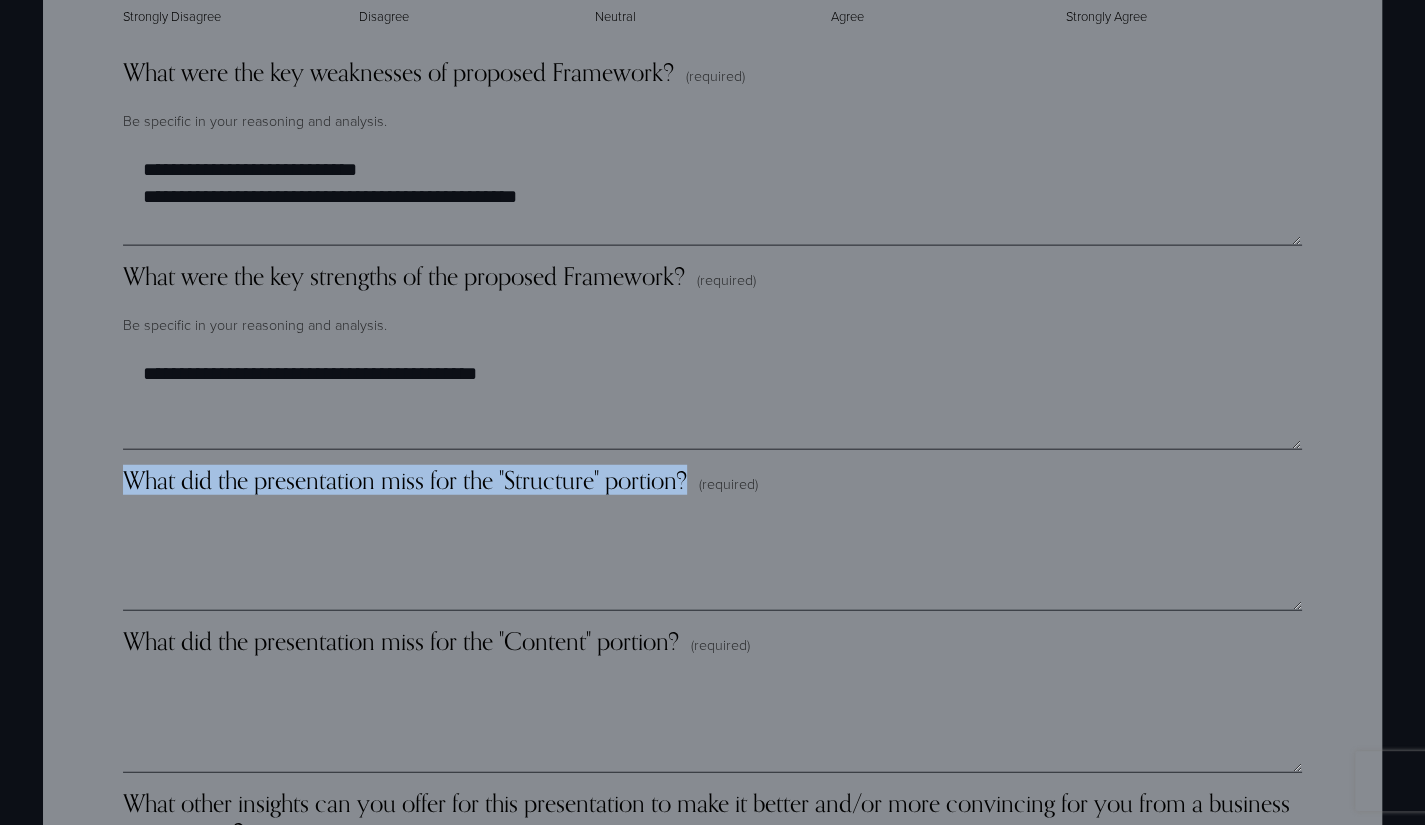 drag, startPoint x: 693, startPoint y: 467, endPoint x: 133, endPoint y: 478, distance: 560.10803 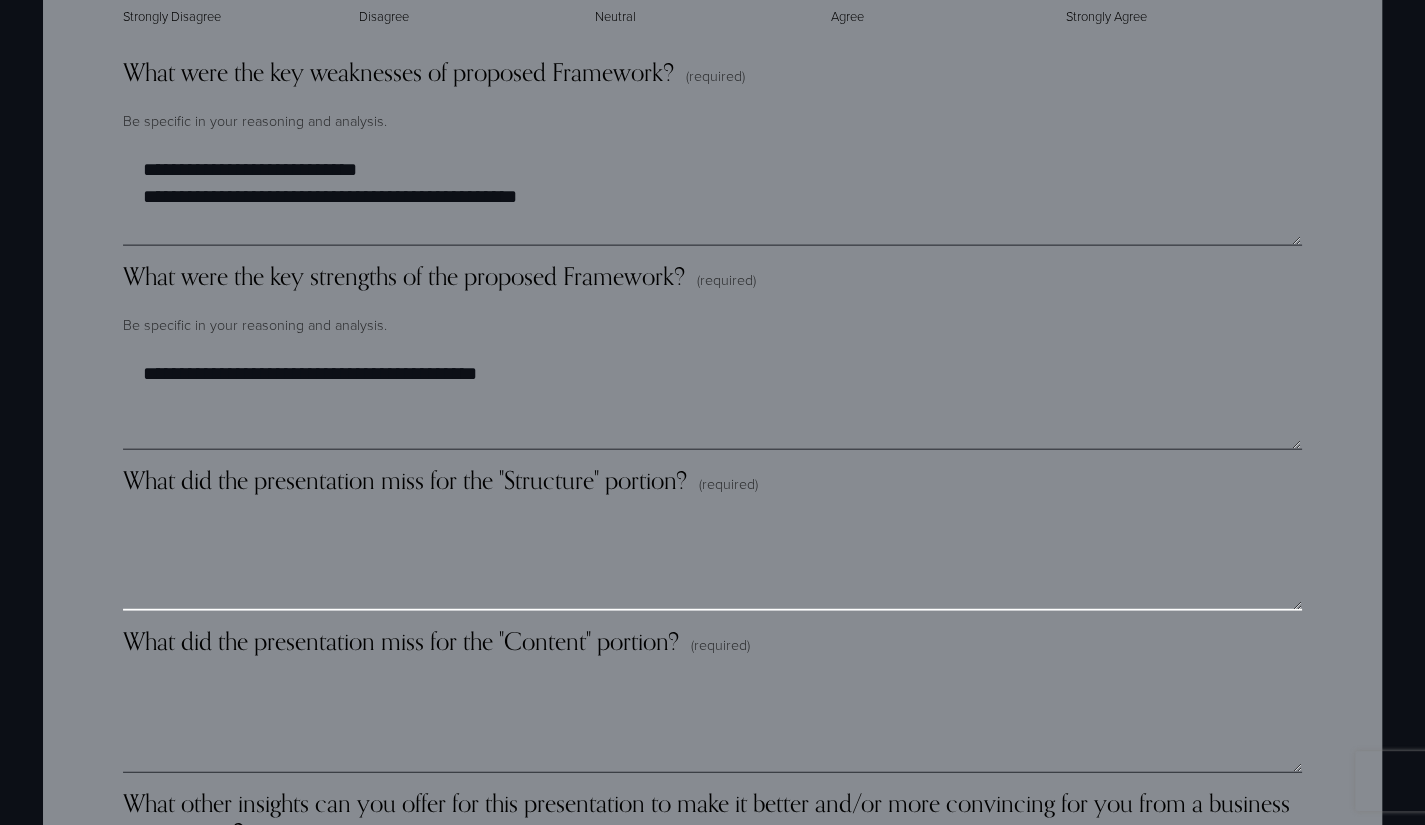 click on "What did the presentation miss for the "Structure" portion? (required)" at bounding box center [712, 561] 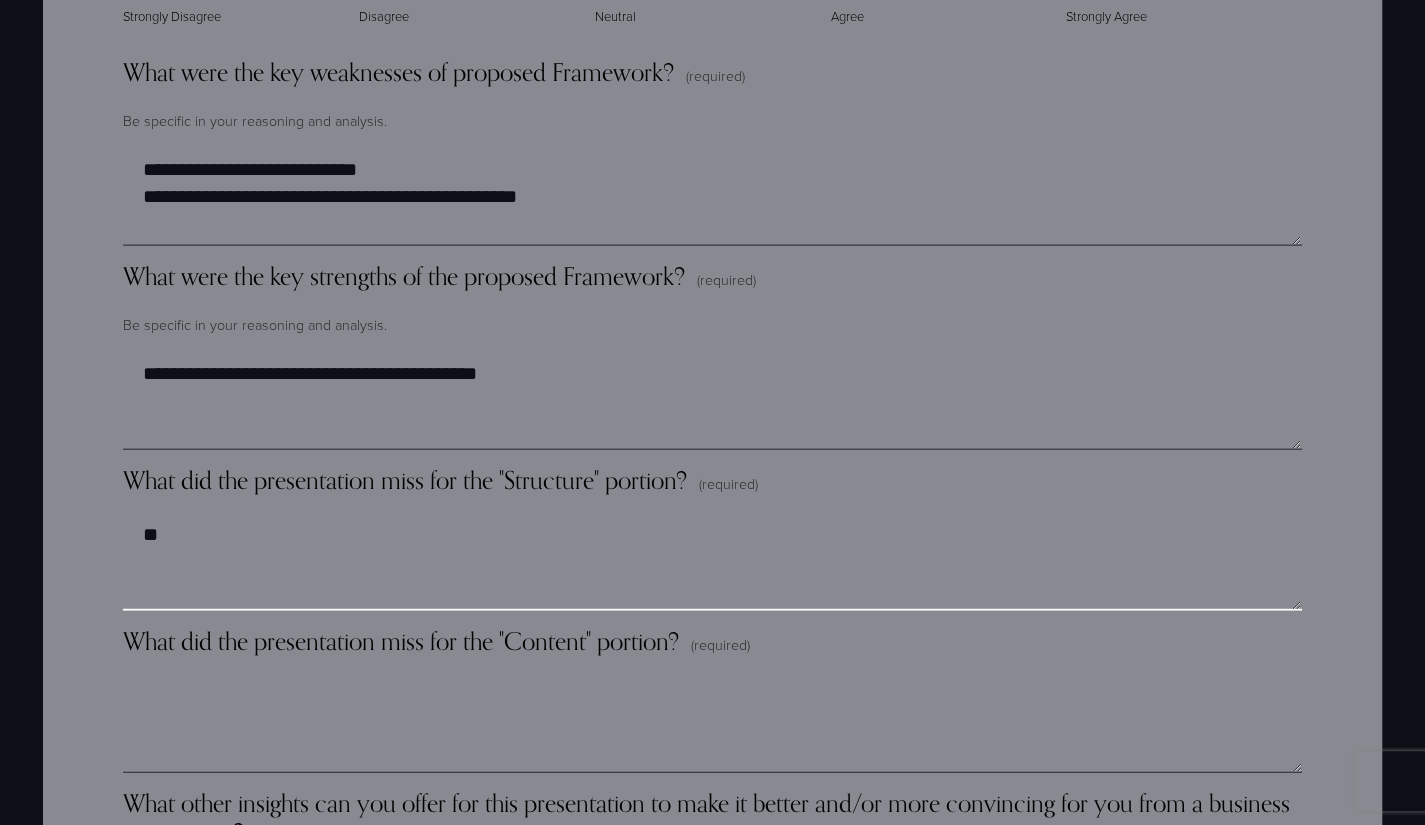 type on "*" 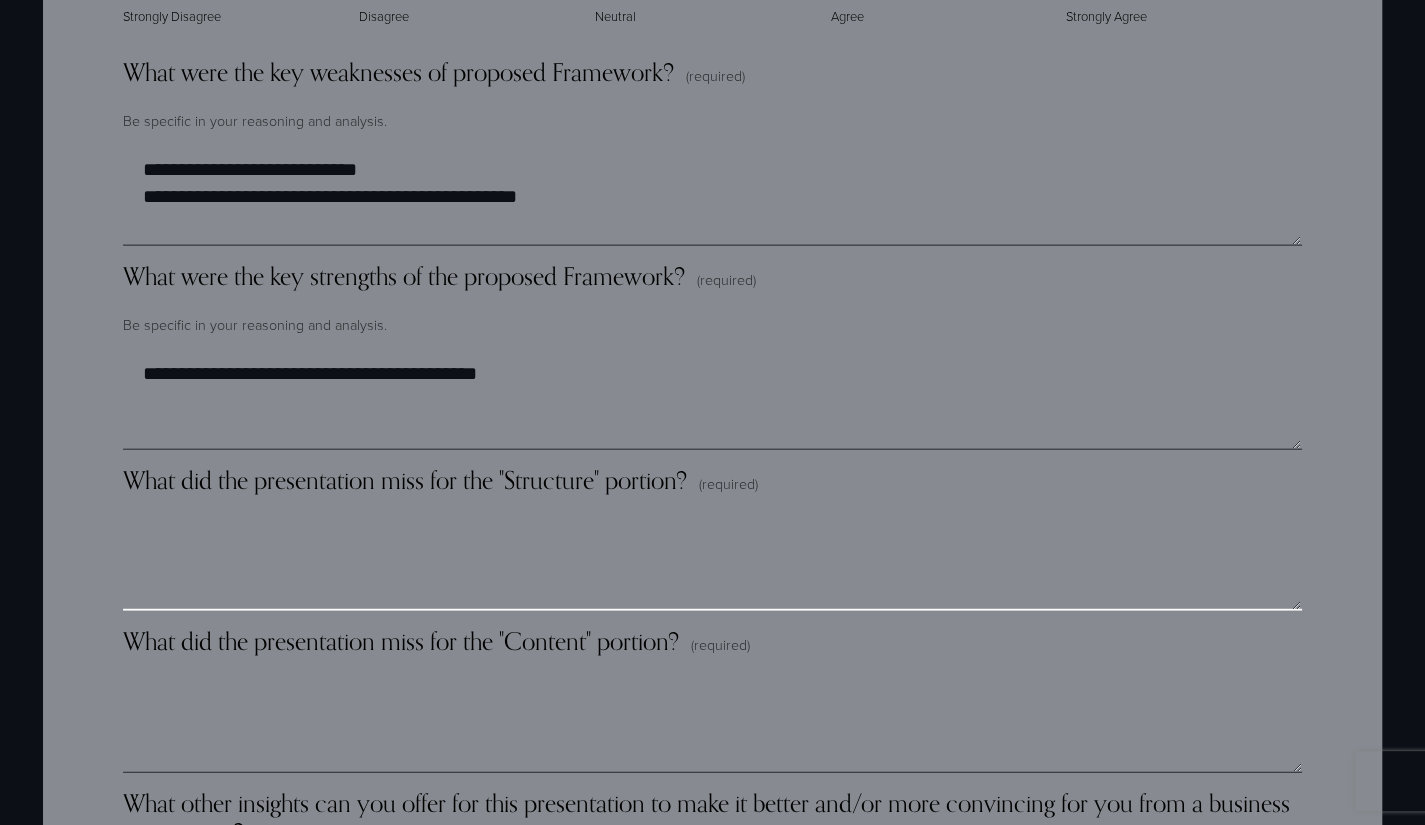 type on "*" 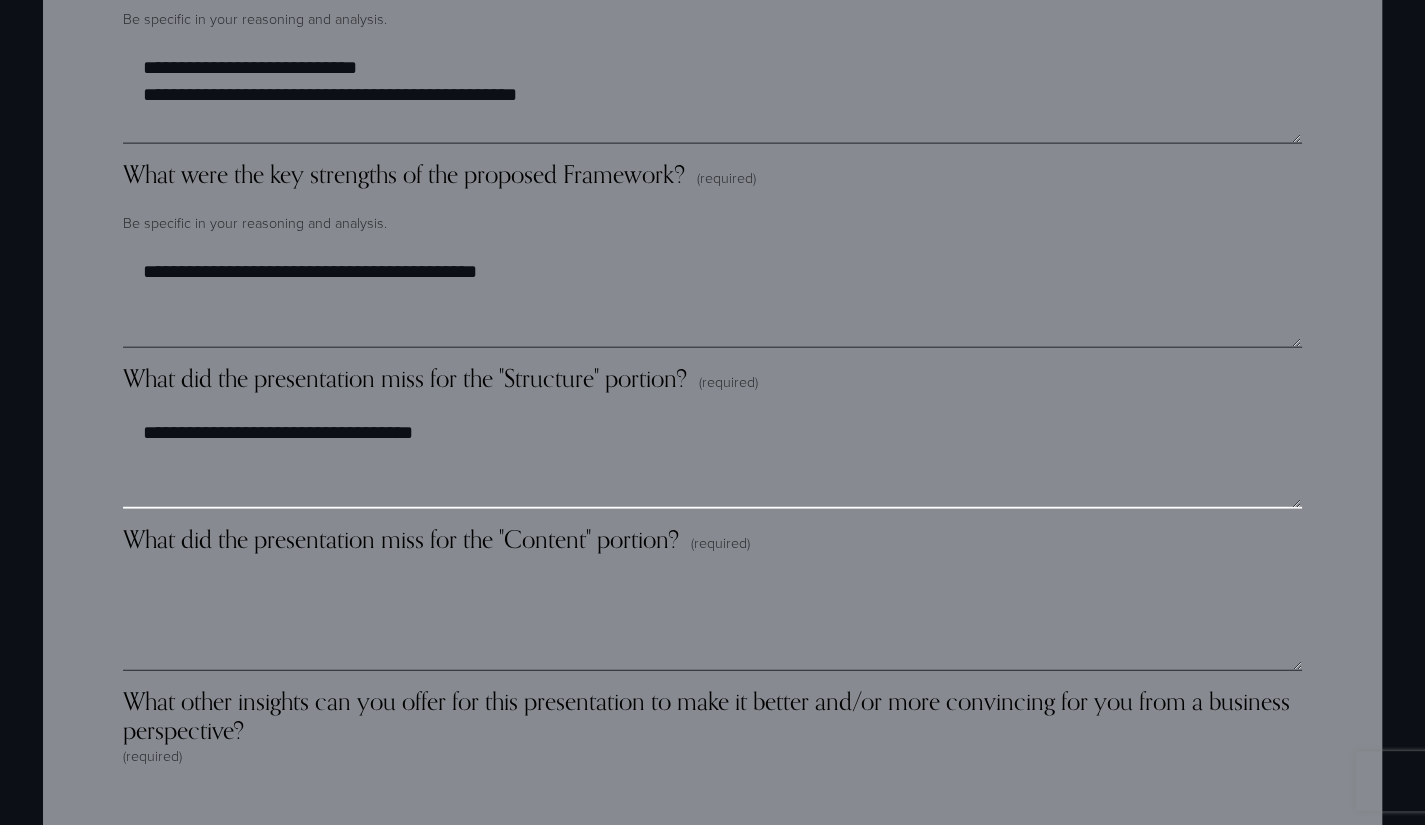 scroll, scrollTop: 2900, scrollLeft: 0, axis: vertical 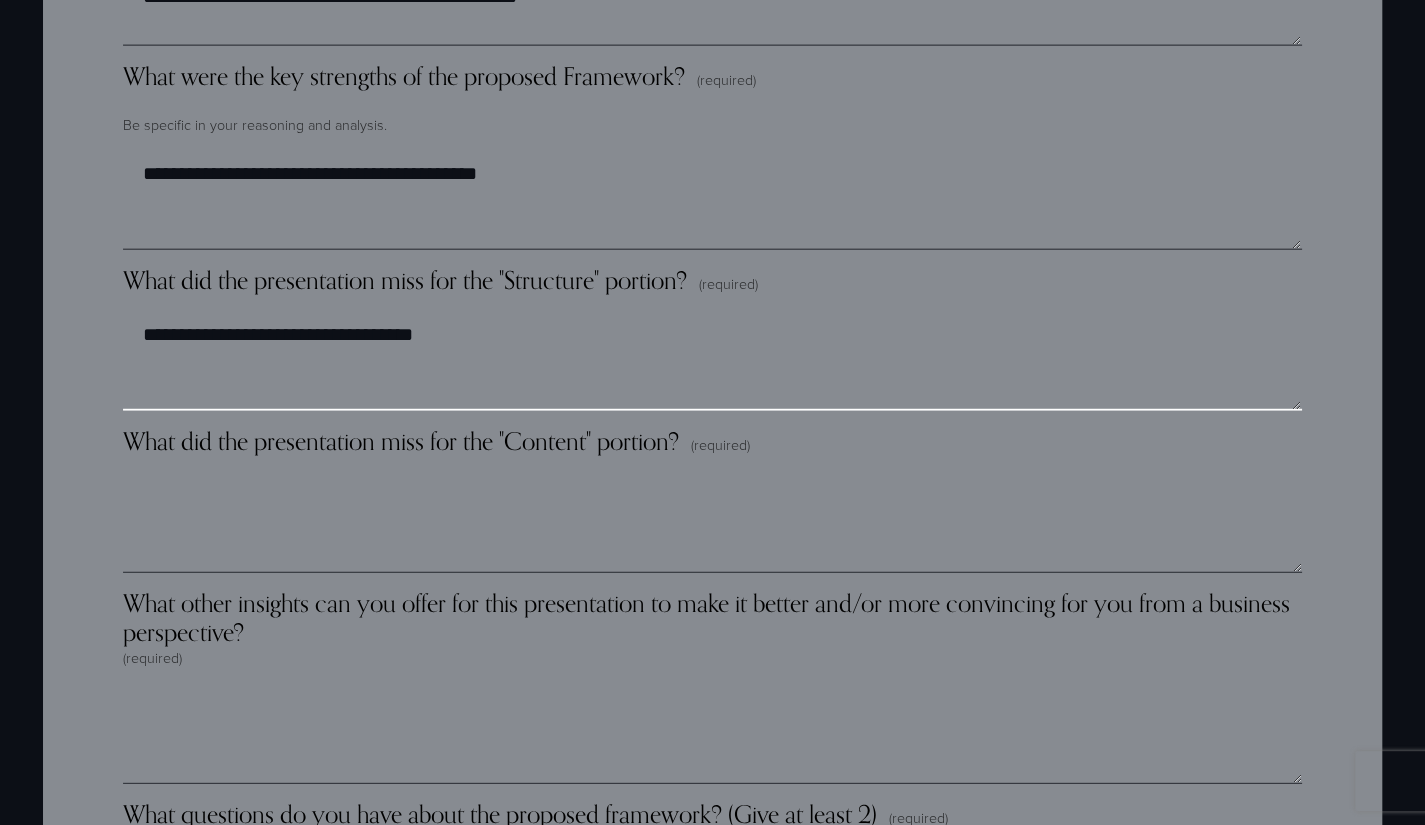 type on "**********" 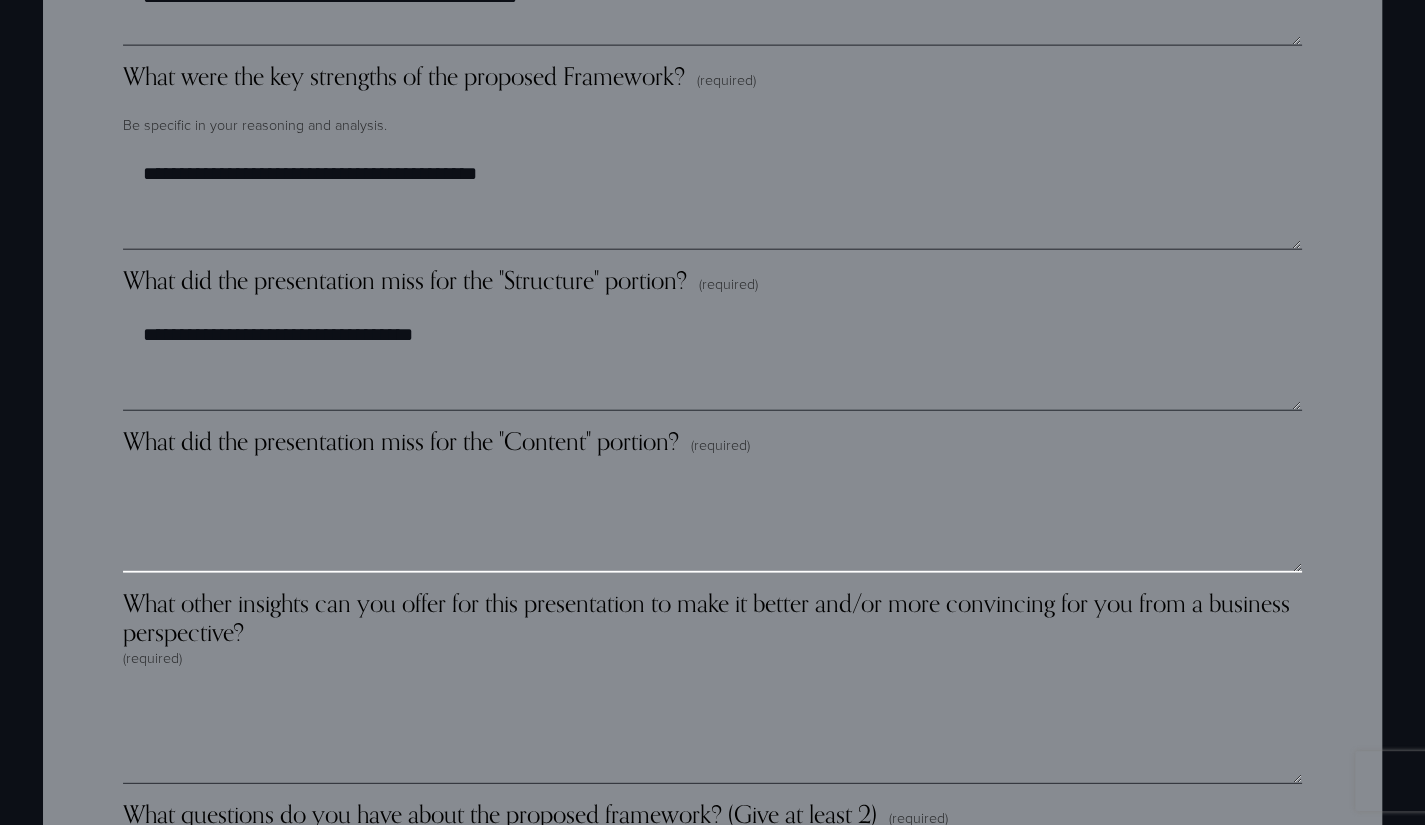 click on "What did the presentation miss for the "Content" portion? (required)" at bounding box center [712, 523] 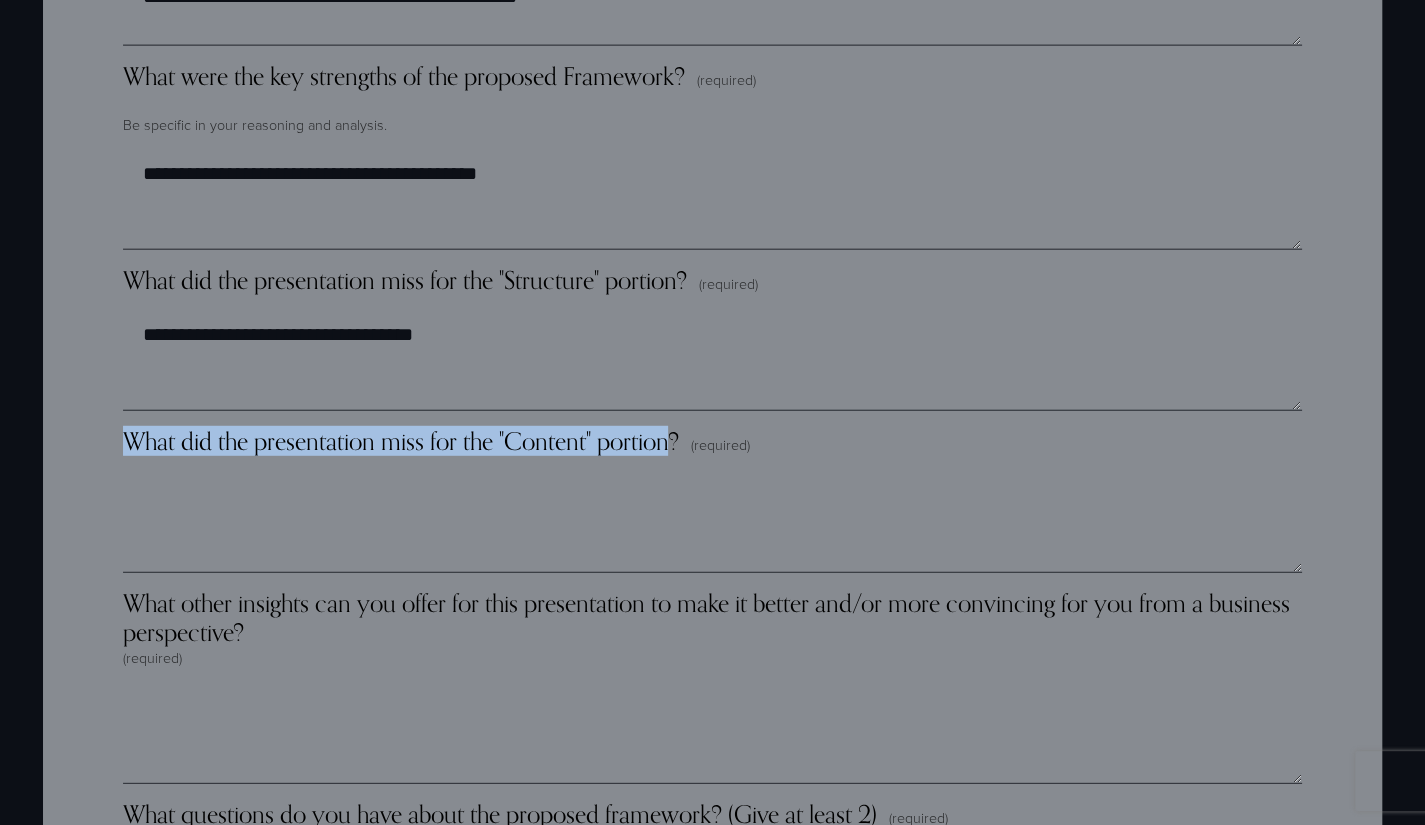 drag, startPoint x: 678, startPoint y: 441, endPoint x: 36, endPoint y: 452, distance: 642.09424 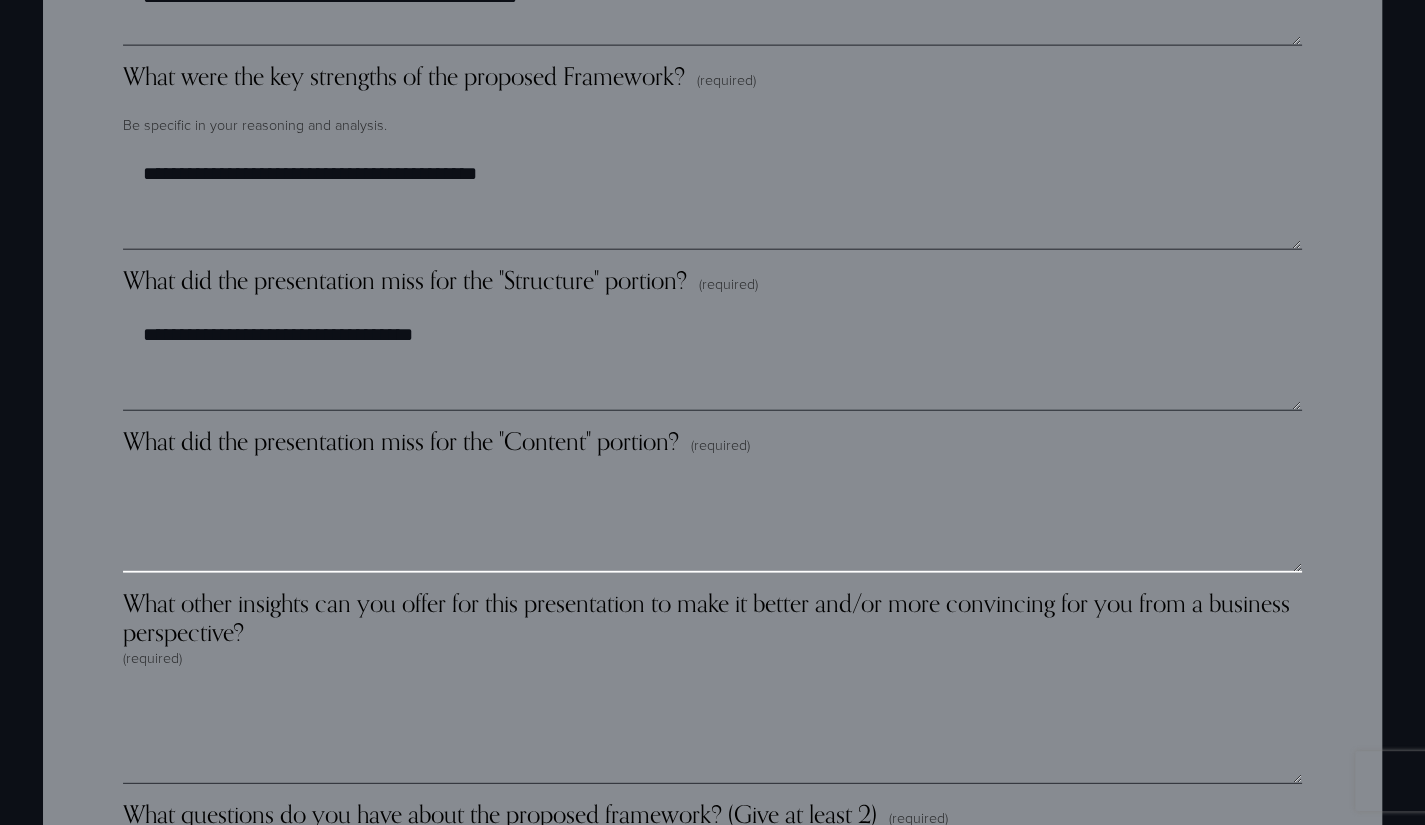 click on "What did the presentation miss for the "Content" portion? (required)" at bounding box center [712, 523] 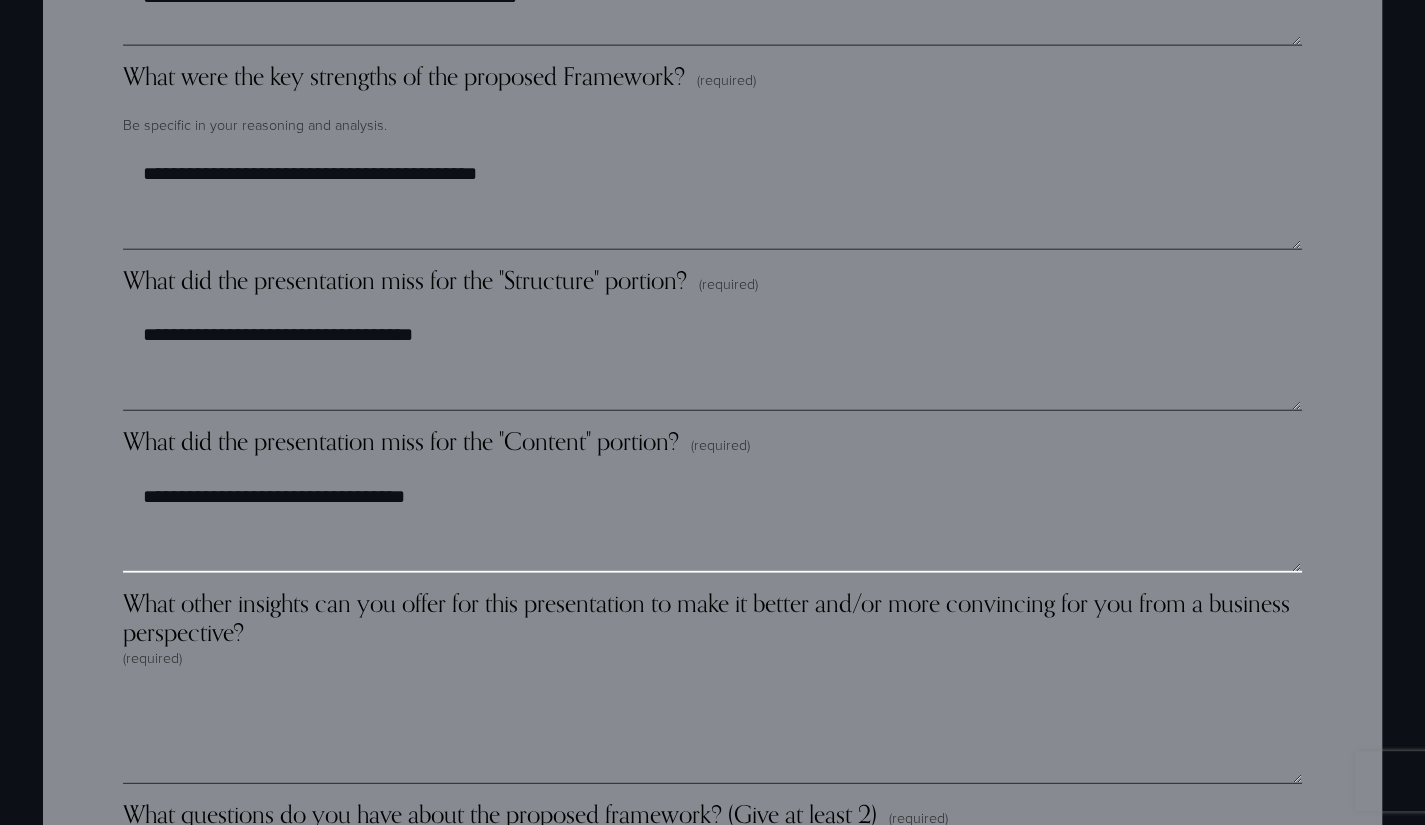click on "**********" at bounding box center [712, 523] 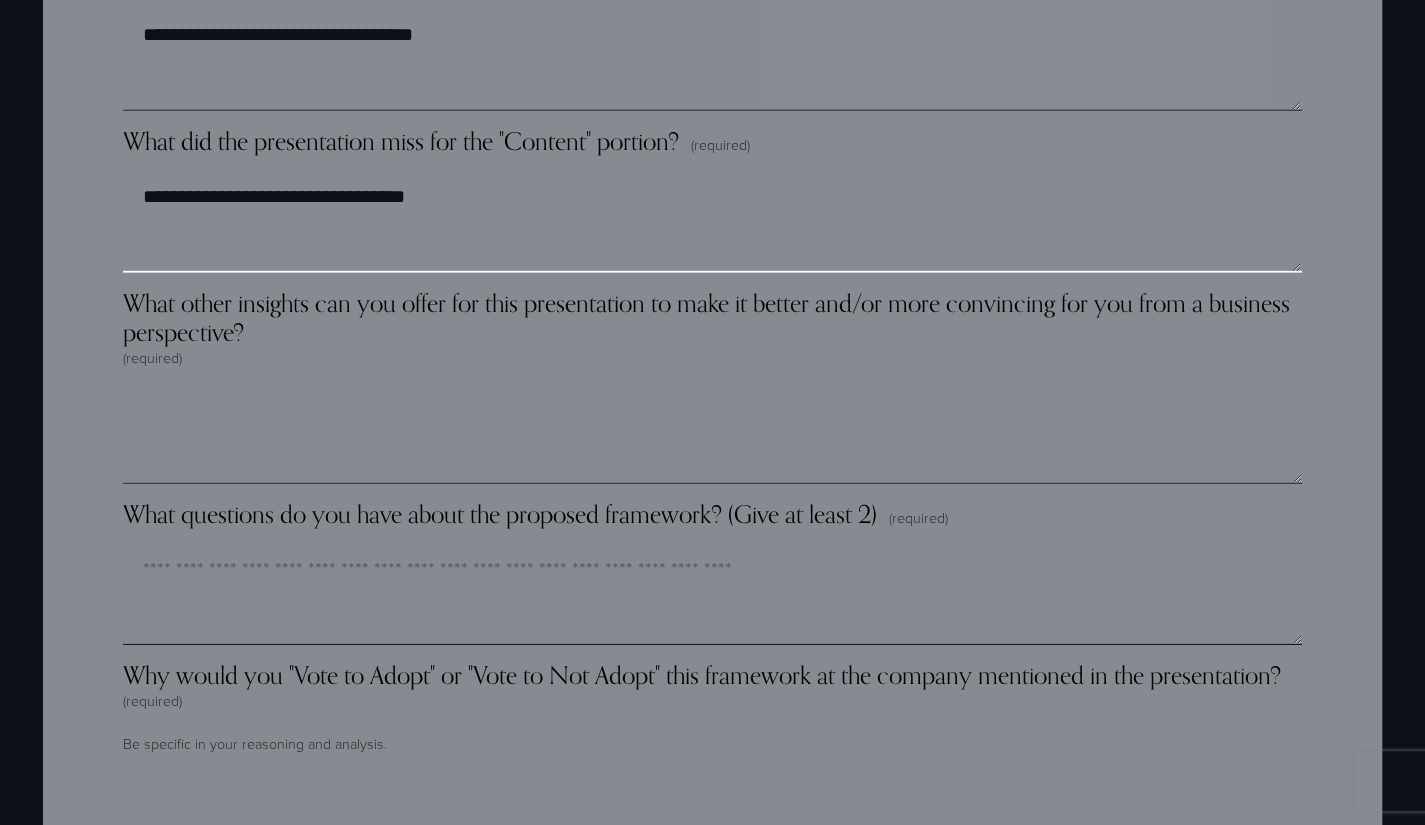 scroll, scrollTop: 3300, scrollLeft: 0, axis: vertical 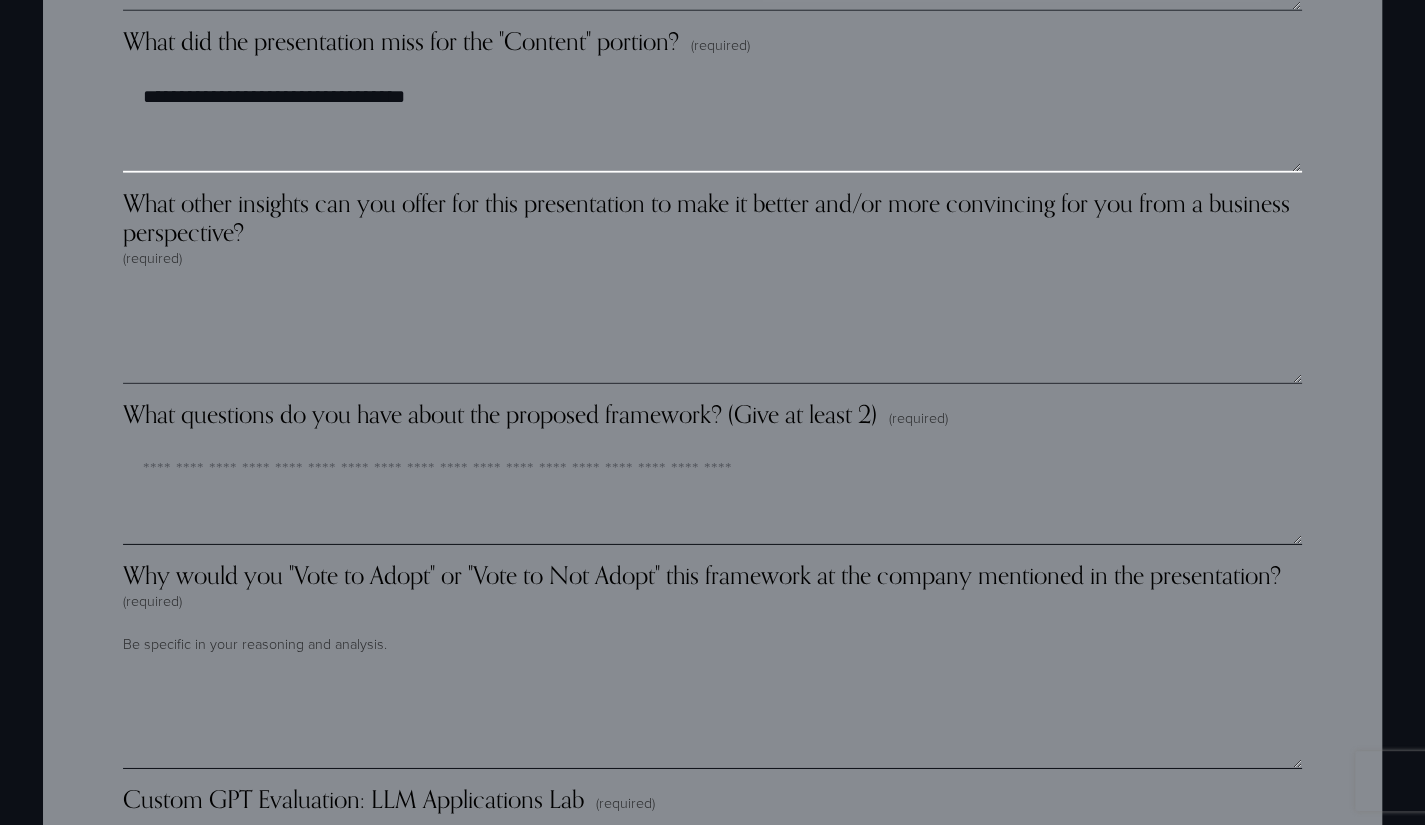 type on "**********" 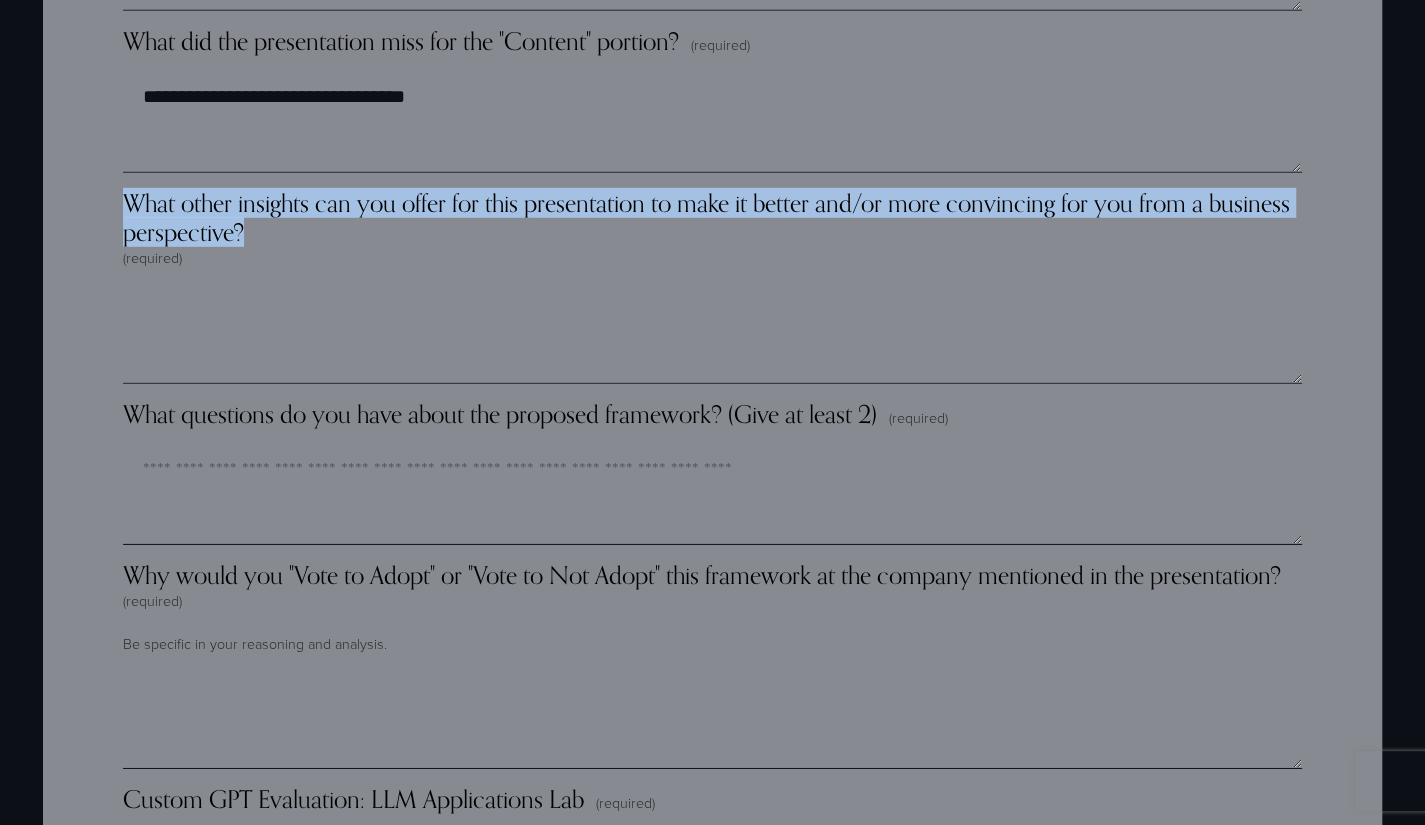 drag, startPoint x: 287, startPoint y: 232, endPoint x: 125, endPoint y: 193, distance: 166.62833 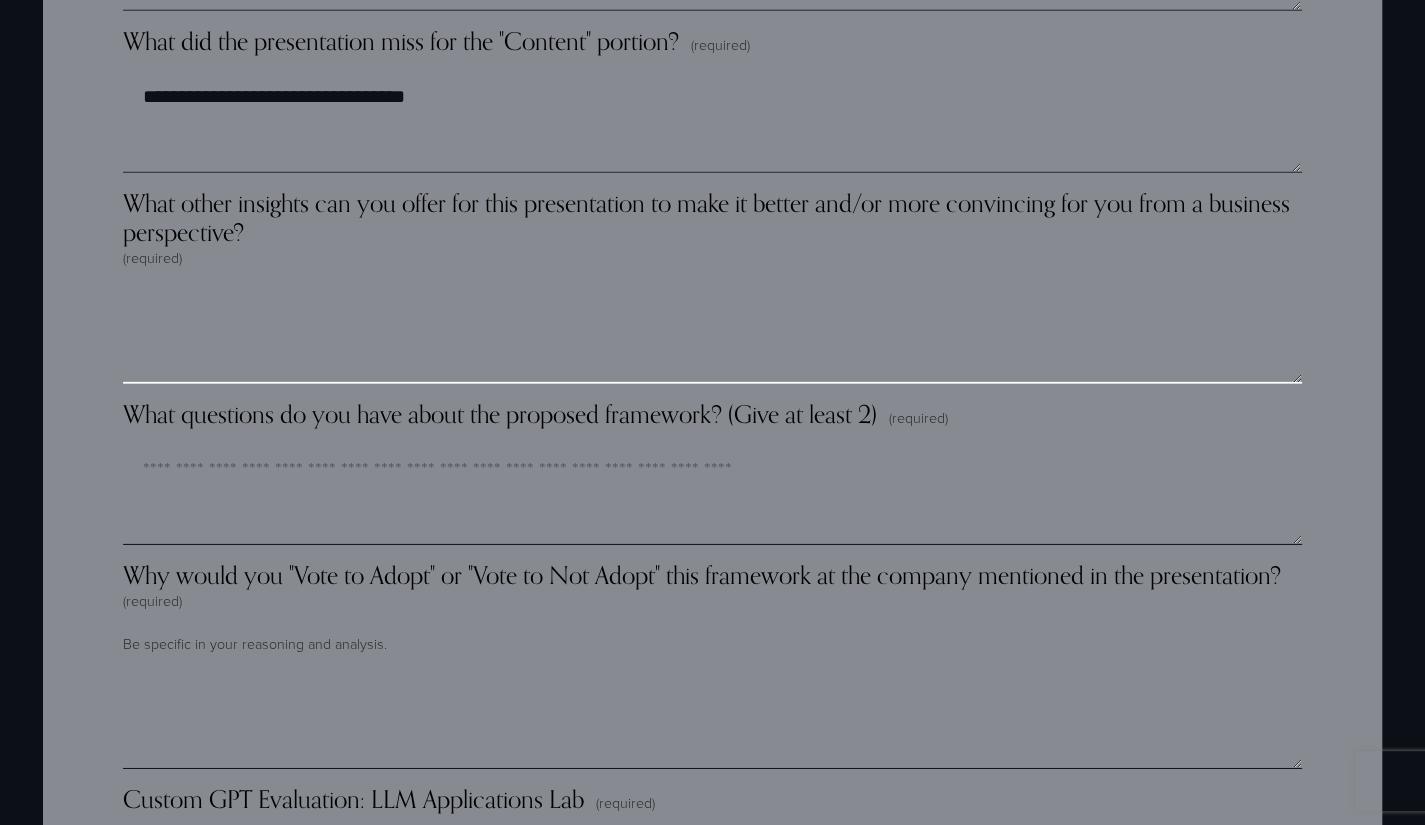 click on "What other insights can you offer for this presentation to make it better and/or more convincing for you from a business perspective? (required)" at bounding box center [712, 334] 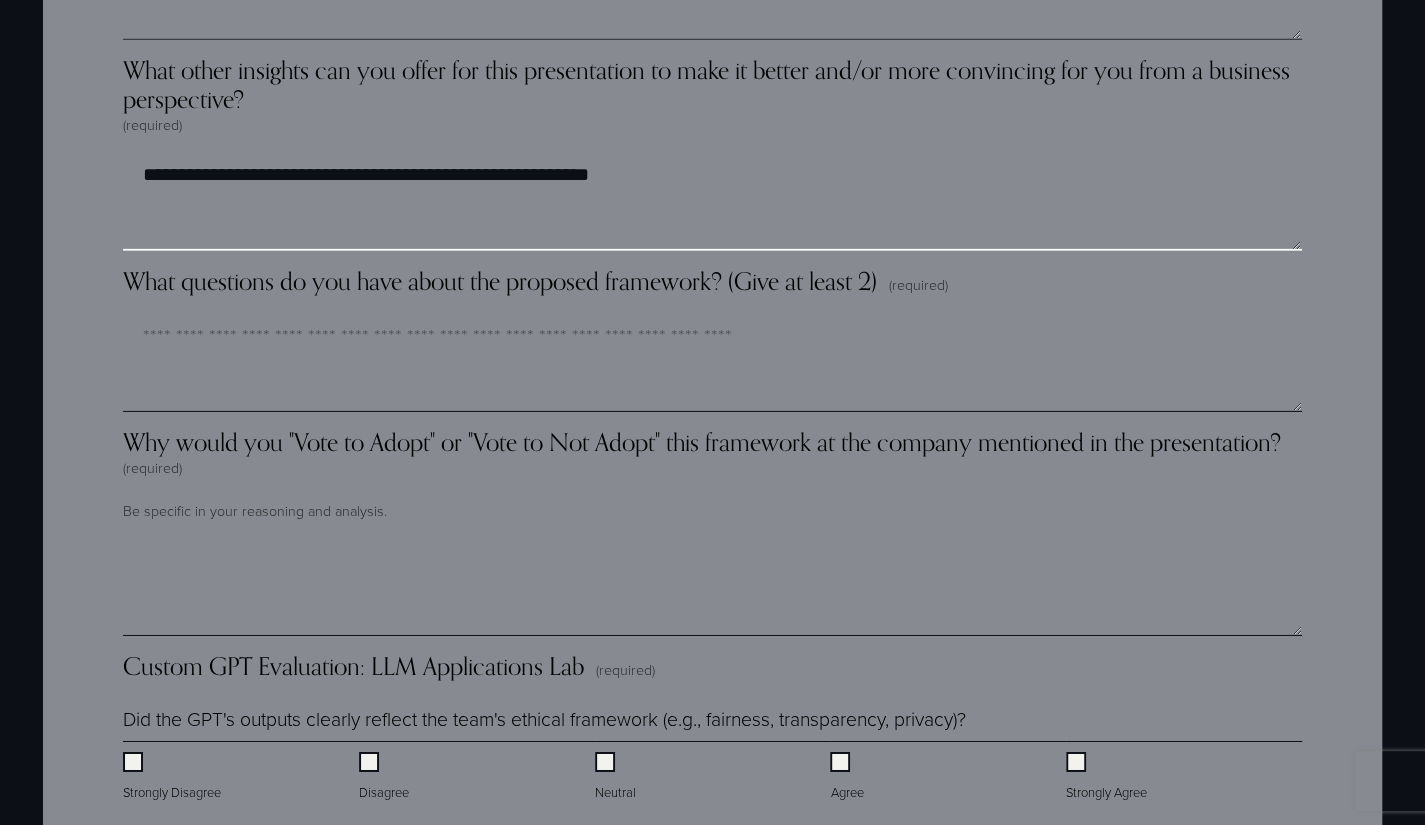 scroll, scrollTop: 3600, scrollLeft: 0, axis: vertical 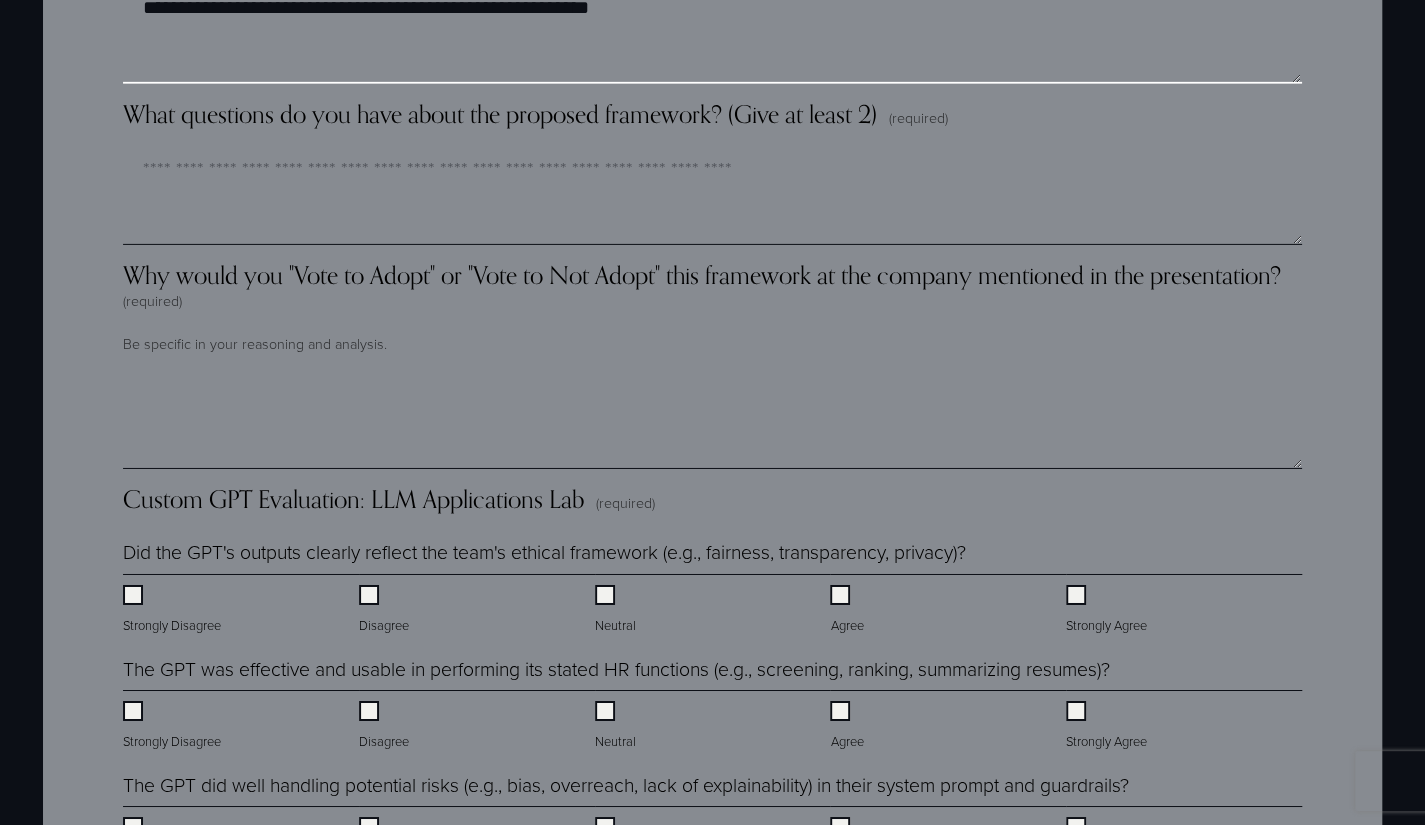 type on "**********" 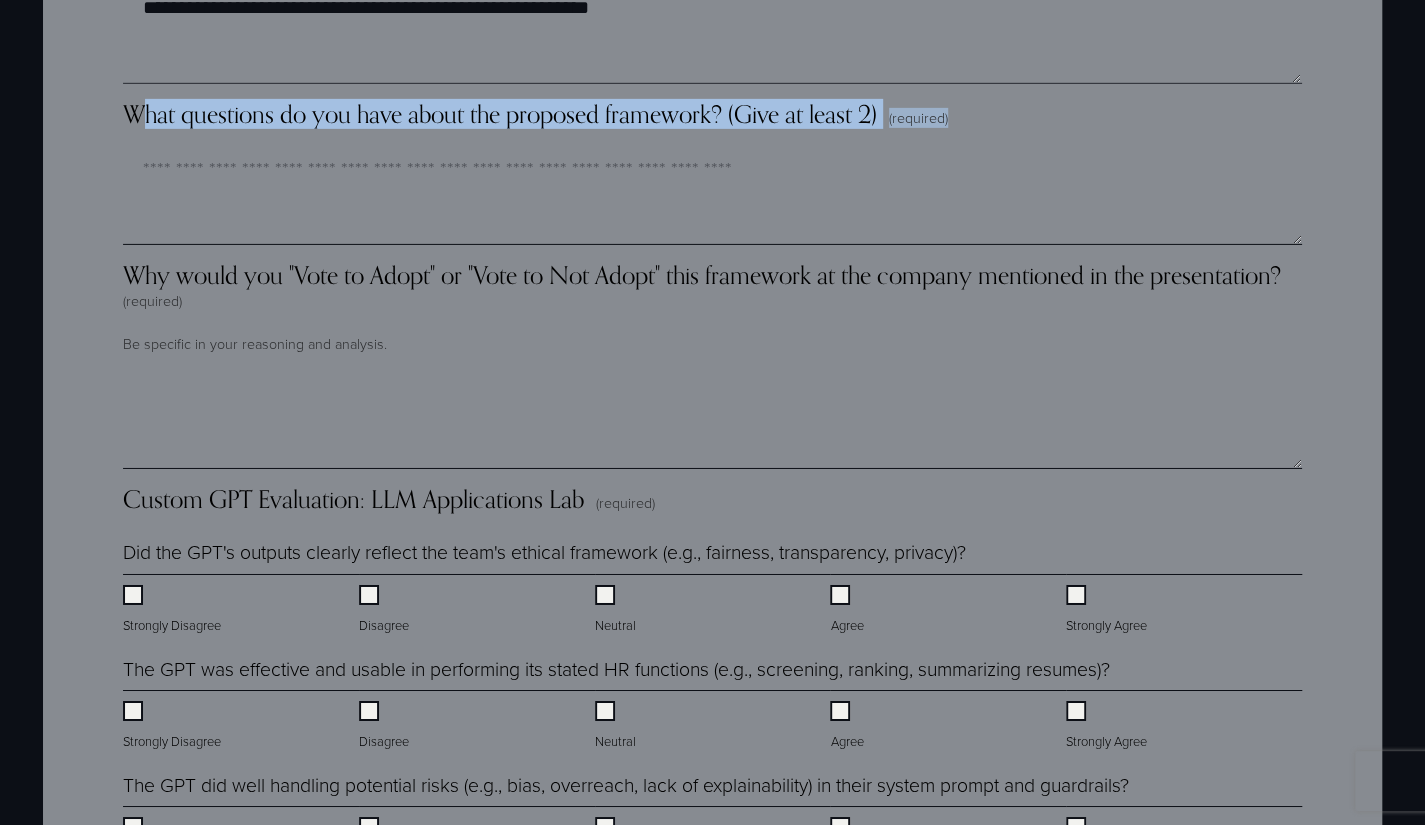 drag, startPoint x: 974, startPoint y: 121, endPoint x: 140, endPoint y: 119, distance: 834.0024 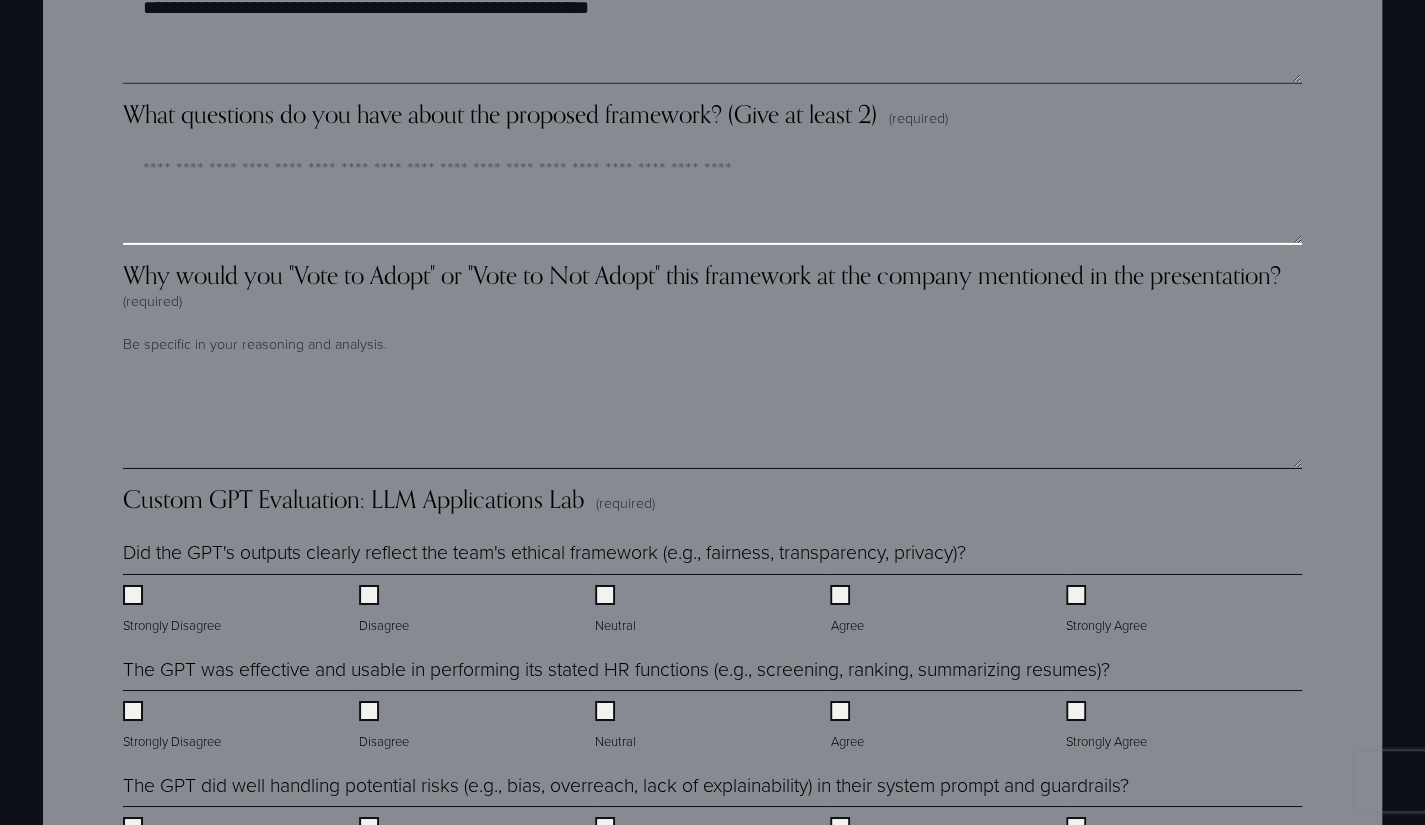 click on "What questions do you have about the proposed framework? (Give at least 2)  (required)" at bounding box center (712, 195) 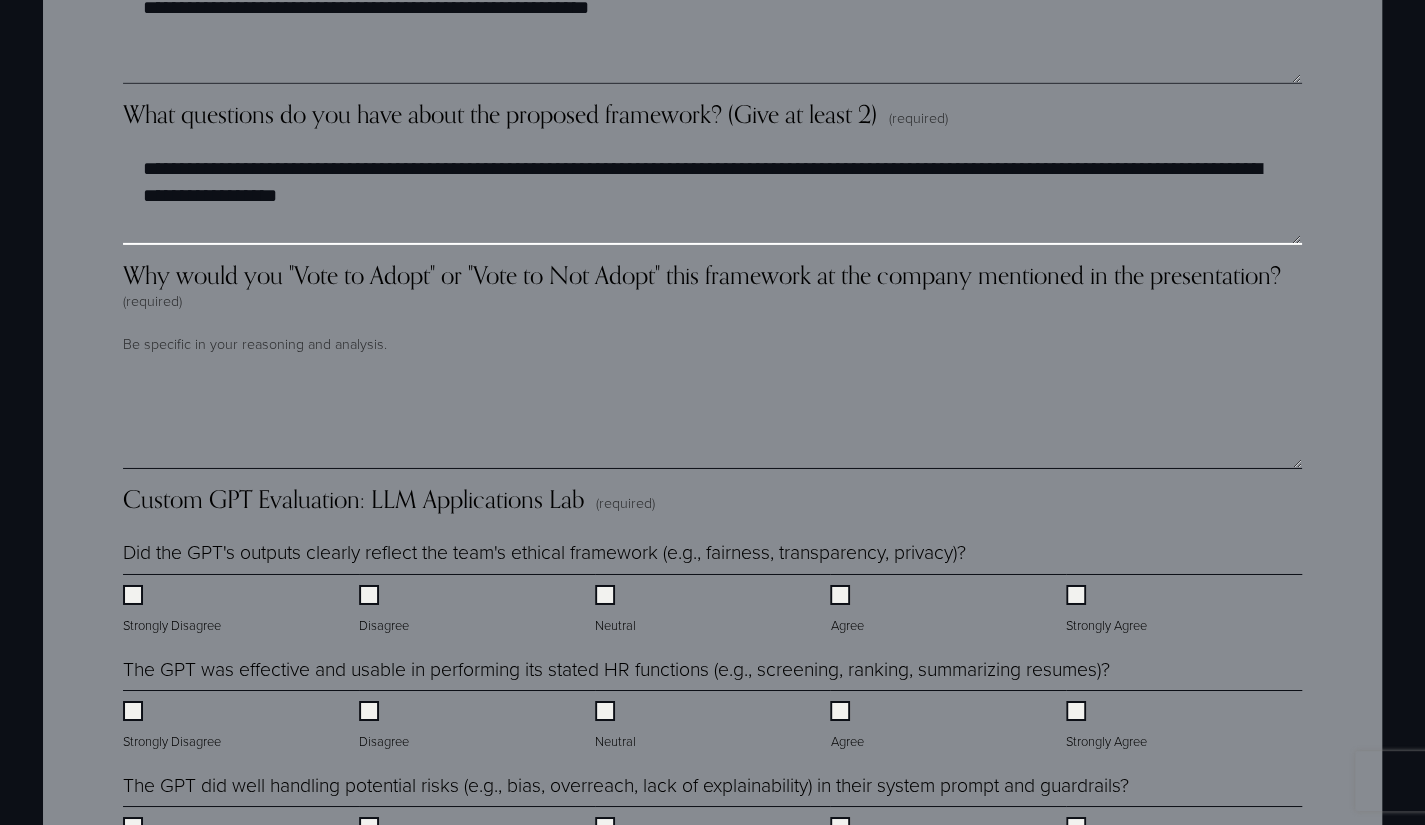 paste on "**********" 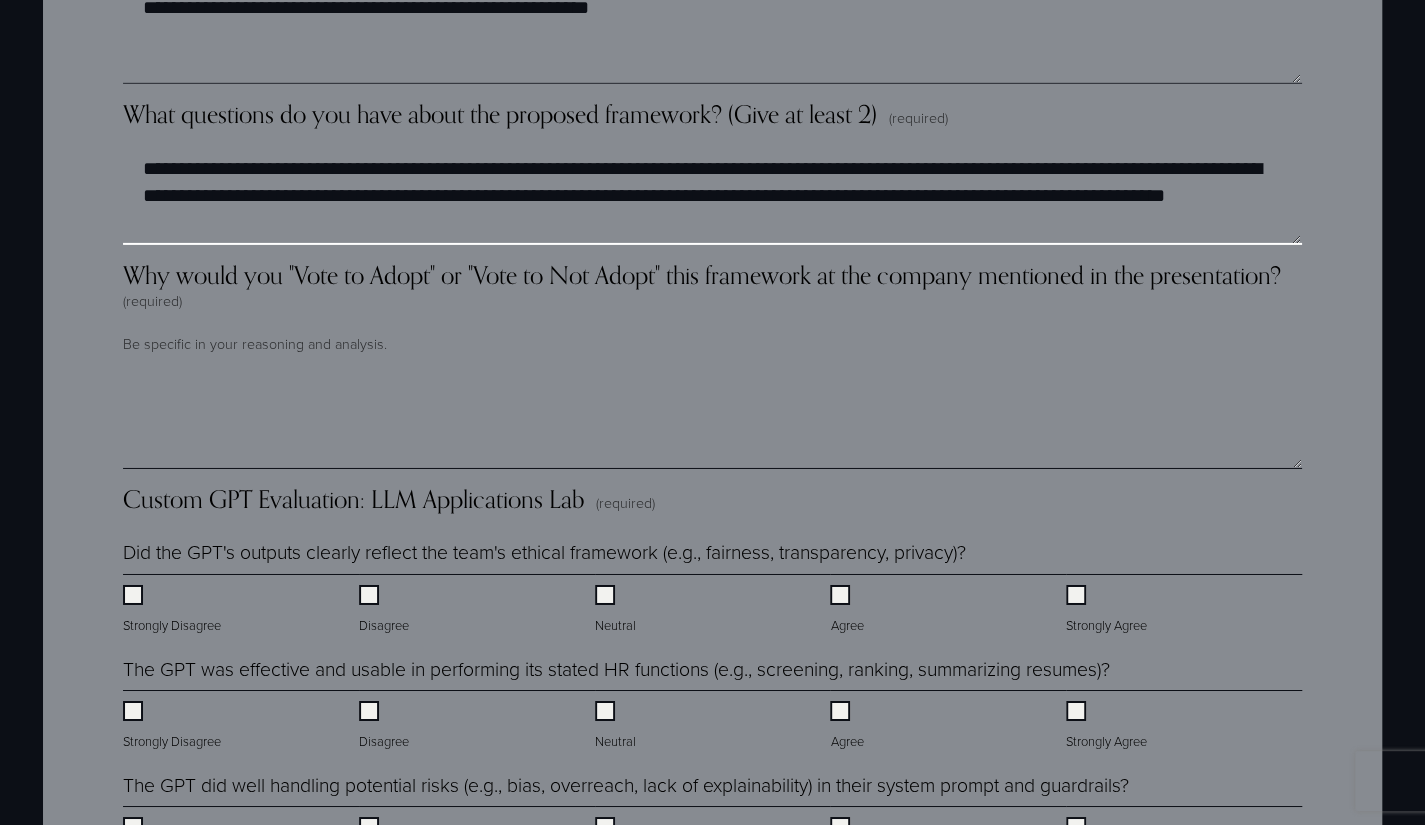 type on "**********" 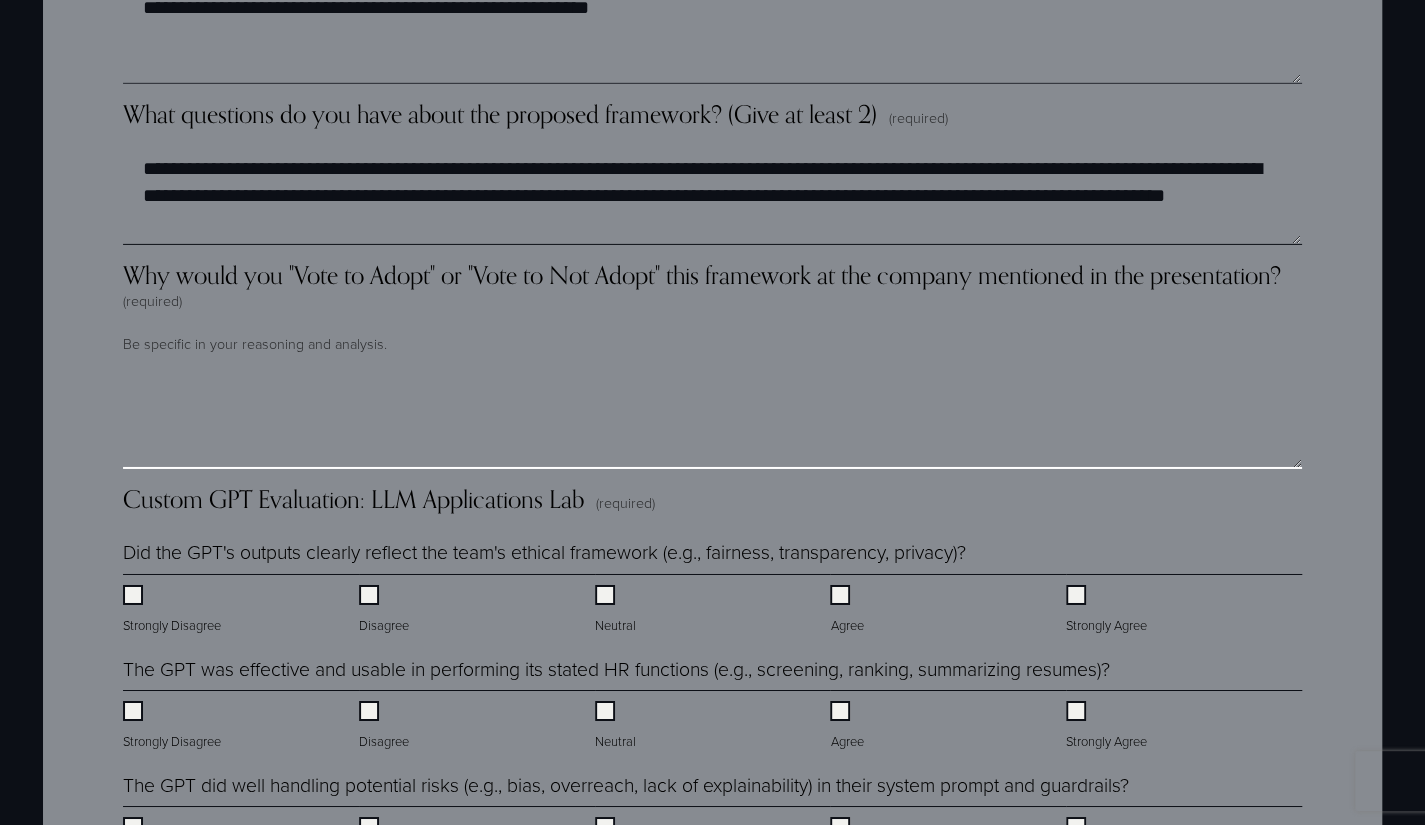 click on "Why would you "Vote to Adopt" or "Vote to Not Adopt" this framework at the company mentioned in the presentation? (required)" at bounding box center [712, 419] 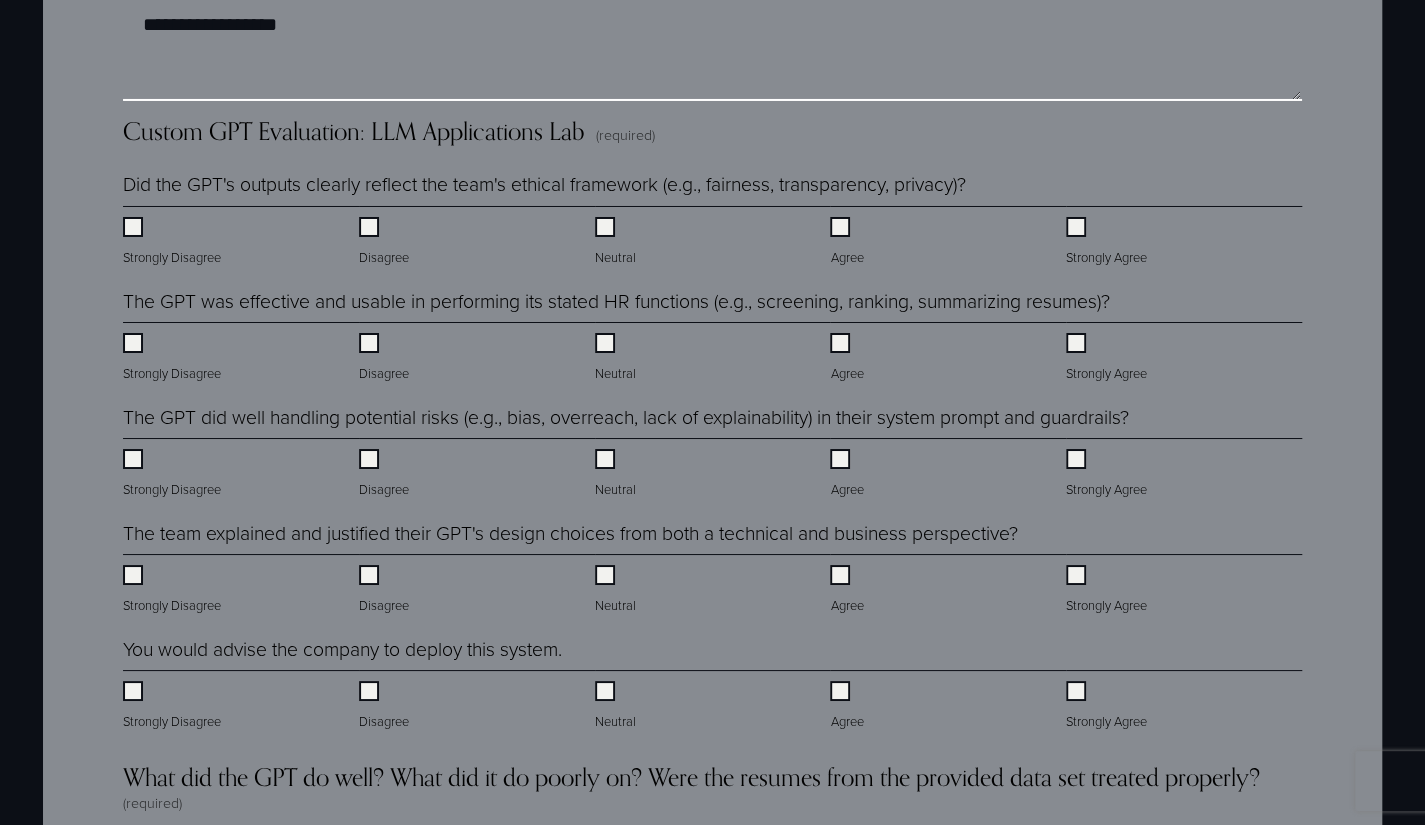 scroll, scrollTop: 4000, scrollLeft: 0, axis: vertical 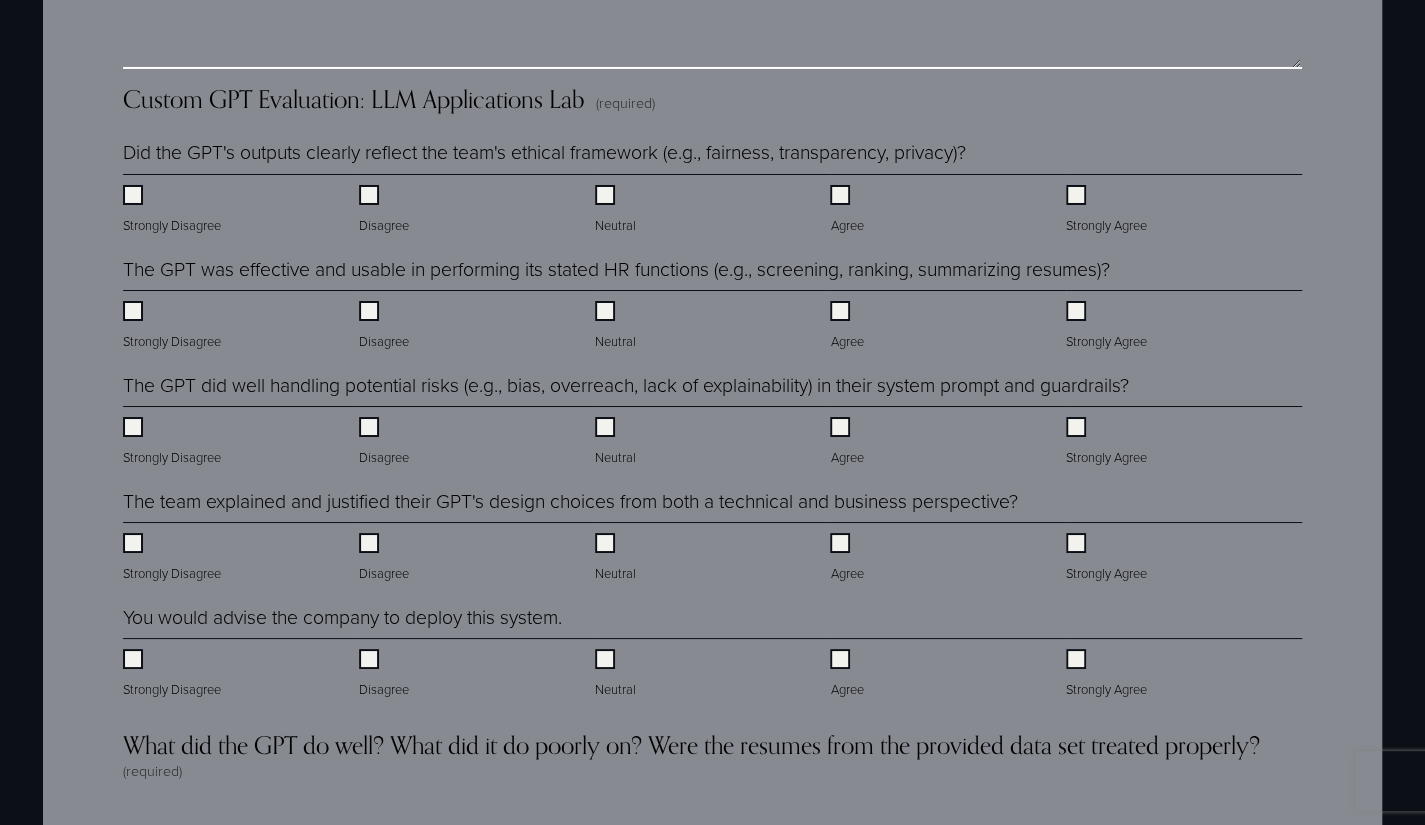 type on "**********" 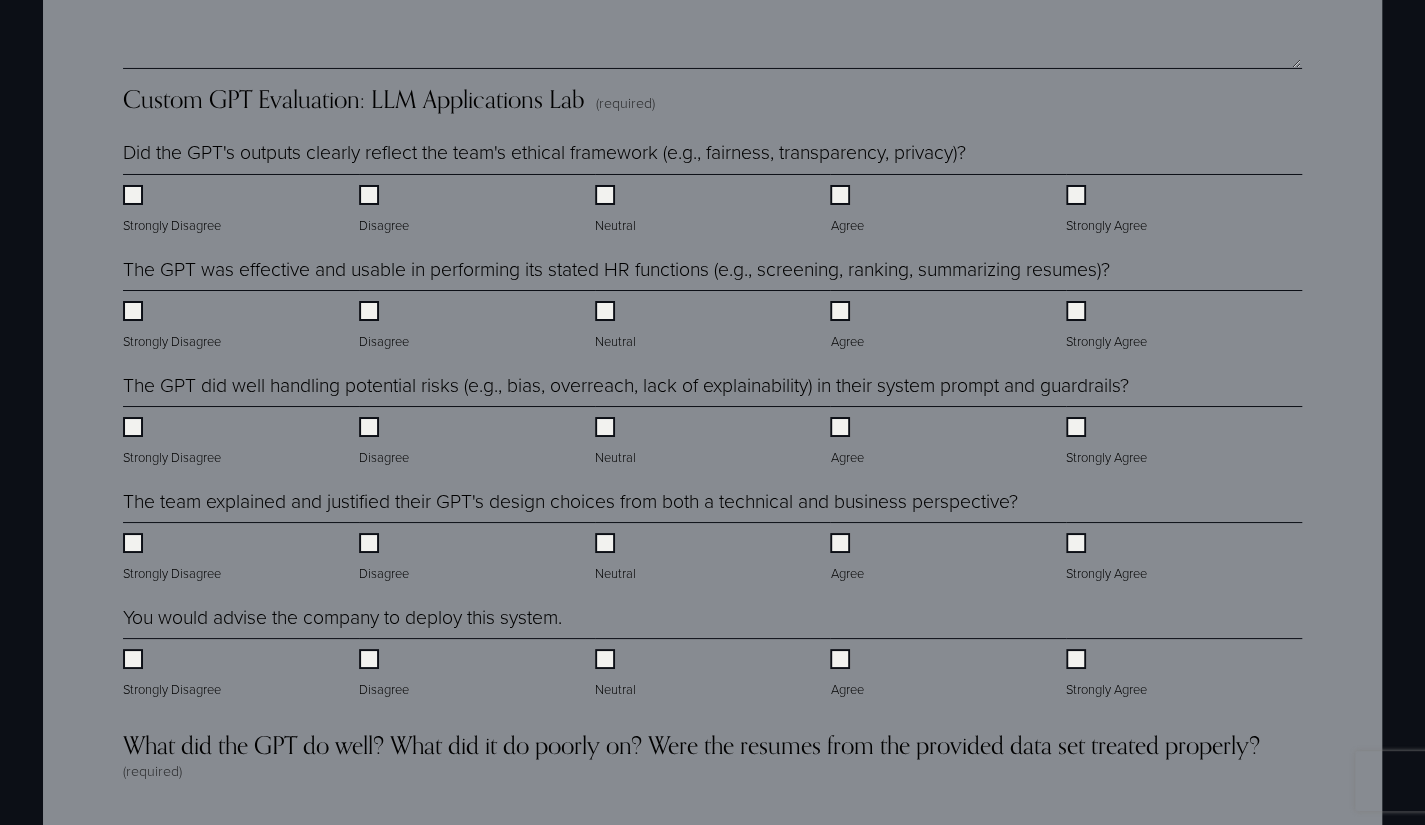 click on "Neutral" at bounding box center (617, 326) 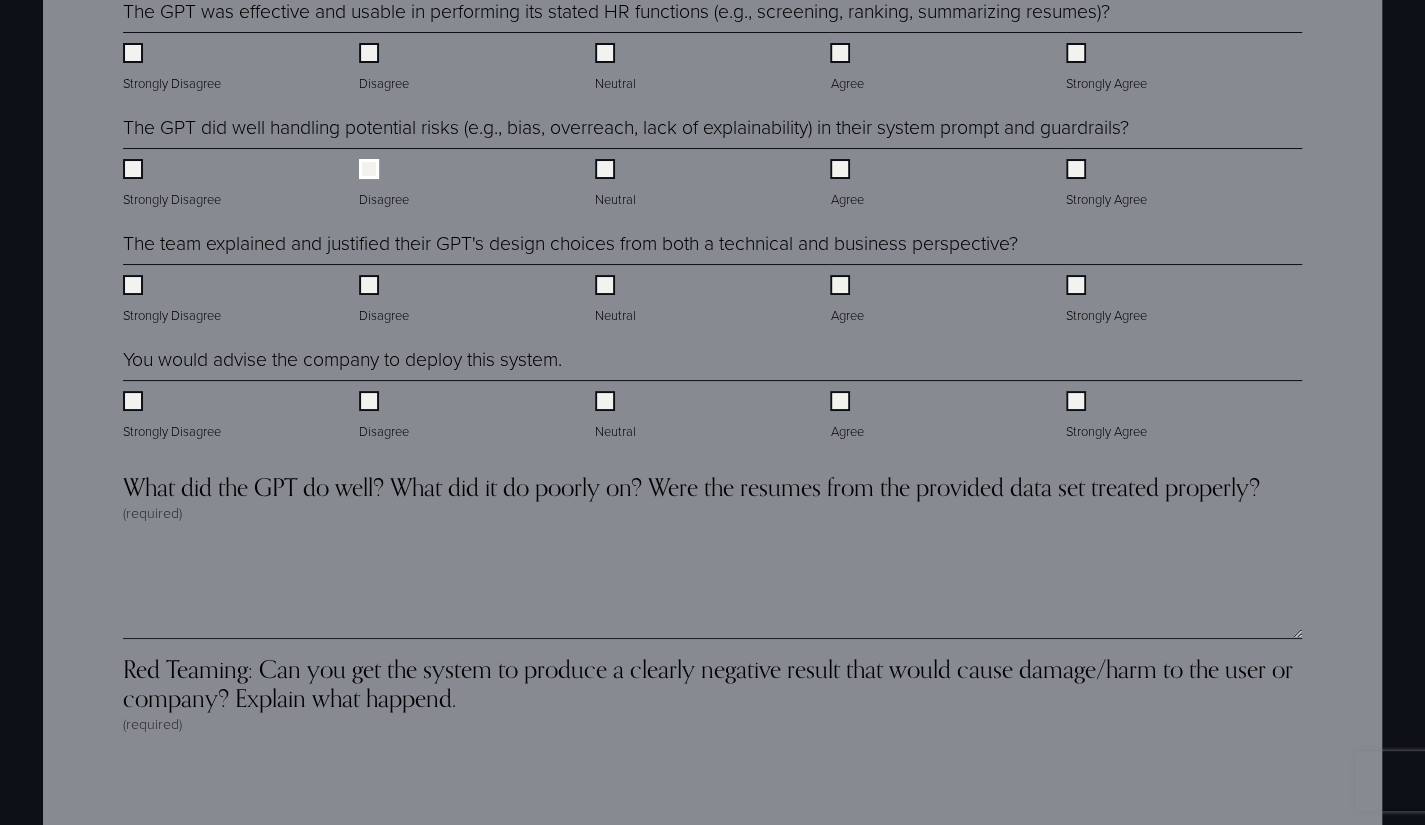 scroll, scrollTop: 4300, scrollLeft: 0, axis: vertical 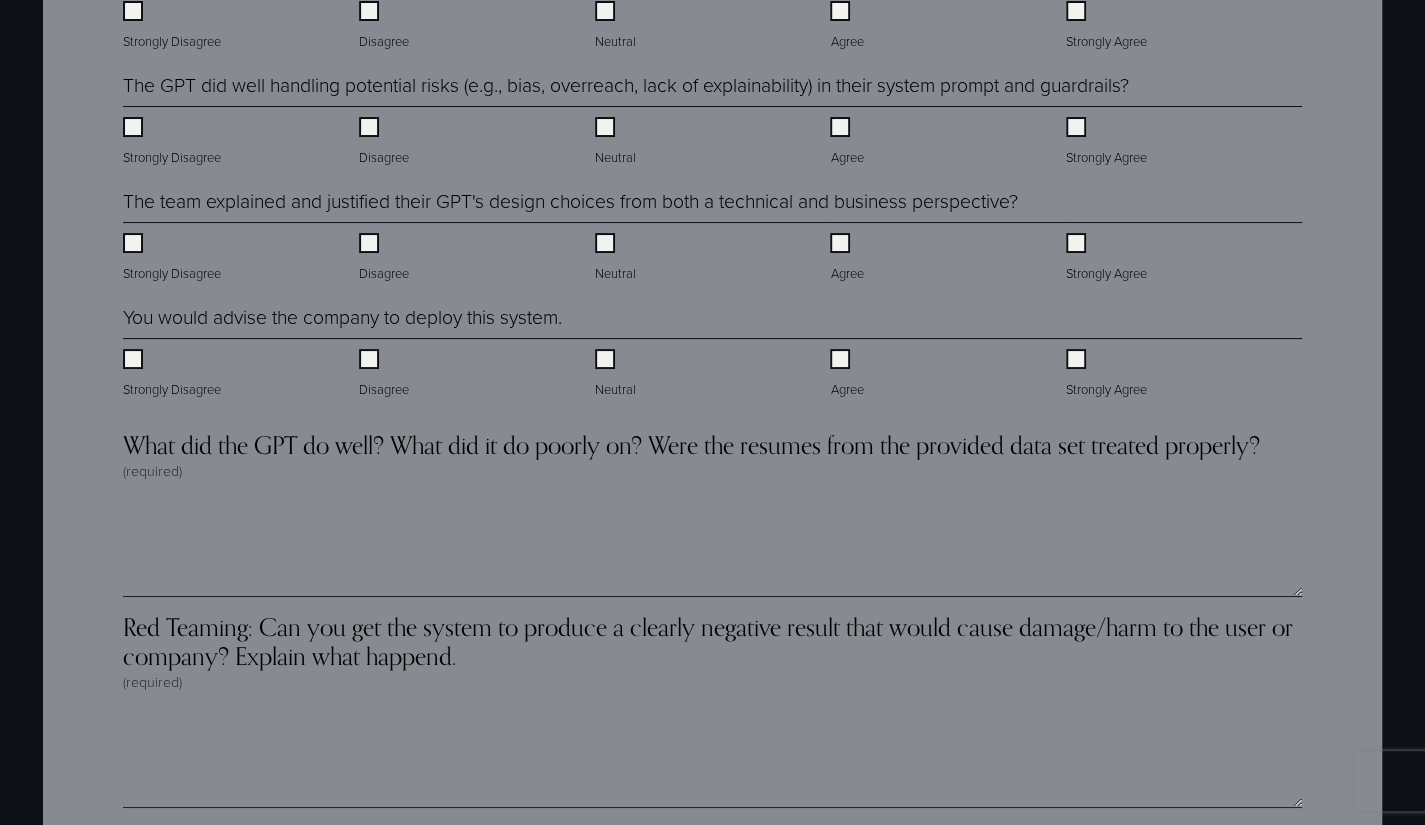 click on "Neutral" at bounding box center (617, 258) 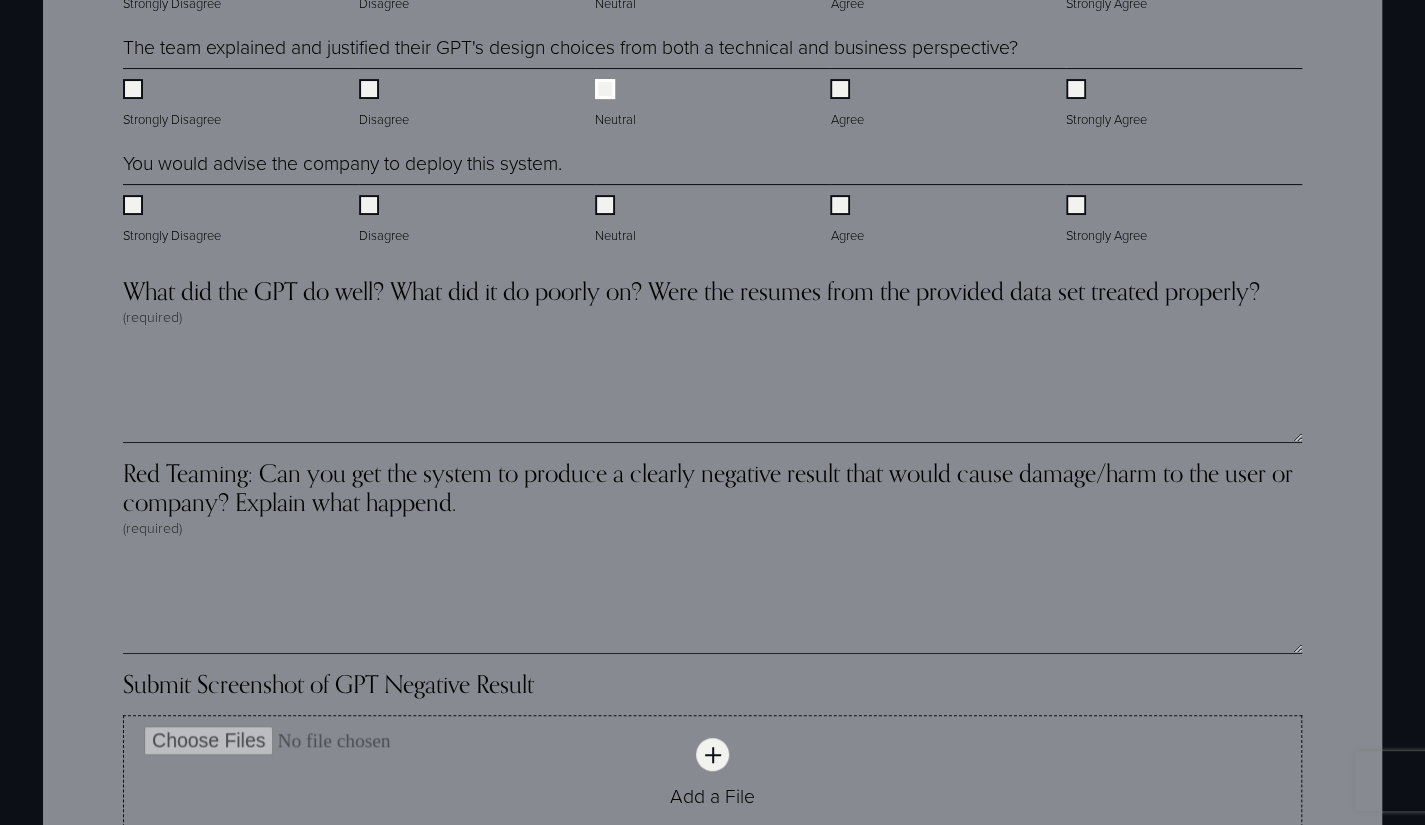 scroll, scrollTop: 4500, scrollLeft: 0, axis: vertical 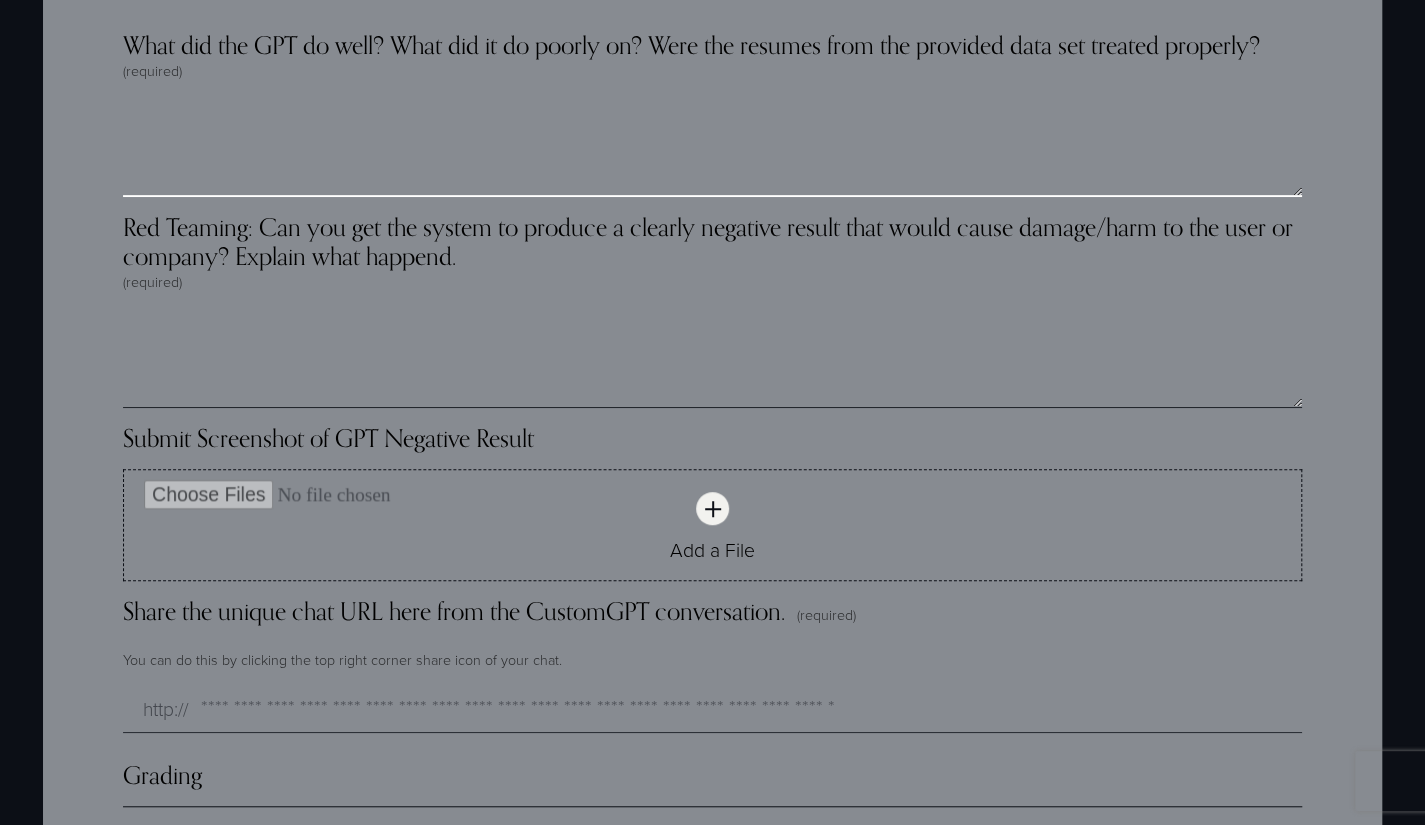click on "What did the GPT do well? What did it do poorly on? Were the resumes from the provided data set treated properly? (required)" at bounding box center (712, 147) 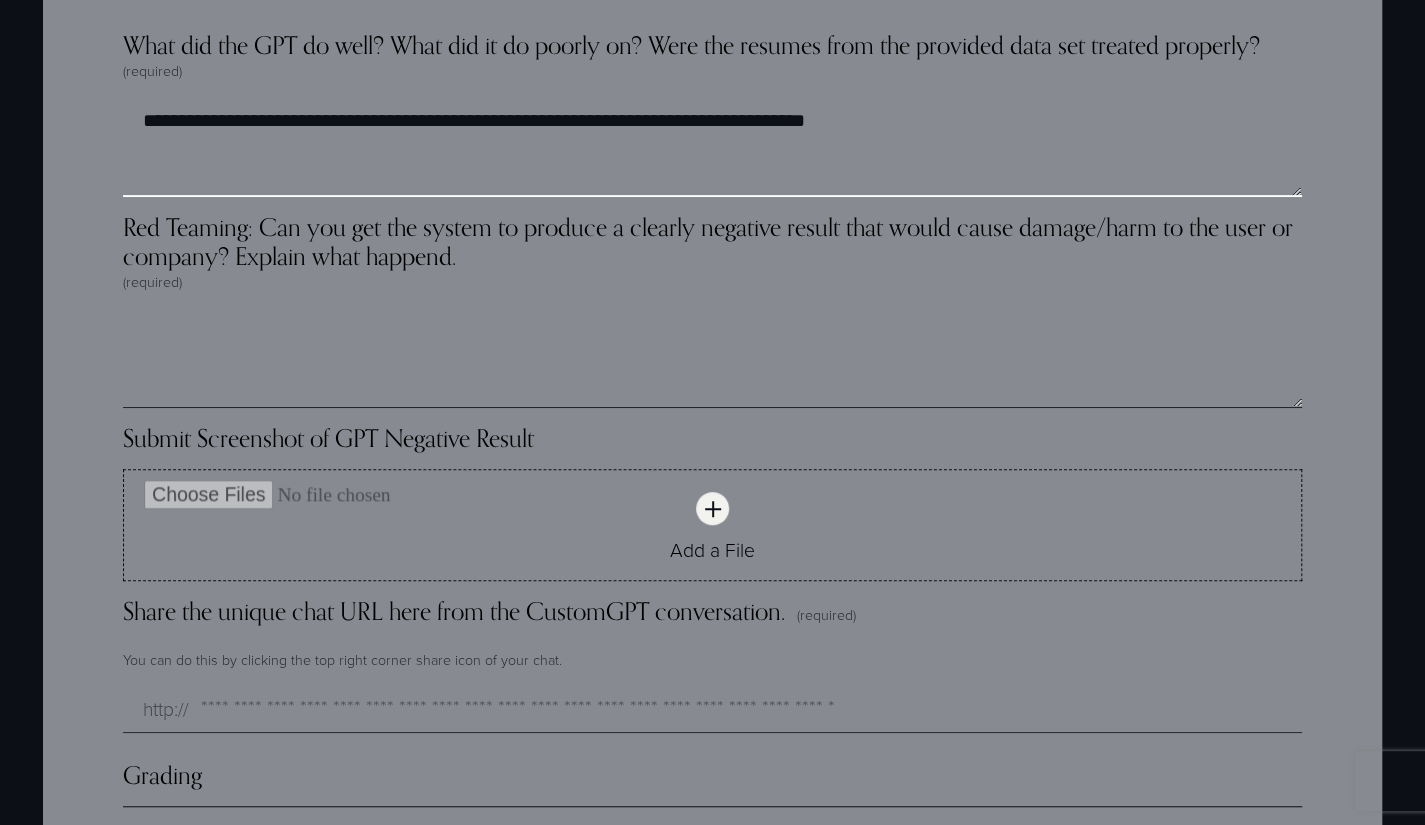 type on "**********" 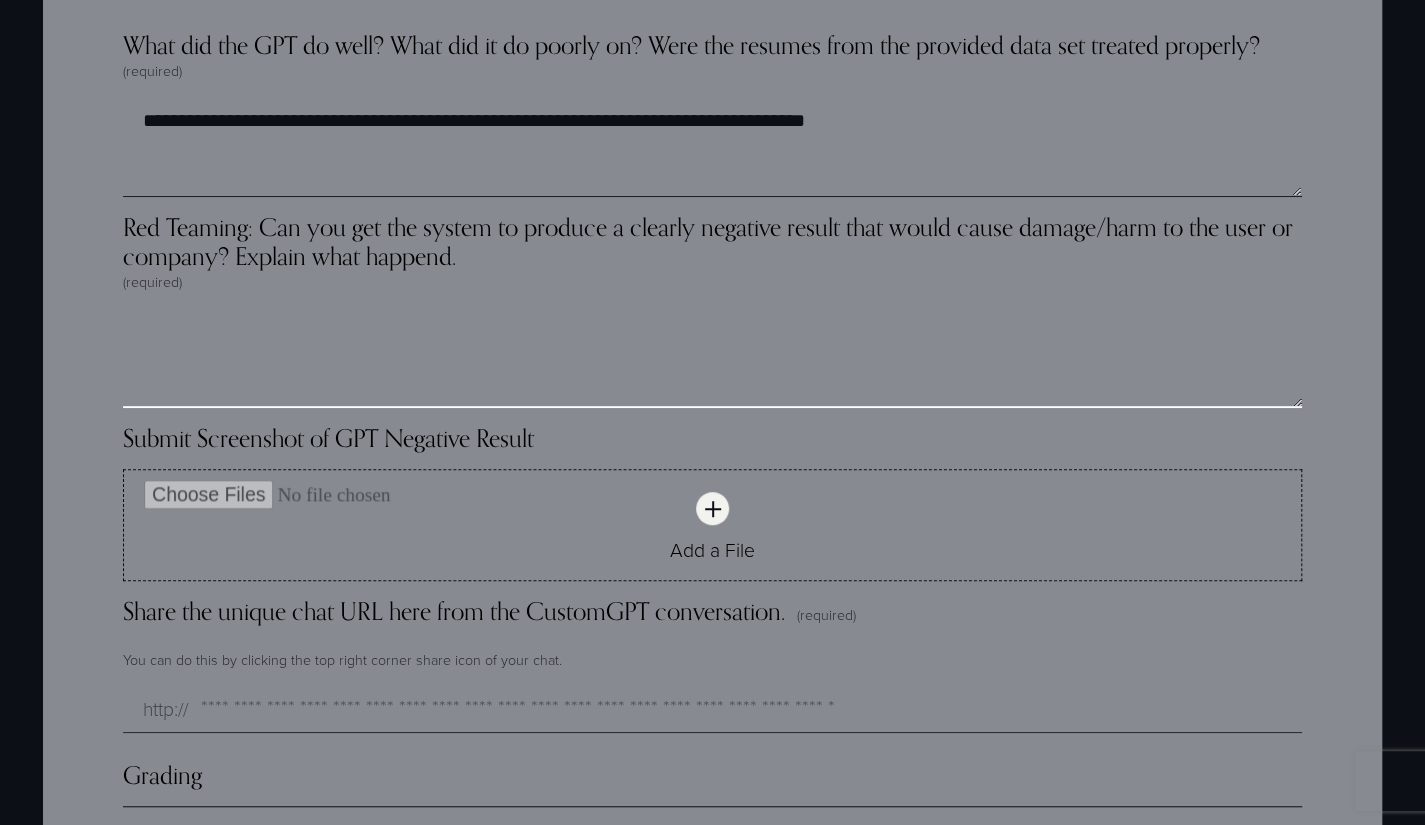 click on "Red Teaming: Can you get the system to produce a clearly negative result that would cause damage/harm to the user or company? Explain what happend. (required)" at bounding box center [712, 358] 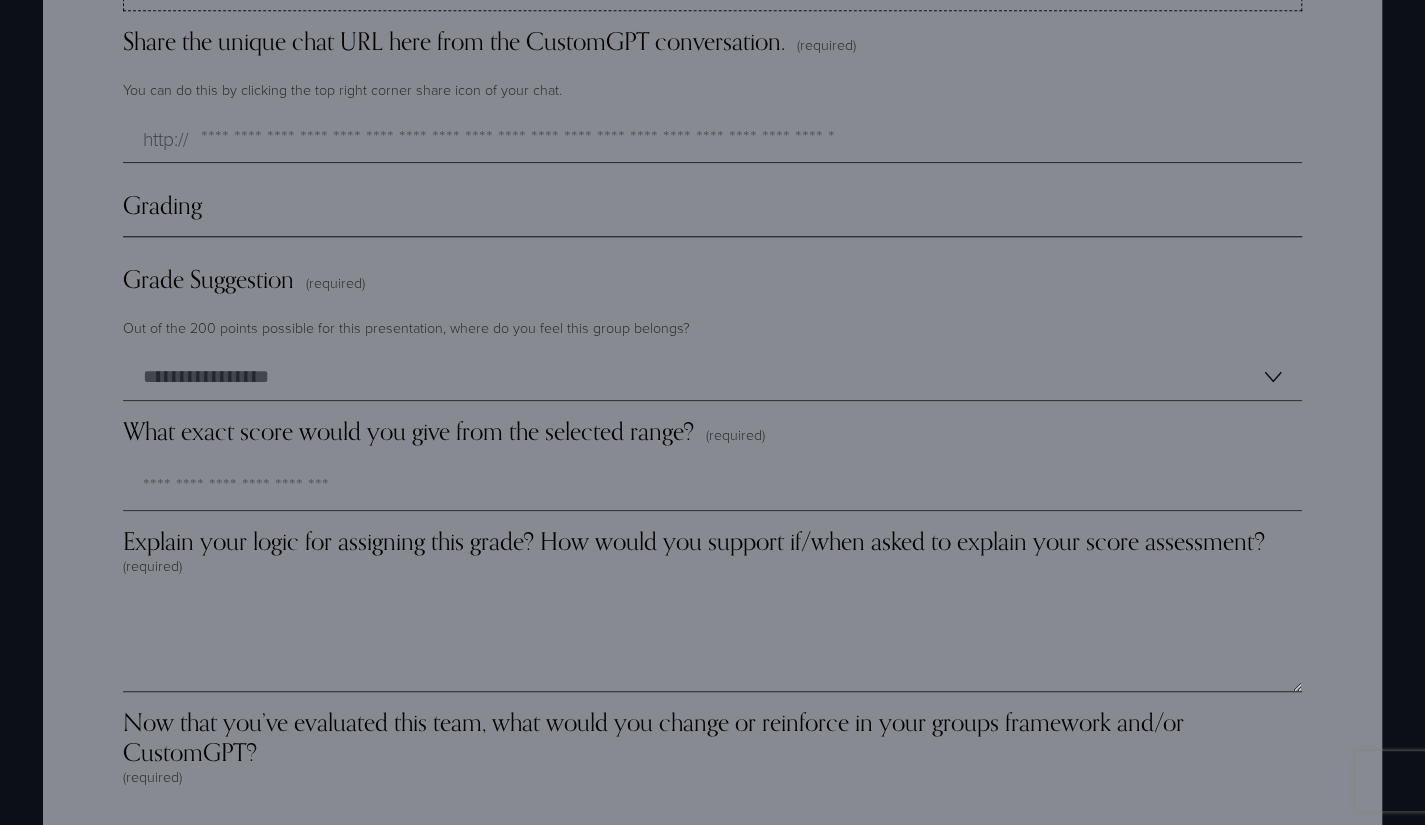 scroll, scrollTop: 5300, scrollLeft: 0, axis: vertical 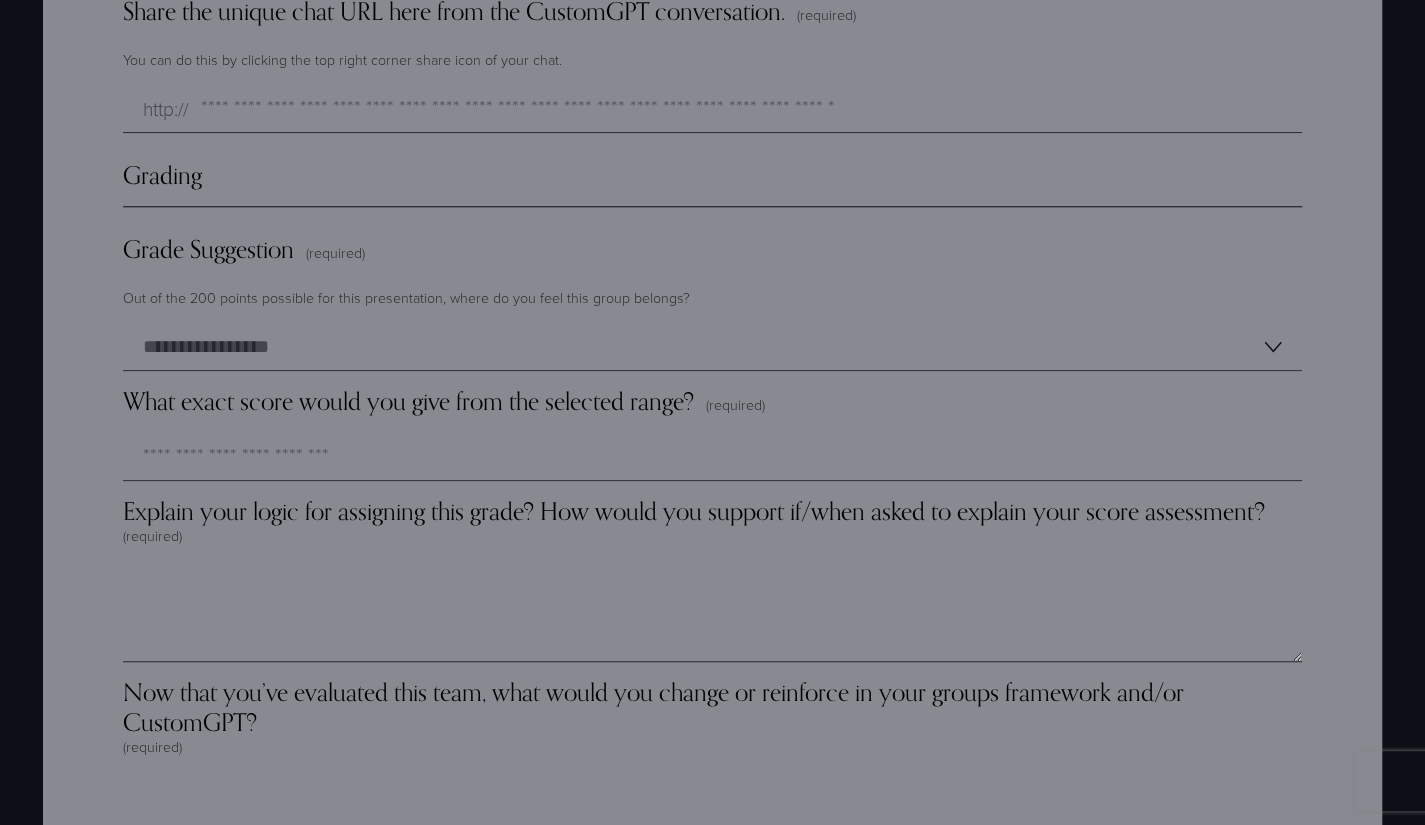 type on "*********" 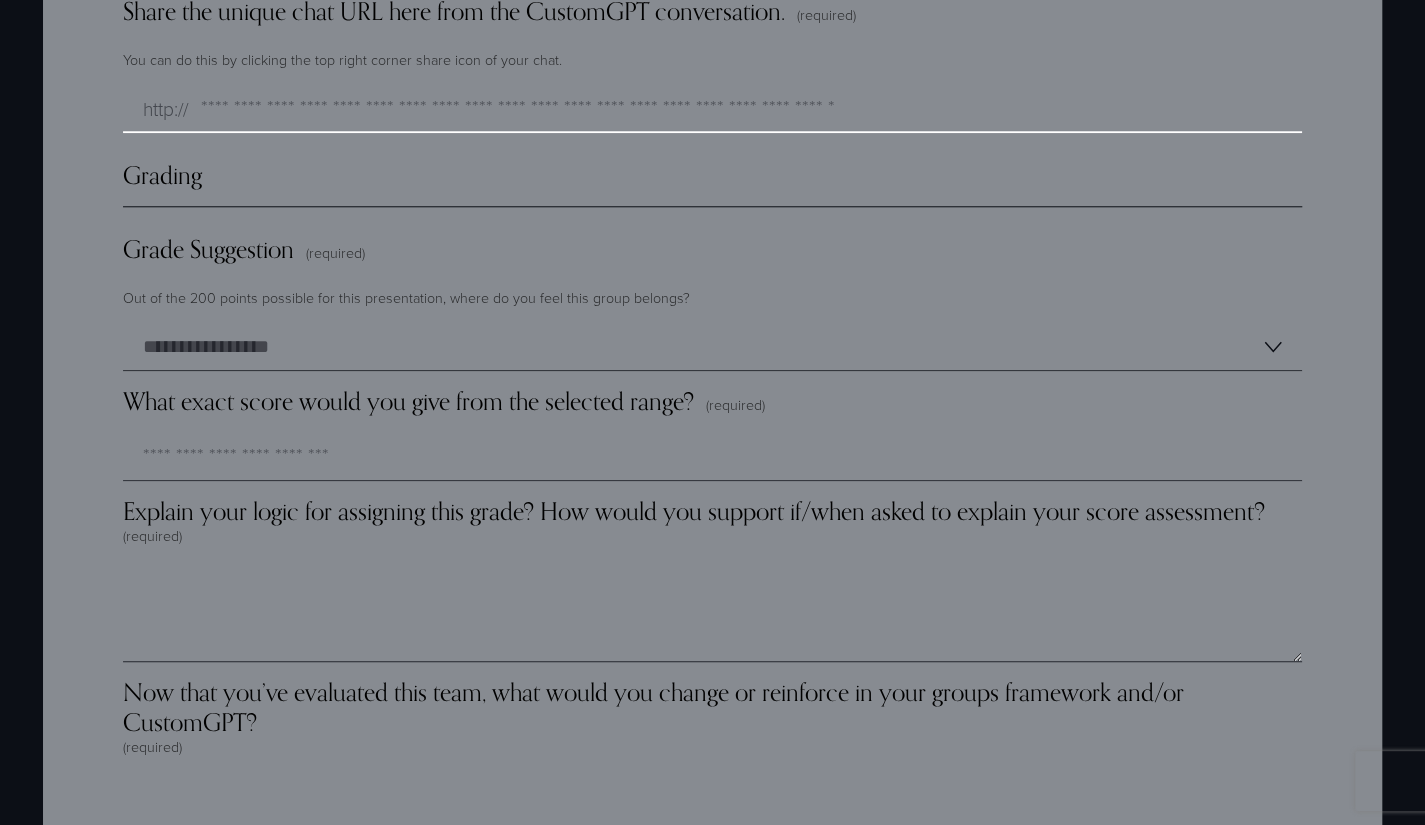 click on "Share the unique chat URL here from the CustomGPT conversation. (required)" at bounding box center (712, 109) 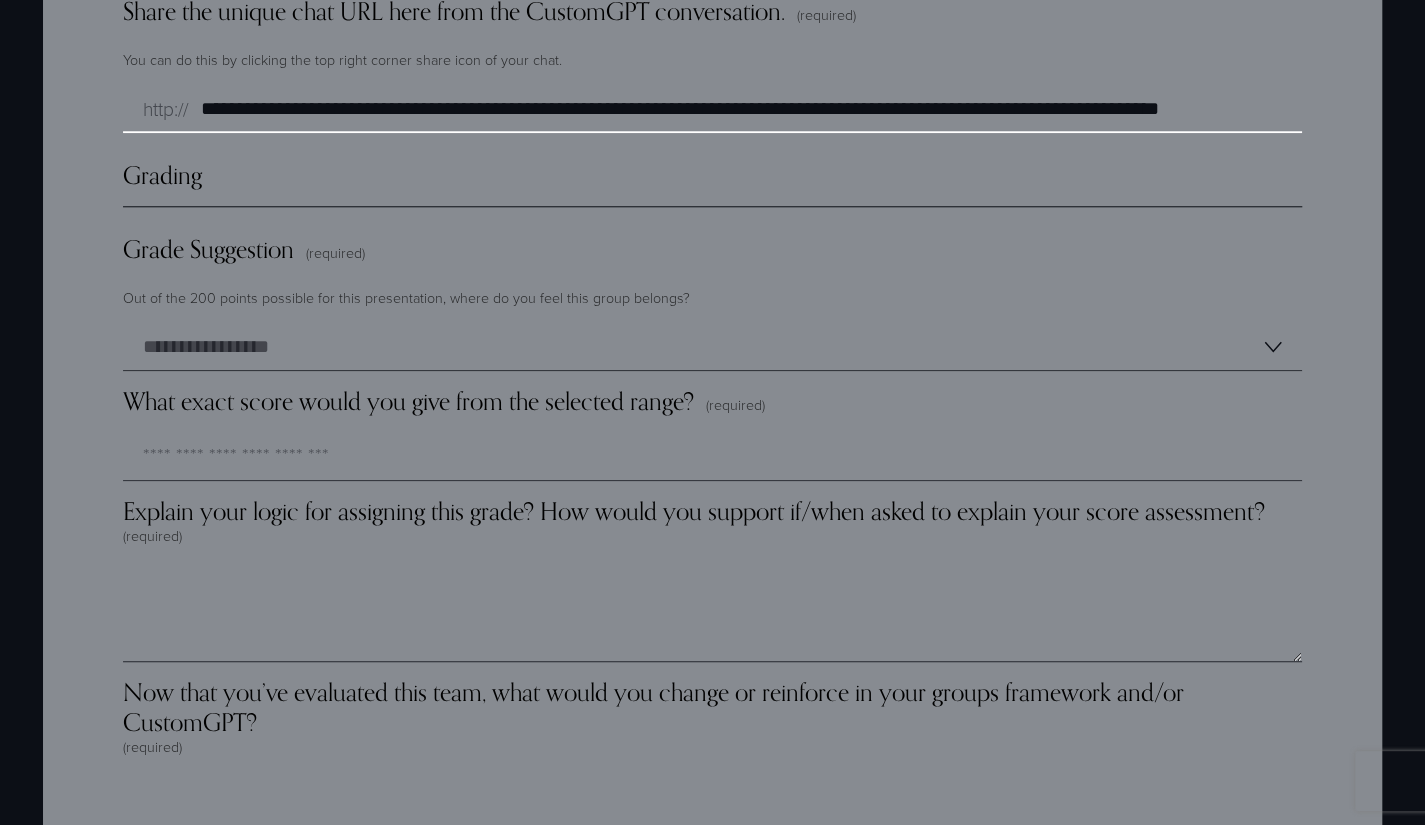 scroll, scrollTop: 0, scrollLeft: 11, axis: horizontal 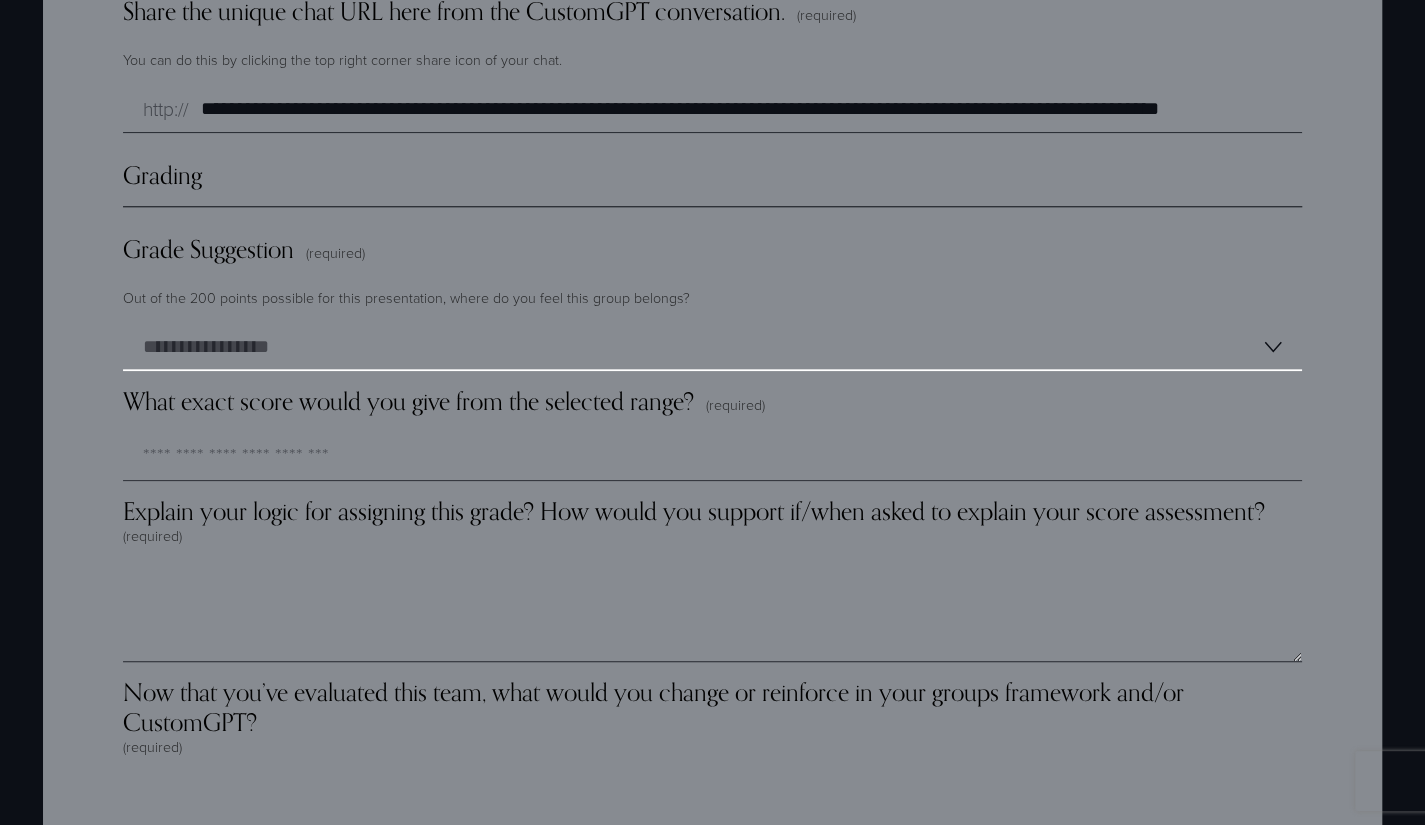 click on "**********" at bounding box center [712, 347] 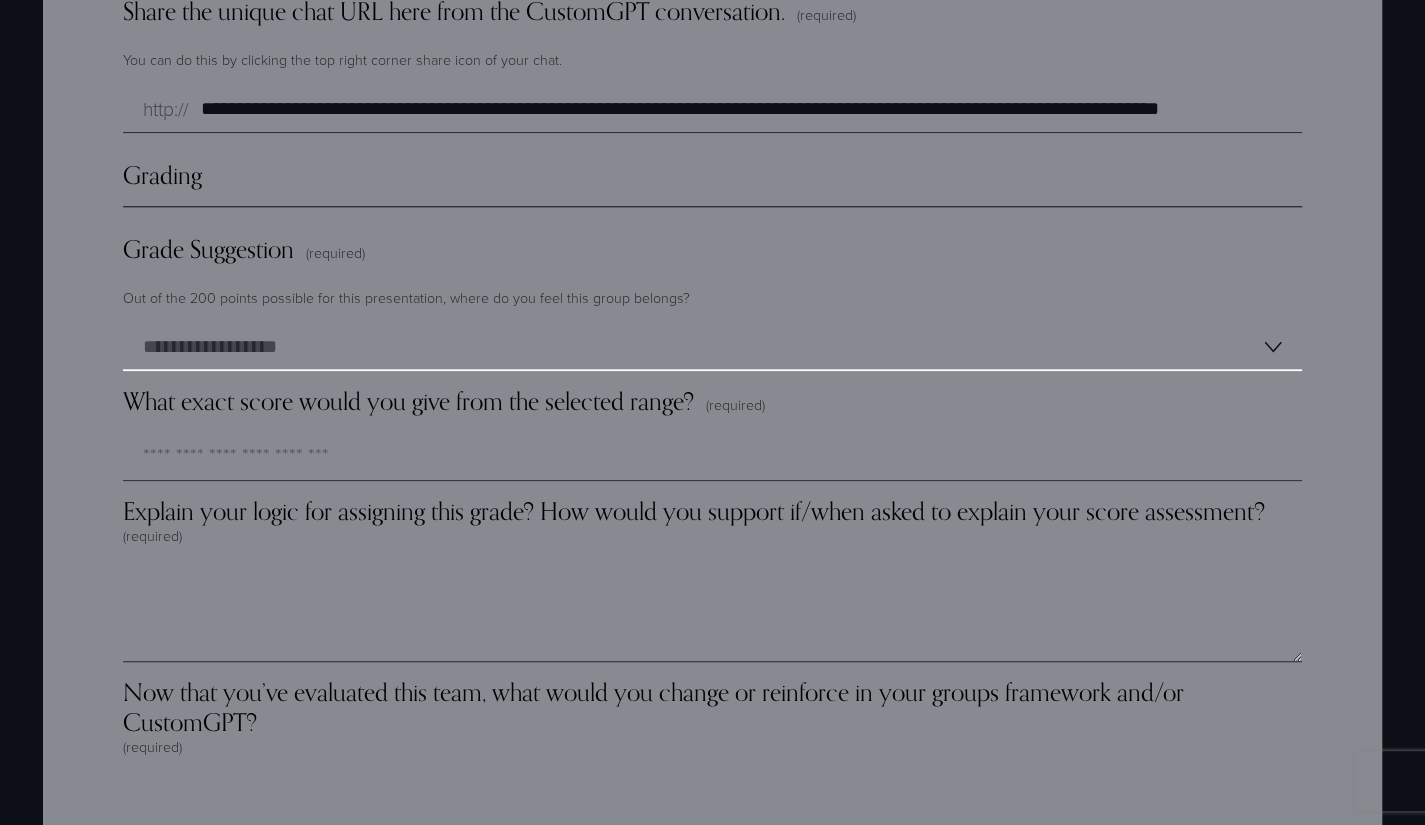 click on "**********" at bounding box center (712, 347) 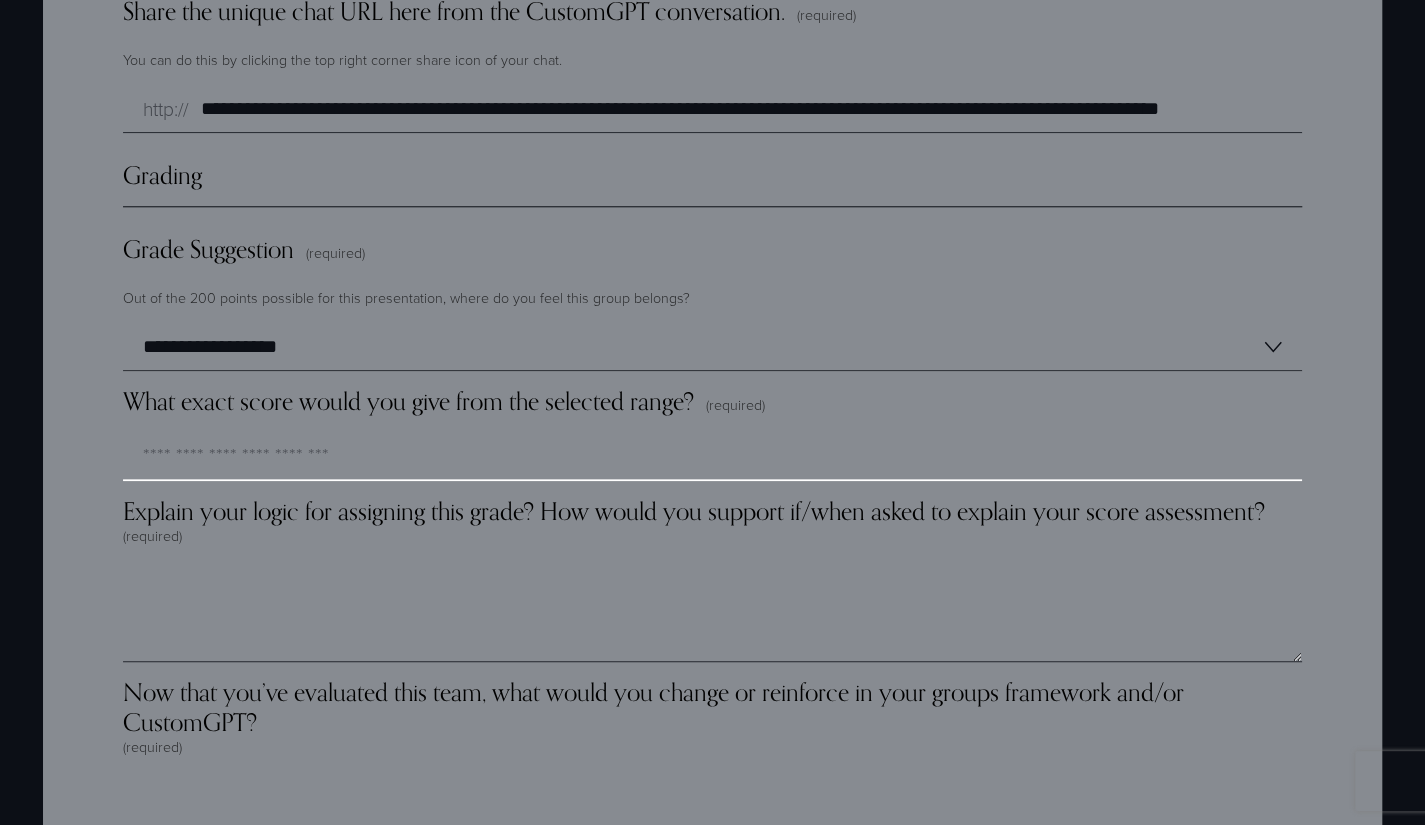 click on "What exact score would you give from the selected range? (required)" at bounding box center (712, 457) 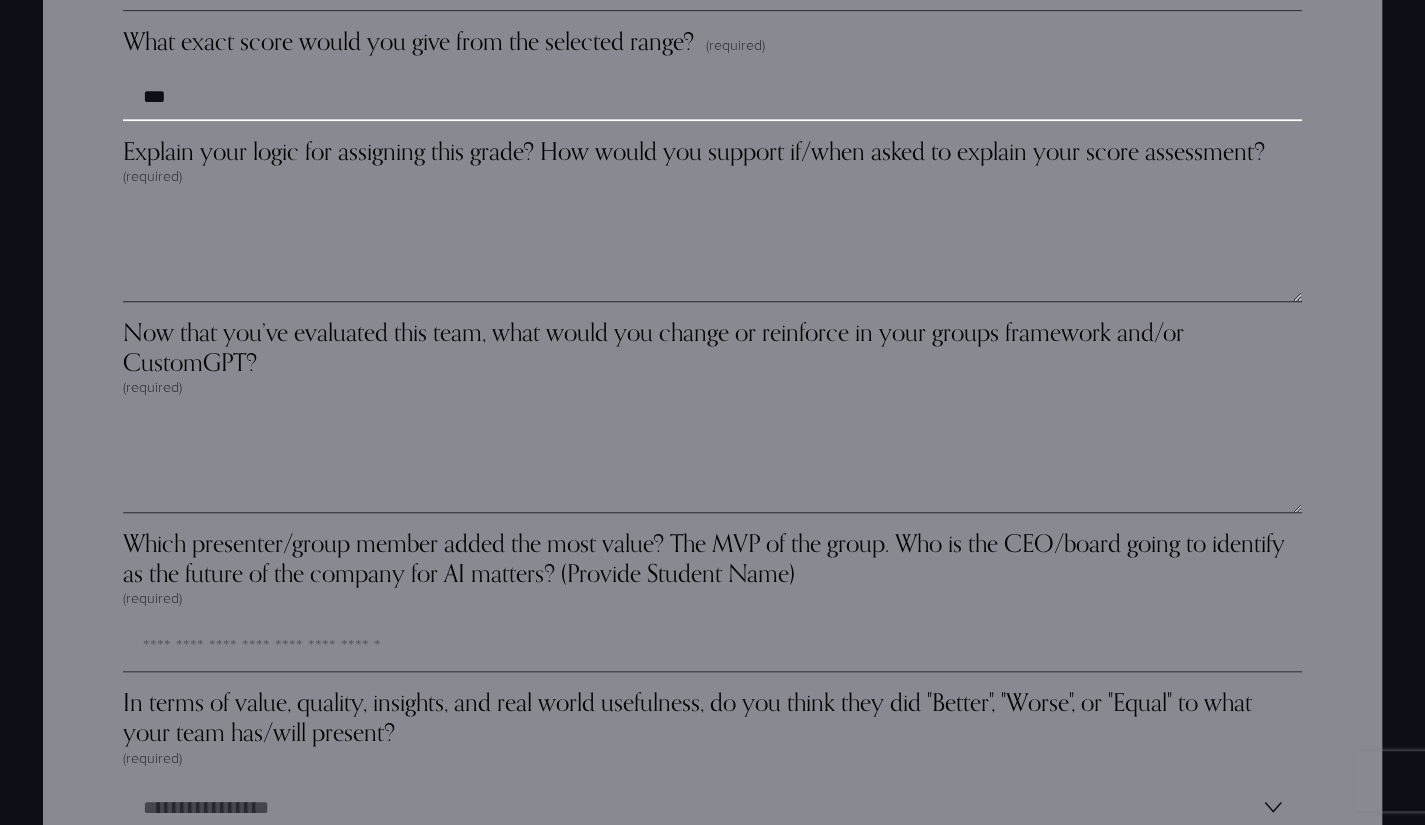scroll, scrollTop: 5700, scrollLeft: 0, axis: vertical 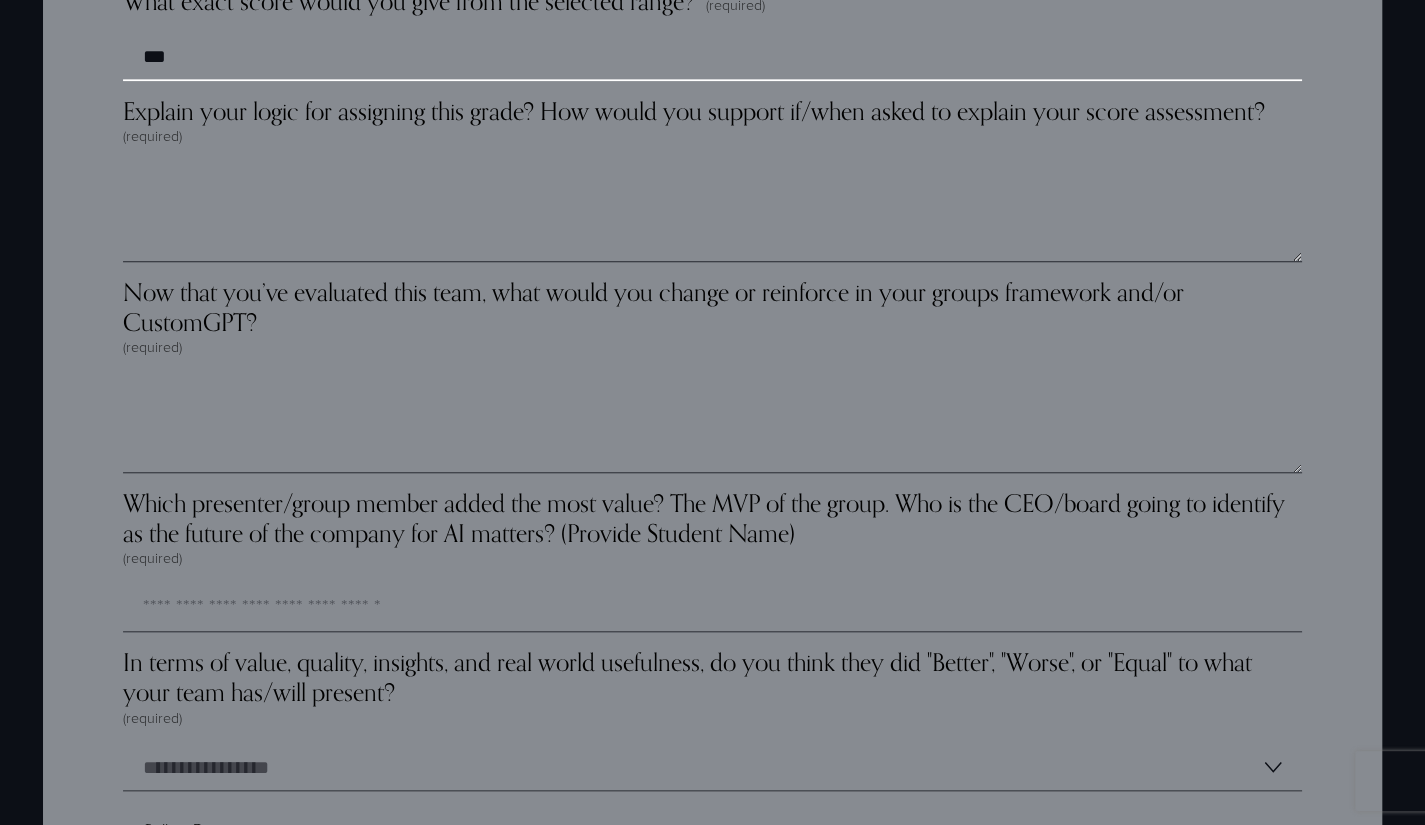 type on "***" 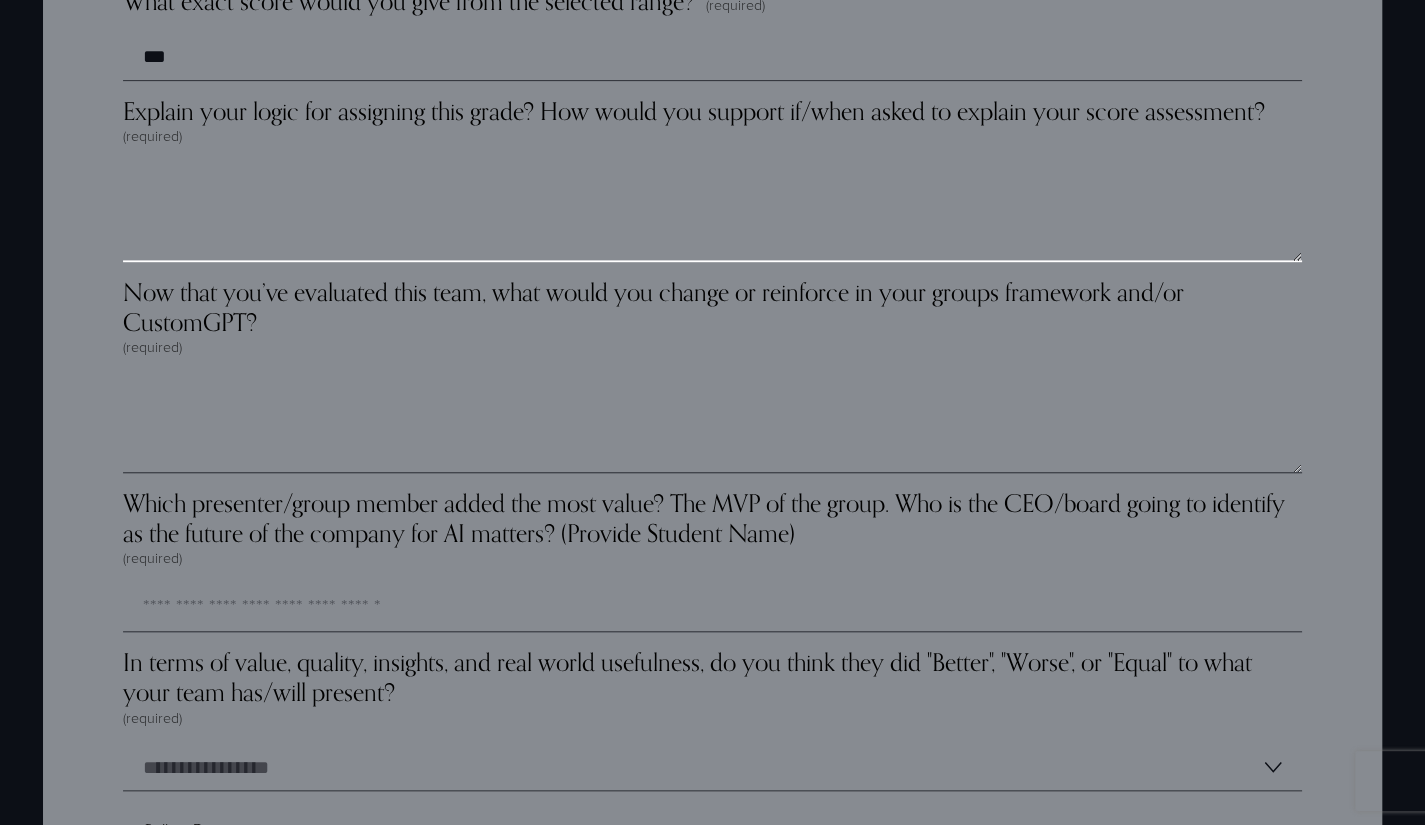 click on "Explain your logic for assigning this grade? How would you support if/when asked to explain  your score assessment? (required)" at bounding box center (712, 212) 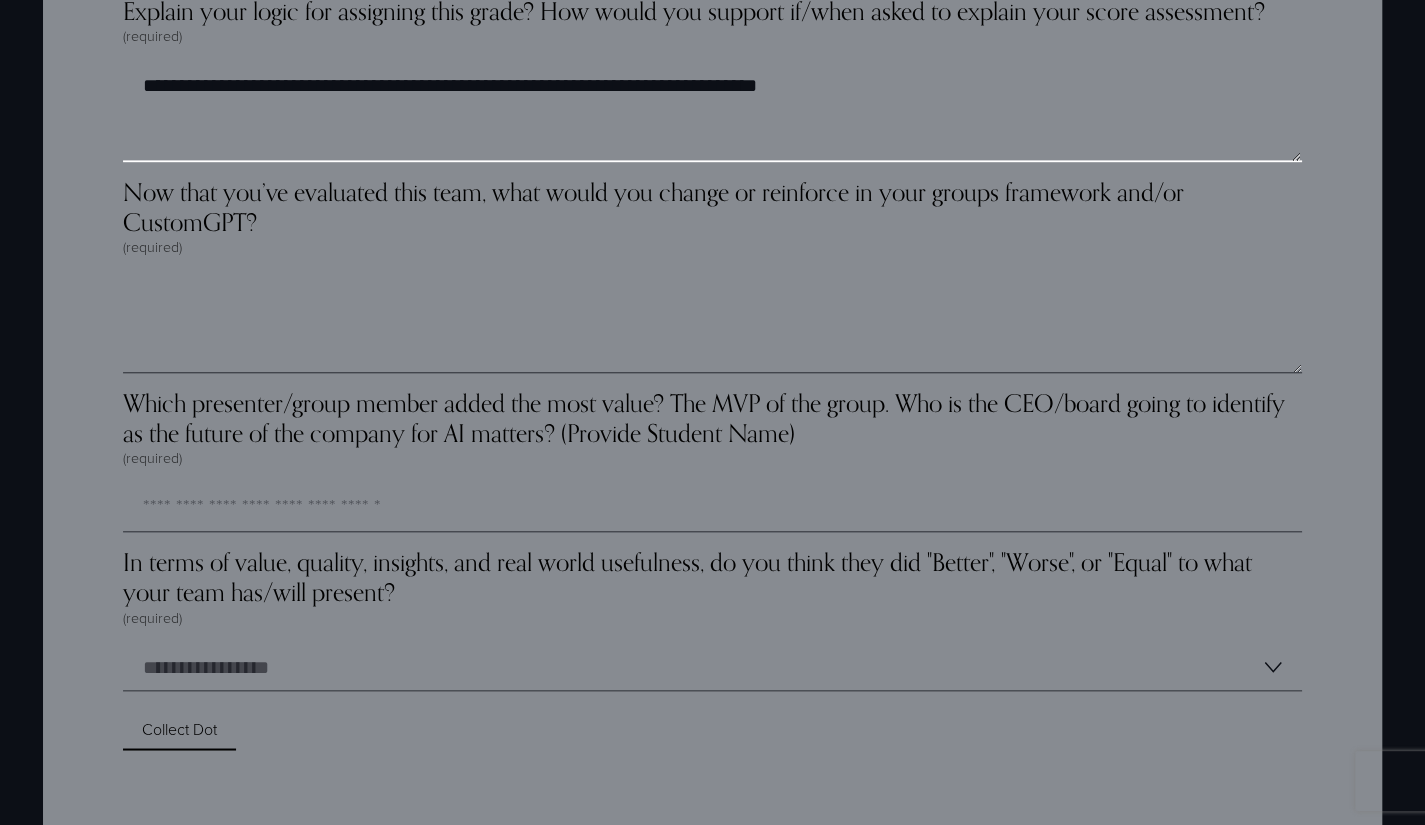 scroll, scrollTop: 5900, scrollLeft: 0, axis: vertical 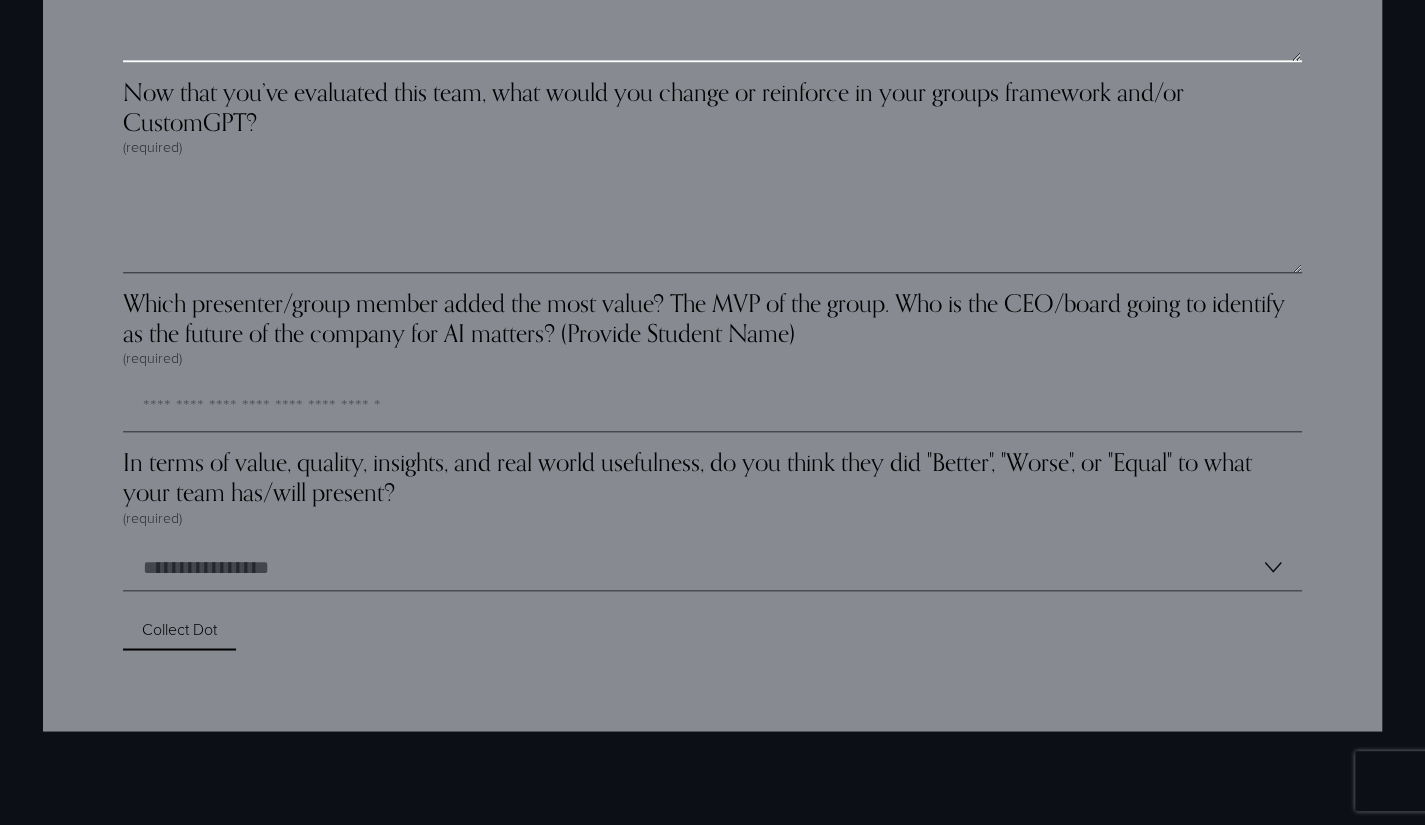 type on "**********" 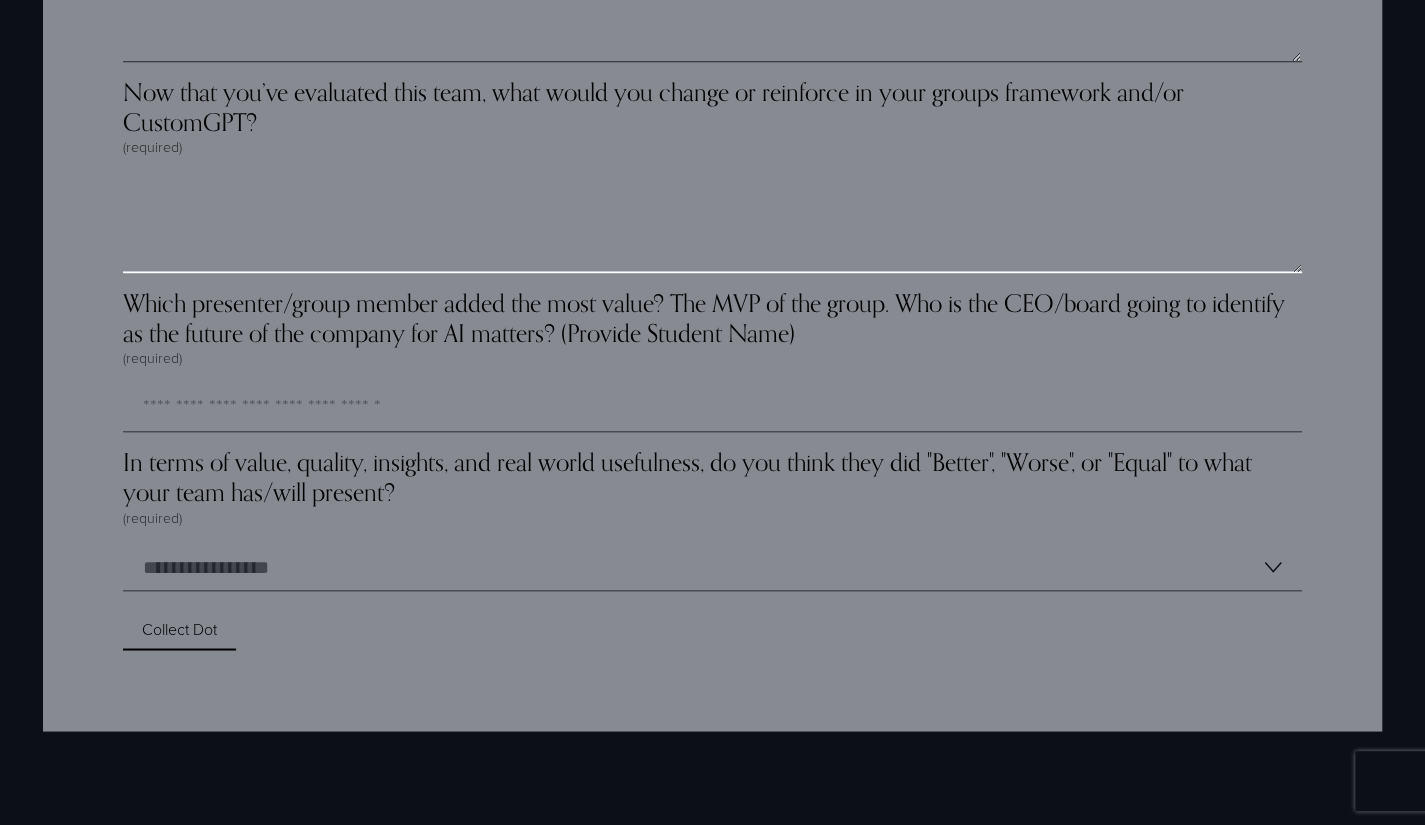 click on "Now that you’ve evaluated this team, what would you change or reinforce in your groups framework and/or CustomGPT? (required)" at bounding box center (712, 223) 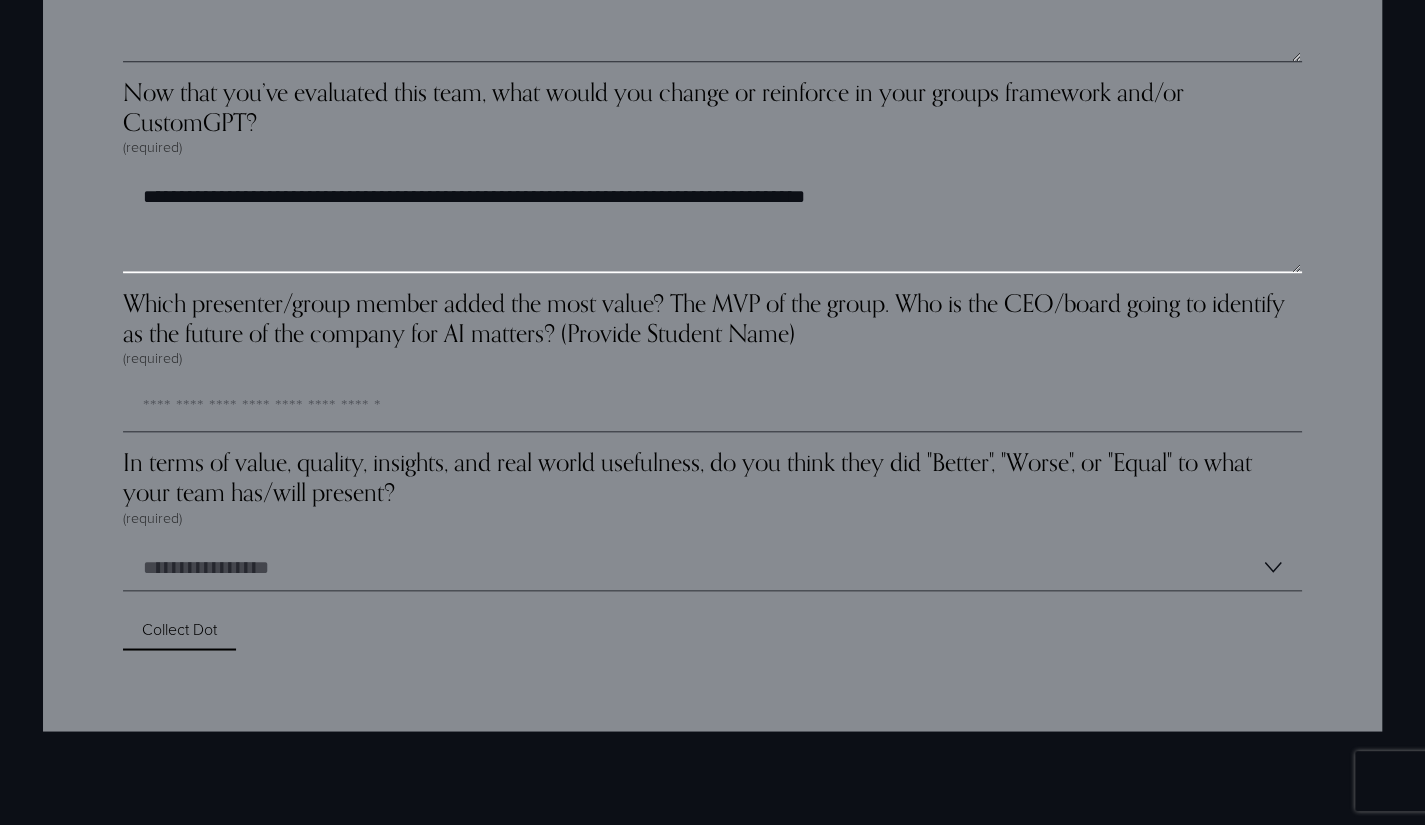 type on "**********" 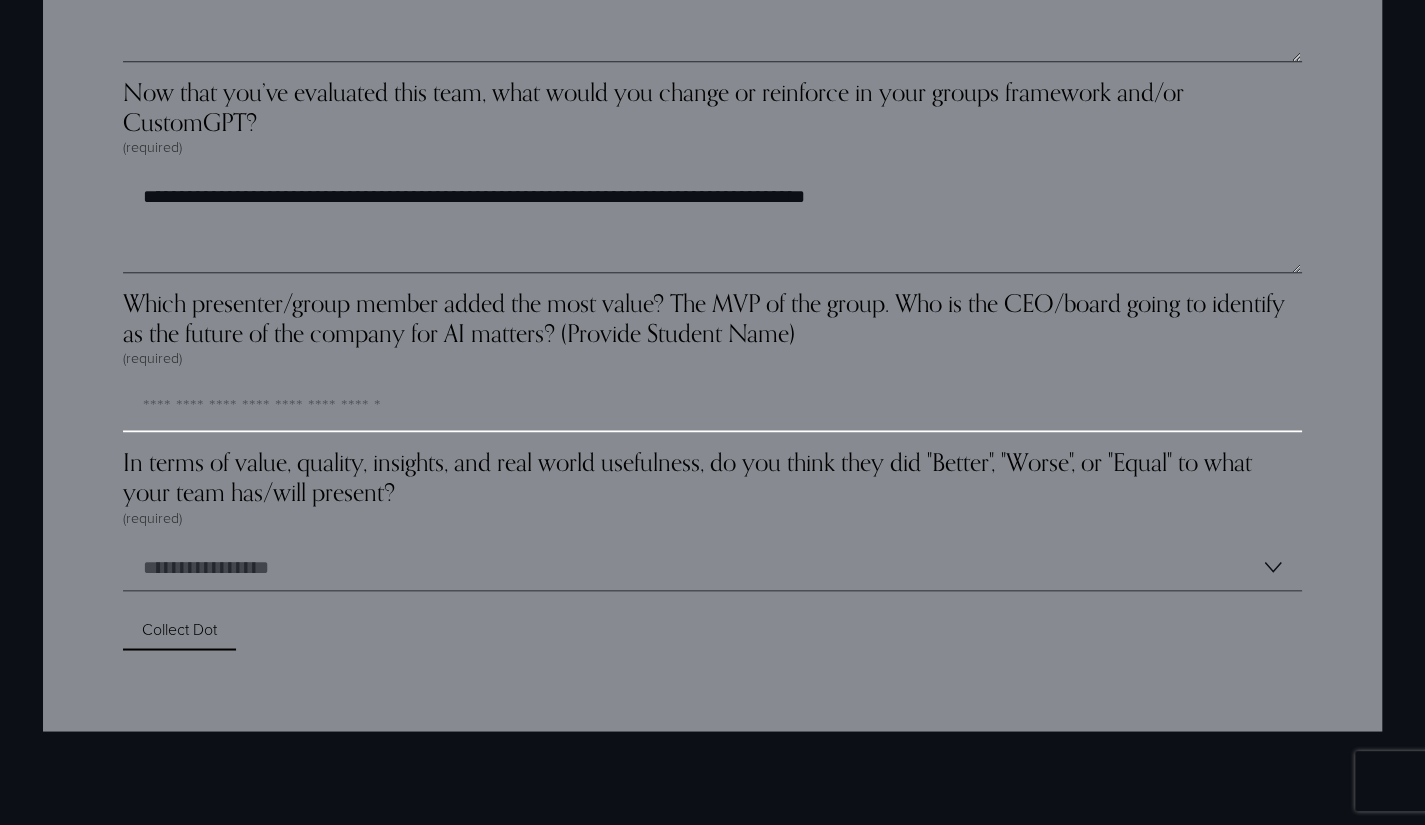click on "Which presenter/group member added the most value? The MVP of the group. Who is the CEO/board going to identify as the future of the company for AI matters? (Provide Student Name) (required)" at bounding box center [712, 408] 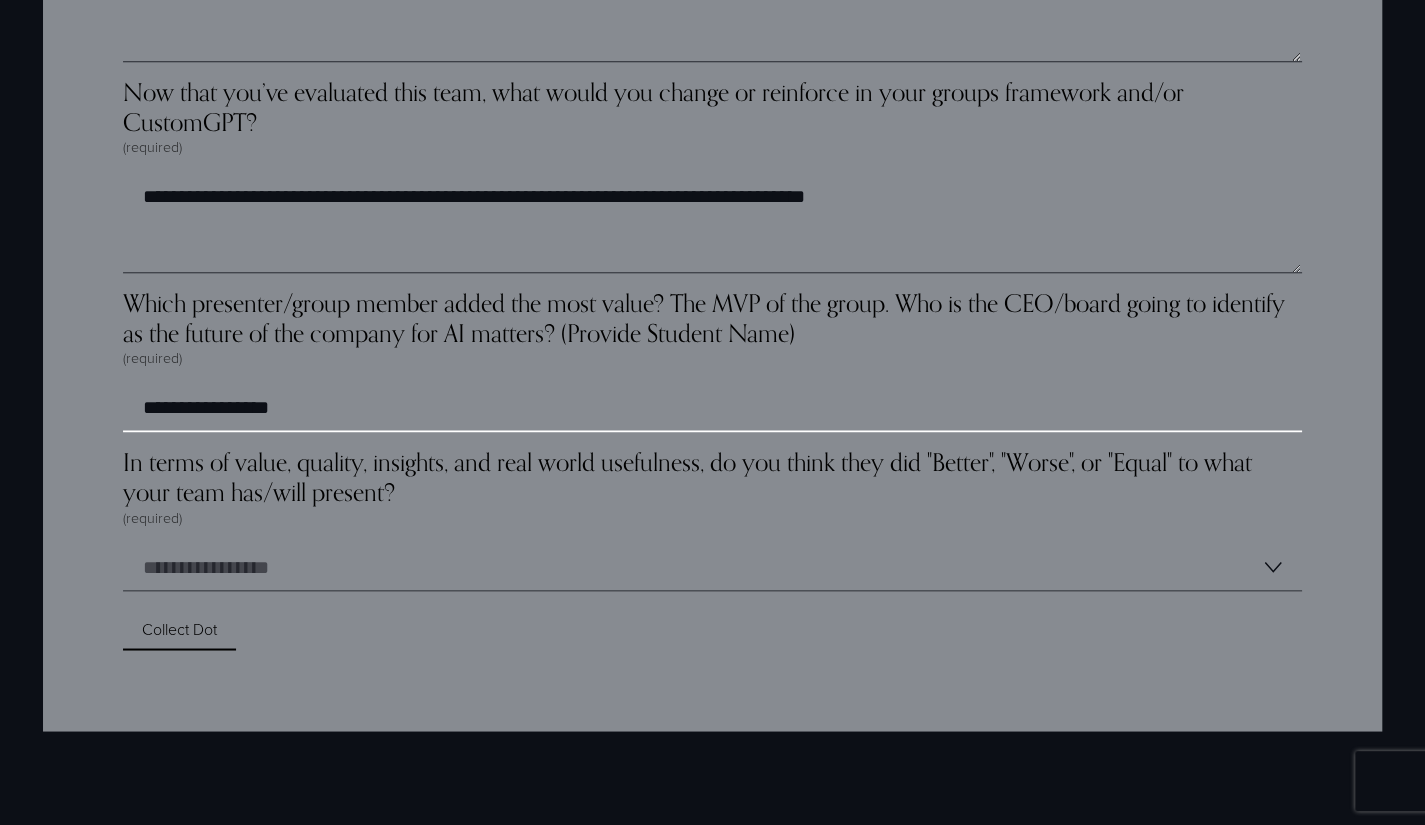 type on "**********" 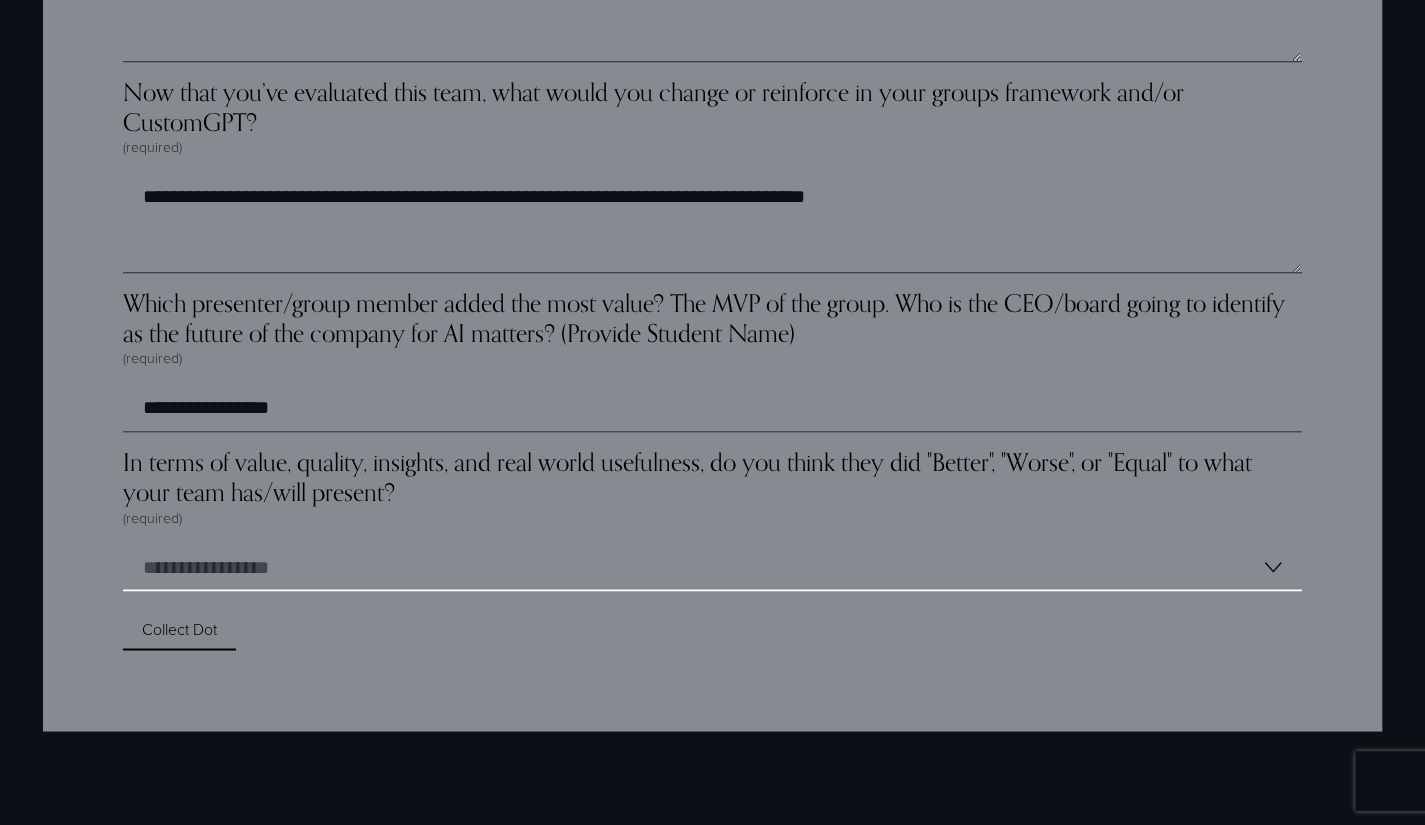 click on "**********" at bounding box center (712, 567) 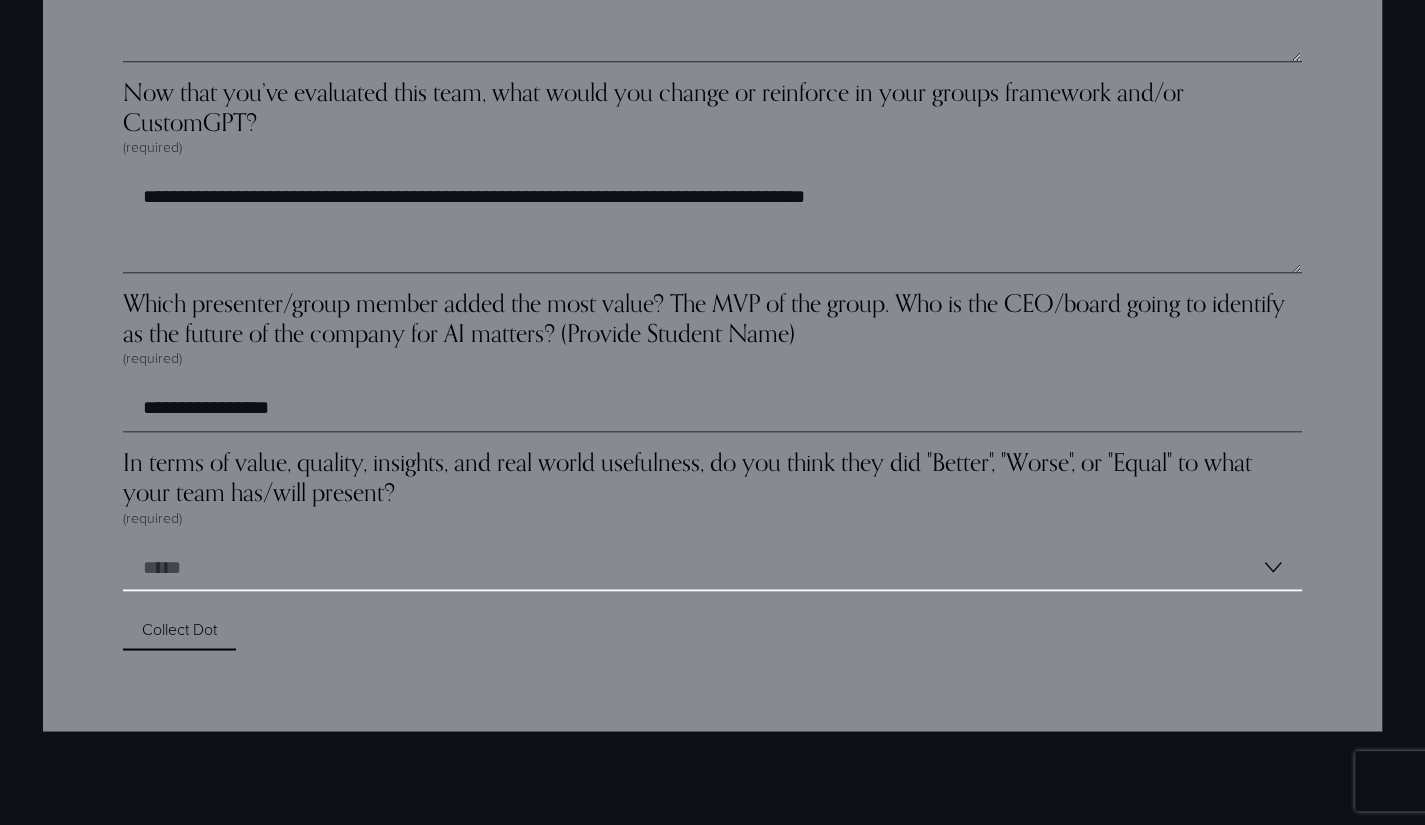 click on "**********" at bounding box center [712, 567] 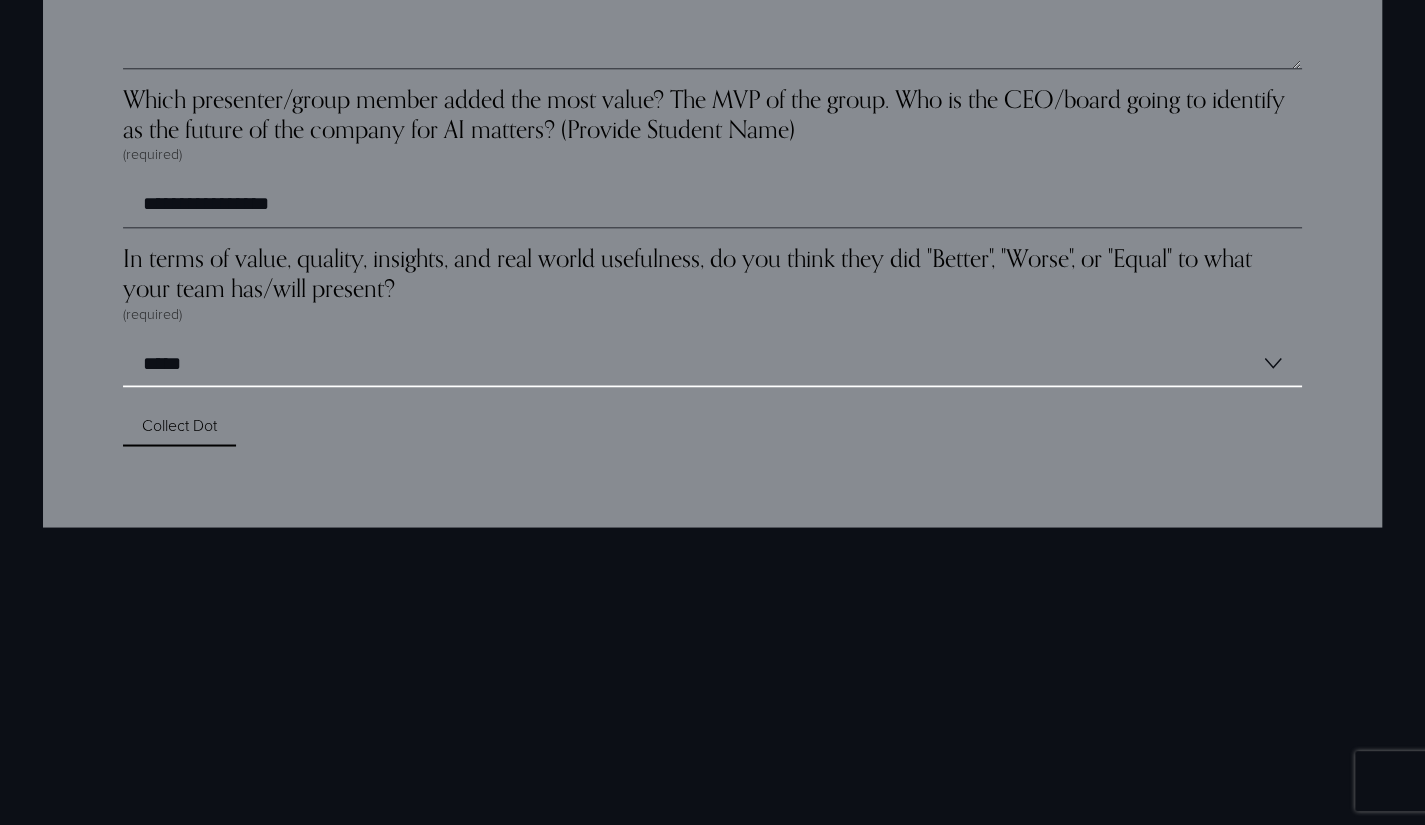 scroll, scrollTop: 6001, scrollLeft: 0, axis: vertical 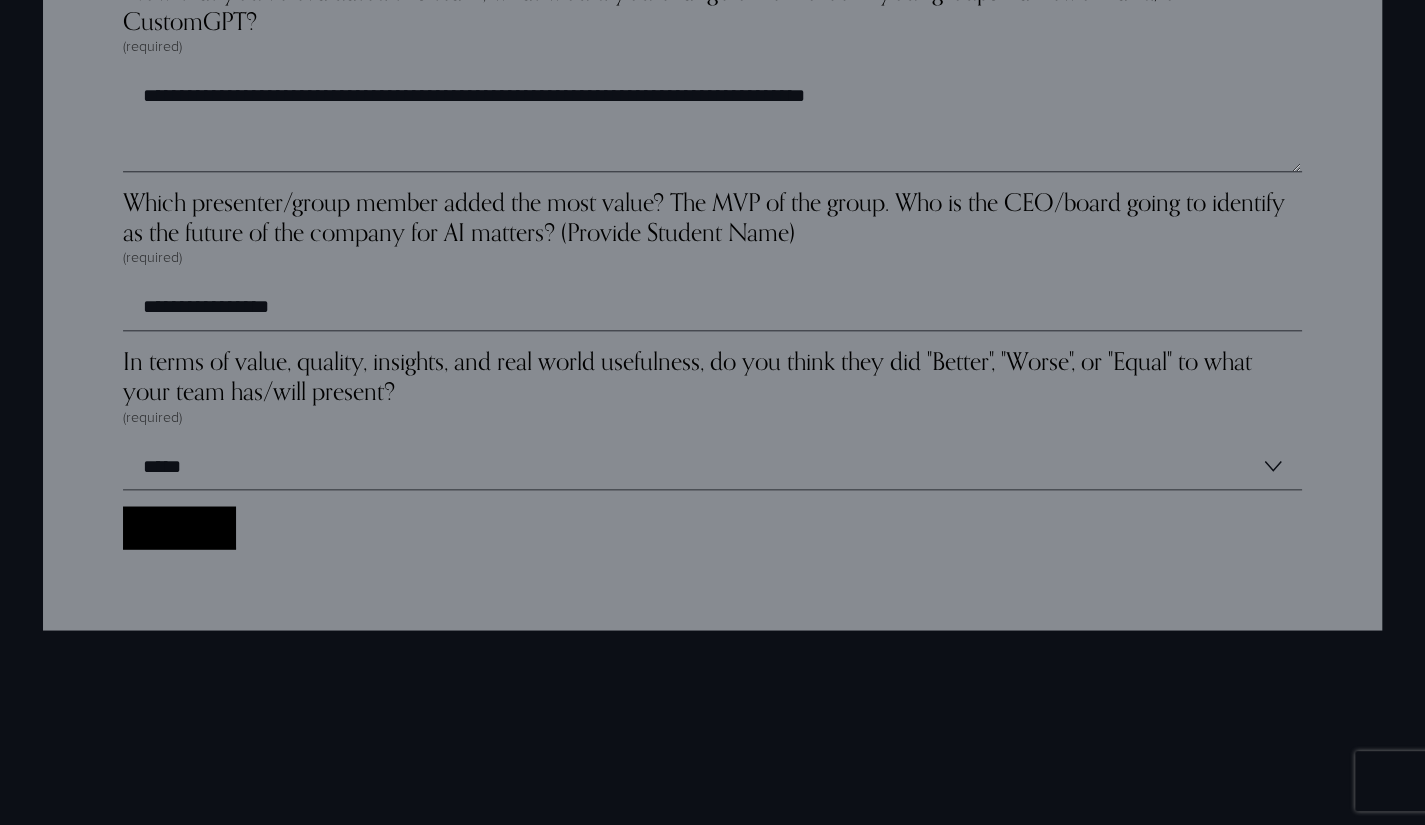 click on "Collect Dot Collect Dot" at bounding box center (179, 527) 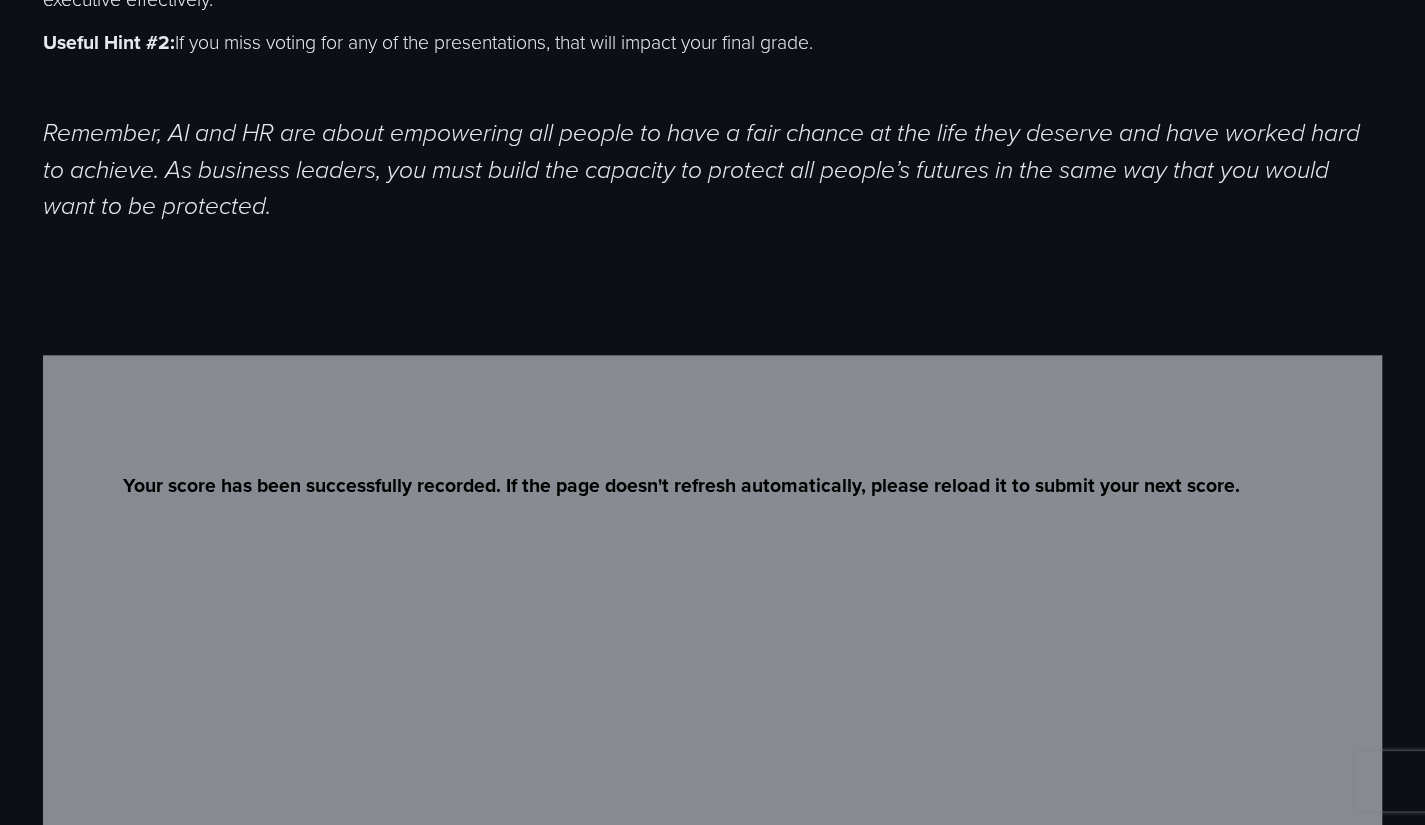 scroll, scrollTop: 677, scrollLeft: 0, axis: vertical 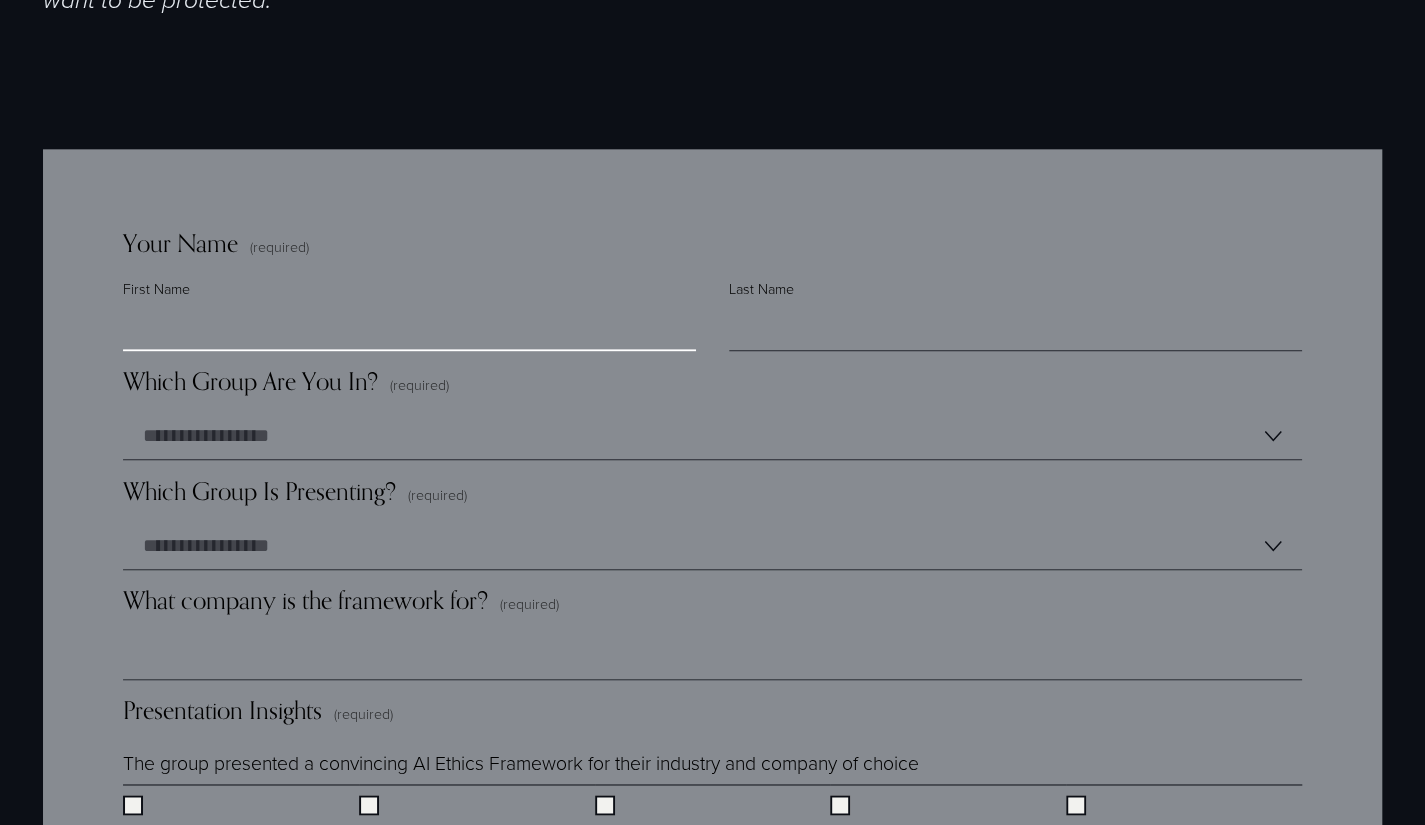 click on "First Name" at bounding box center (409, 327) 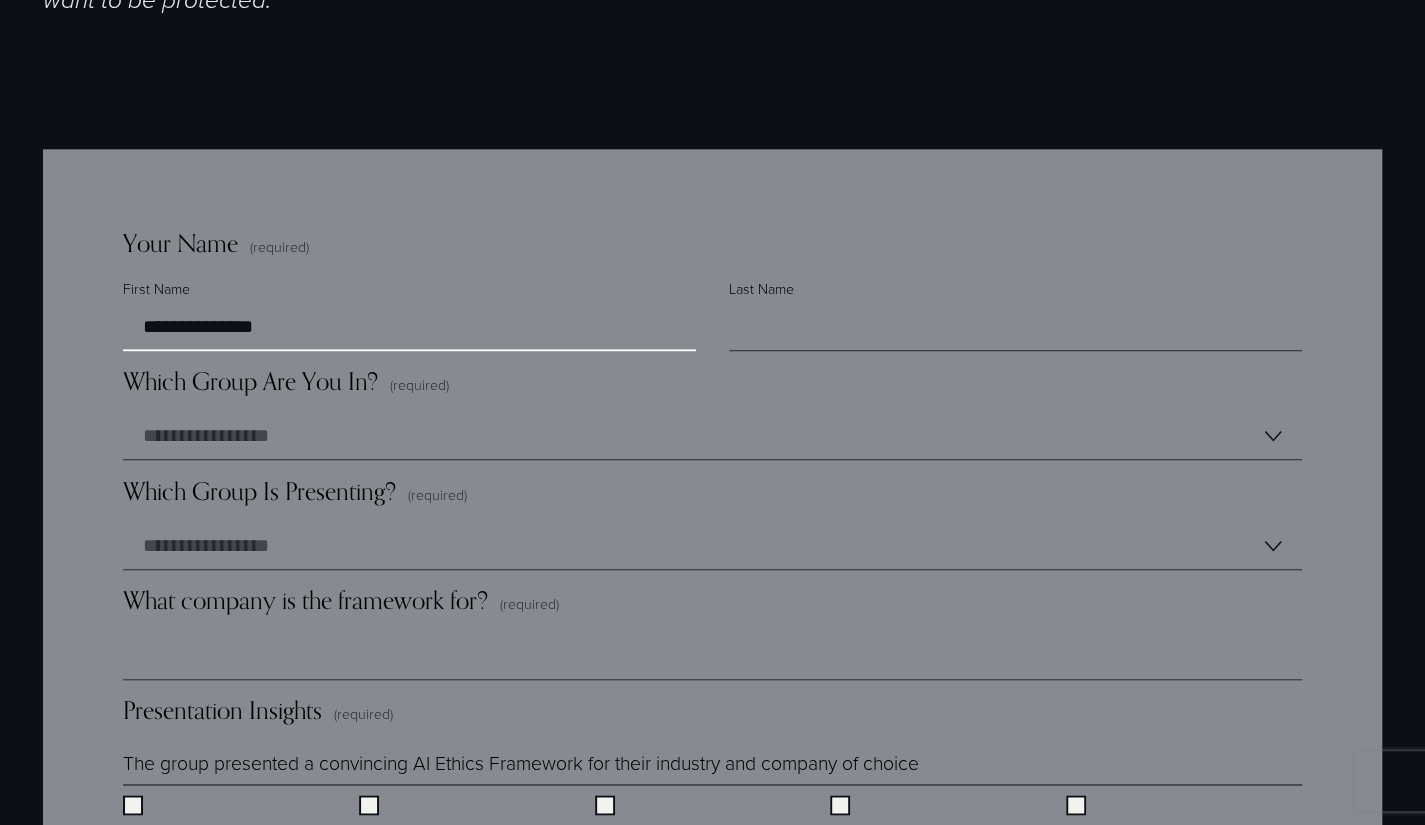 type on "**********" 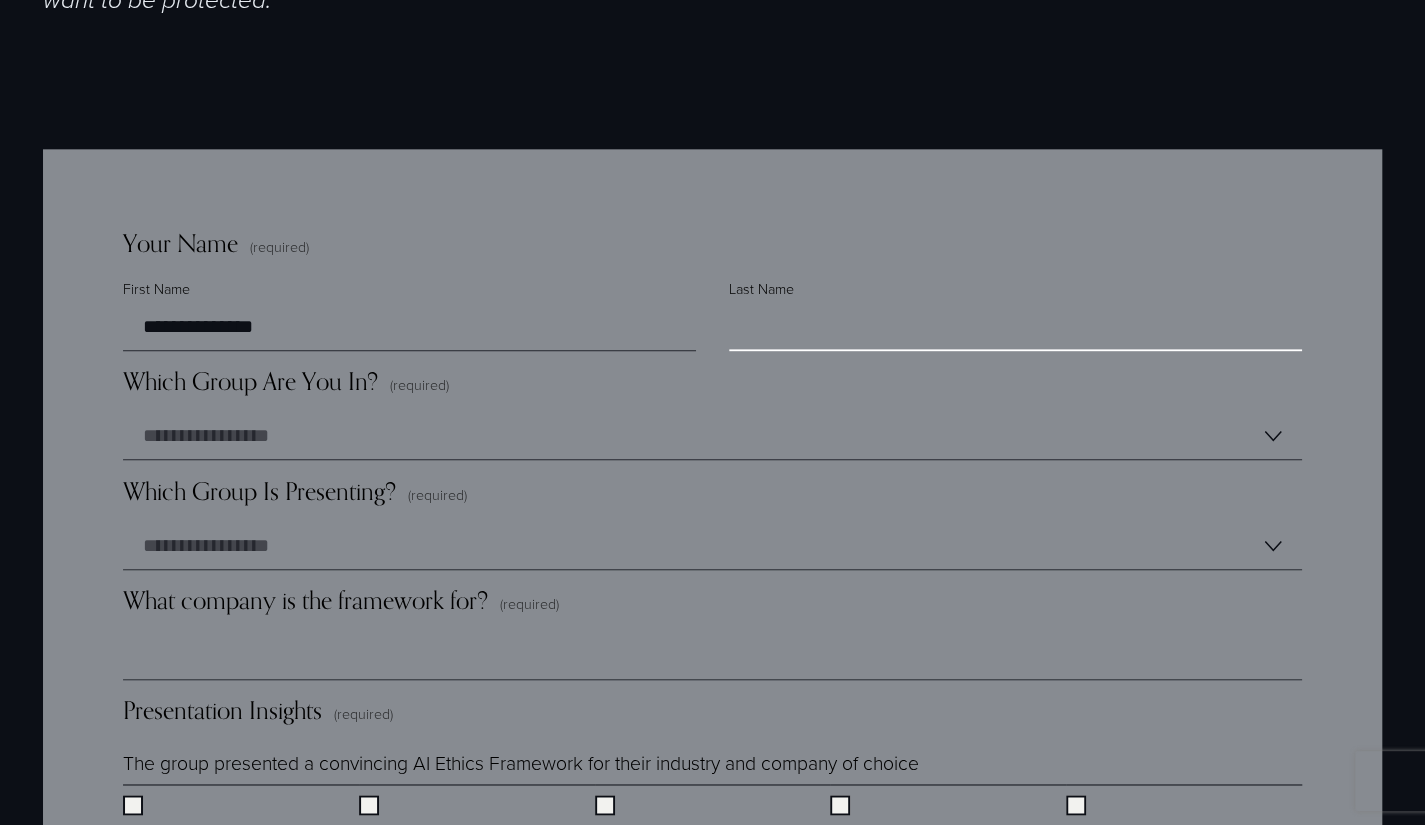 click on "Last Name" at bounding box center (1015, 327) 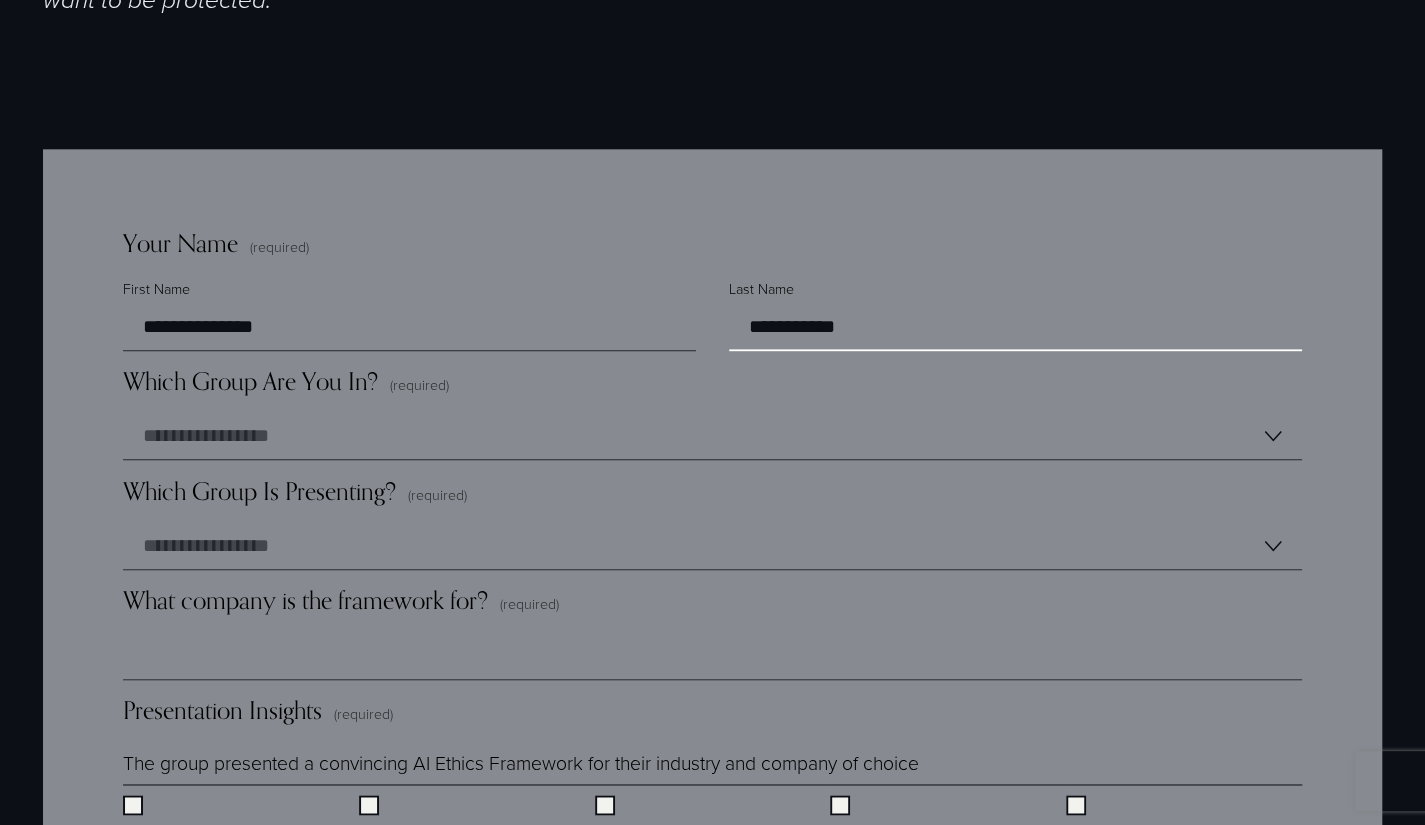 type on "**********" 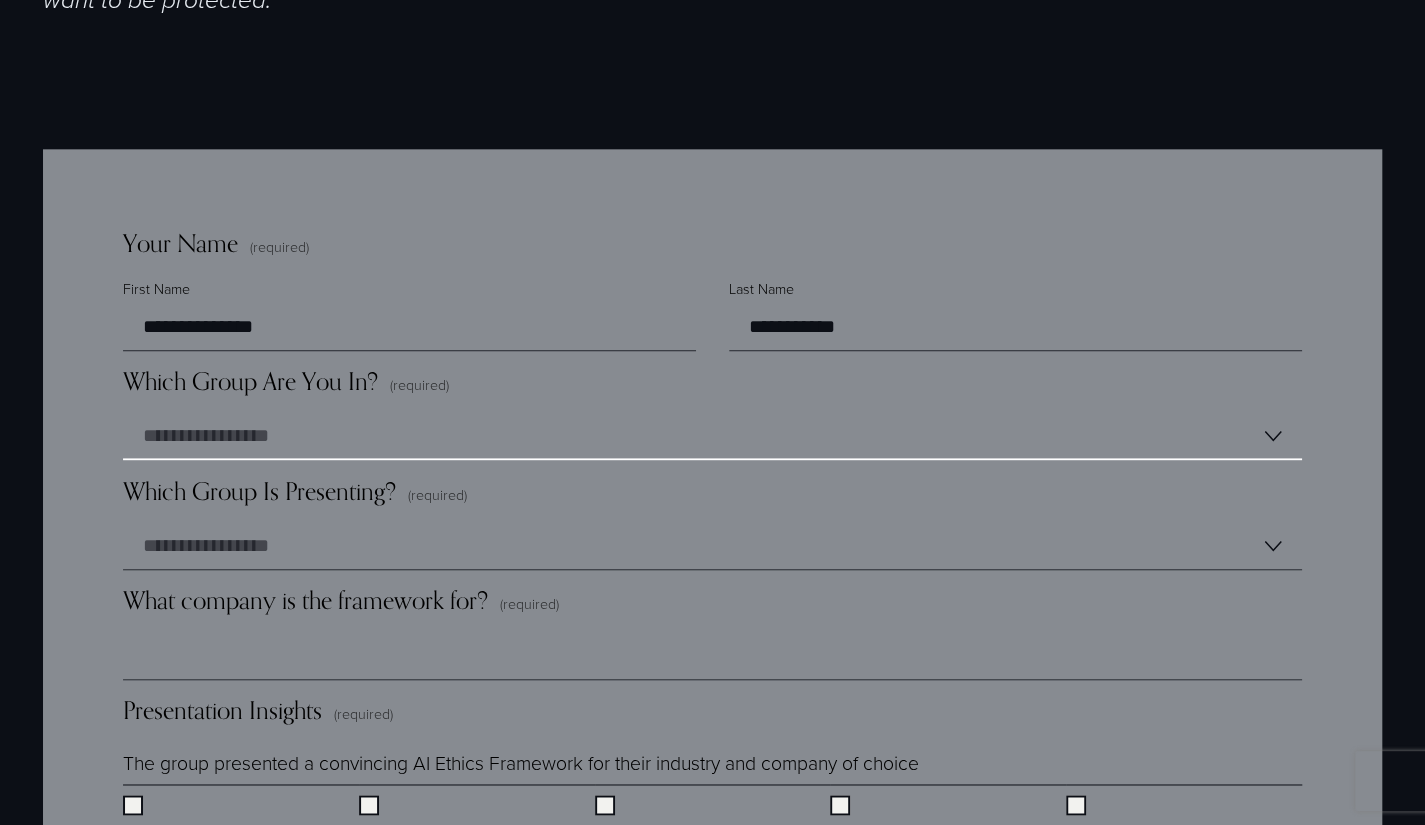 click on "**********" at bounding box center [712, 436] 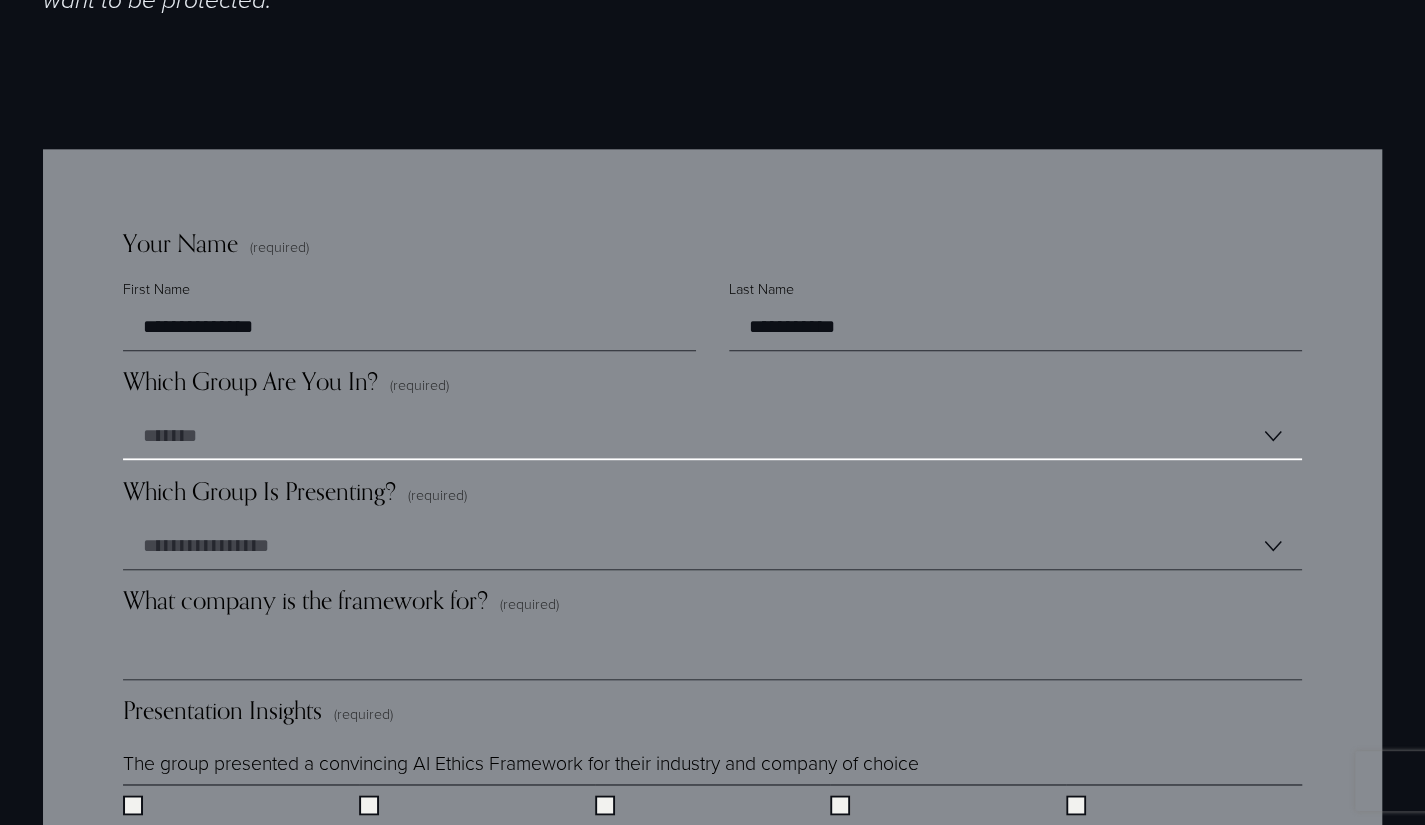 click on "**********" at bounding box center [712, 436] 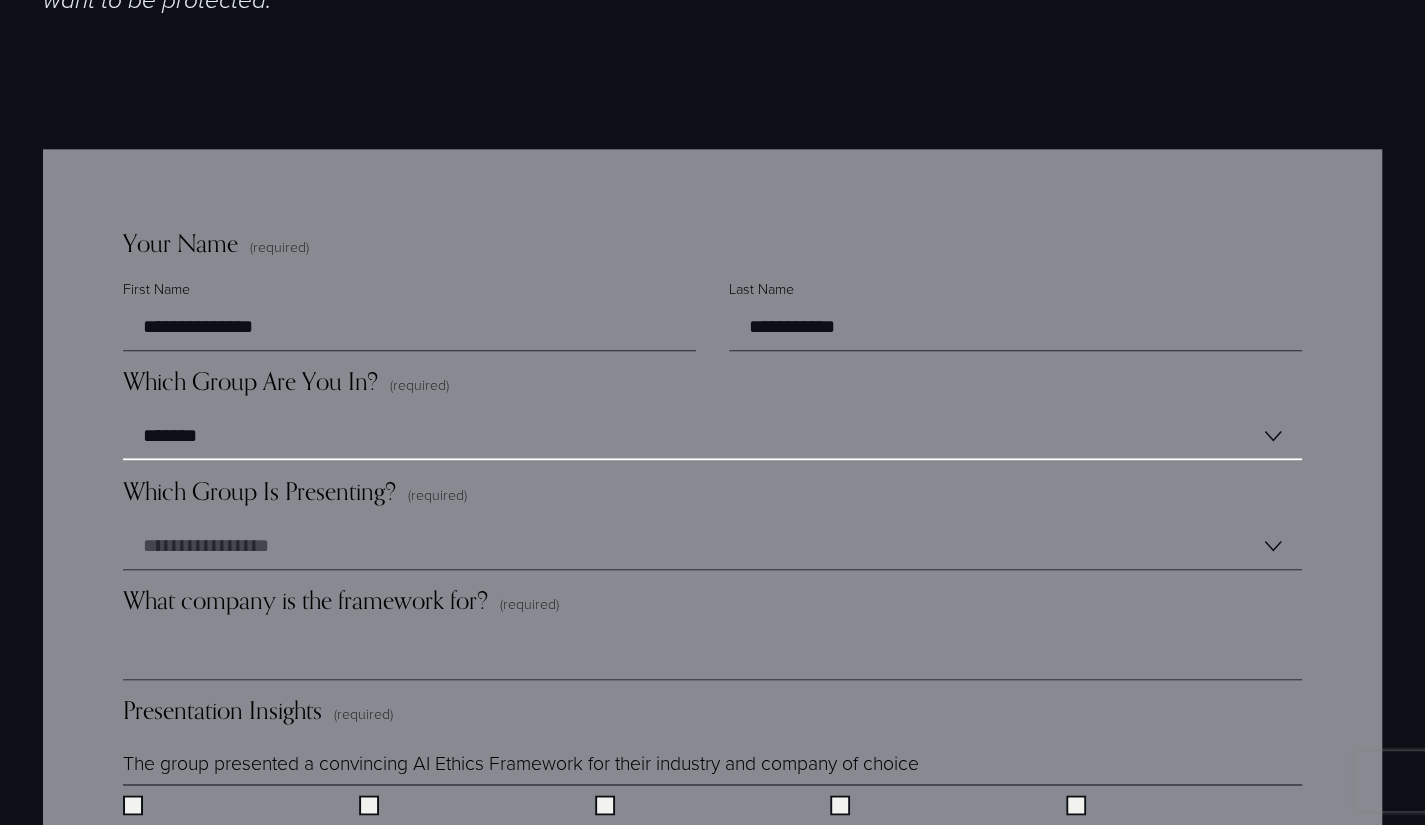 scroll, scrollTop: 1500, scrollLeft: 0, axis: vertical 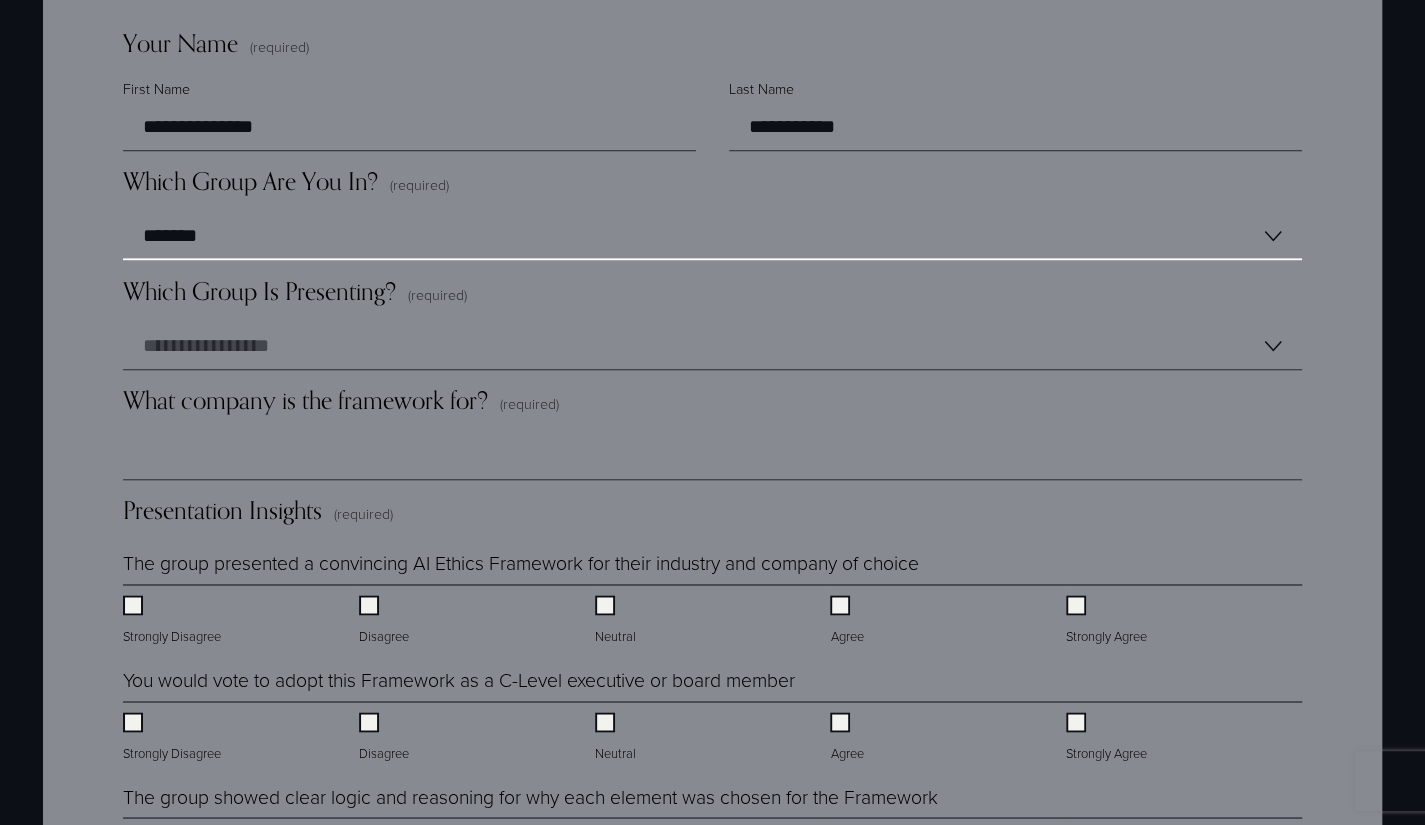 click on "******* ******* ******* *******" at bounding box center (712, 236) 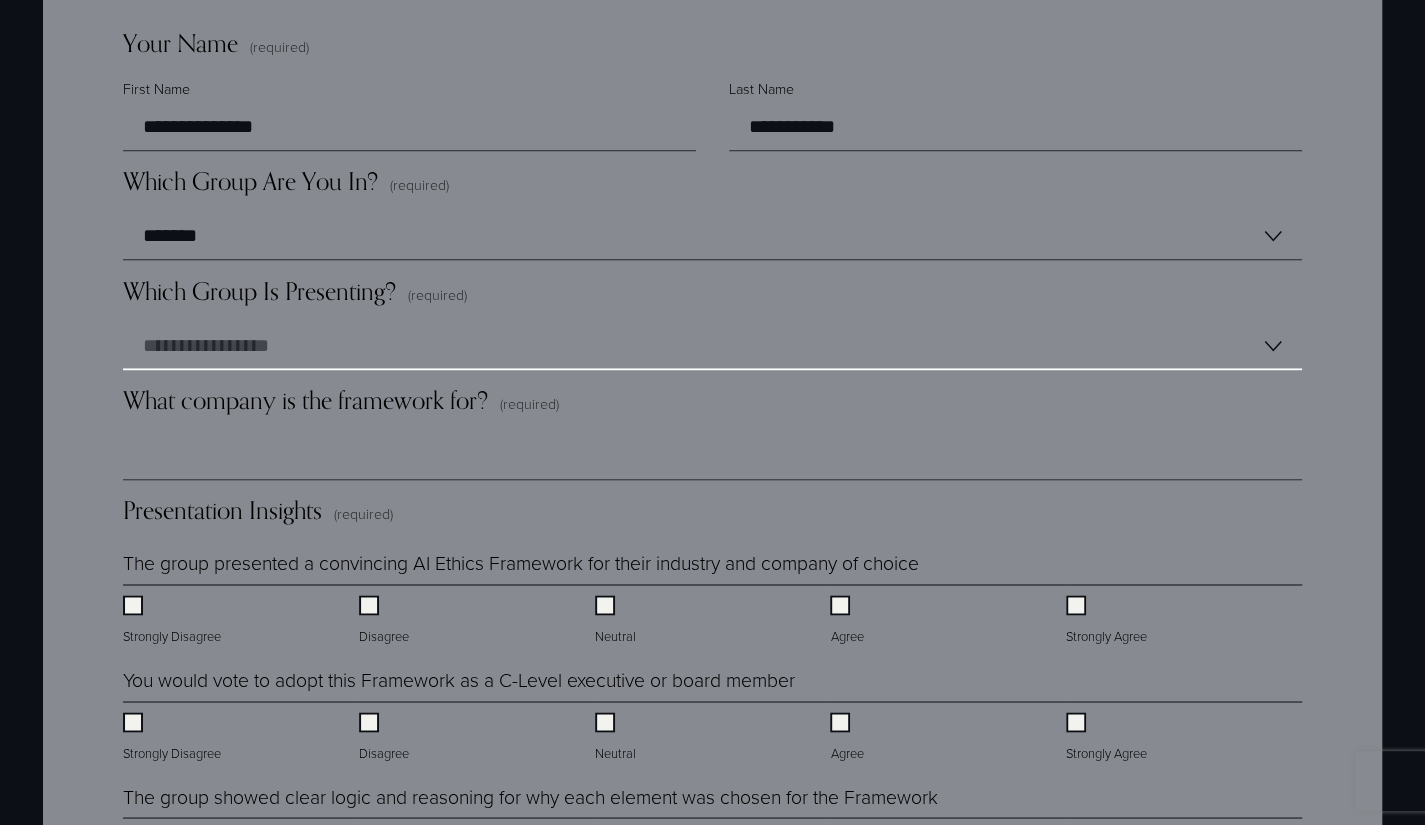 click on "**********" at bounding box center [712, 346] 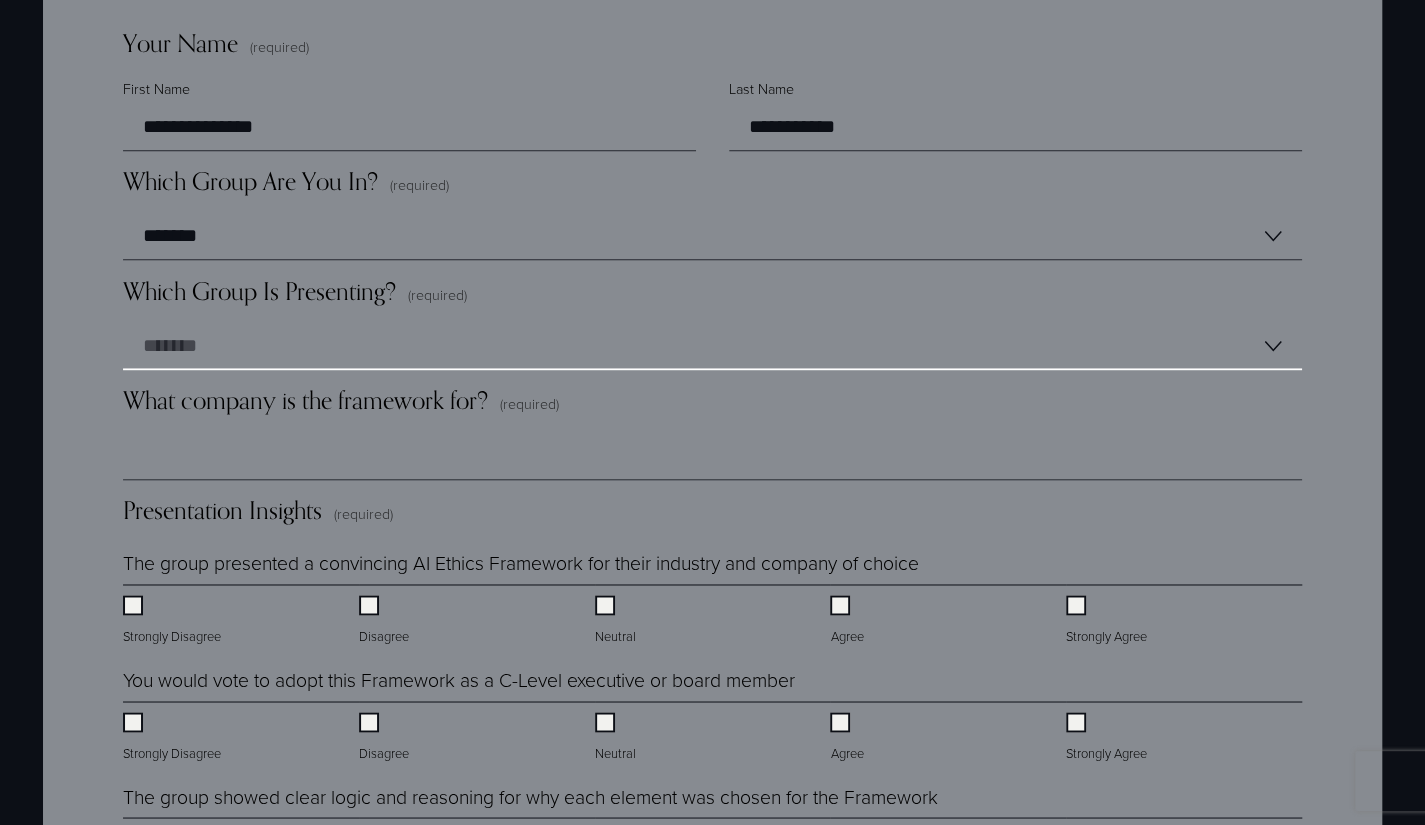 click on "**********" at bounding box center (712, 346) 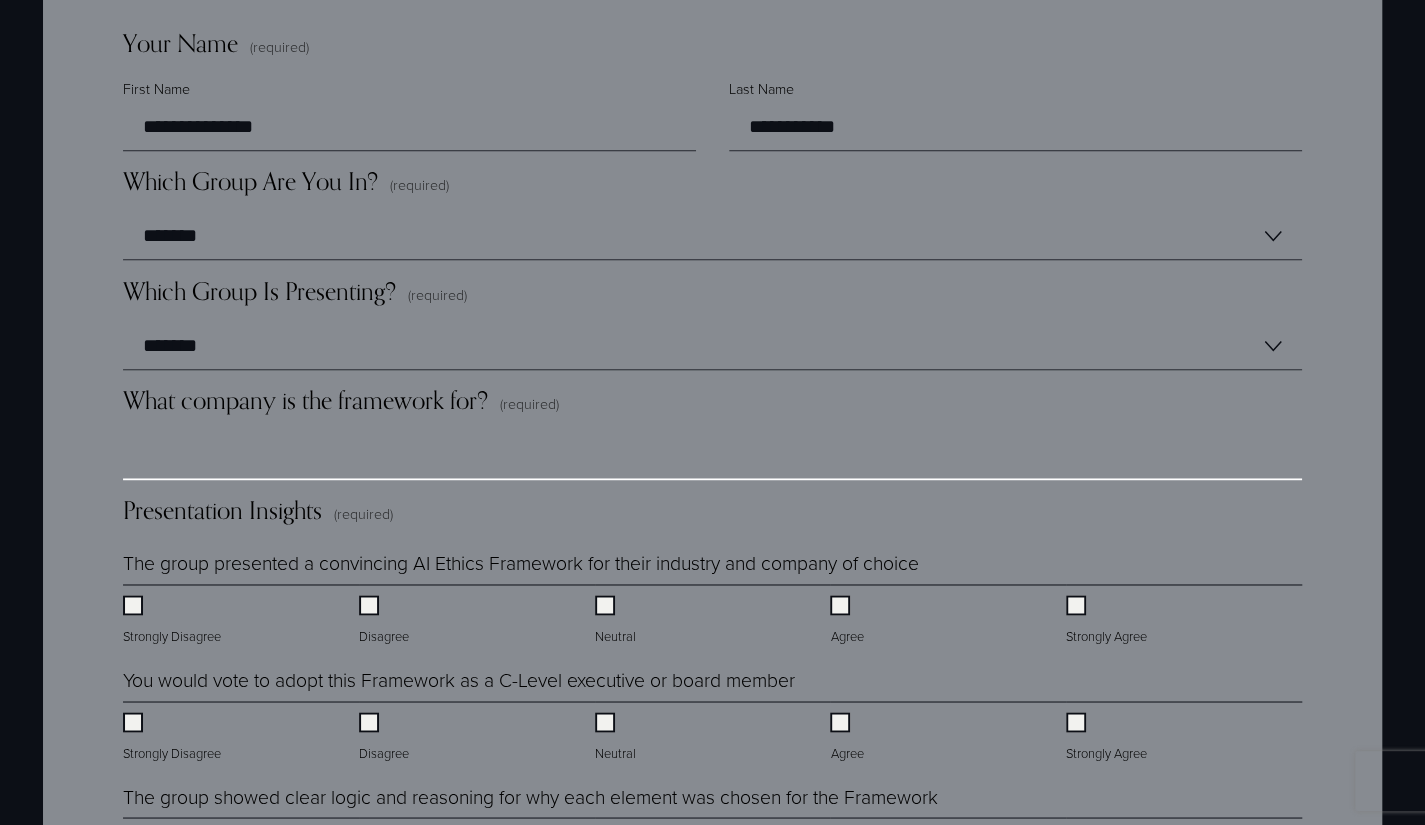 click on "What company is the framework for? (required)" at bounding box center (712, 456) 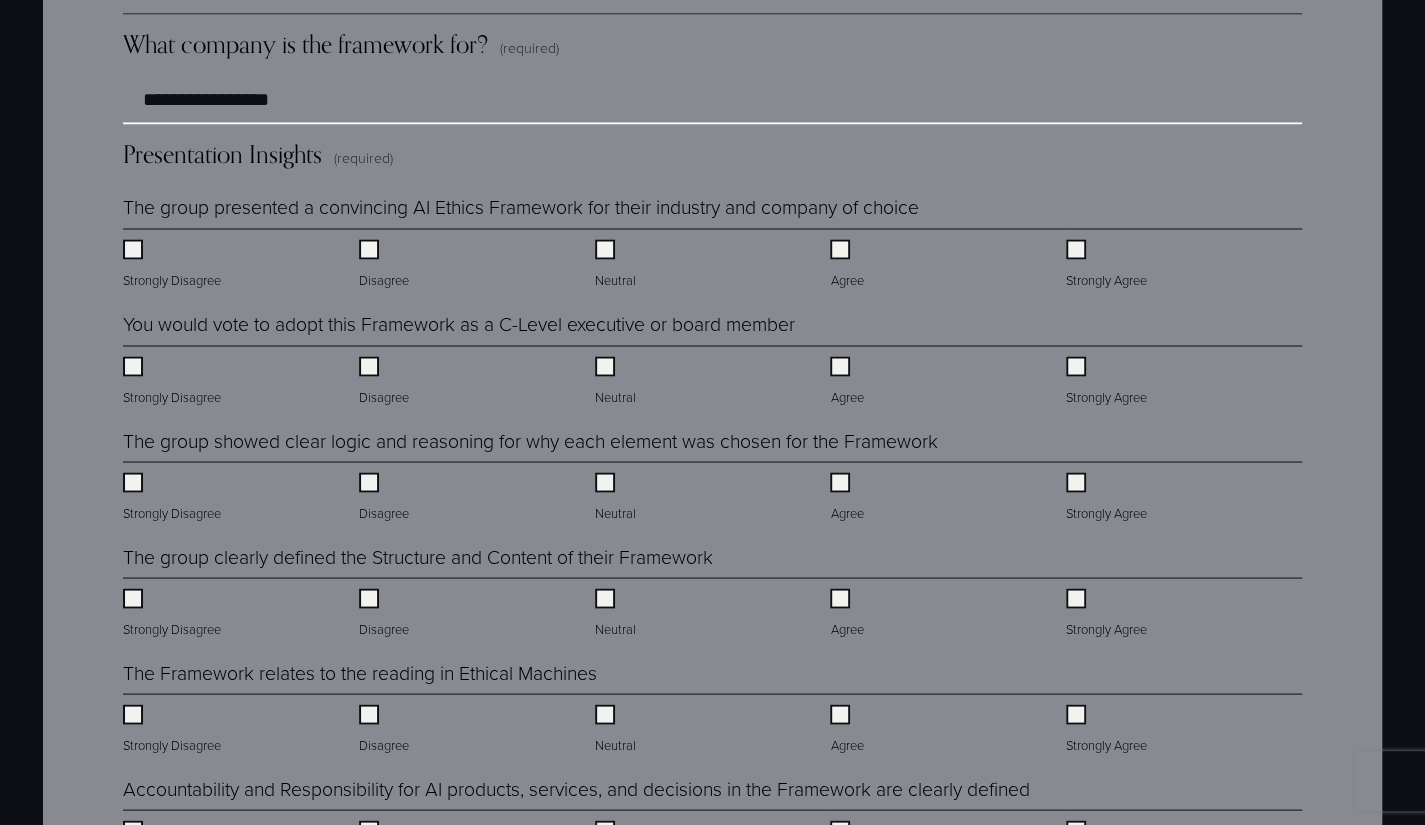 scroll, scrollTop: 1900, scrollLeft: 0, axis: vertical 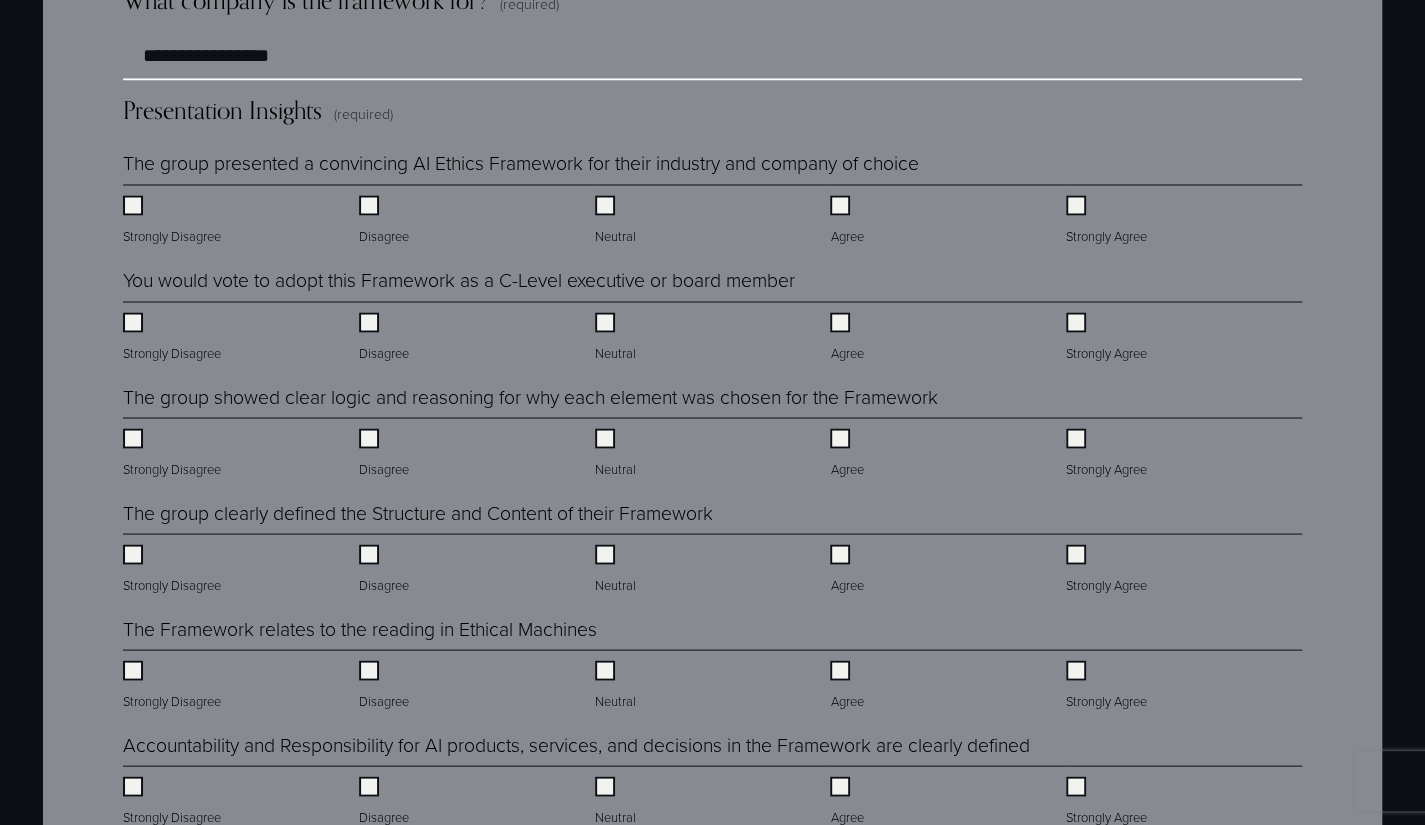 type on "**********" 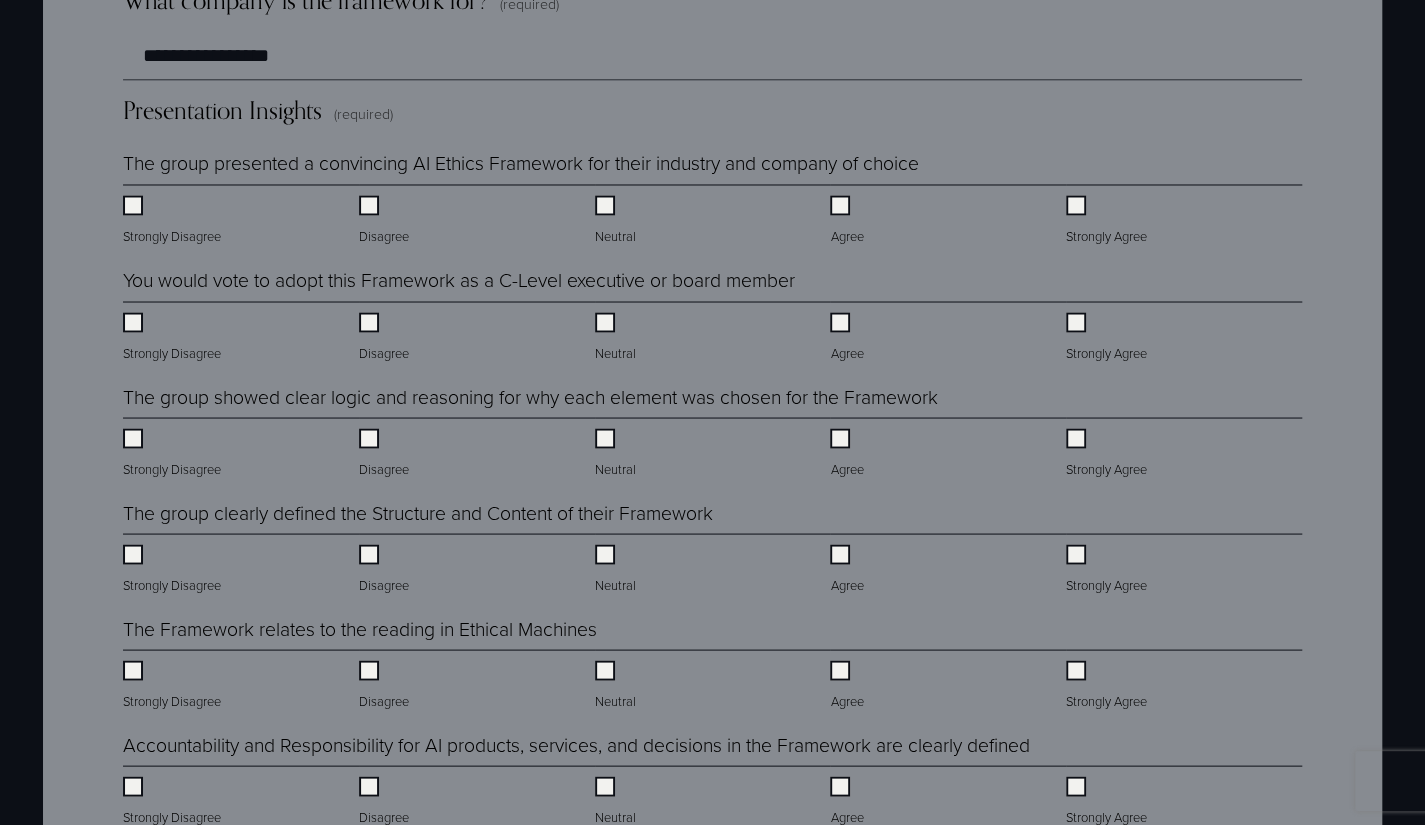 click on "Disagree" at bounding box center (477, 331) 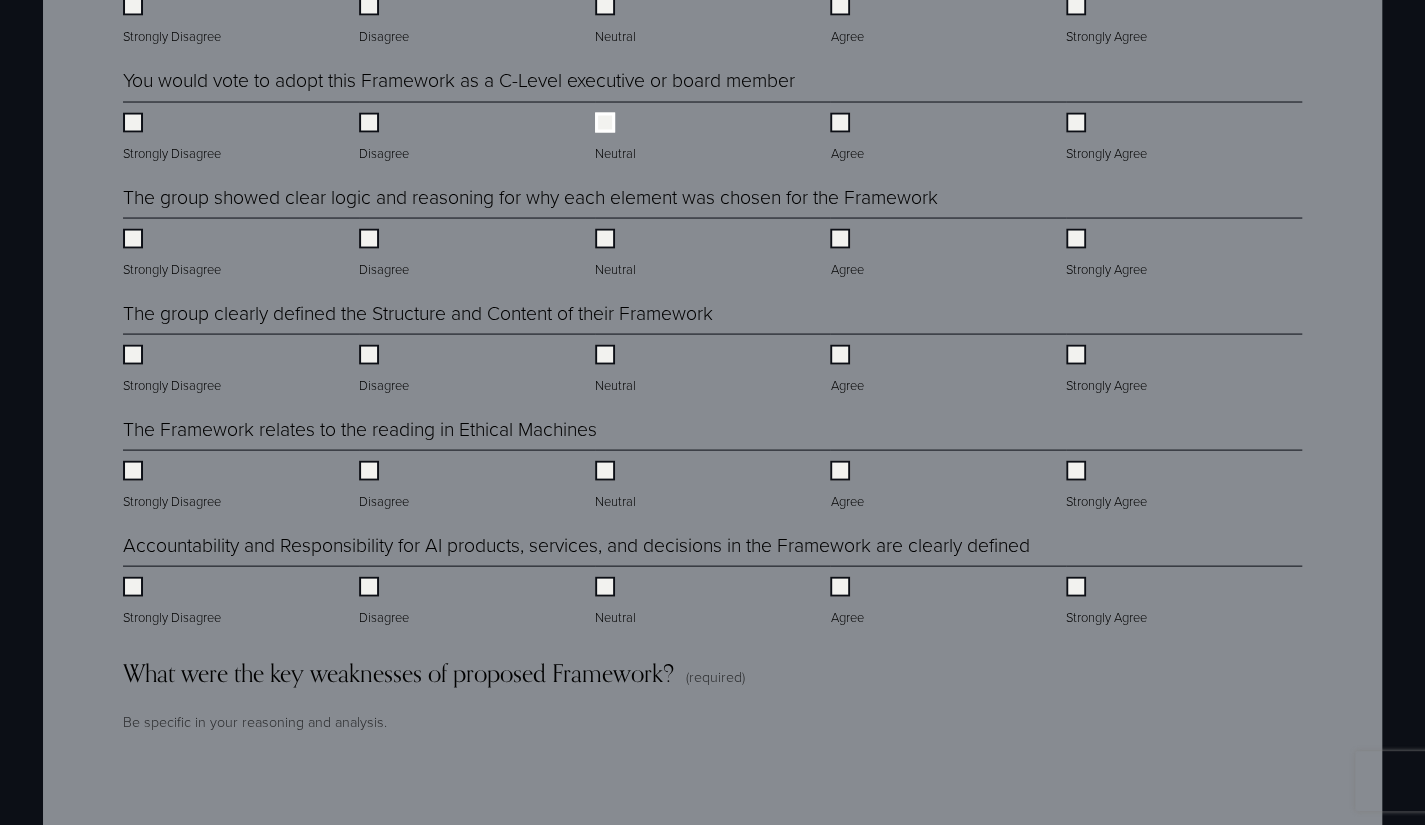 scroll, scrollTop: 2200, scrollLeft: 0, axis: vertical 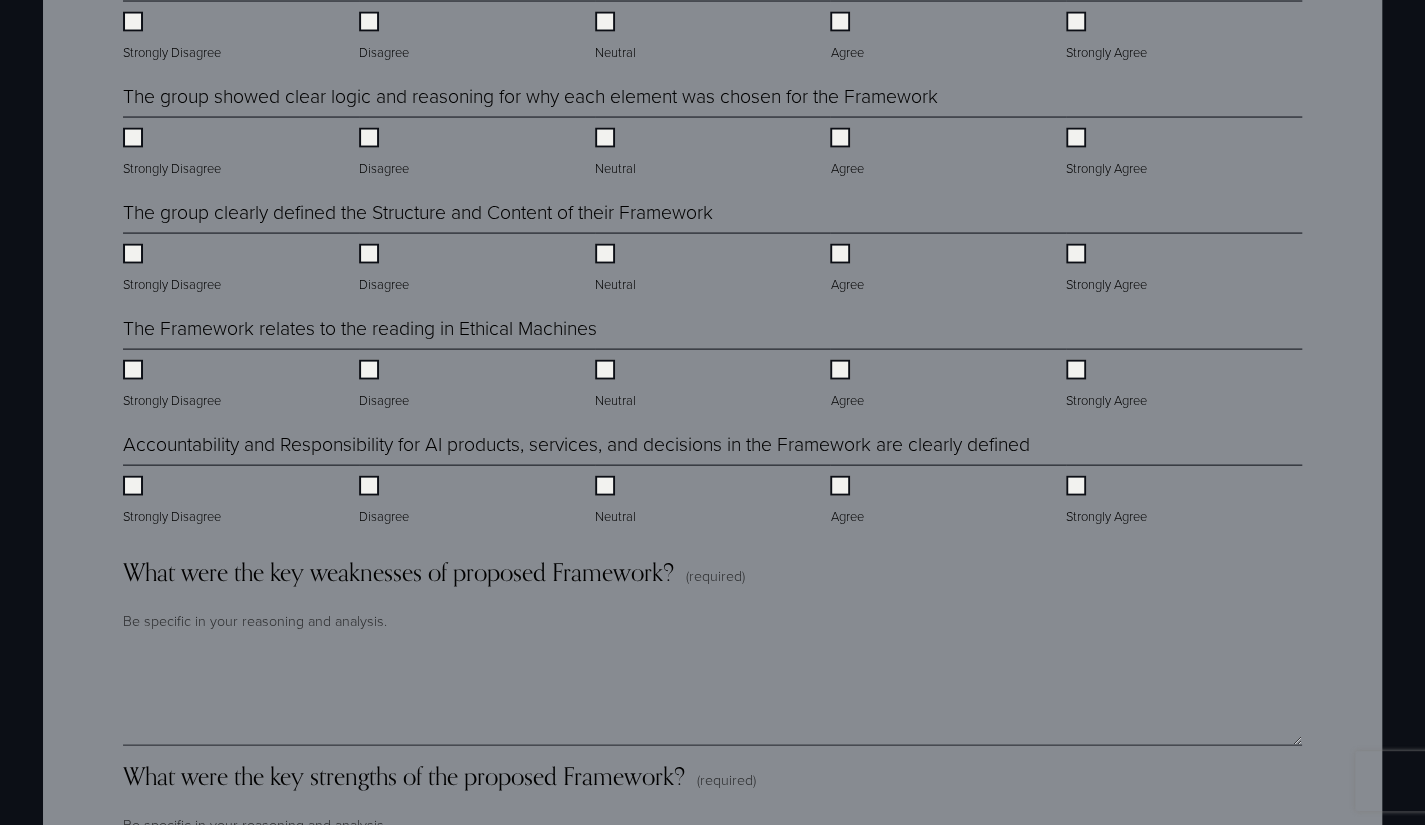 click on "Neutral" at bounding box center [617, 269] 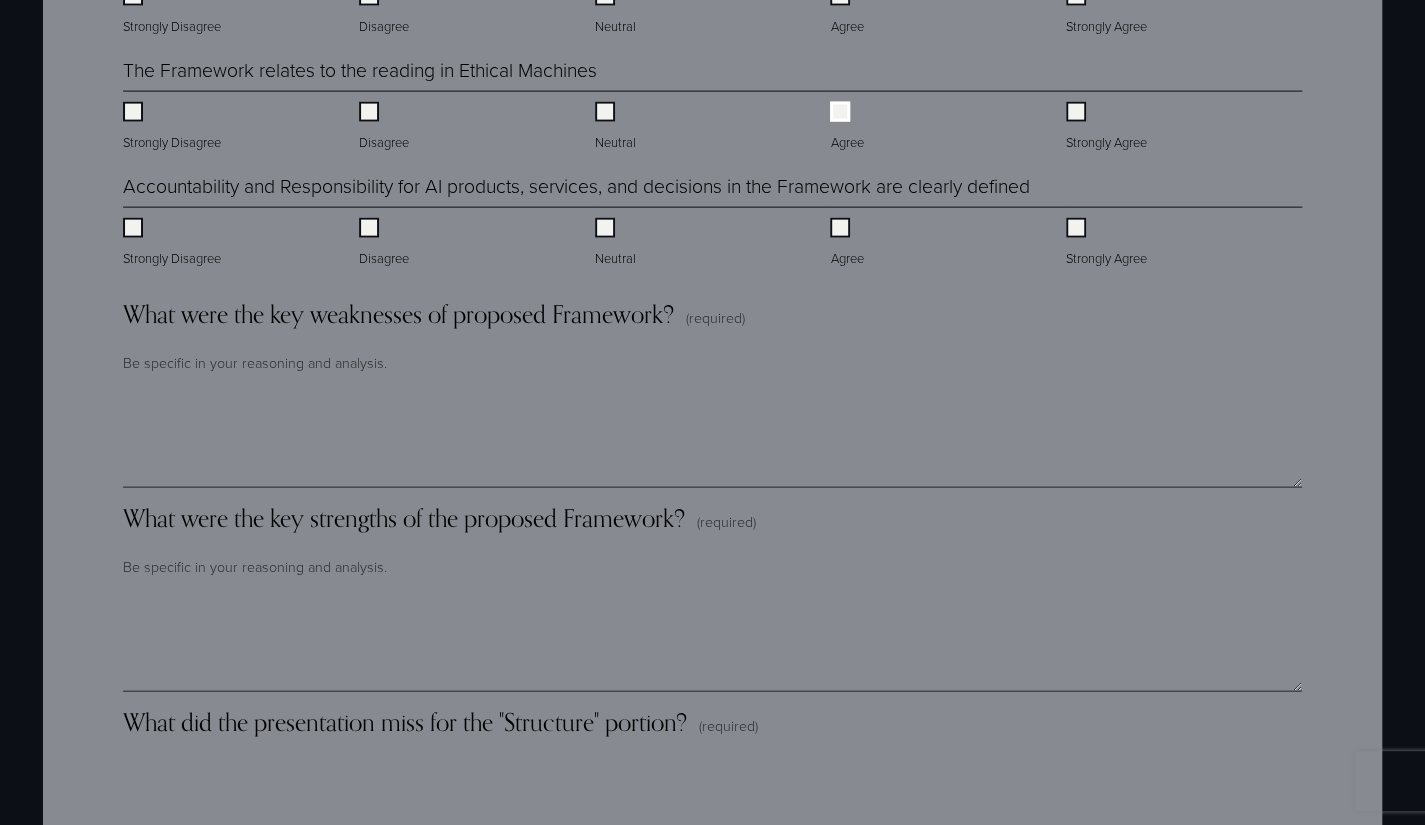 scroll, scrollTop: 2500, scrollLeft: 0, axis: vertical 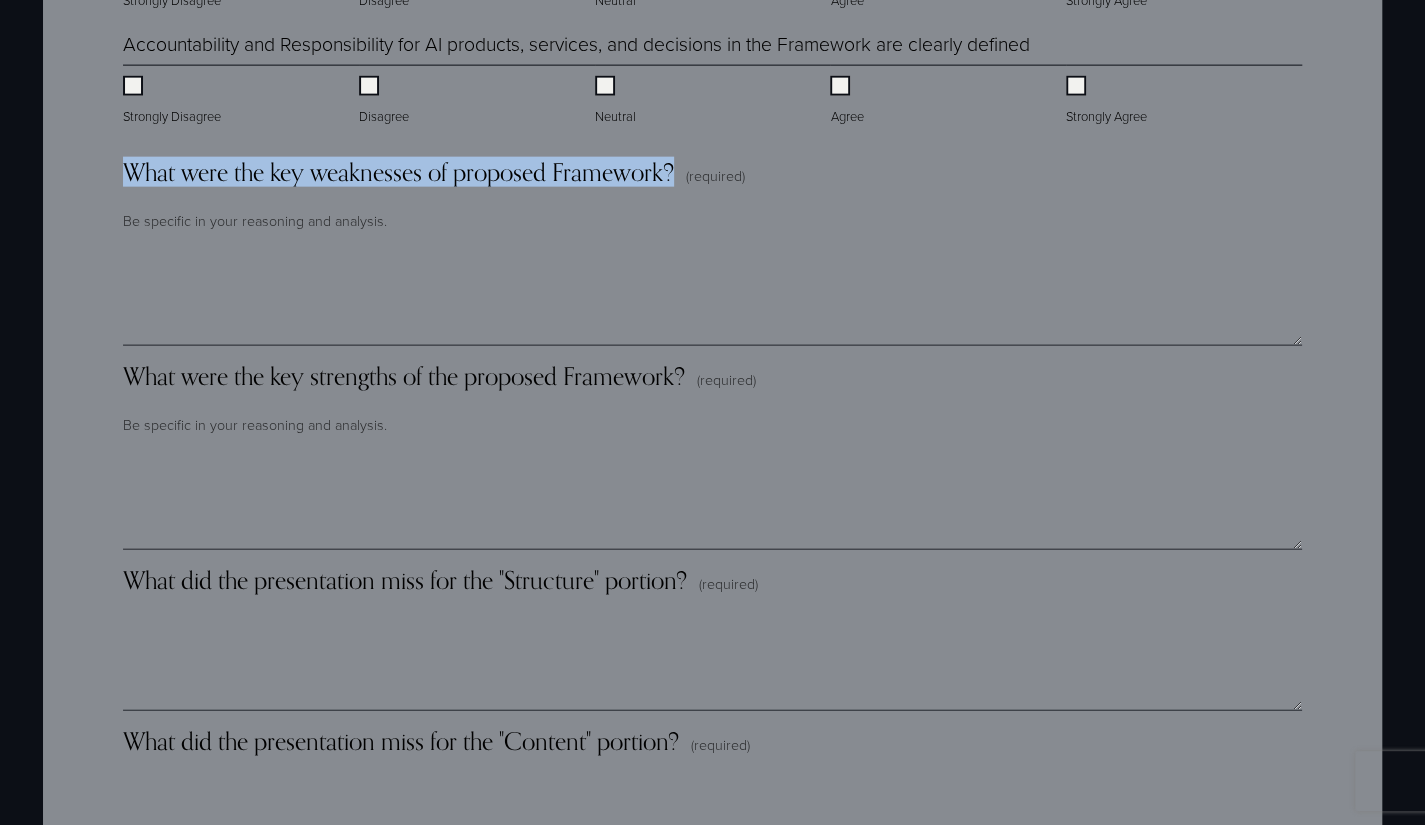 drag, startPoint x: 682, startPoint y: 181, endPoint x: 115, endPoint y: 172, distance: 567.0714 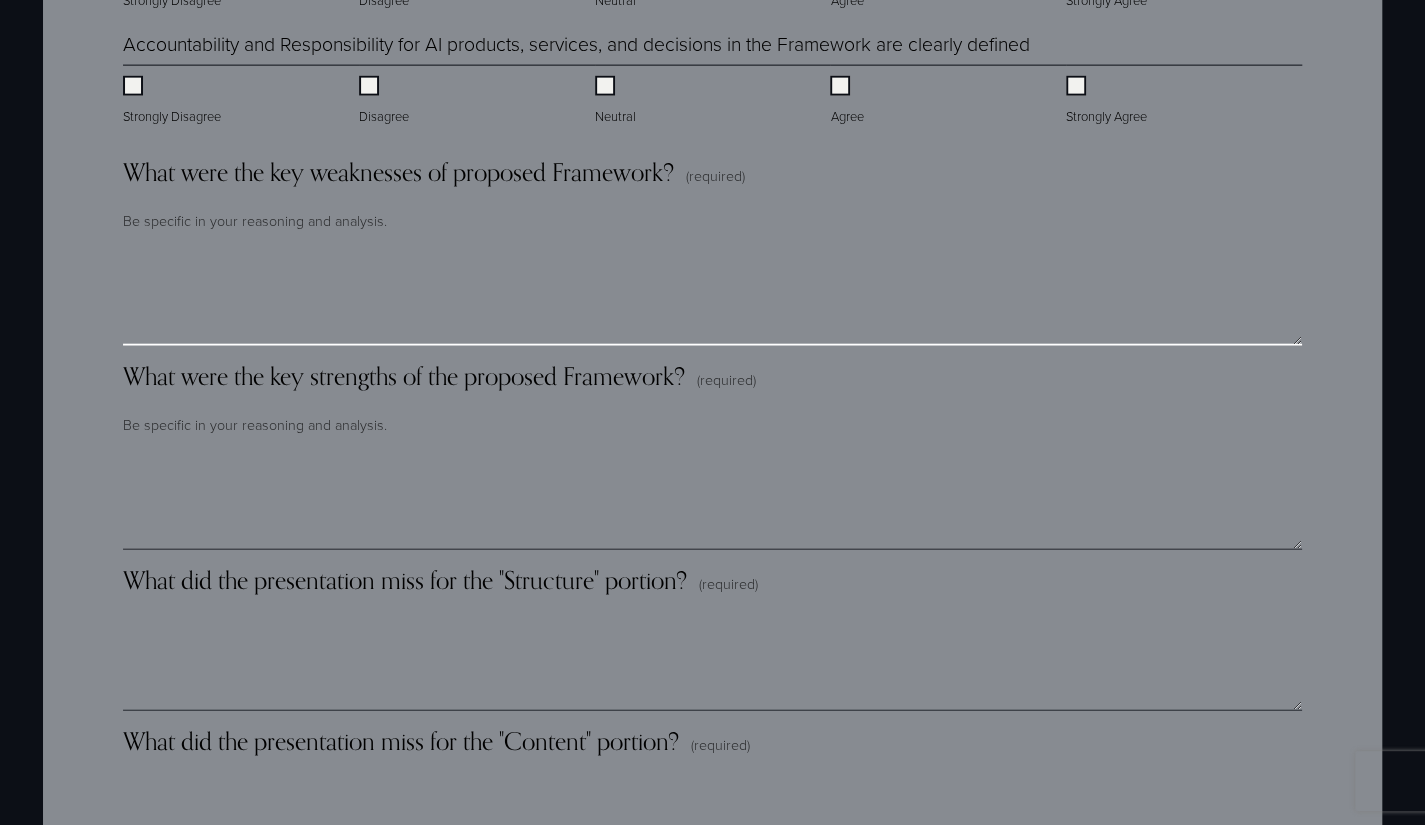 click on "What were the key weaknesses of proposed Framework? (required)" at bounding box center (712, 296) 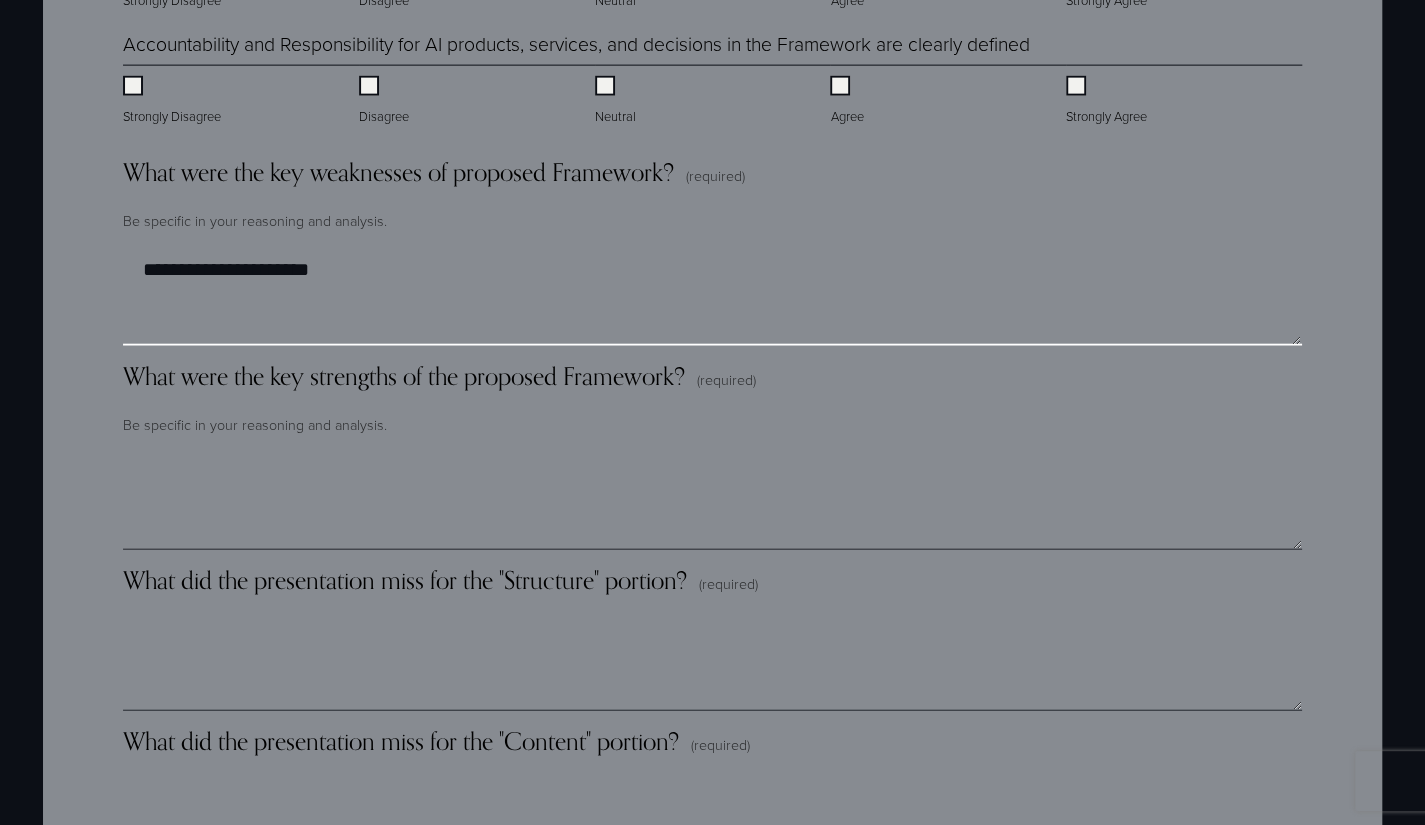 type on "**********" 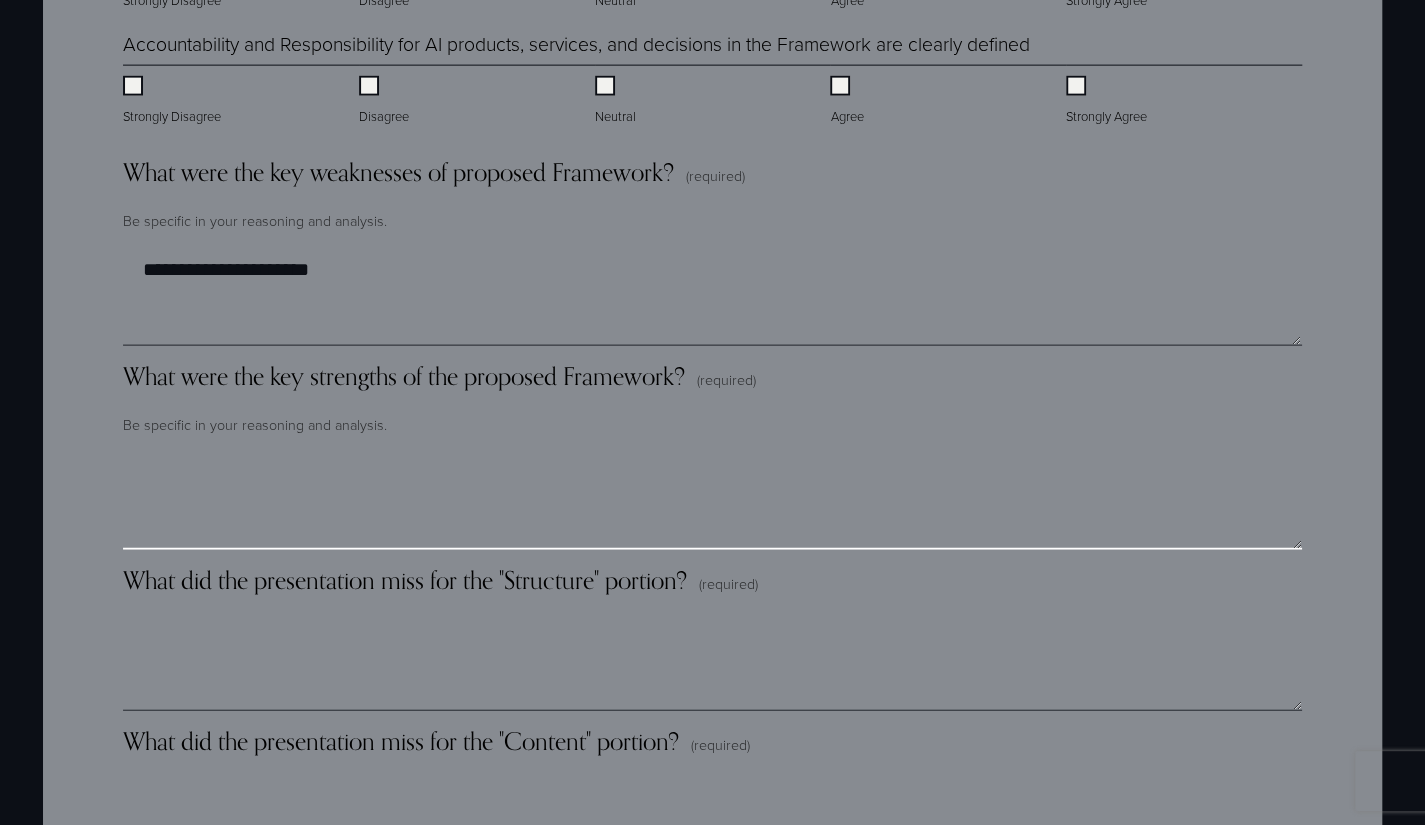click on "What were the key strengths of the proposed Framework? (required)" at bounding box center [712, 500] 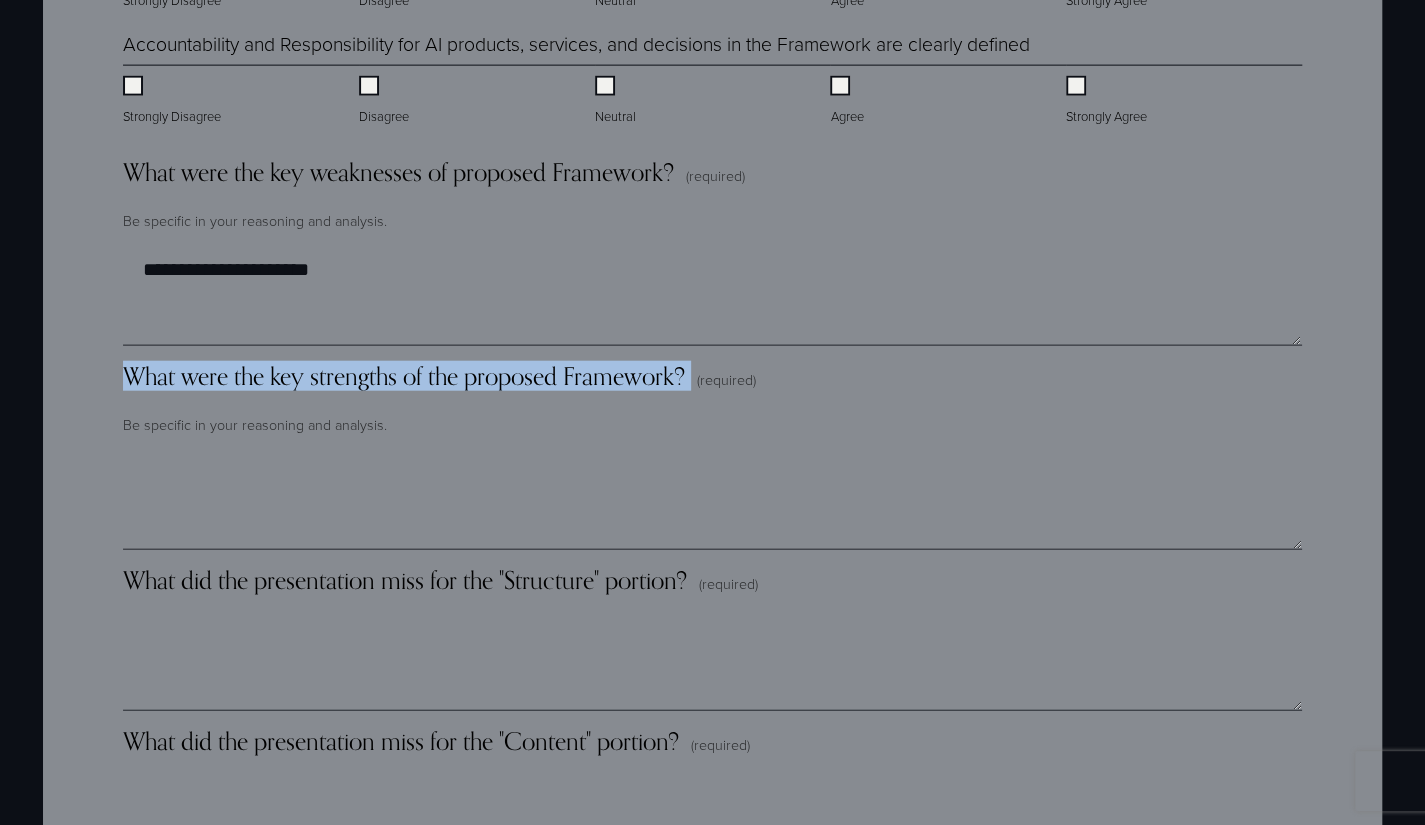 drag, startPoint x: 126, startPoint y: 375, endPoint x: 706, endPoint y: 383, distance: 580.0552 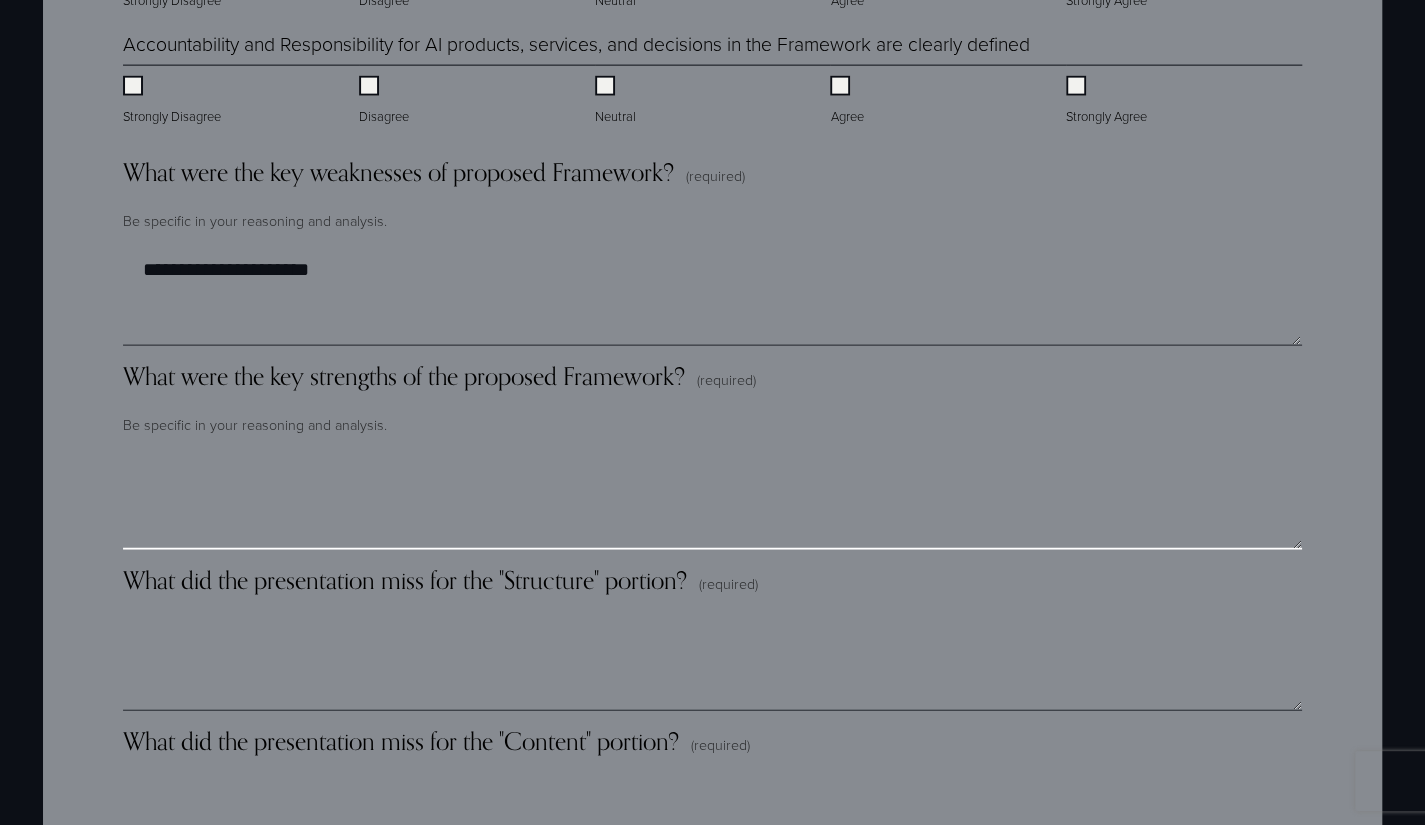 click on "What were the key strengths of the proposed Framework? (required)" at bounding box center (712, 500) 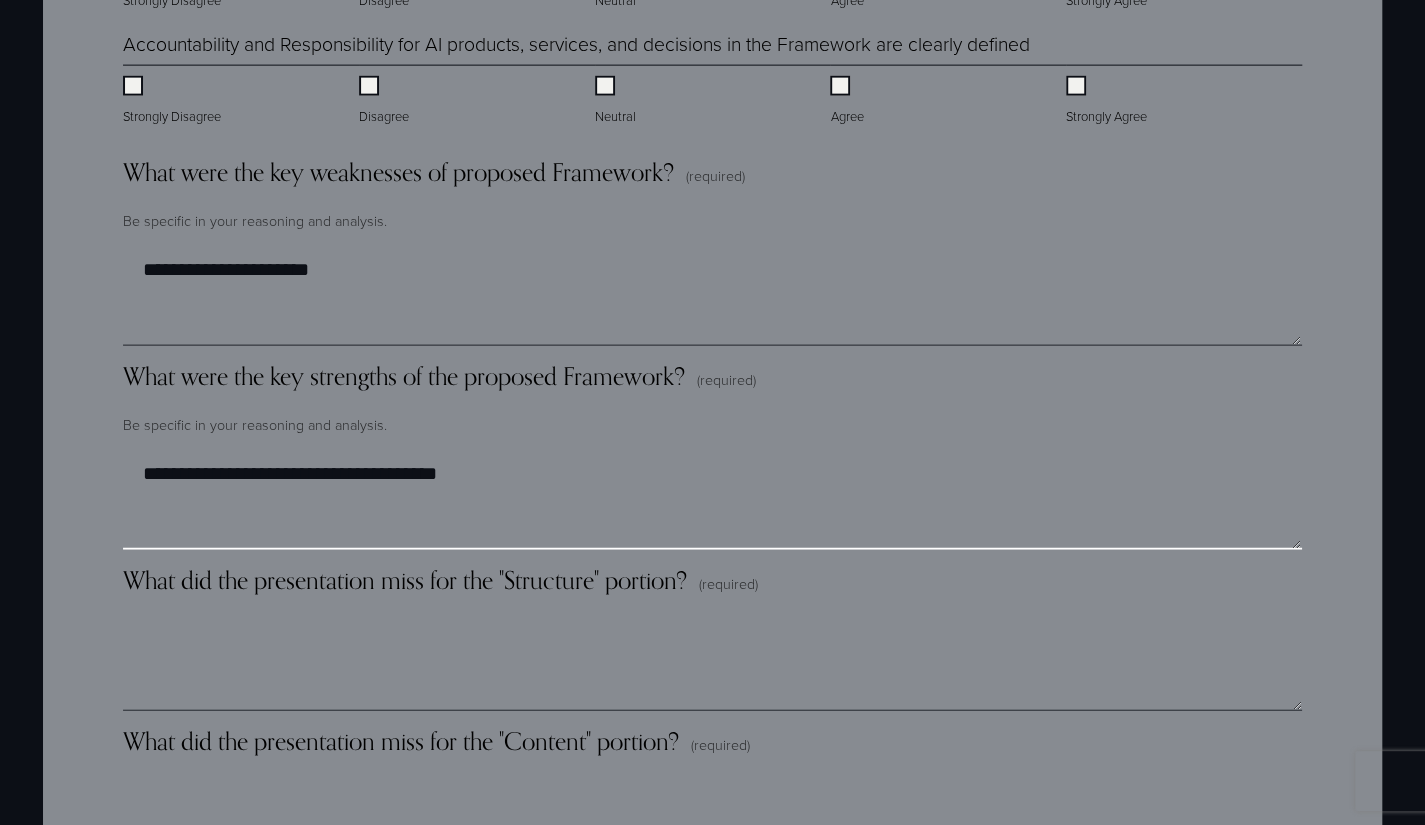 click on "**********" at bounding box center (712, 500) 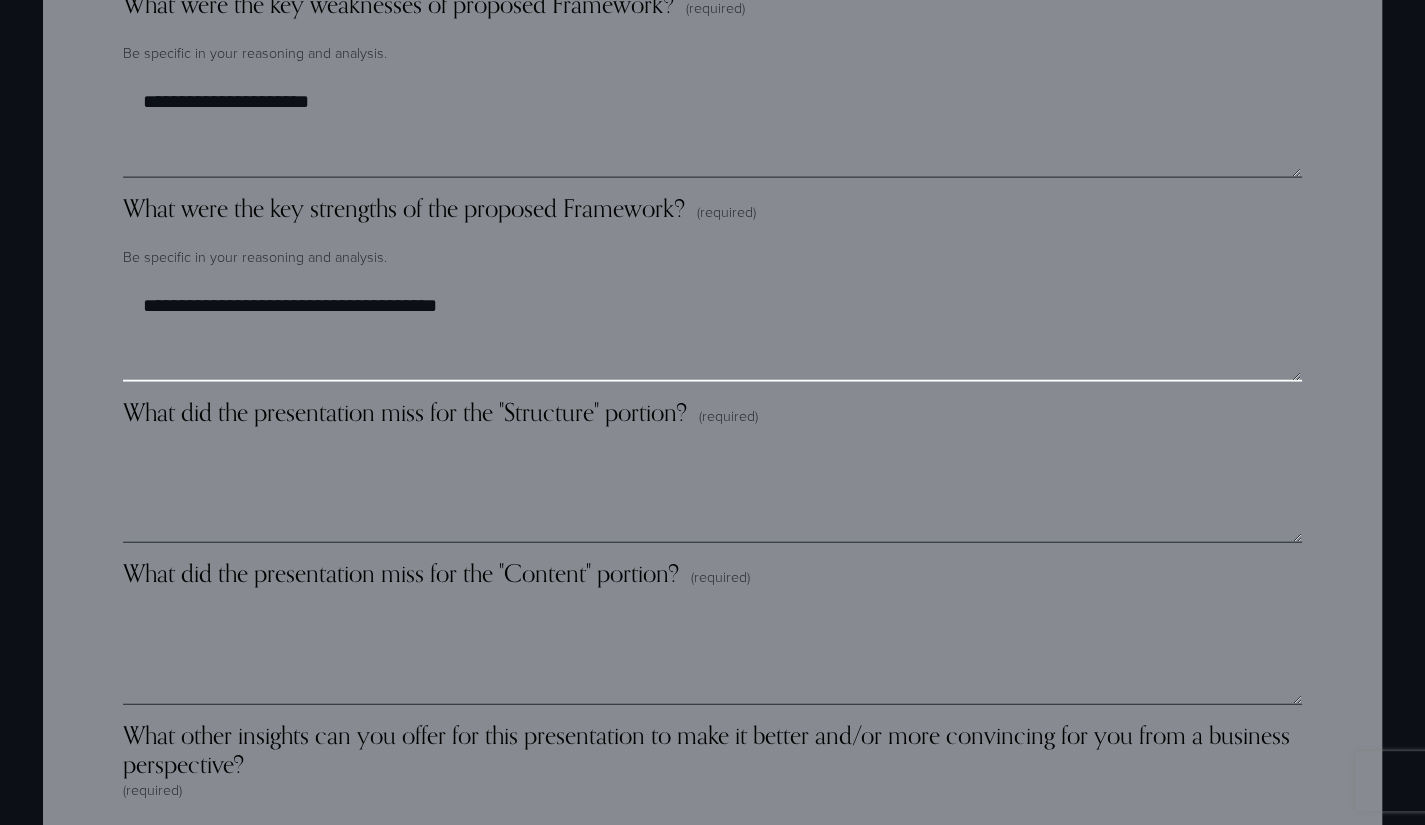 scroll, scrollTop: 2800, scrollLeft: 0, axis: vertical 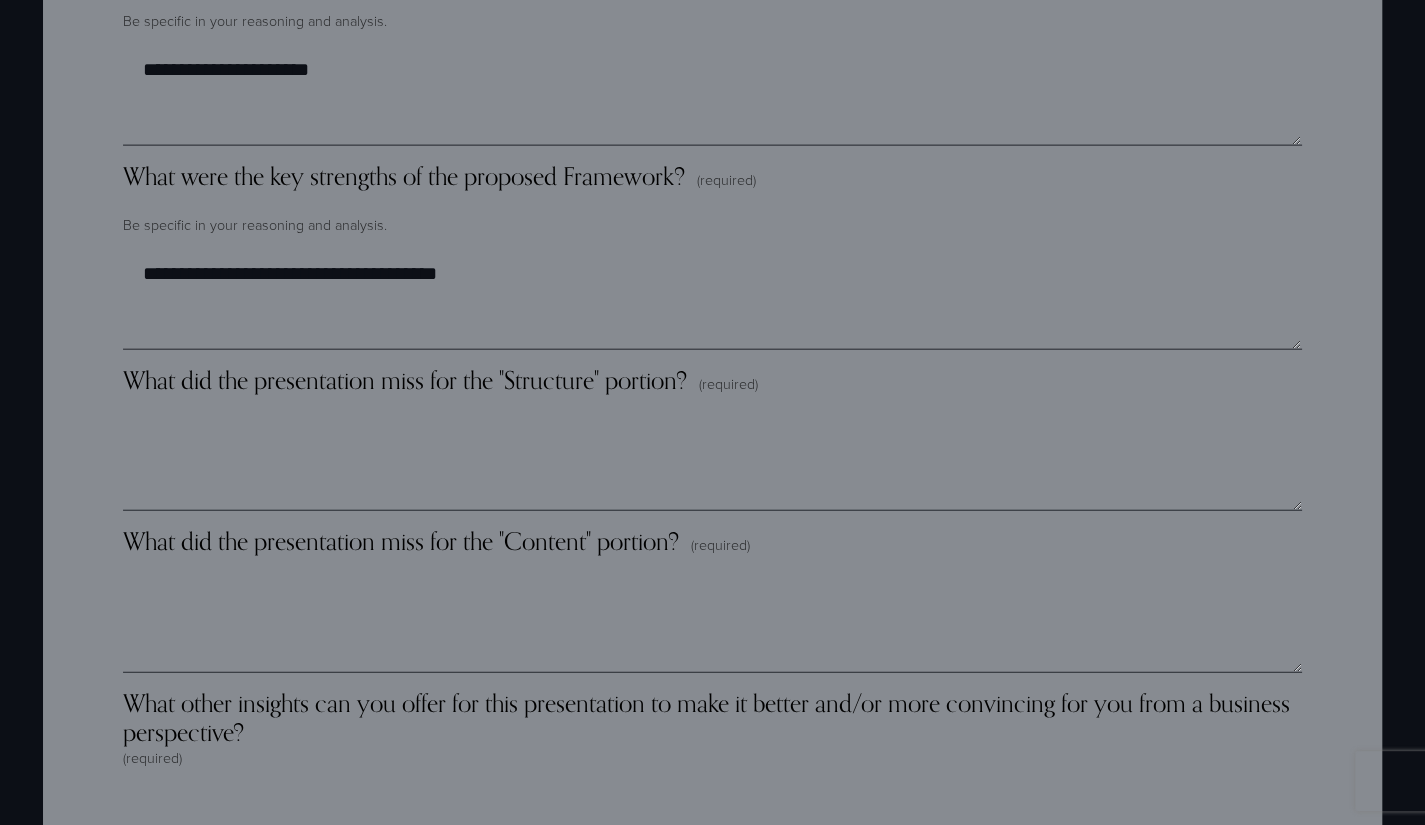 click on "What did the presentation miss for the "Structure" portion?" at bounding box center (405, 380) 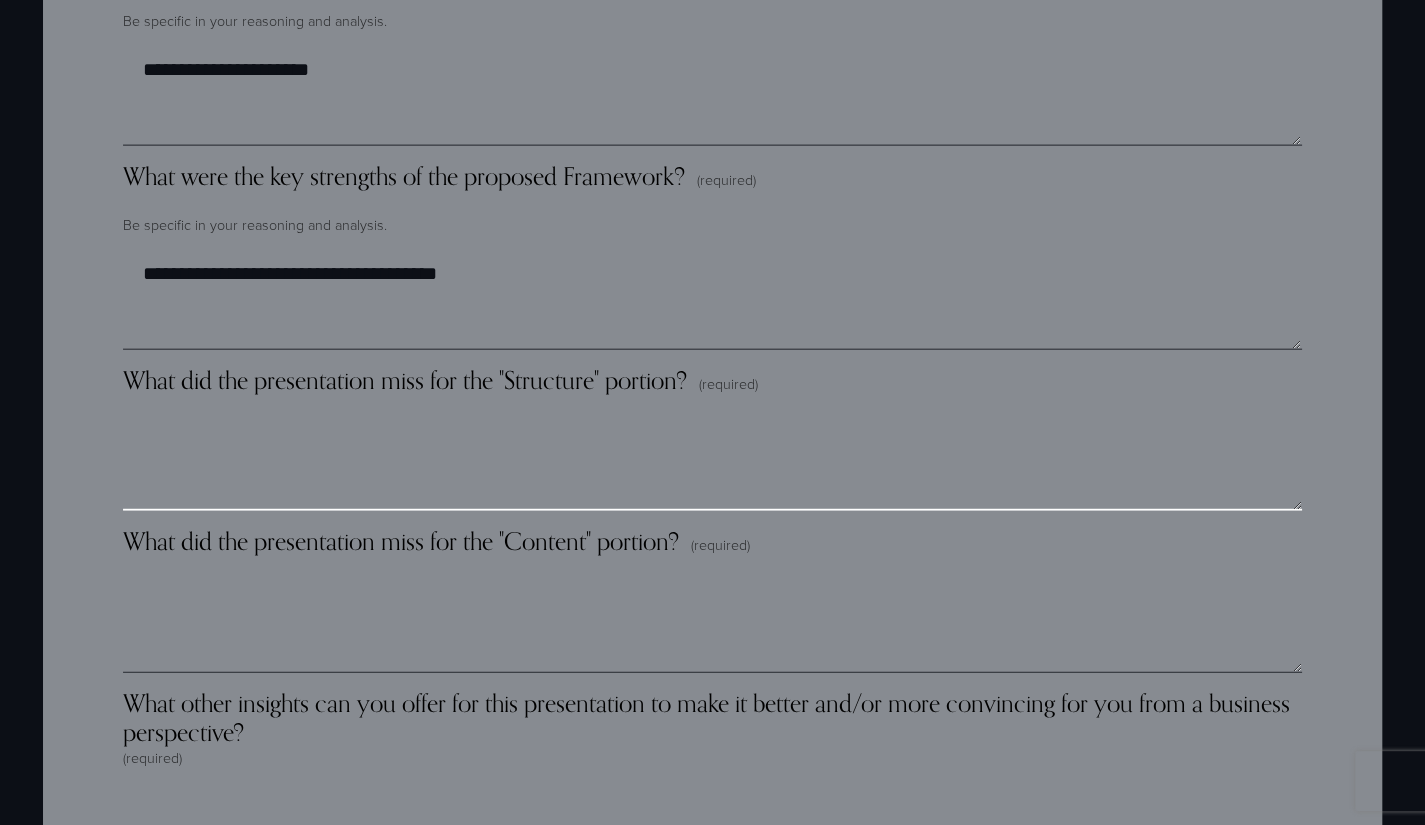 click on "What did the presentation miss for the "Structure" portion? (required)" at bounding box center (712, 461) 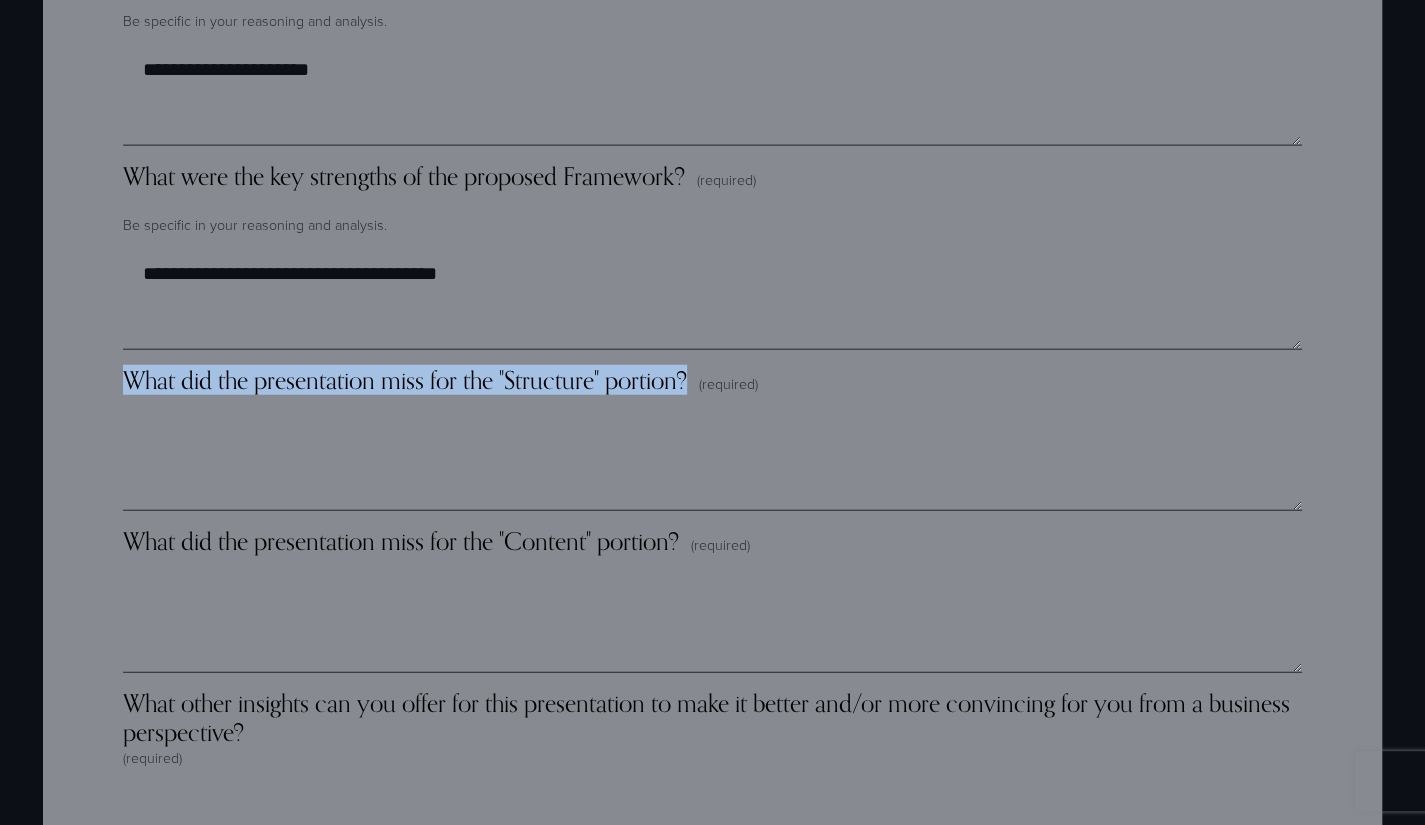 drag, startPoint x: 694, startPoint y: 381, endPoint x: 132, endPoint y: 371, distance: 562.089 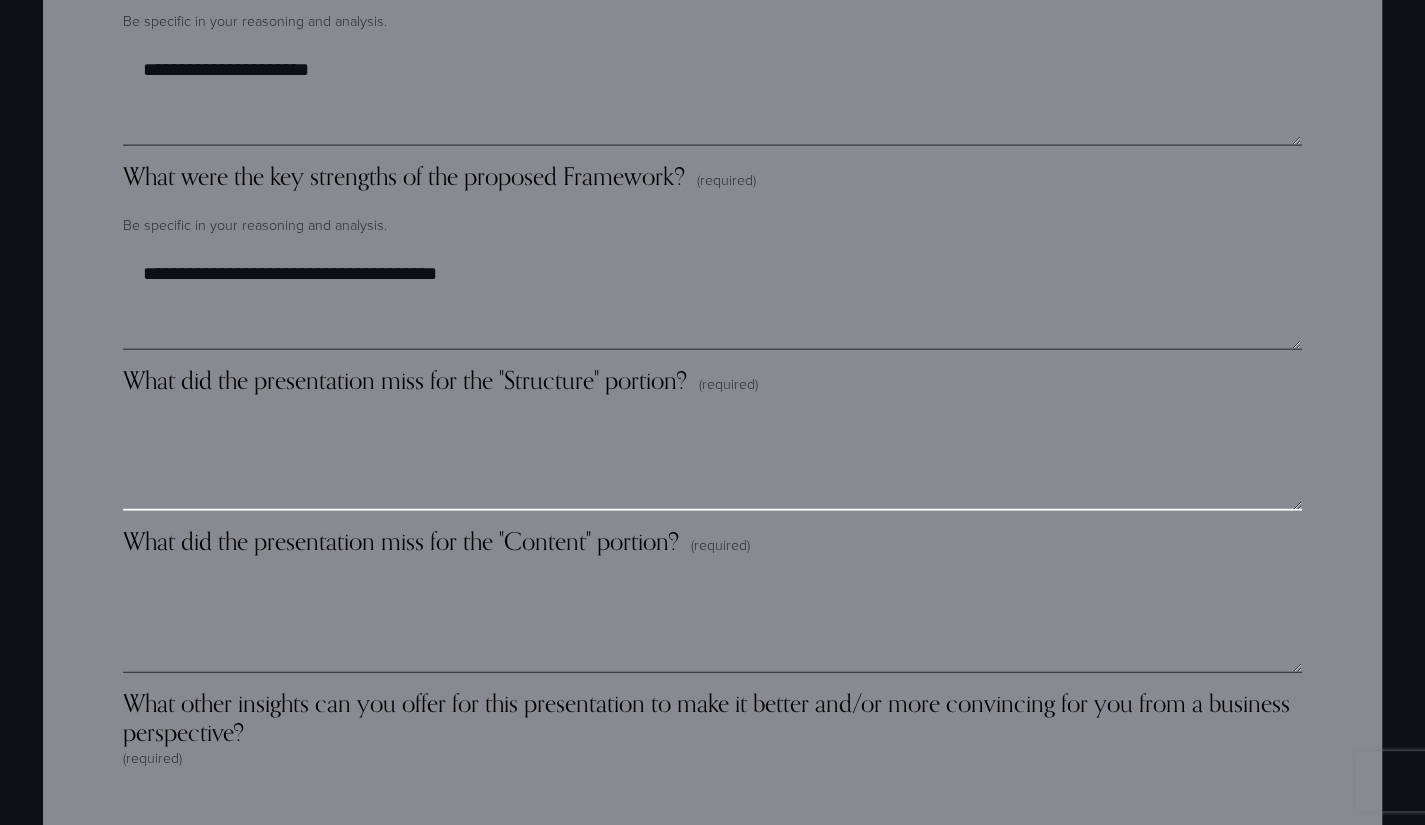 click on "What did the presentation miss for the "Structure" portion? (required)" at bounding box center [712, 461] 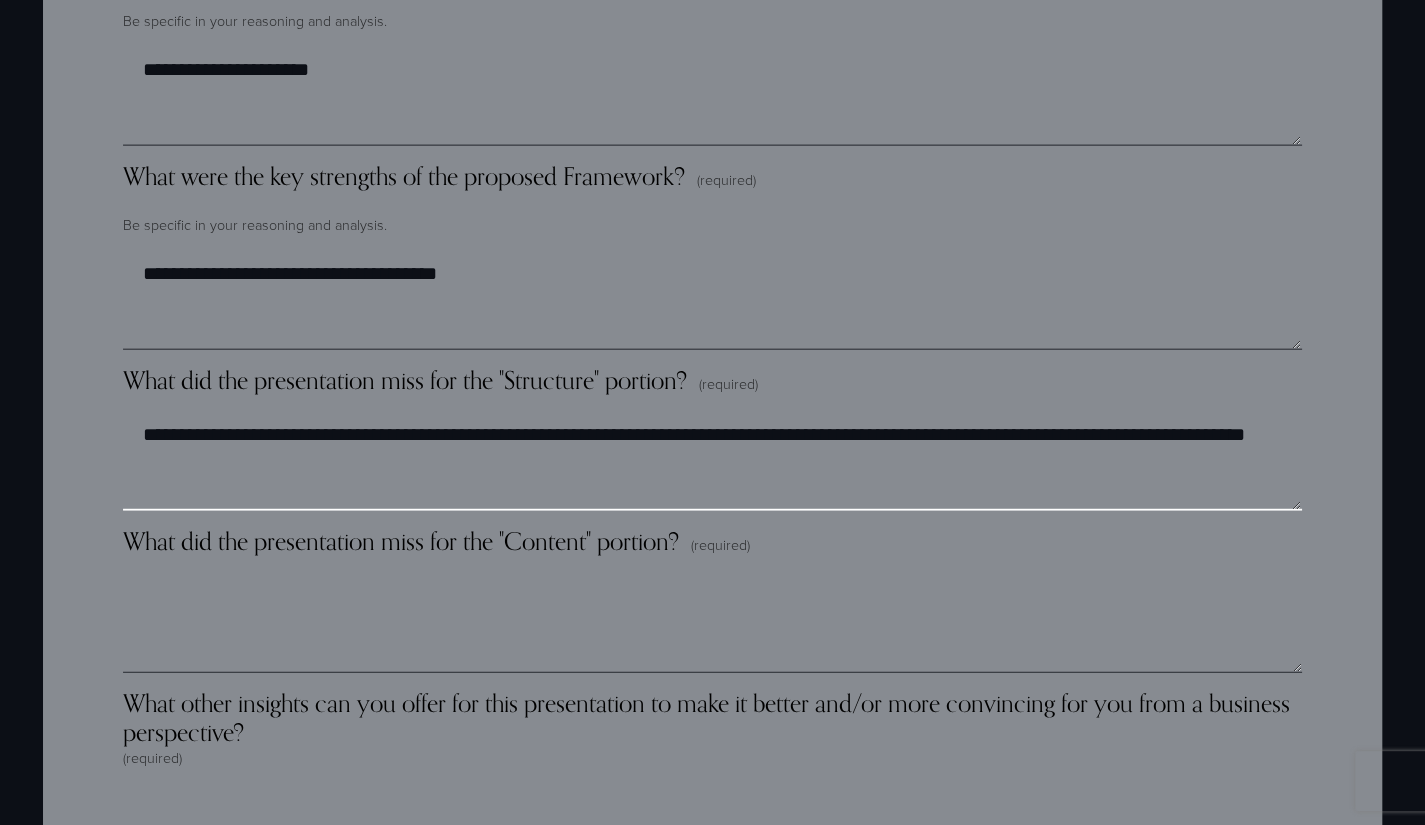 click on "**********" at bounding box center (712, 461) 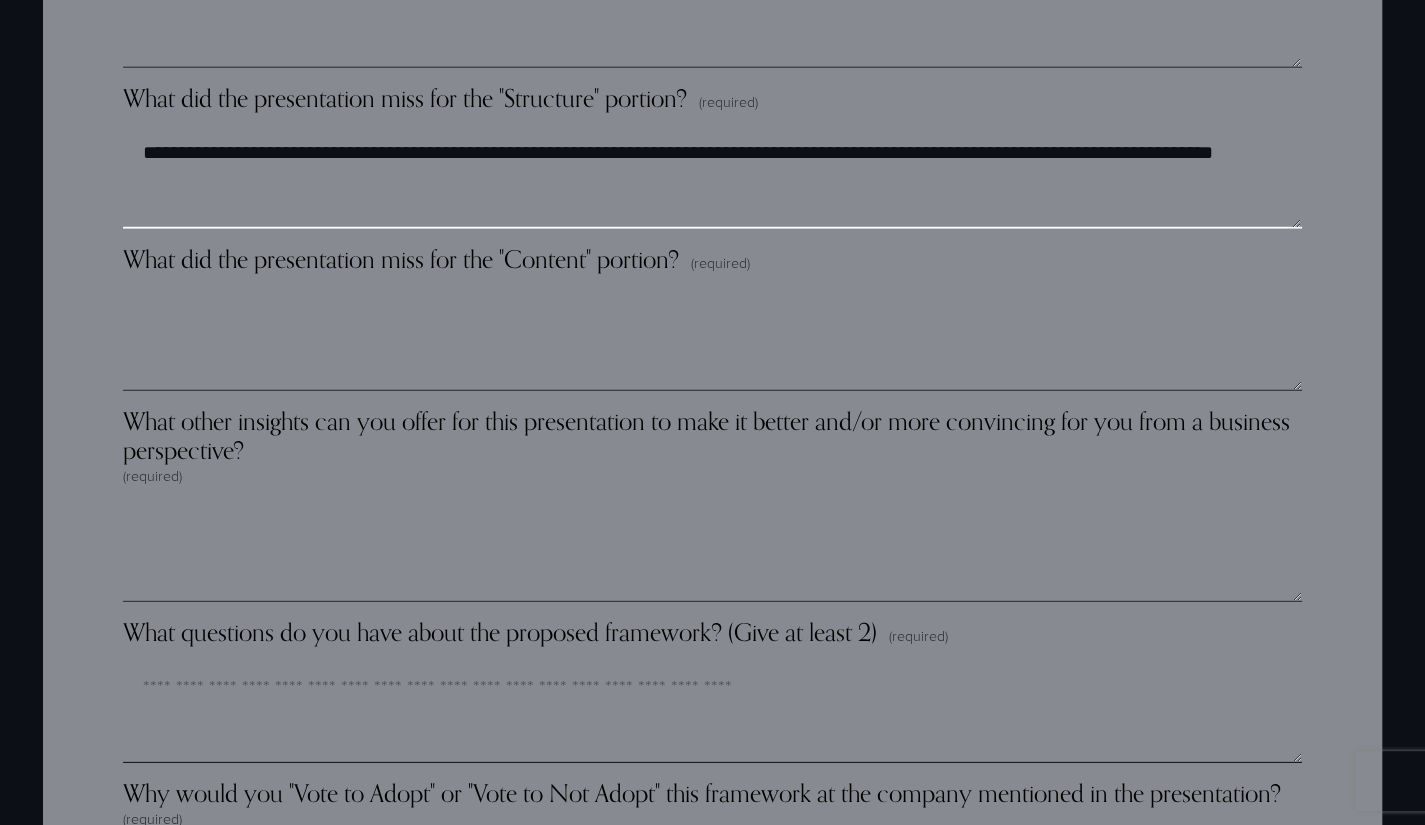 scroll, scrollTop: 3100, scrollLeft: 0, axis: vertical 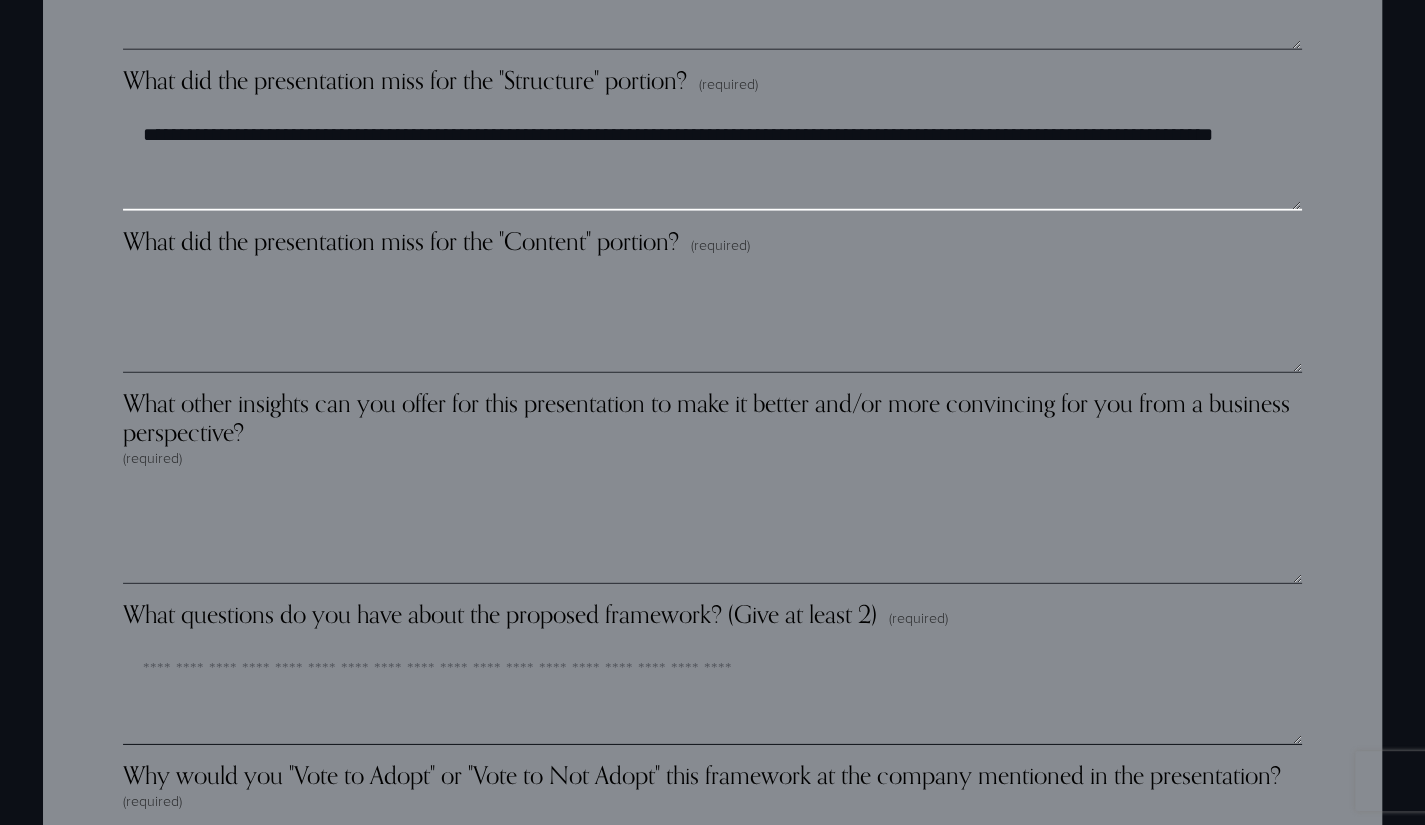 type on "**********" 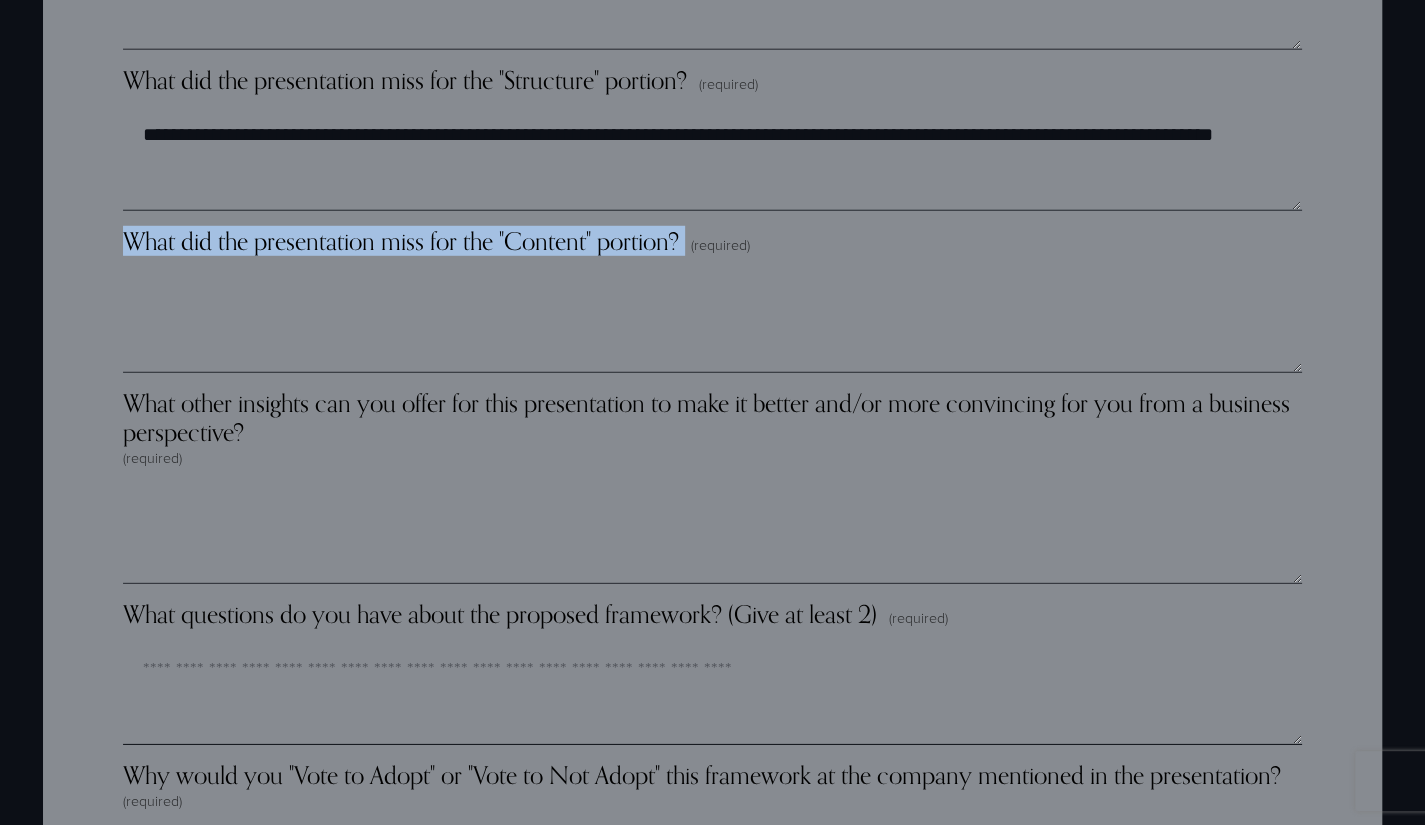 drag, startPoint x: 696, startPoint y: 237, endPoint x: 78, endPoint y: 244, distance: 618.0397 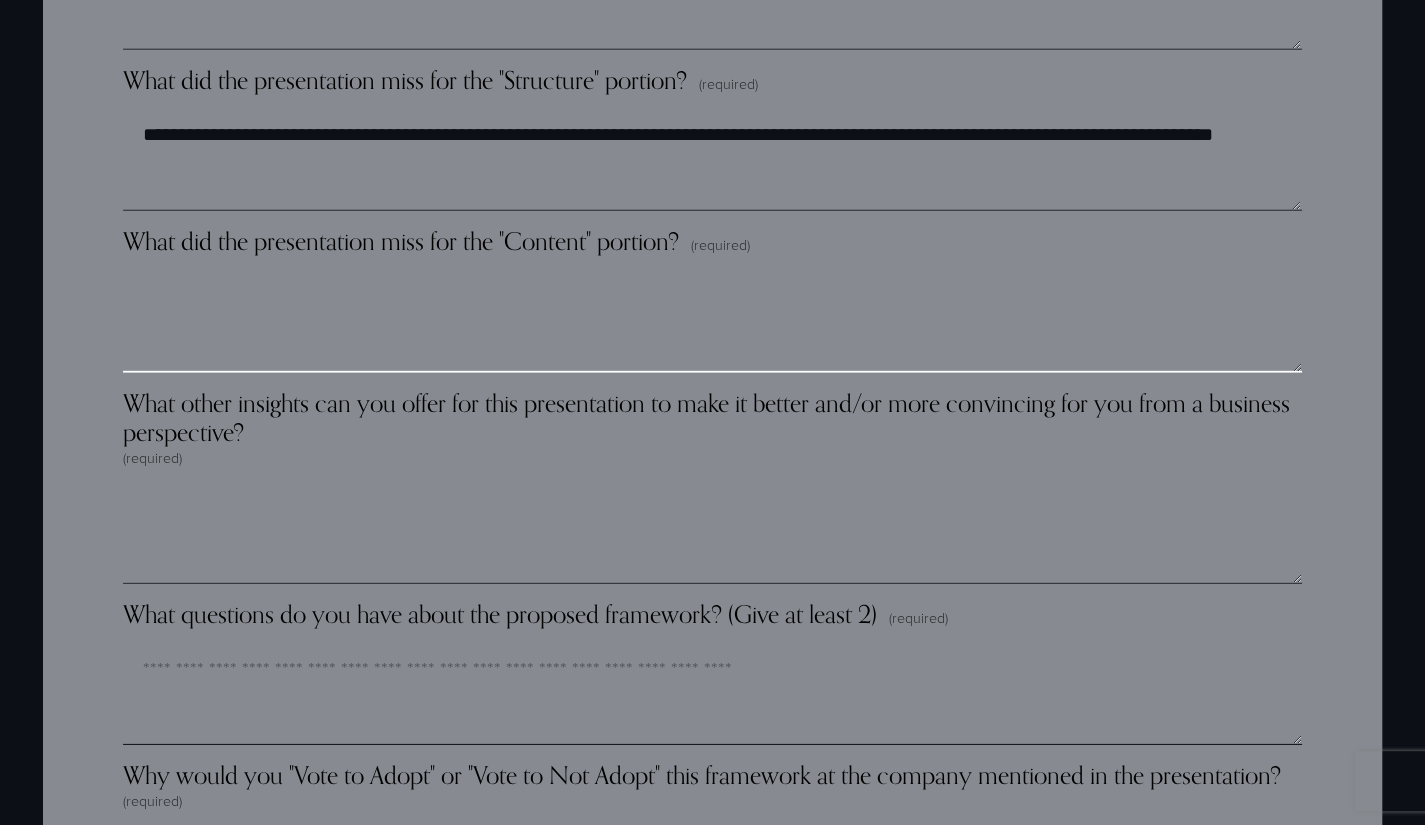 click on "What did the presentation miss for the "Content" portion? (required)" at bounding box center [712, 323] 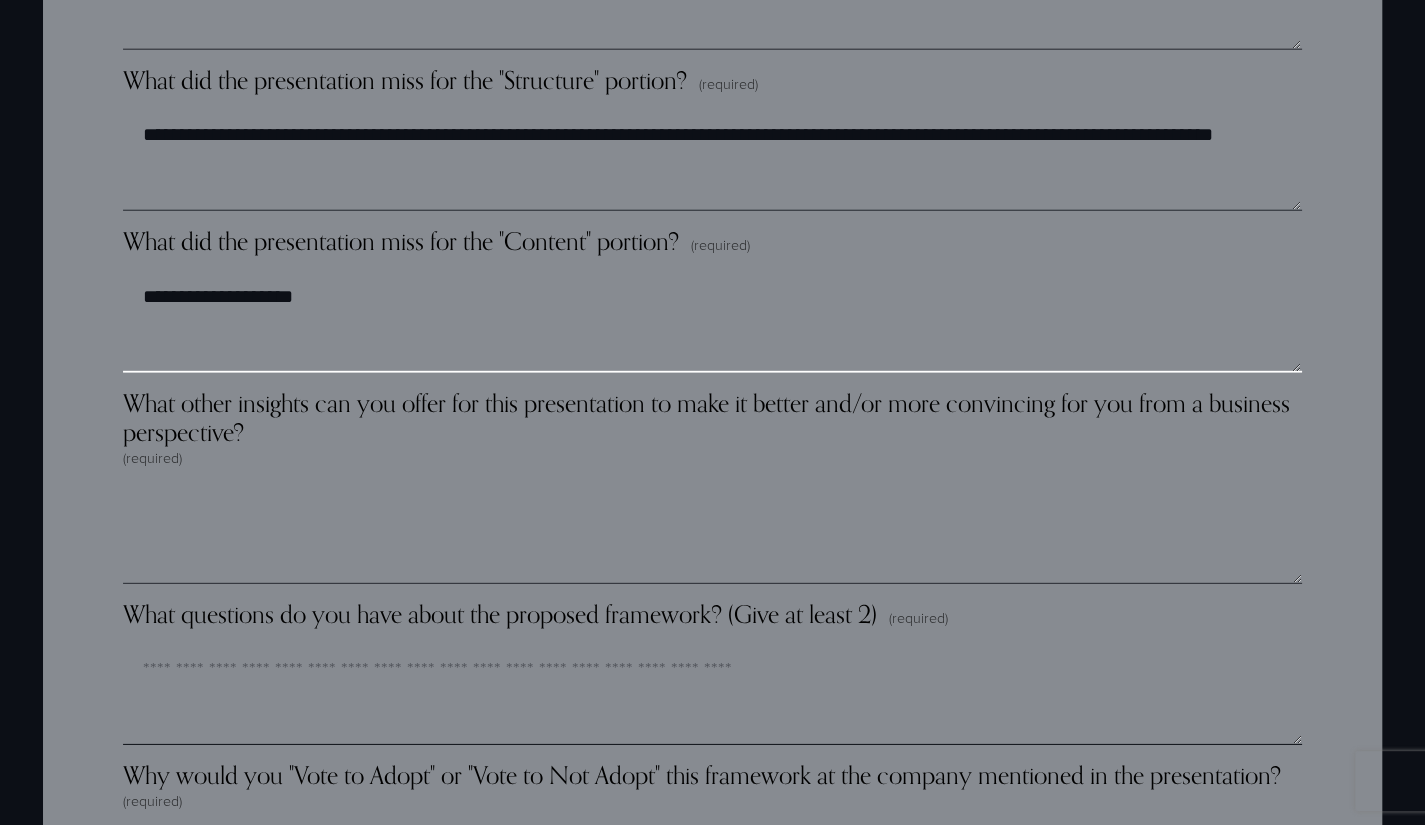 click on "**********" at bounding box center (712, 323) 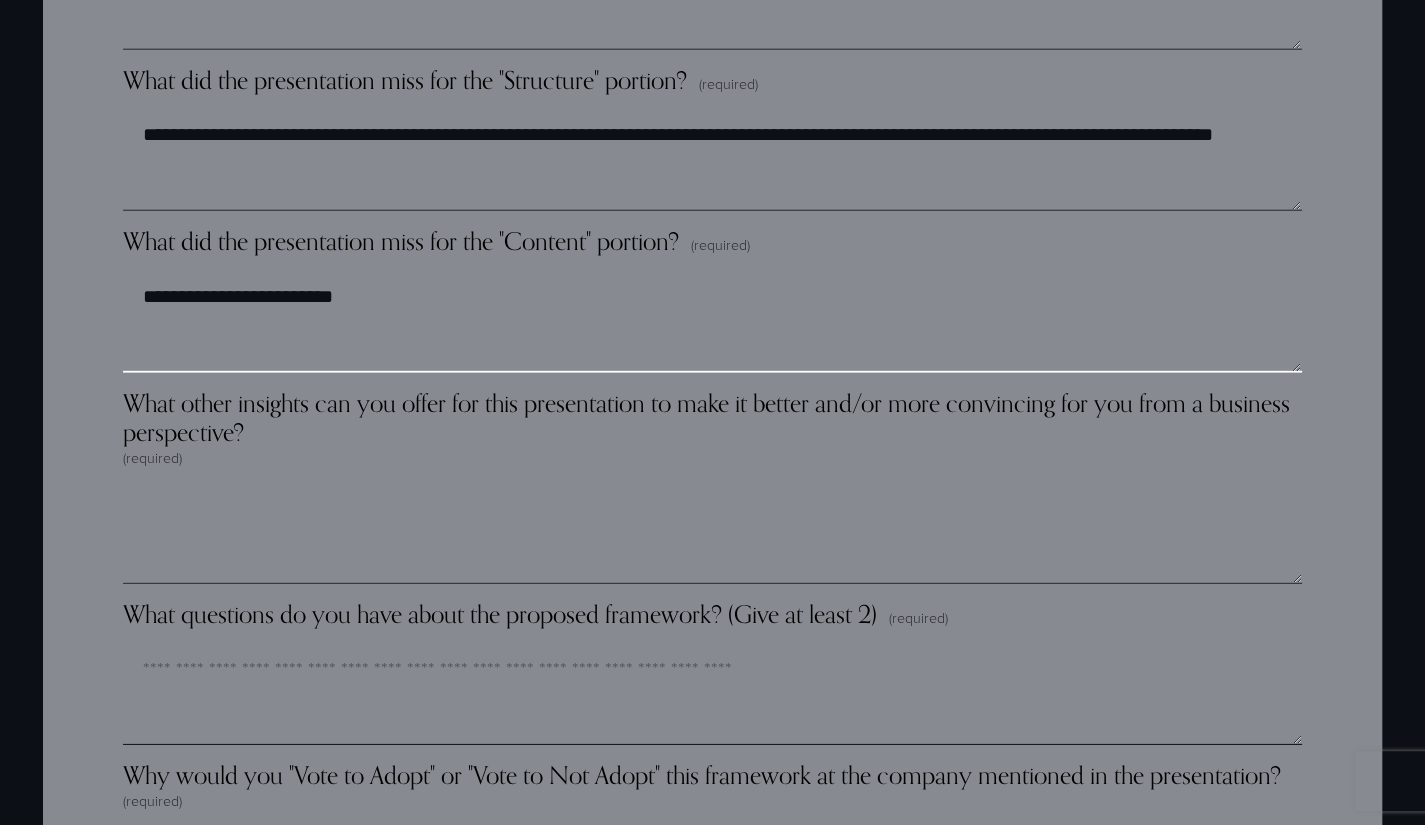 paste on "**********" 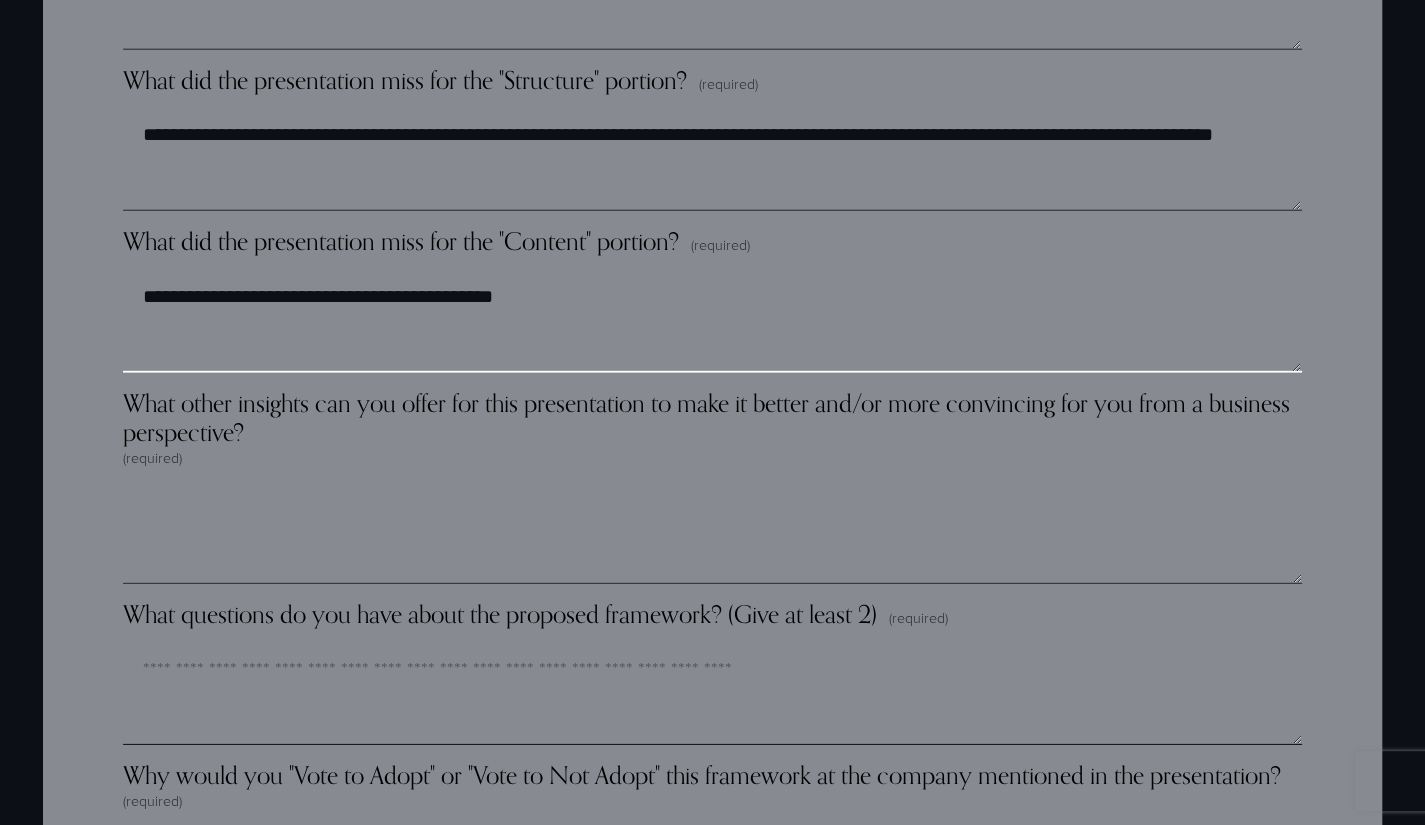 click on "**********" at bounding box center (712, 323) 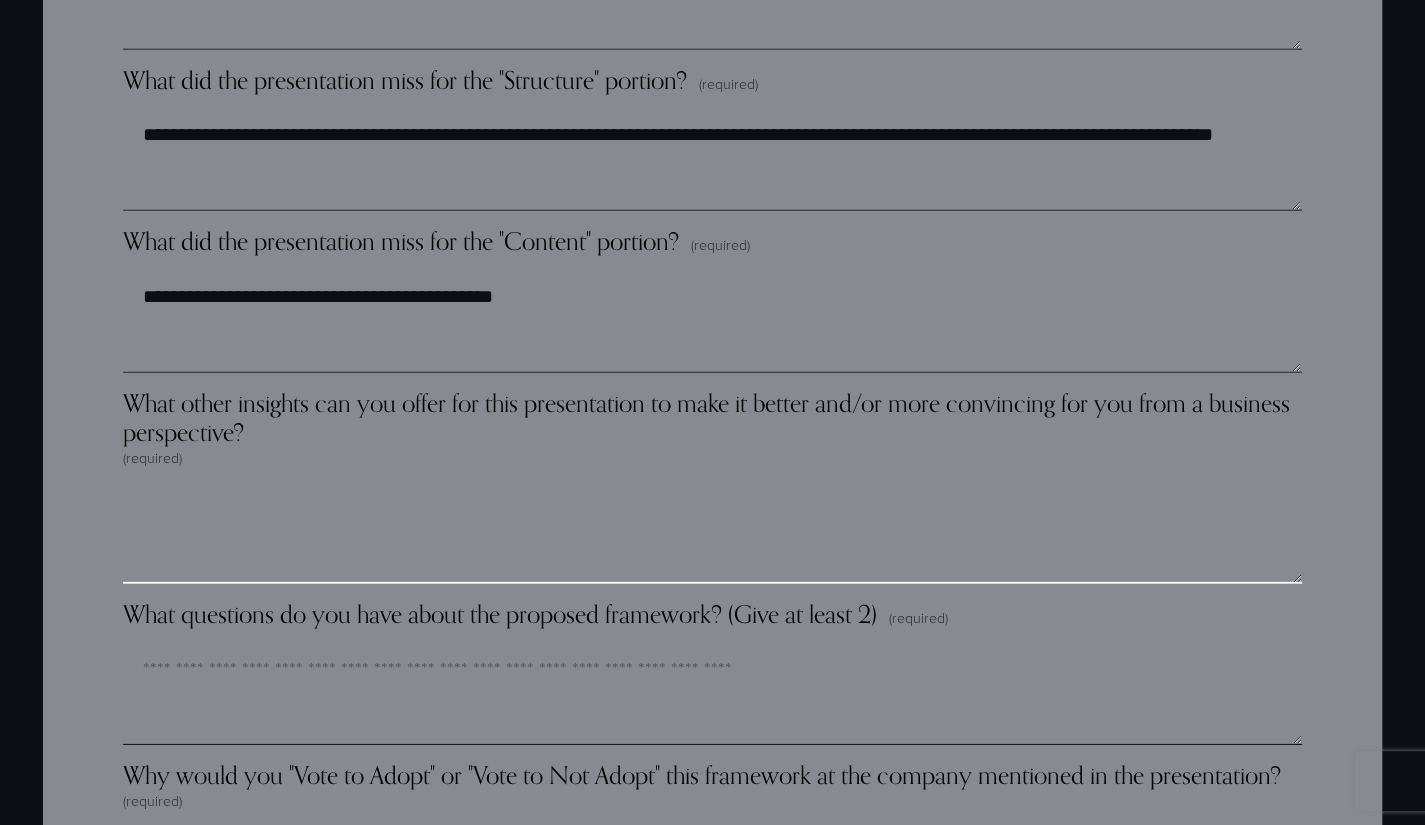 click on "What other insights can you offer for this presentation to make it better and/or more convincing for you from a business perspective? (required)" at bounding box center [712, 534] 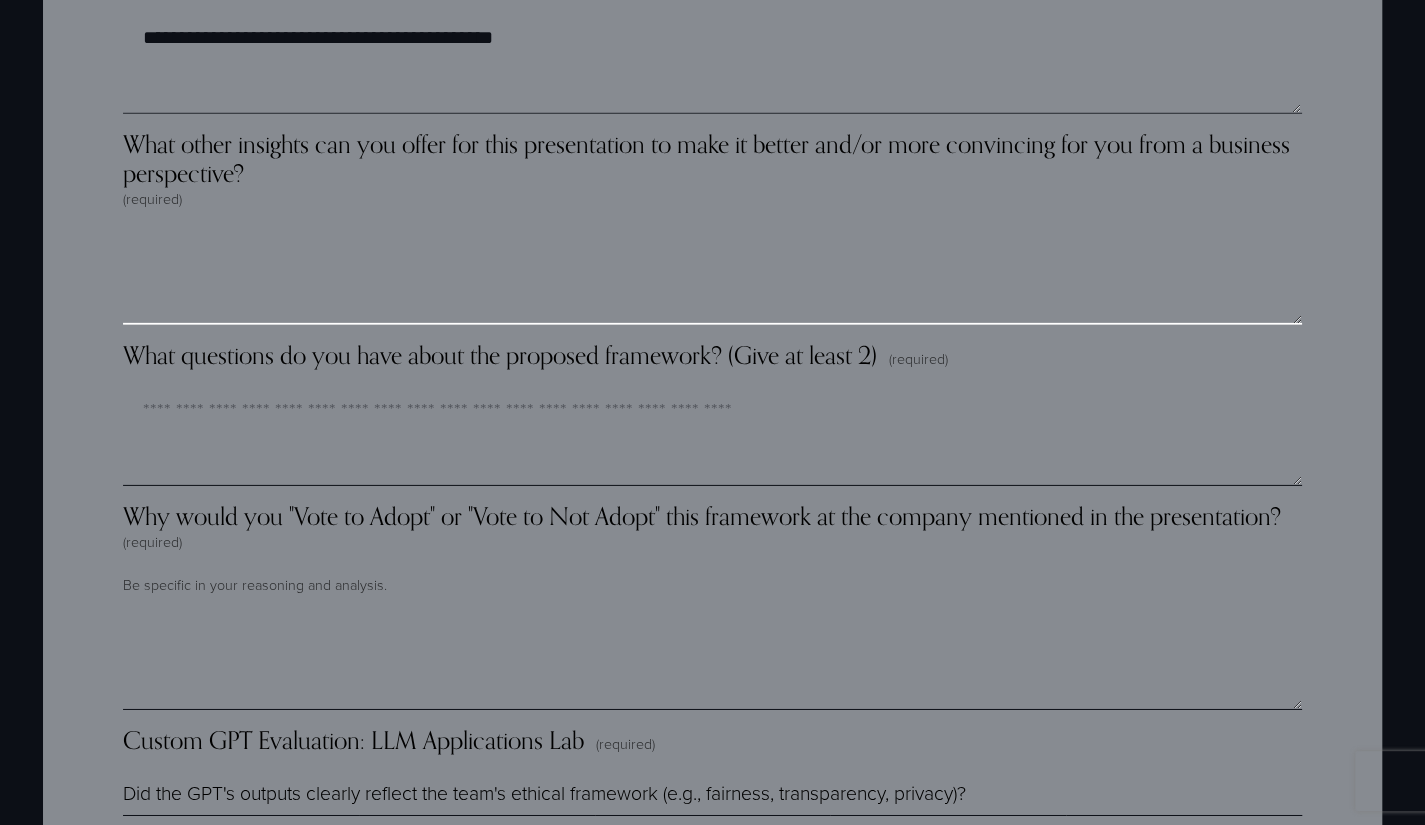 scroll, scrollTop: 3400, scrollLeft: 0, axis: vertical 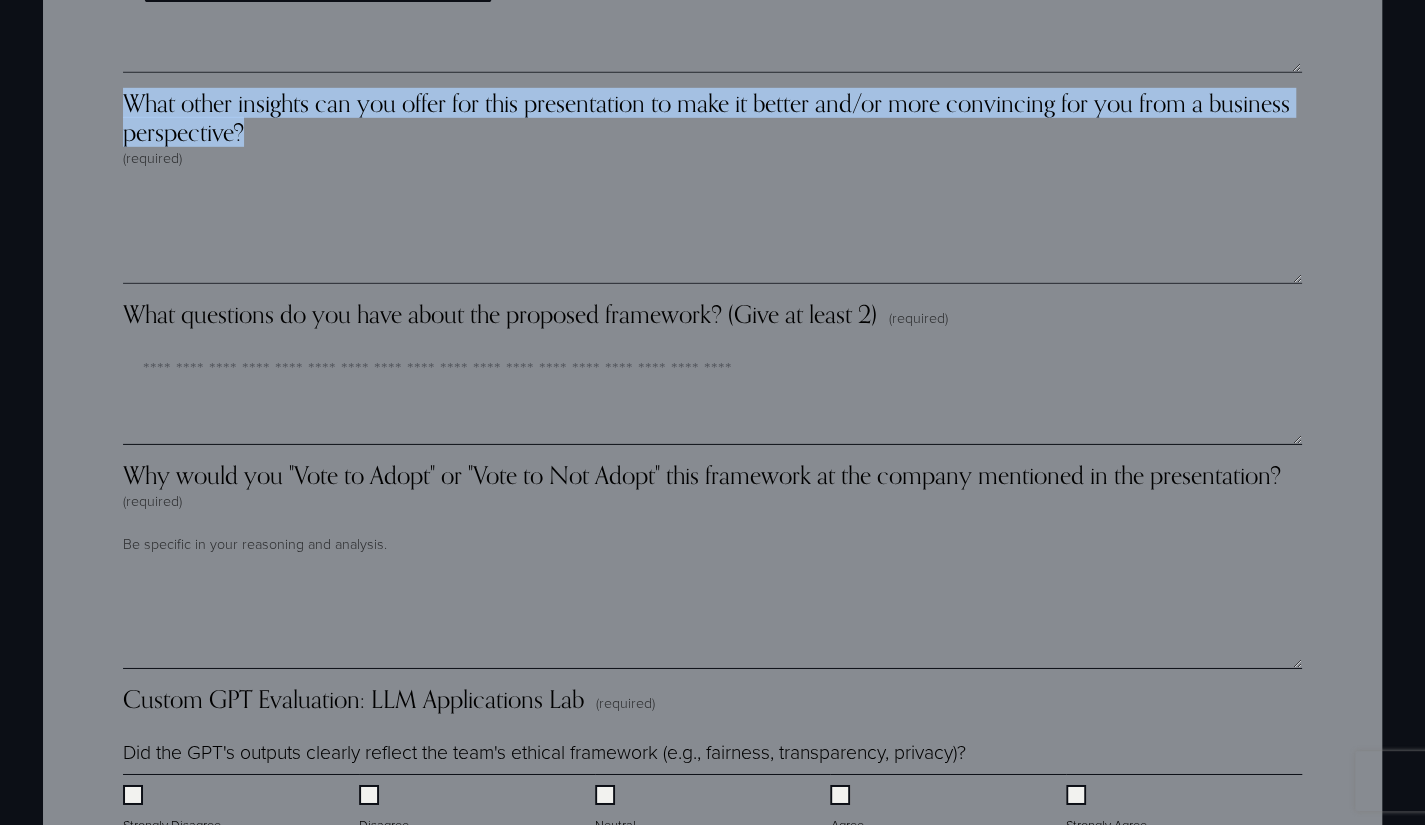 drag, startPoint x: 287, startPoint y: 148, endPoint x: 112, endPoint y: 111, distance: 178.86867 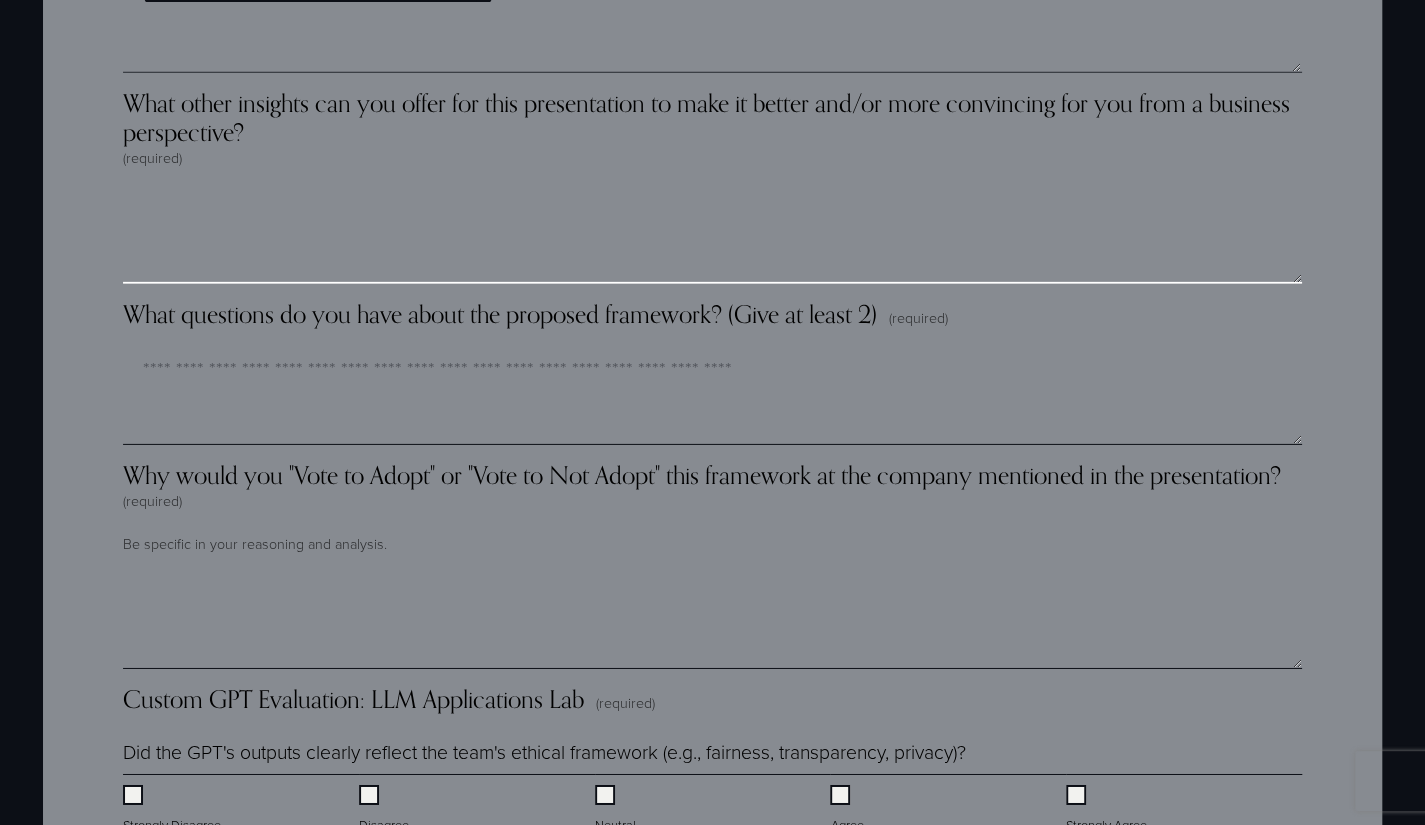 click on "What other insights can you offer for this presentation to make it better and/or more convincing for you from a business perspective? (required)" at bounding box center [712, 234] 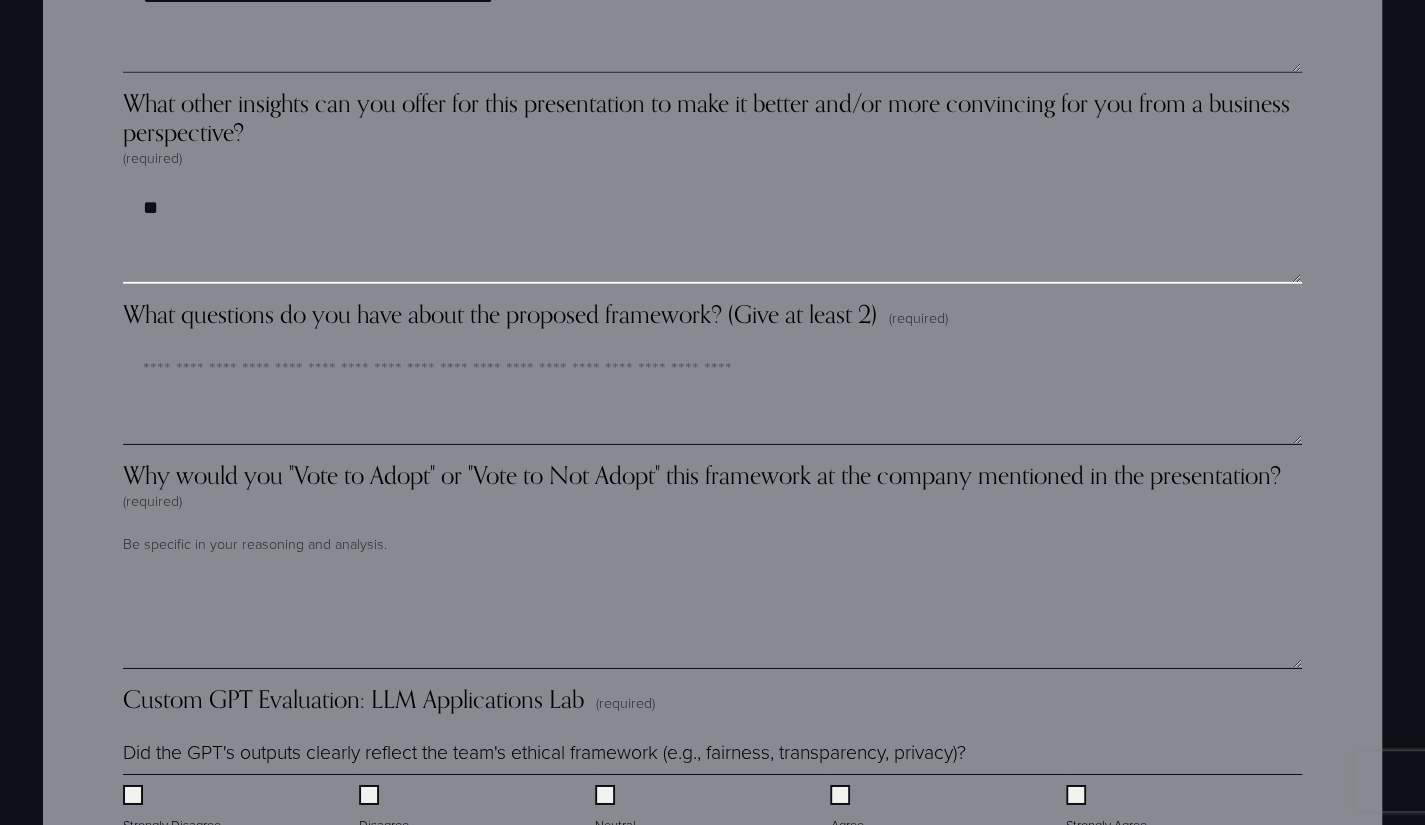 type on "*" 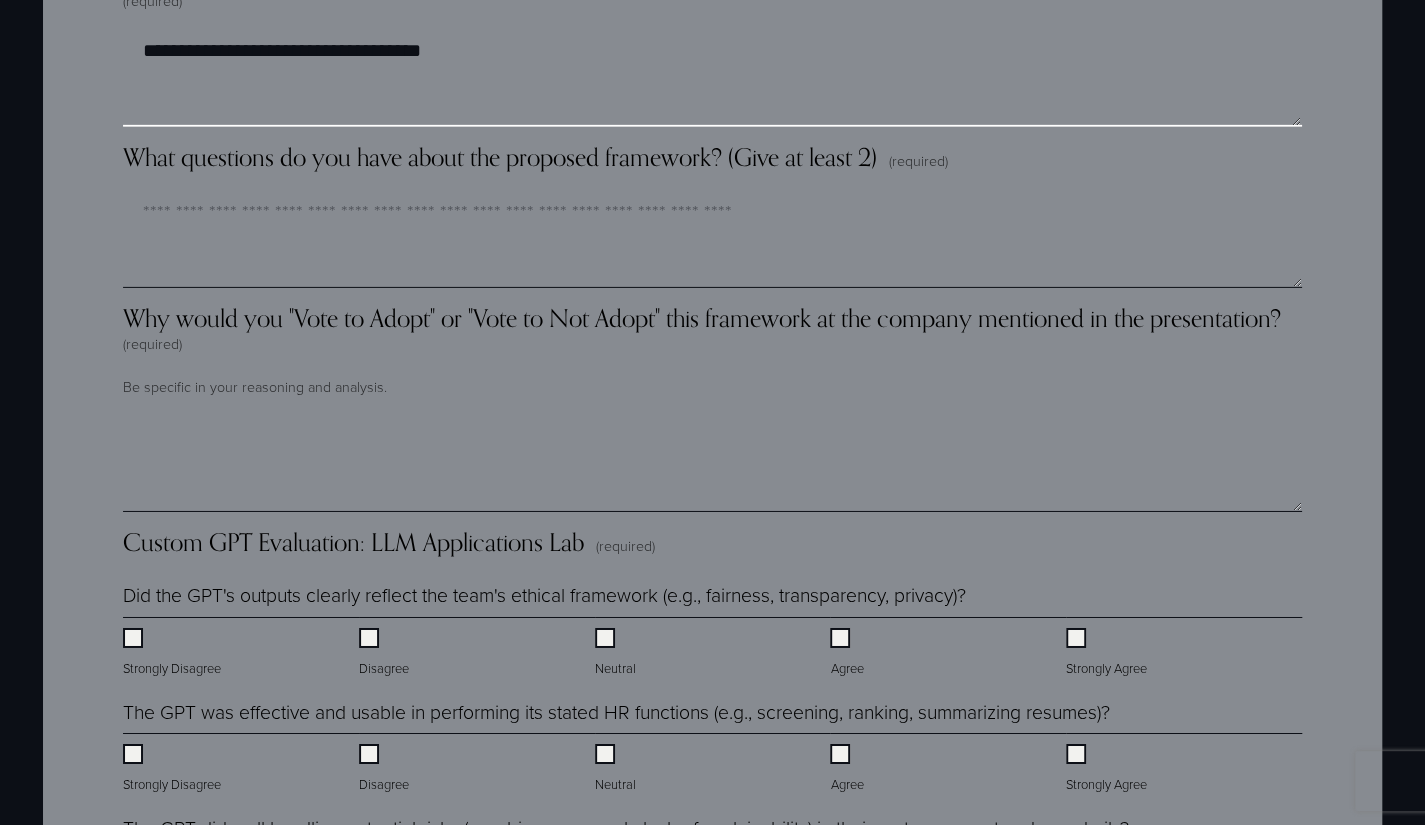 scroll, scrollTop: 3600, scrollLeft: 0, axis: vertical 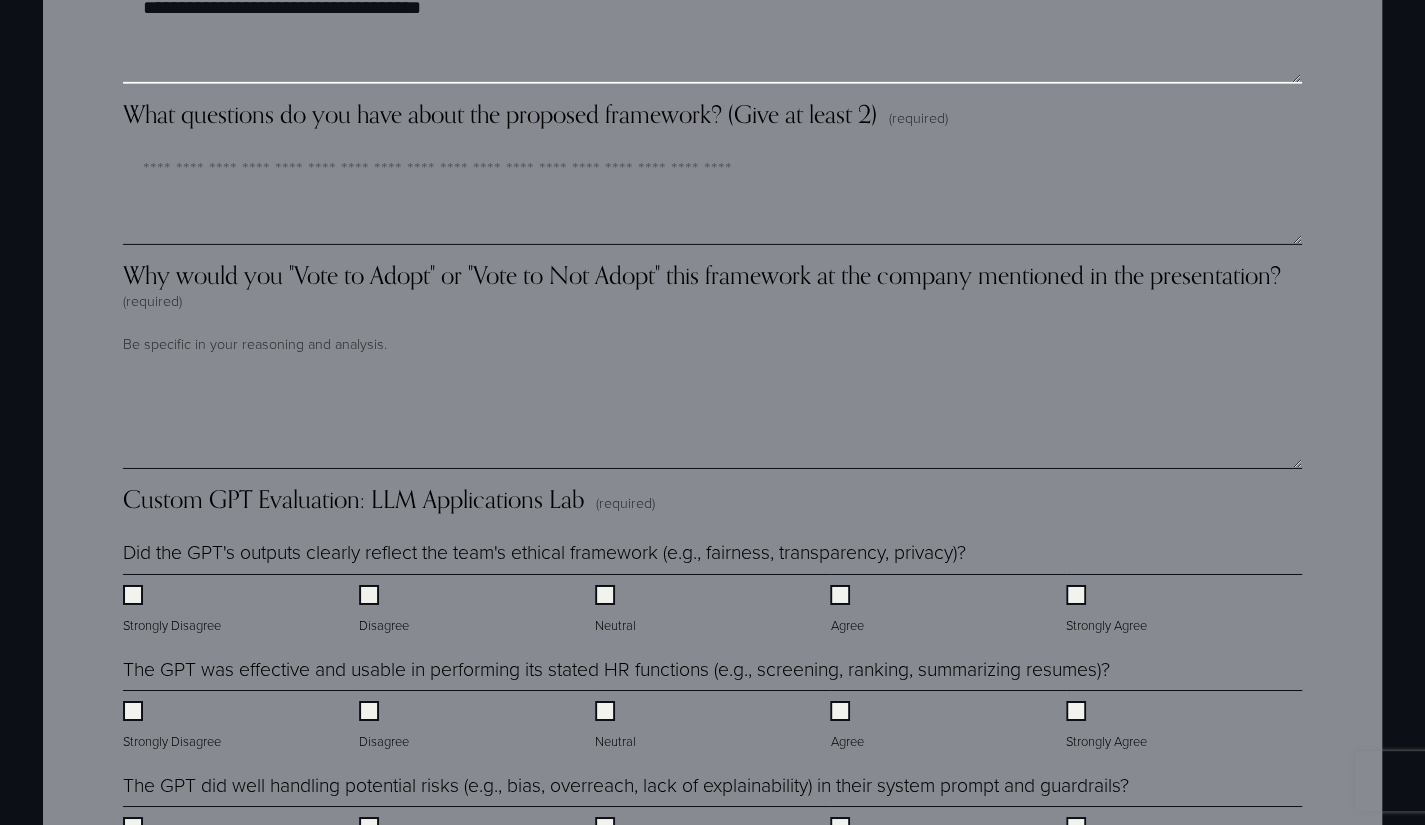 type on "**********" 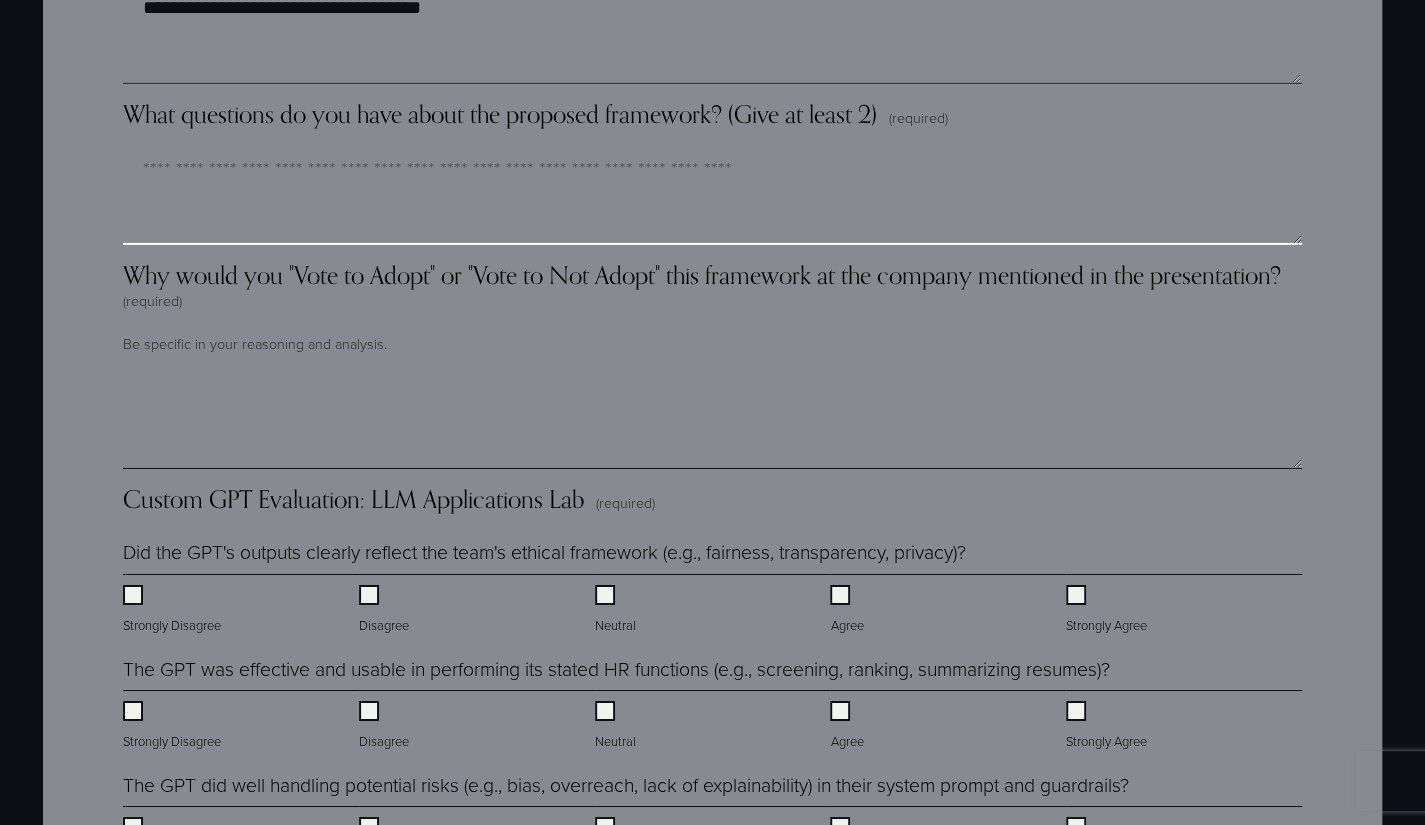 click on "What questions do you have about the proposed framework? (Give at least 2)  (required)" at bounding box center (712, 195) 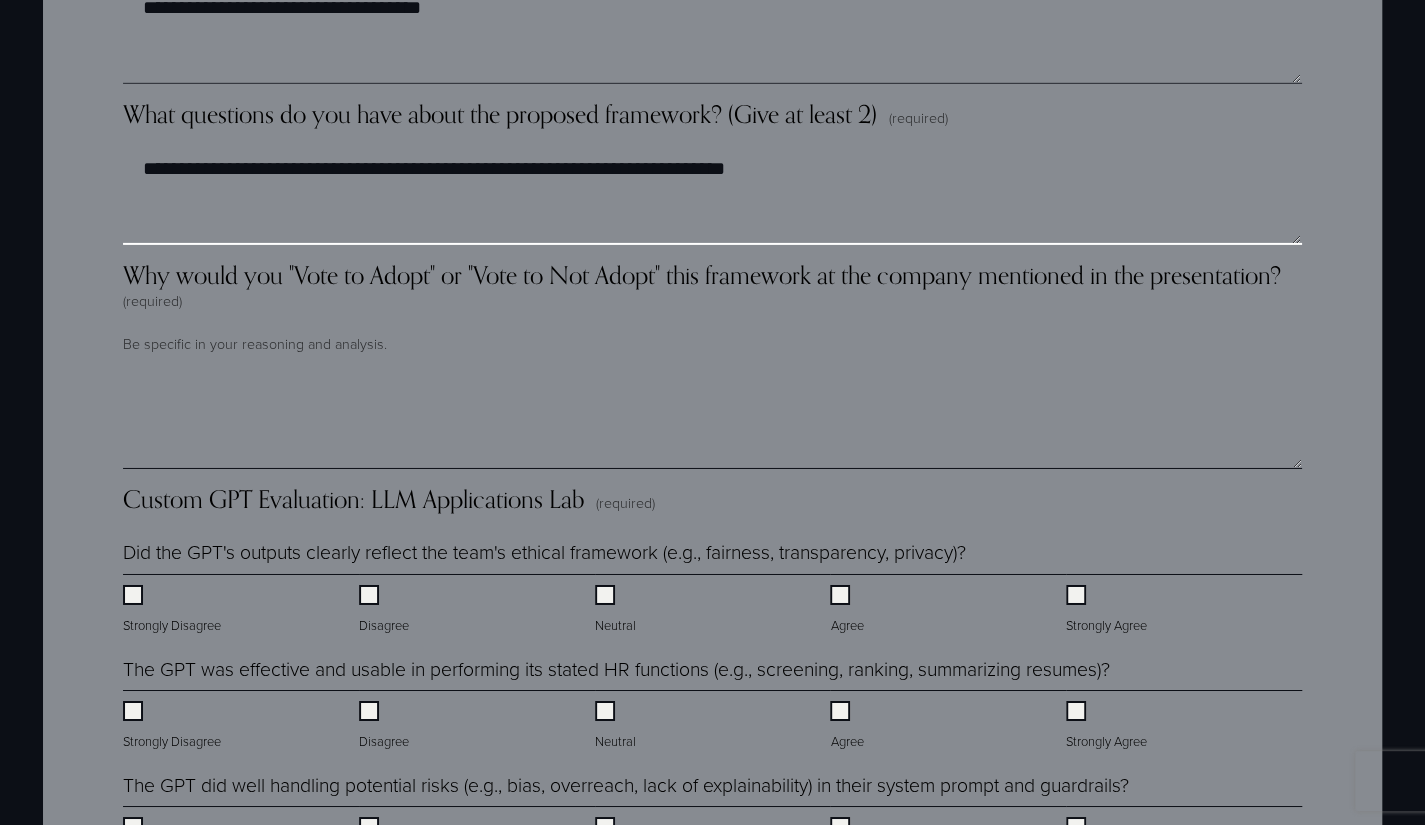 click on "**********" at bounding box center (712, 195) 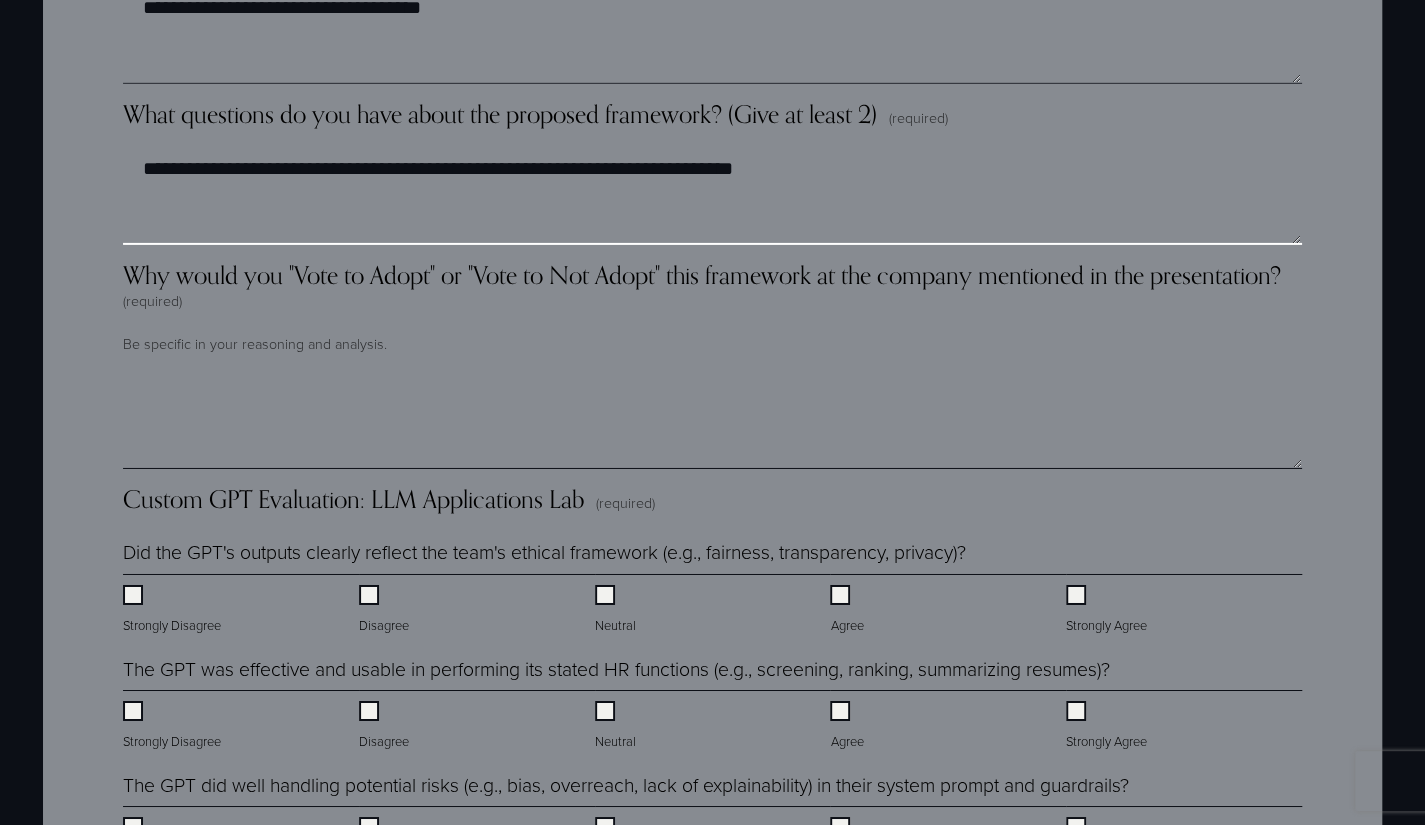 paste on "**********" 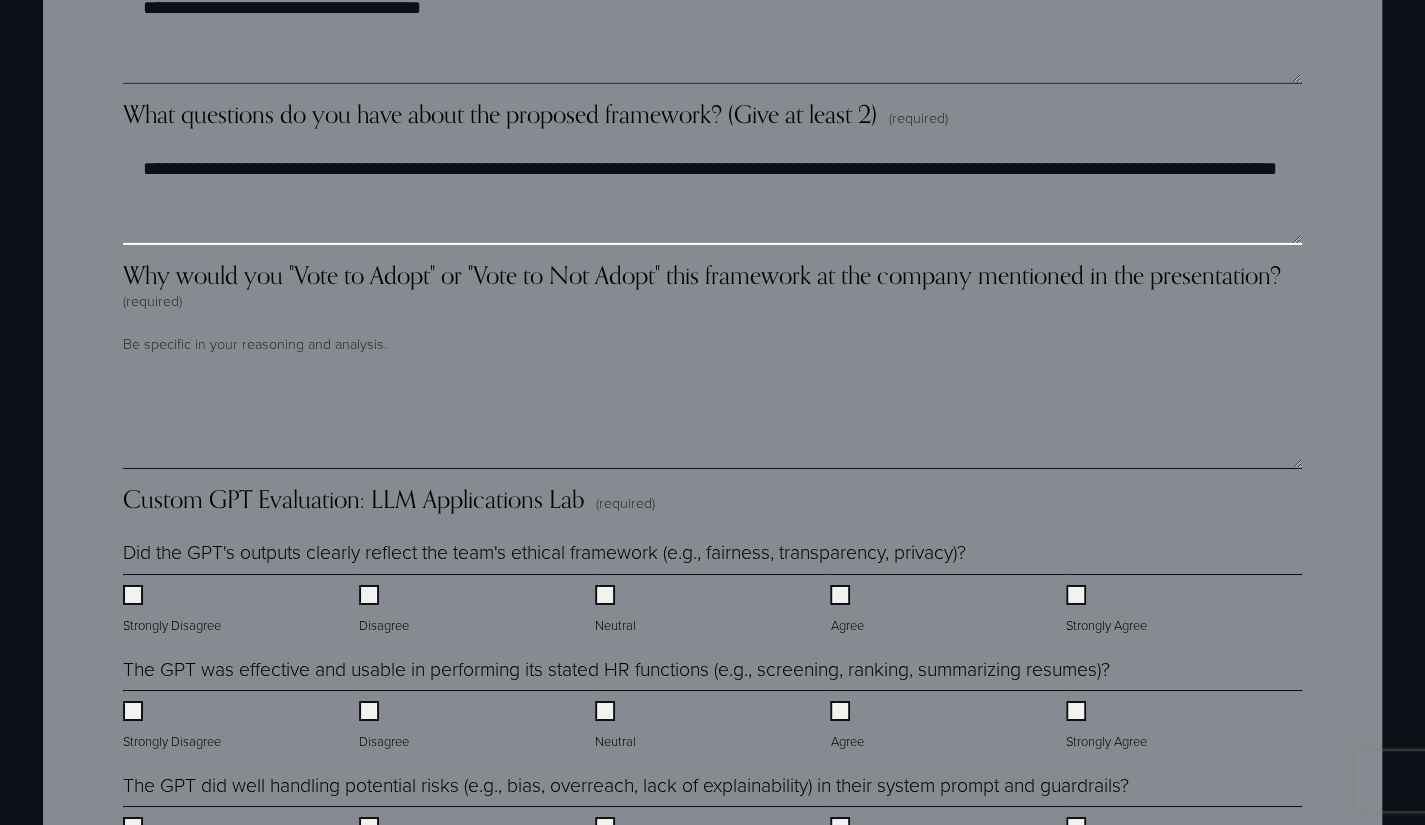type on "**********" 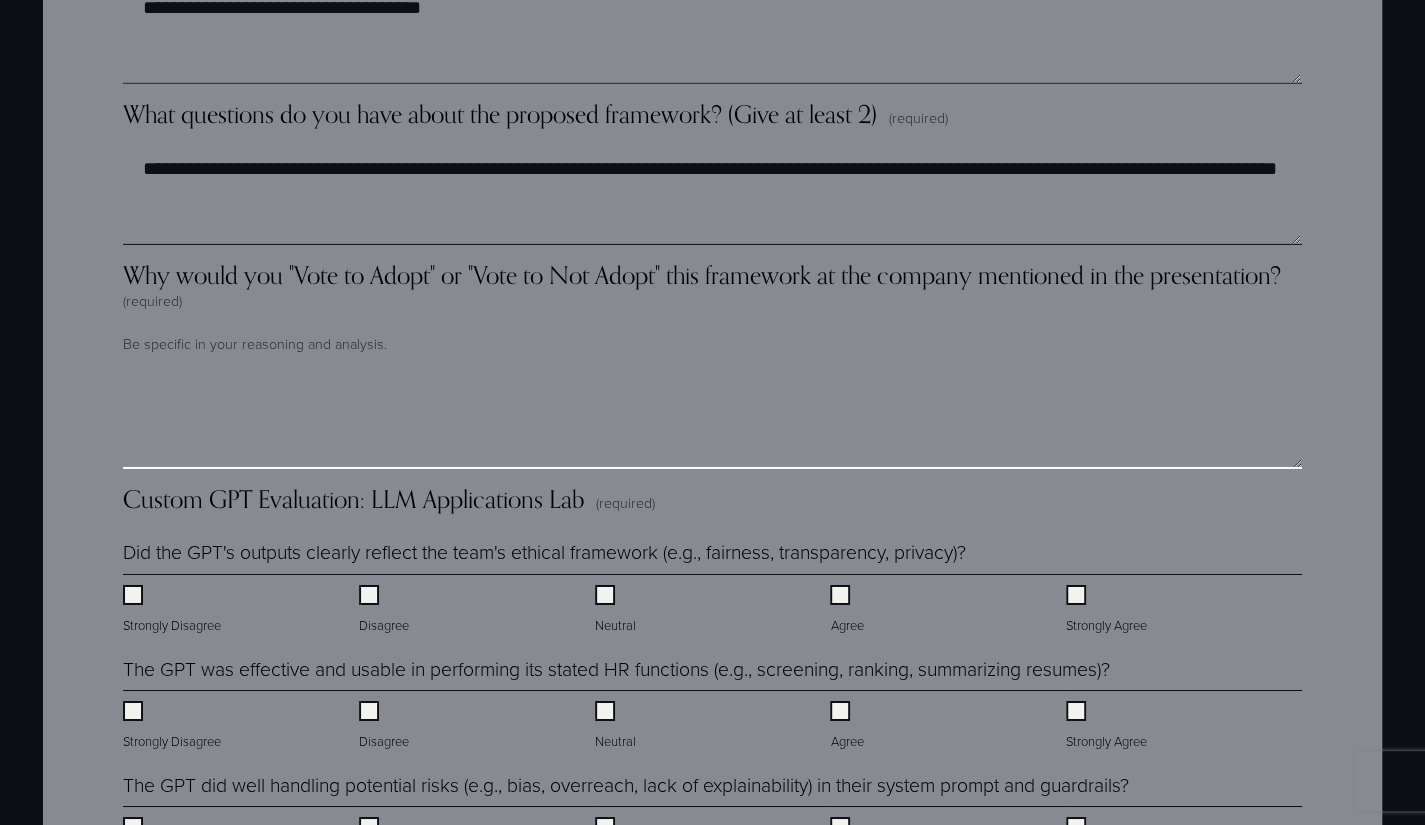 click on "Why would you "Vote to Adopt" or "Vote to Not Adopt" this framework at the company mentioned in the presentation? (required)" at bounding box center (712, 419) 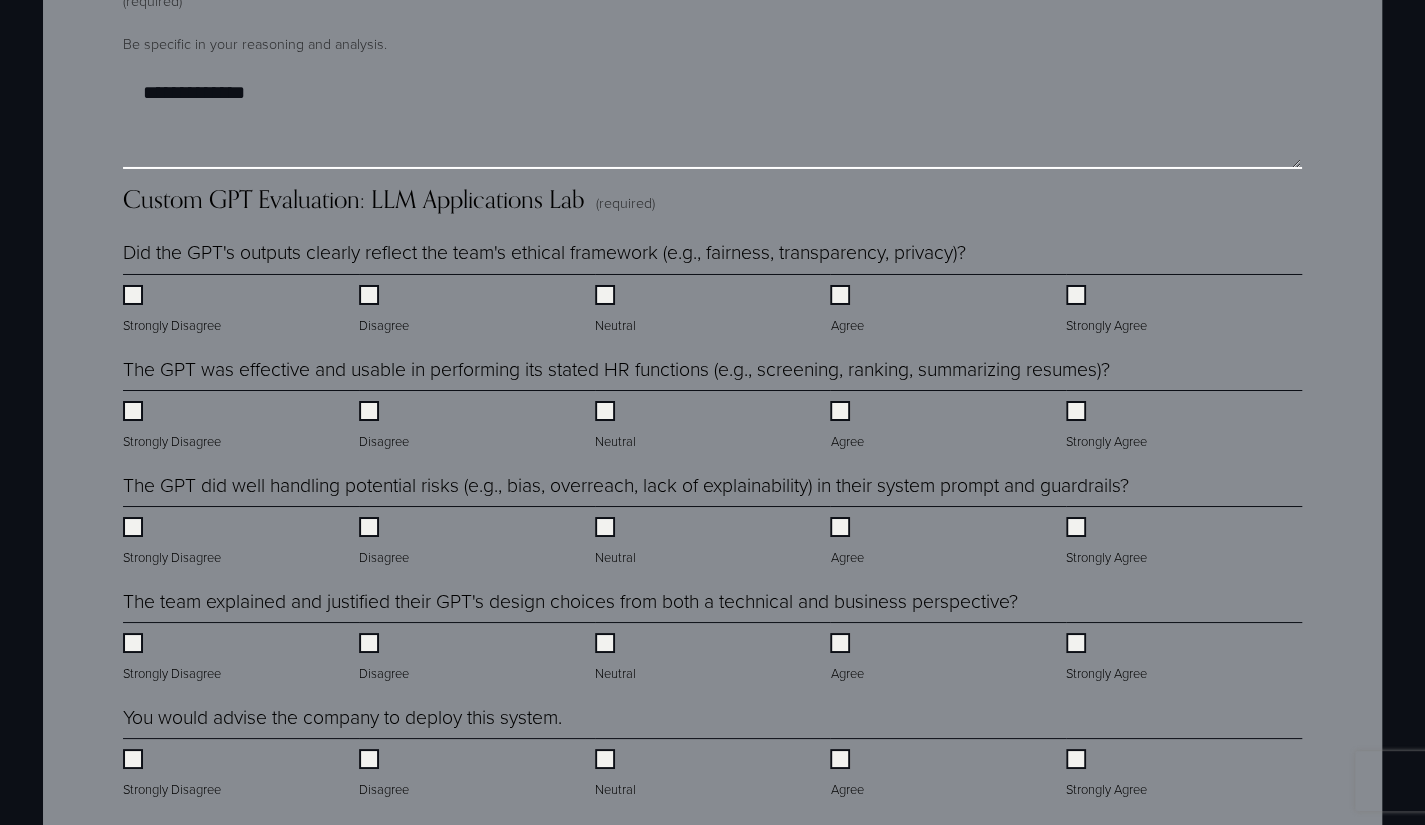 scroll, scrollTop: 4000, scrollLeft: 0, axis: vertical 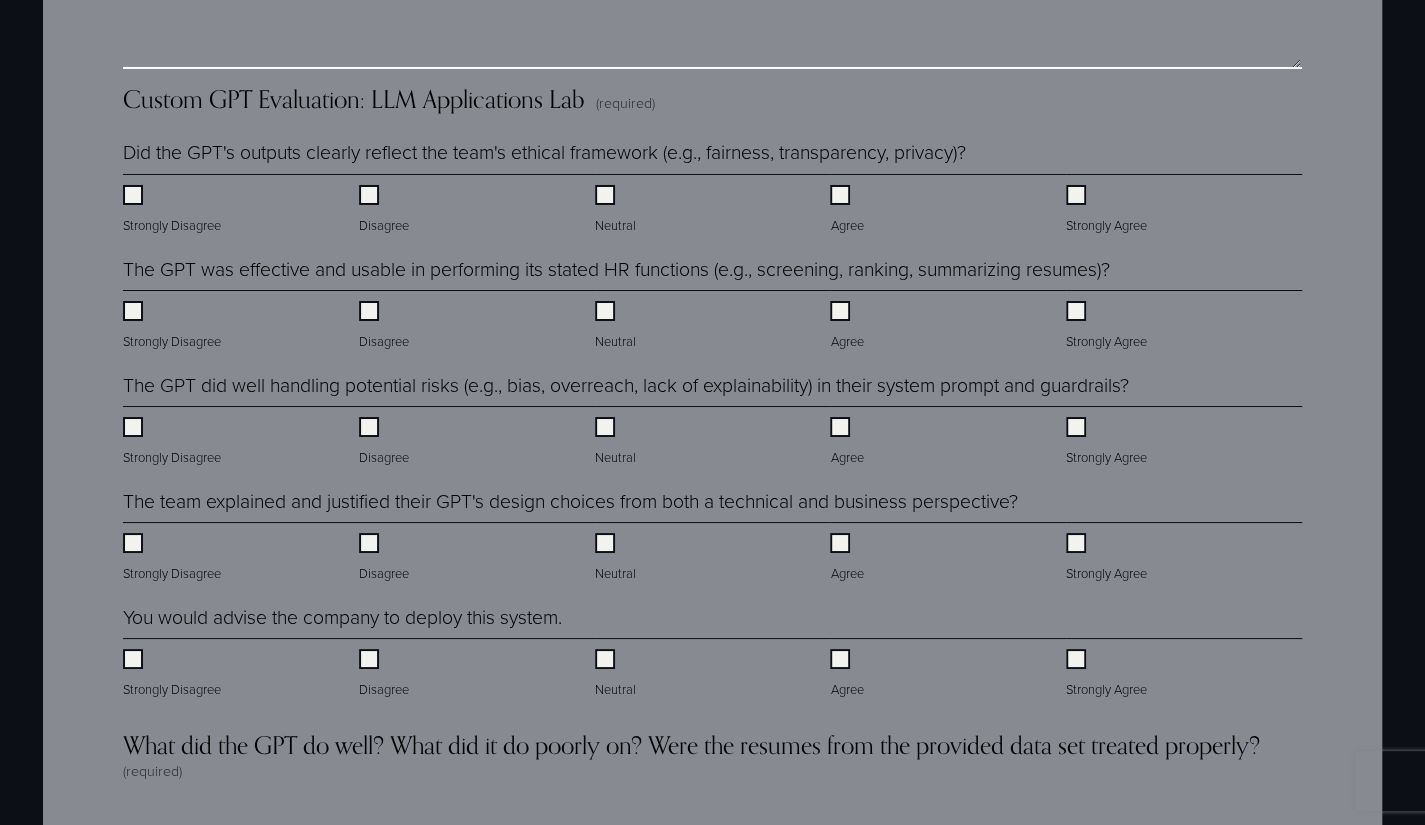 type on "**********" 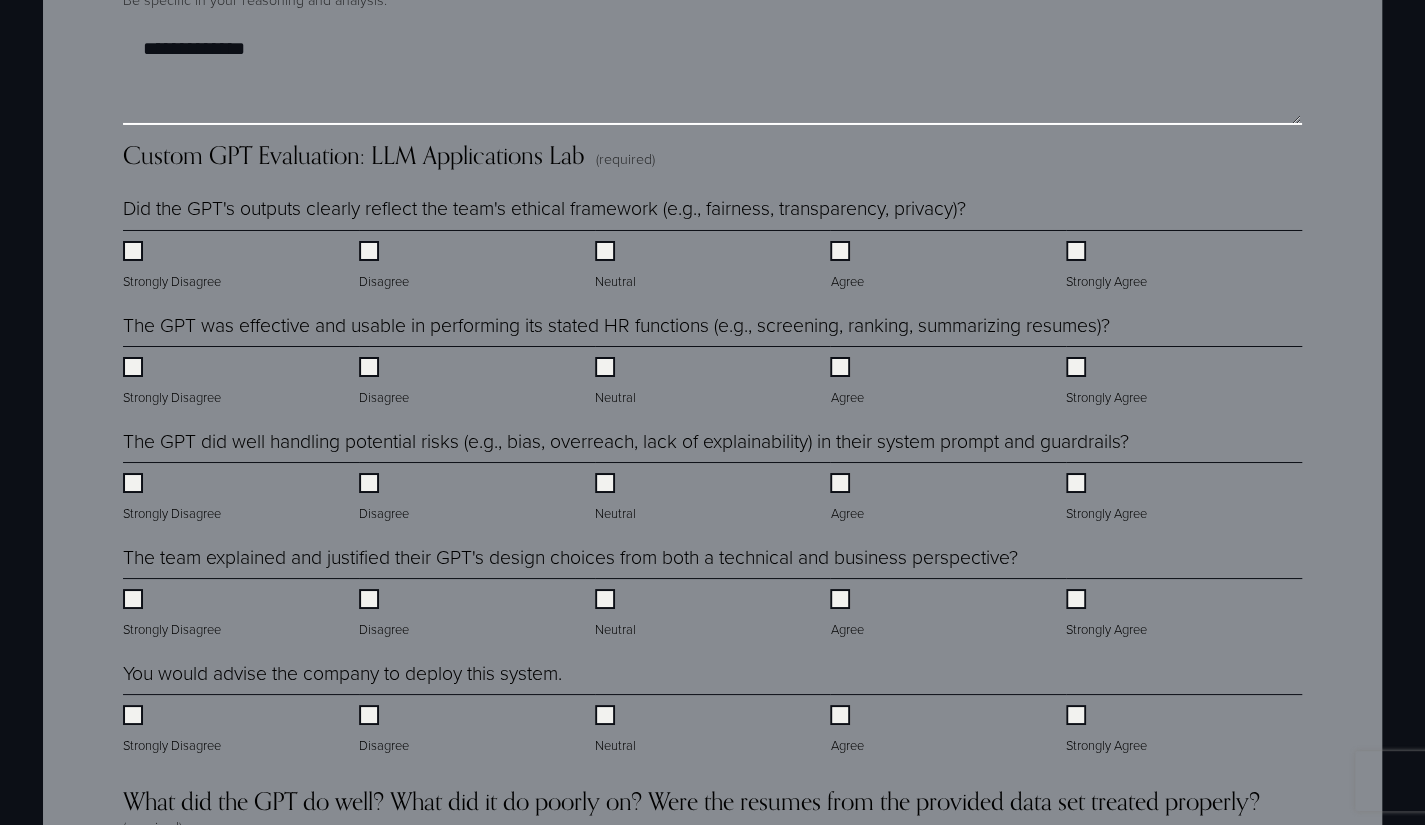 scroll, scrollTop: 4000, scrollLeft: 0, axis: vertical 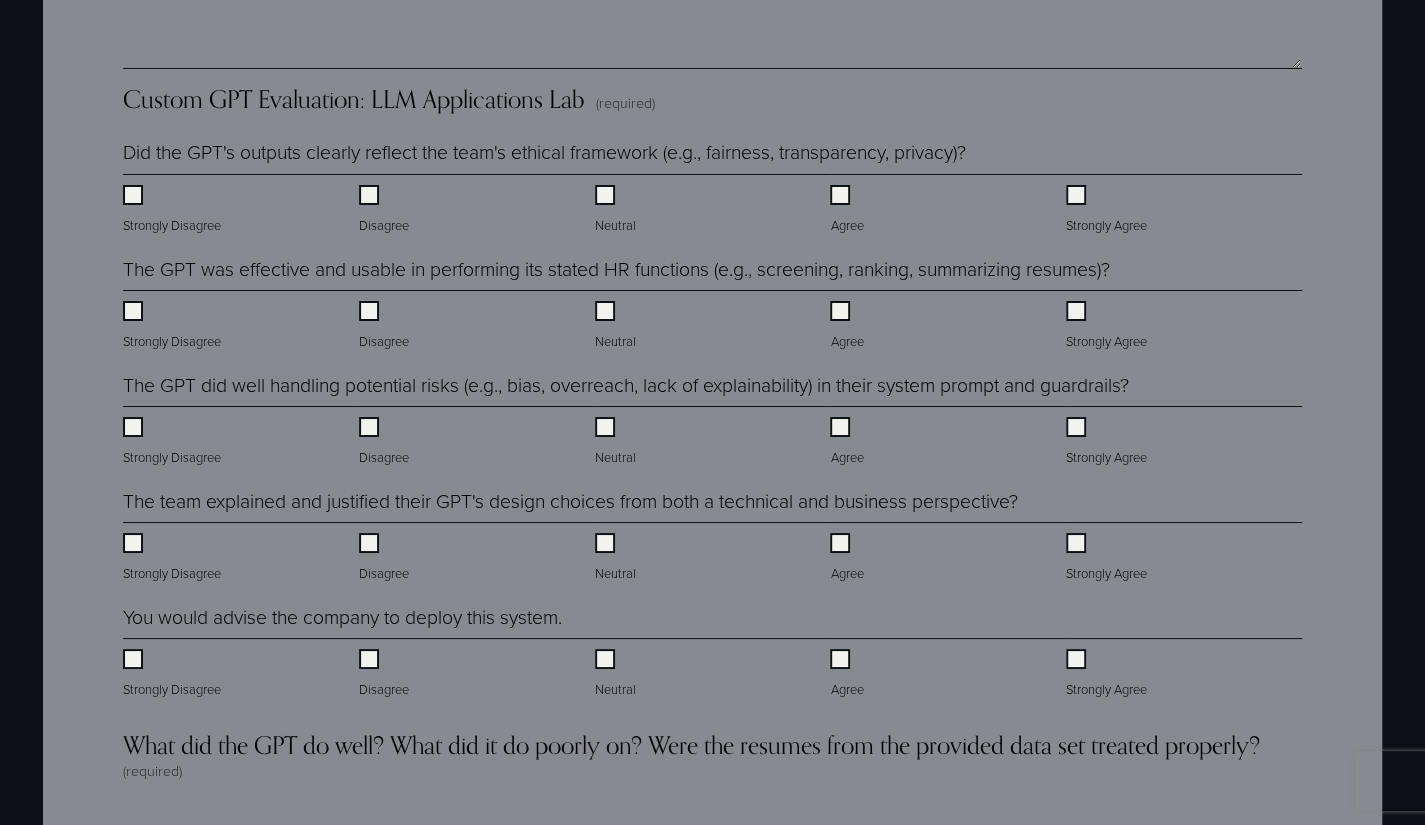 click on "Neutral" at bounding box center [617, 210] 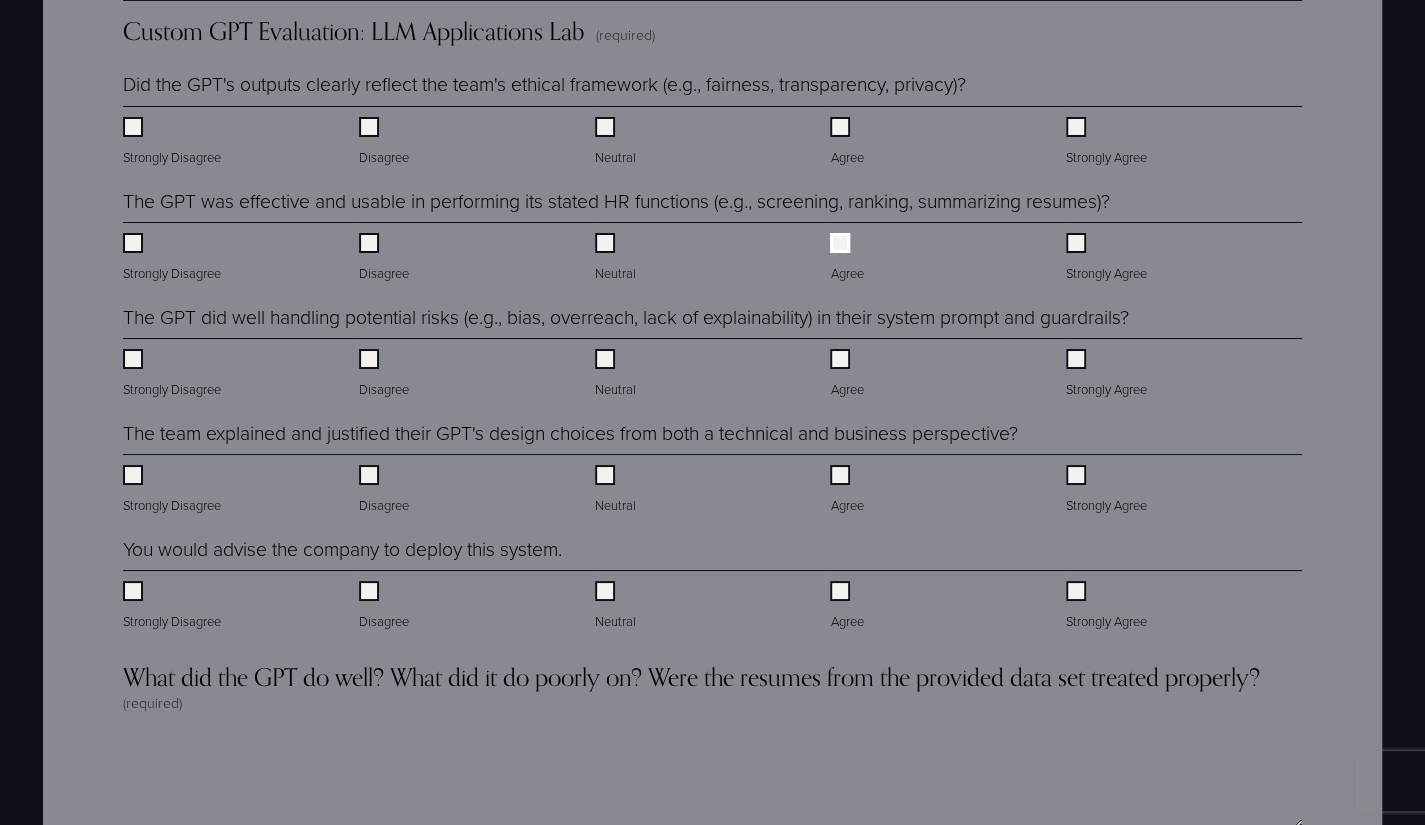 scroll, scrollTop: 4100, scrollLeft: 0, axis: vertical 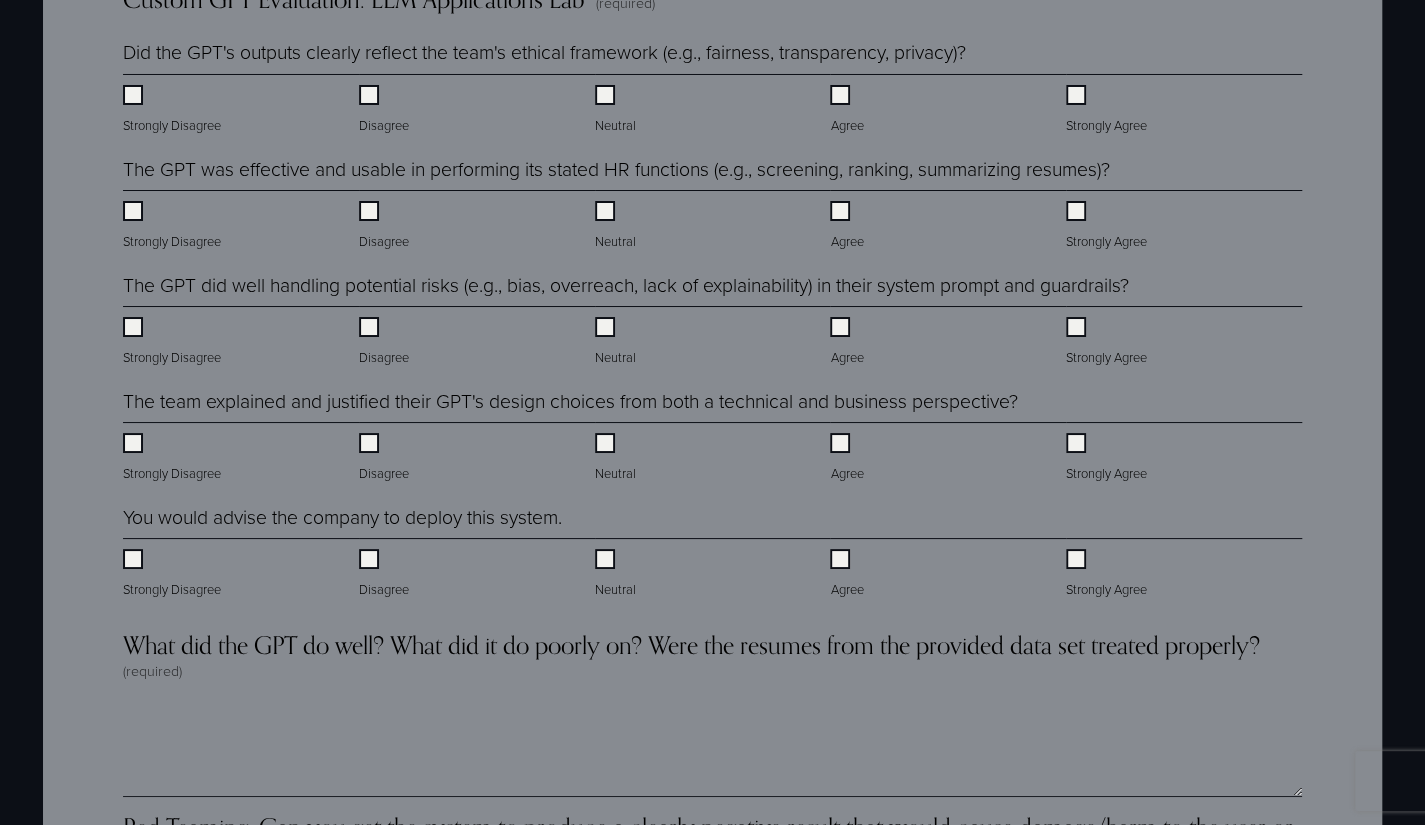 click on "Neutral" at bounding box center (617, 342) 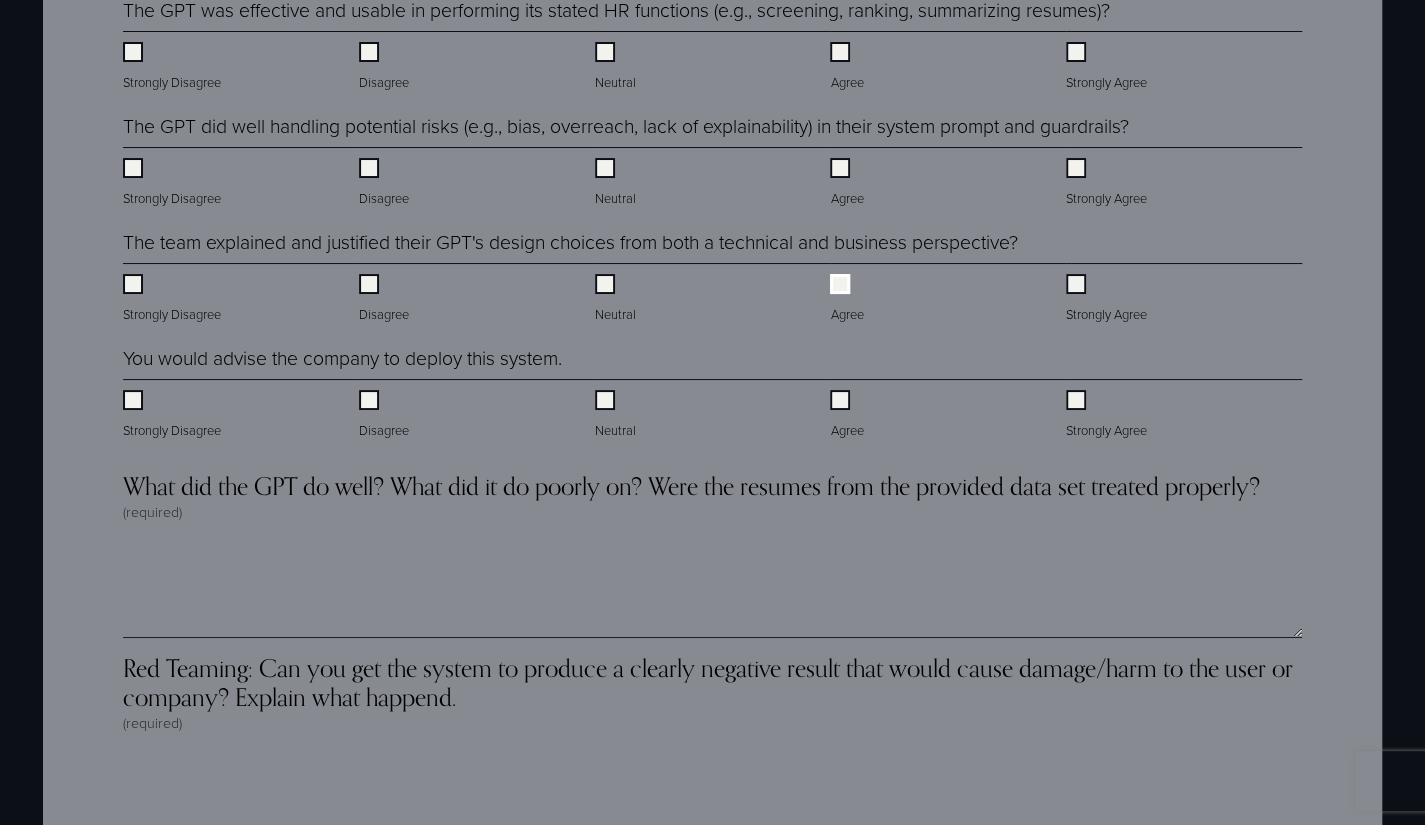 scroll, scrollTop: 4300, scrollLeft: 0, axis: vertical 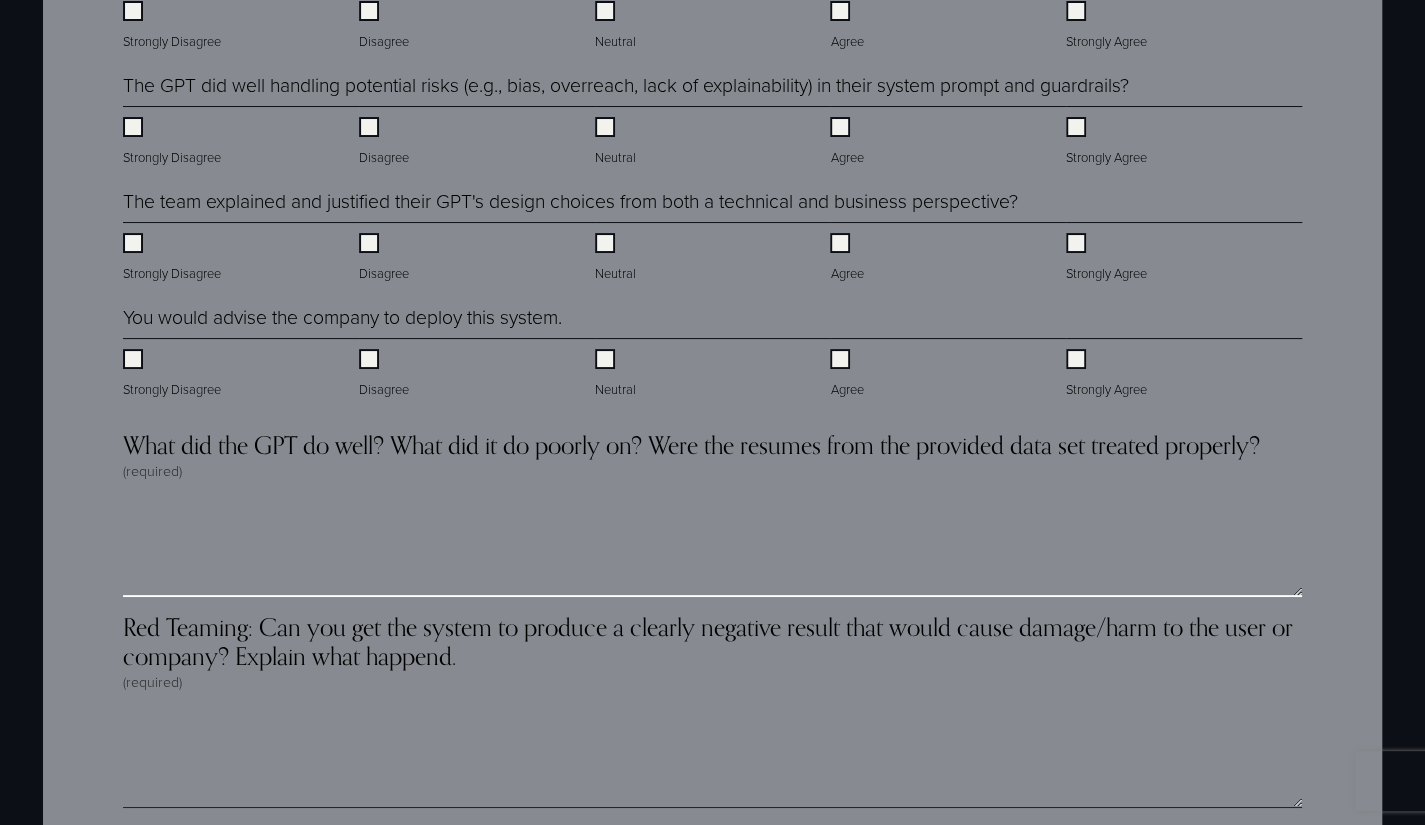 click on "What did the GPT do well? What did it do poorly on? Were the resumes from the provided data set treated properly? (required)" at bounding box center [712, 547] 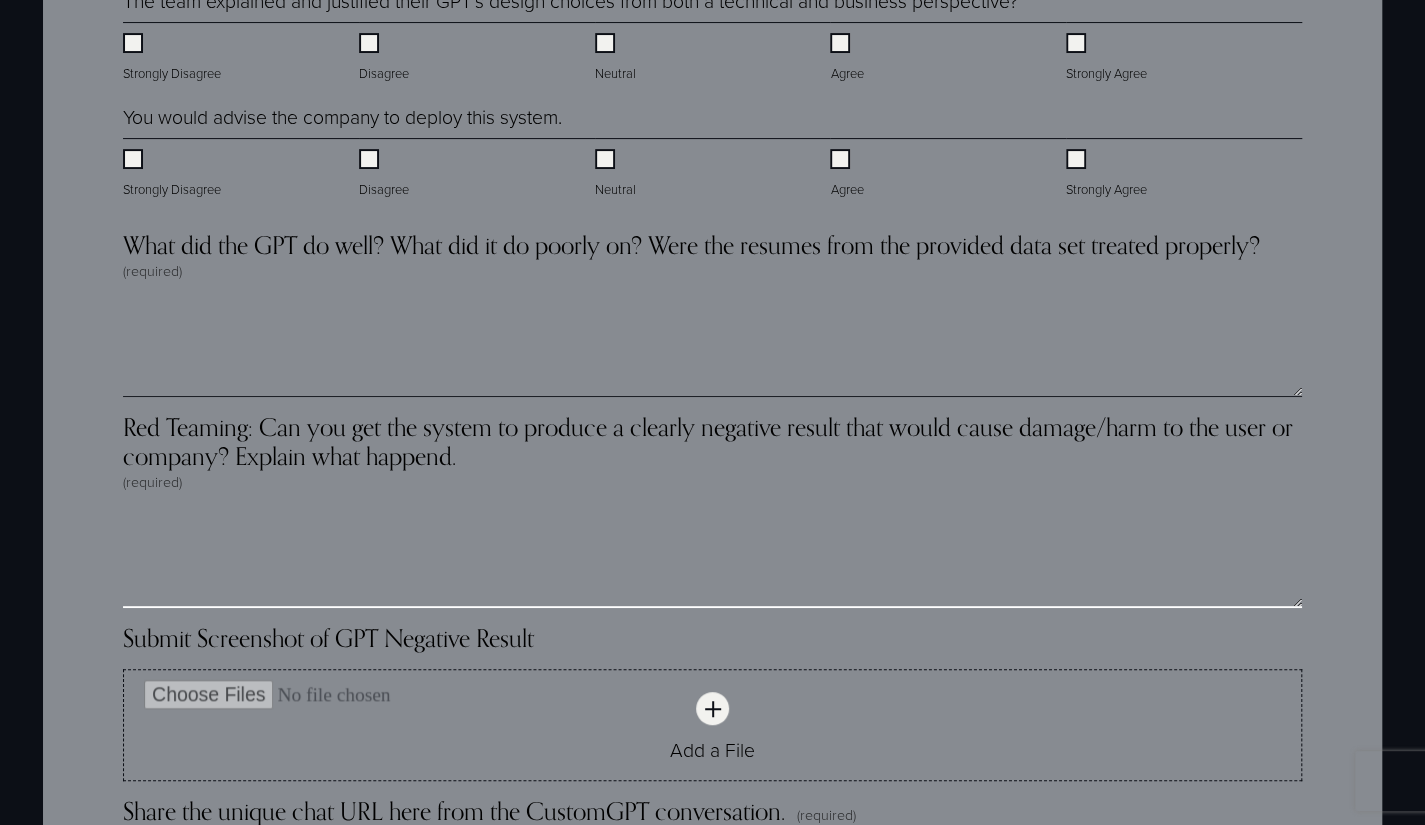 click on "Red Teaming: Can you get the system to produce a clearly negative result that would cause damage/harm to the user or company? Explain what happend. (required)" at bounding box center [712, 558] 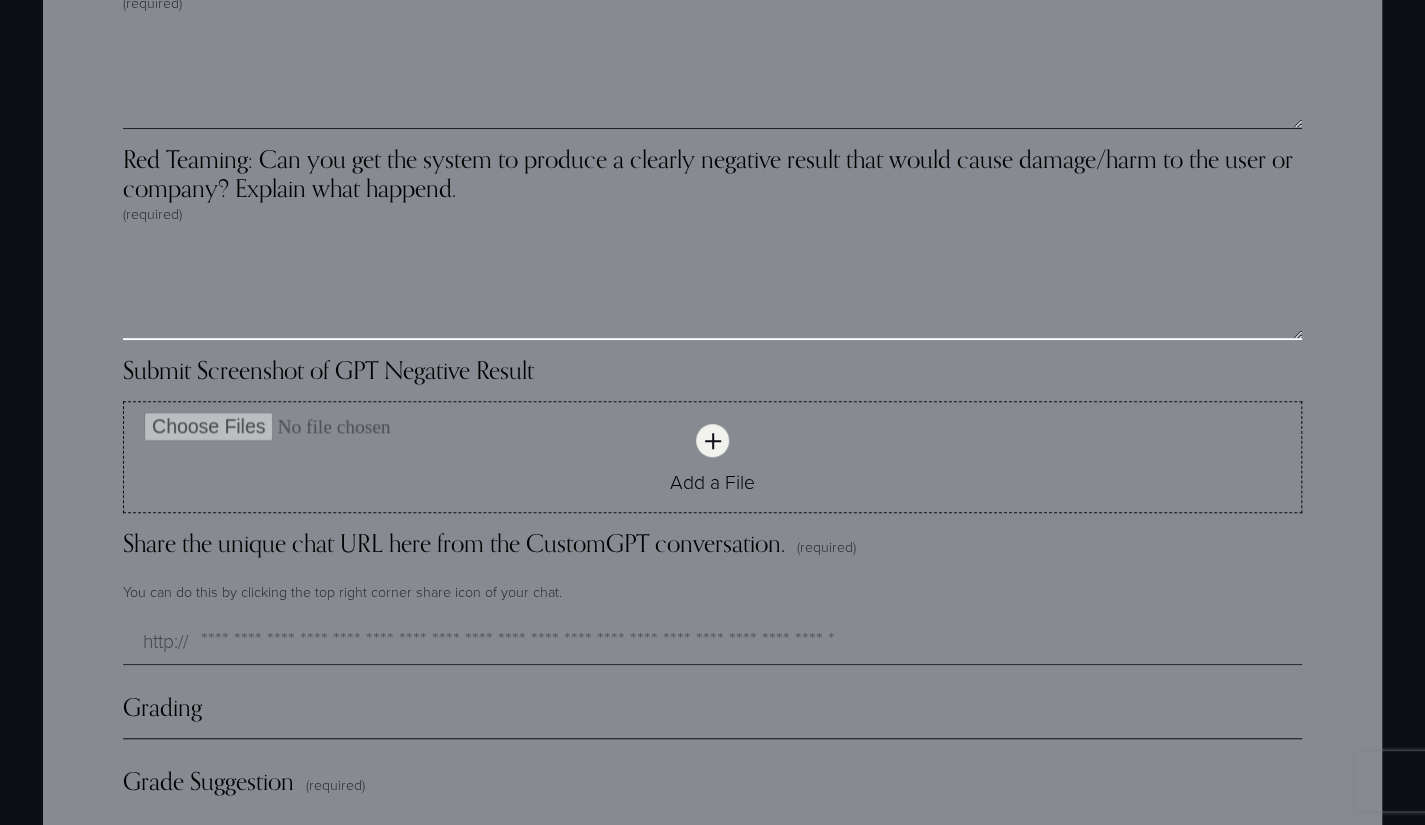 scroll, scrollTop: 4800, scrollLeft: 0, axis: vertical 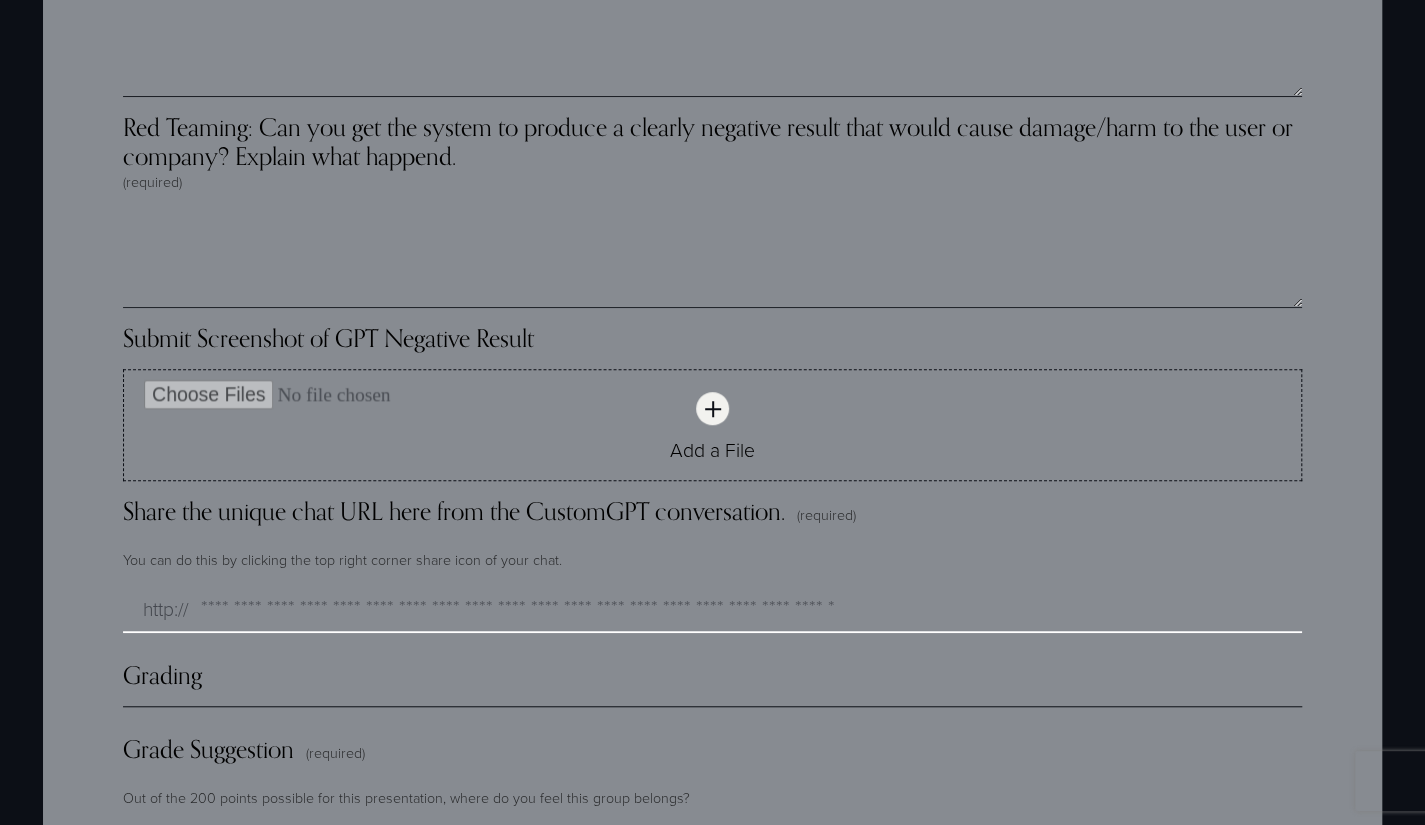 click on "Share the unique chat URL here from the CustomGPT conversation. (required)" at bounding box center [712, 609] 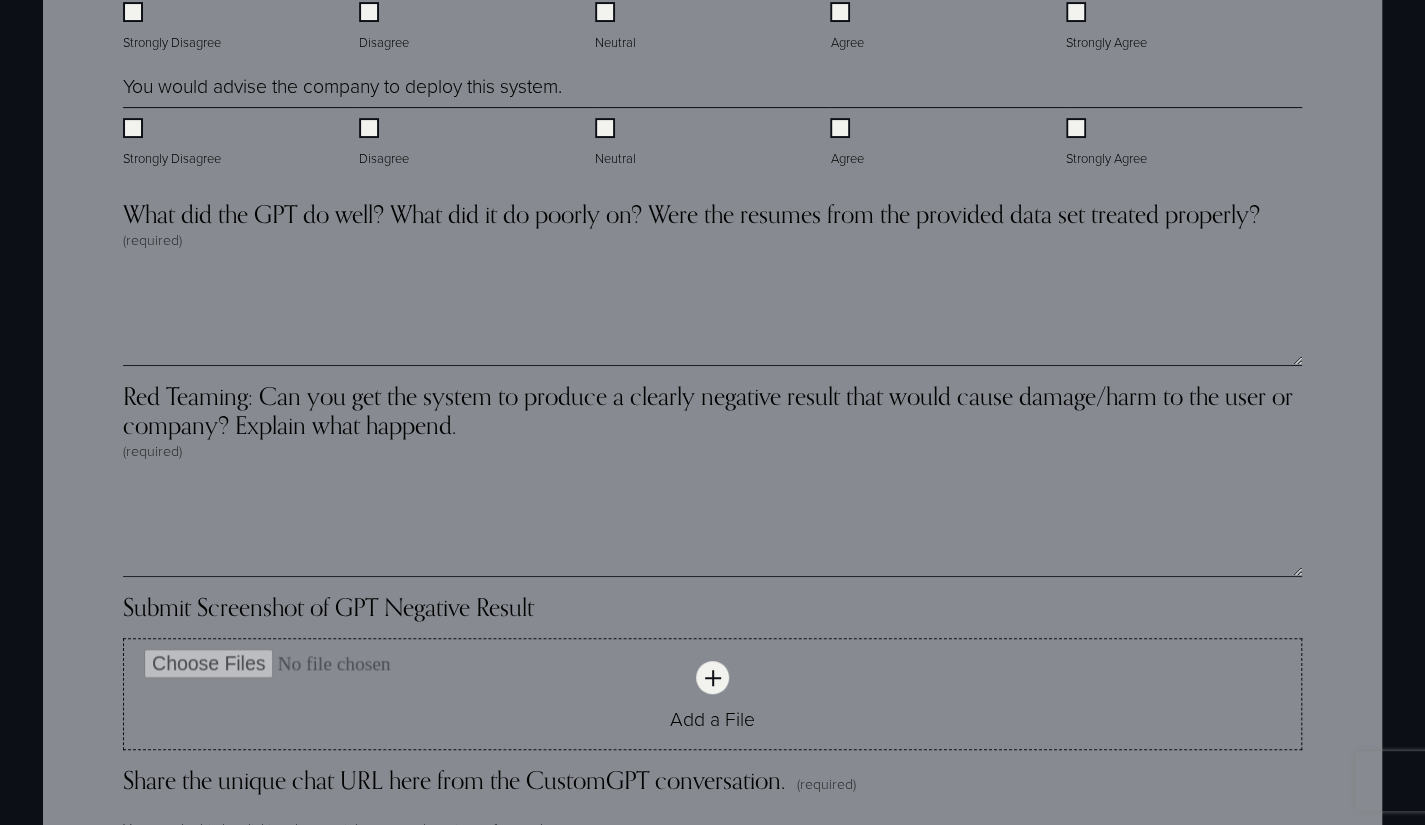 scroll, scrollTop: 4500, scrollLeft: 0, axis: vertical 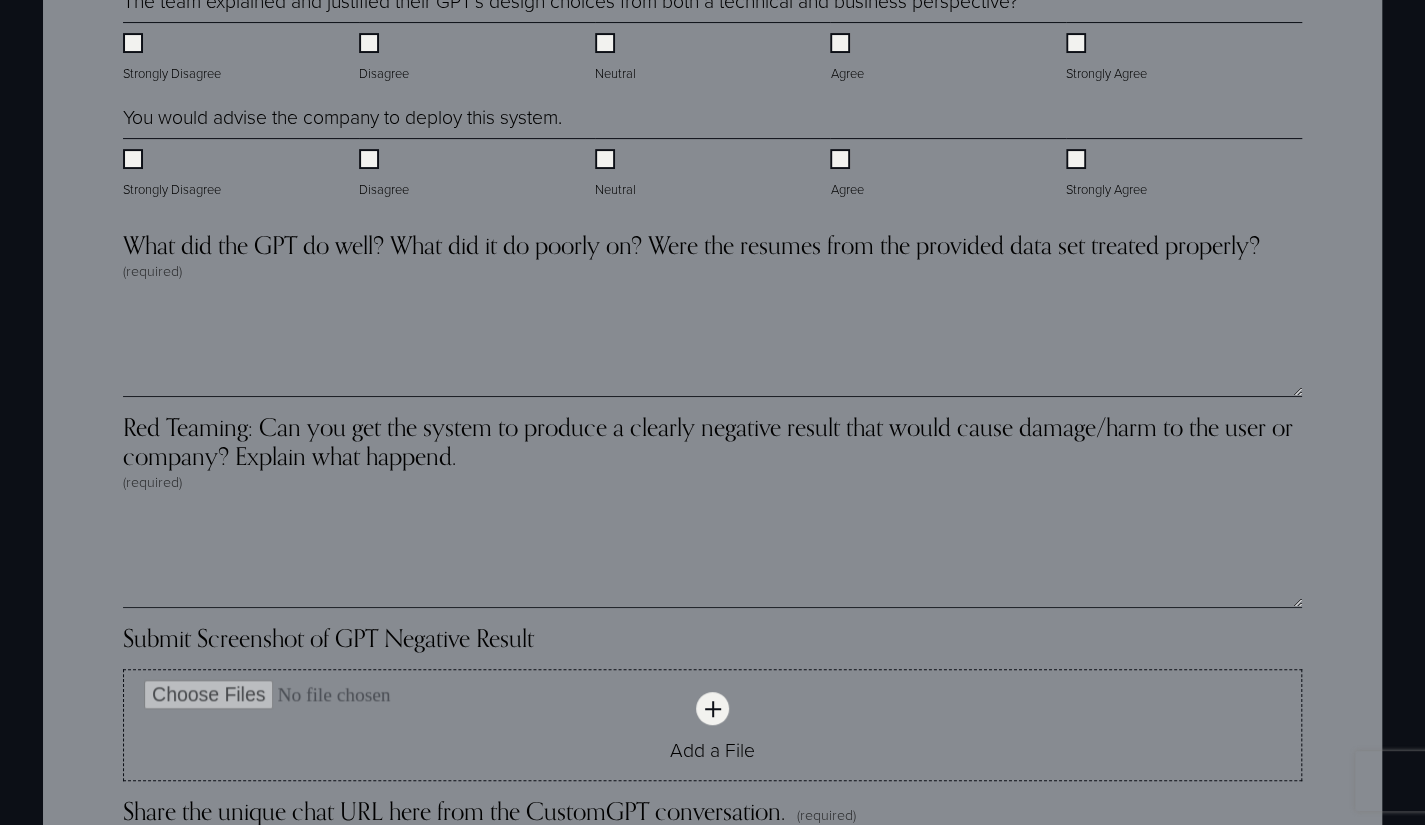 type on "**********" 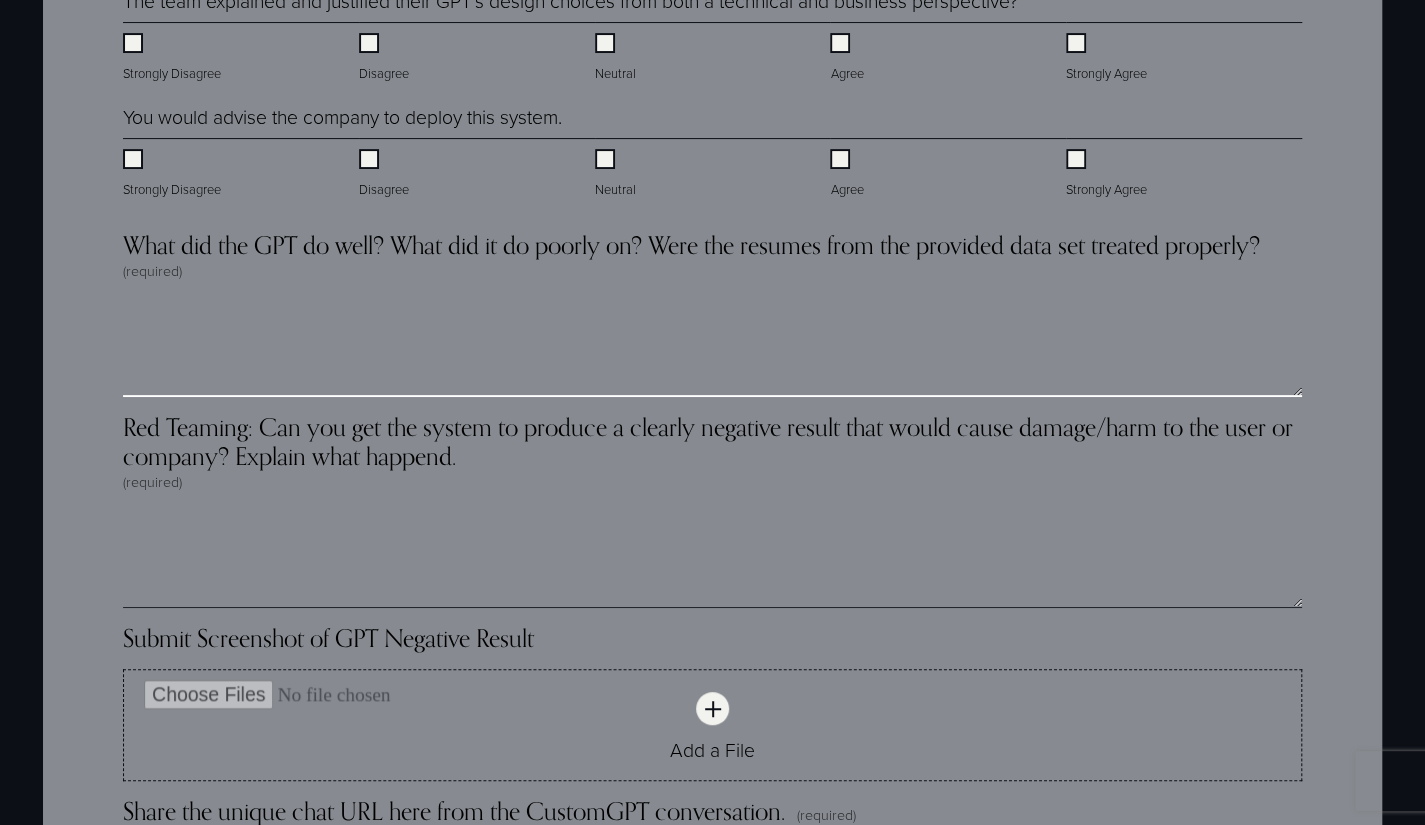 click on "What did the GPT do well? What did it do poorly on? Were the resumes from the provided data set treated properly? (required)" at bounding box center (712, 347) 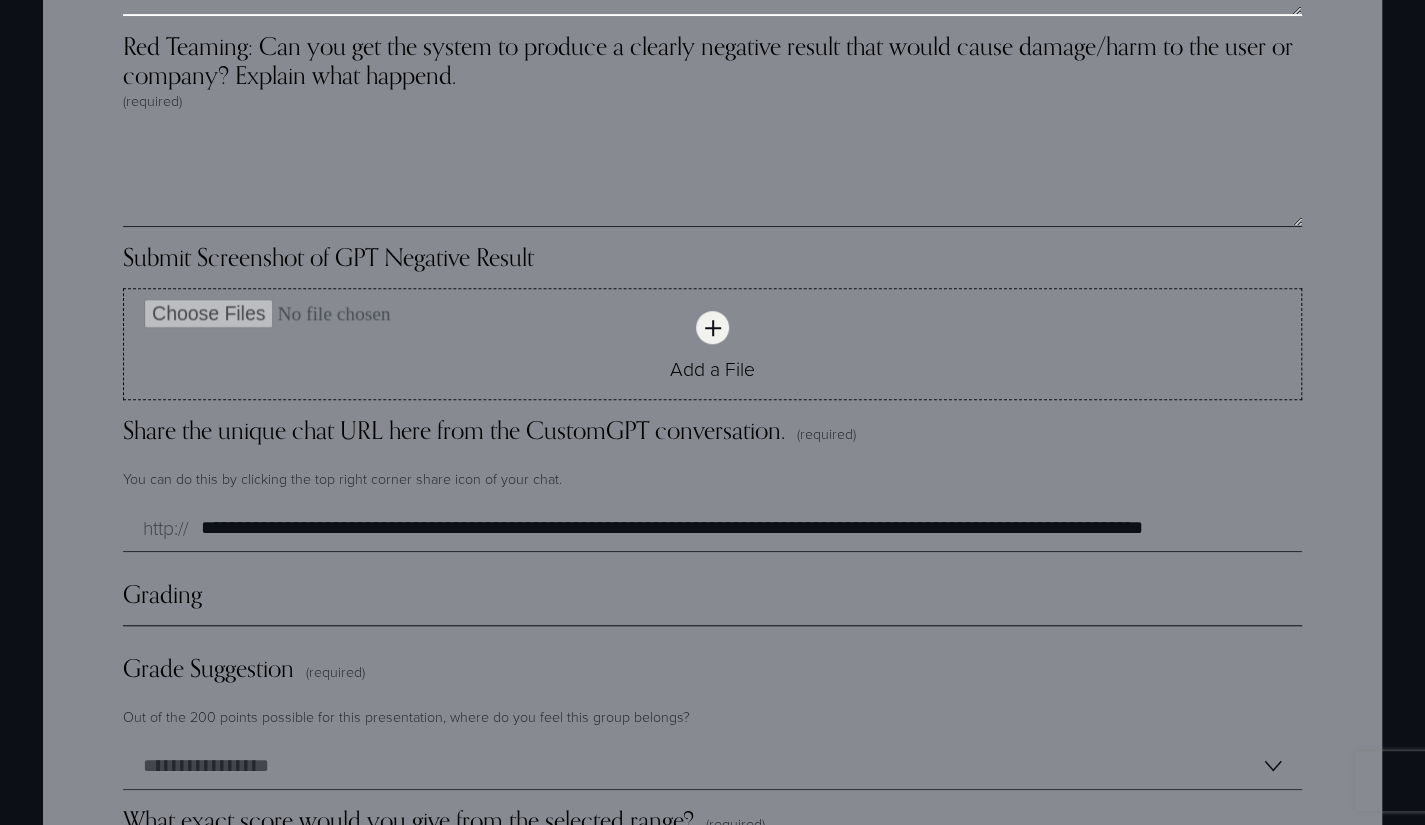 scroll, scrollTop: 4900, scrollLeft: 0, axis: vertical 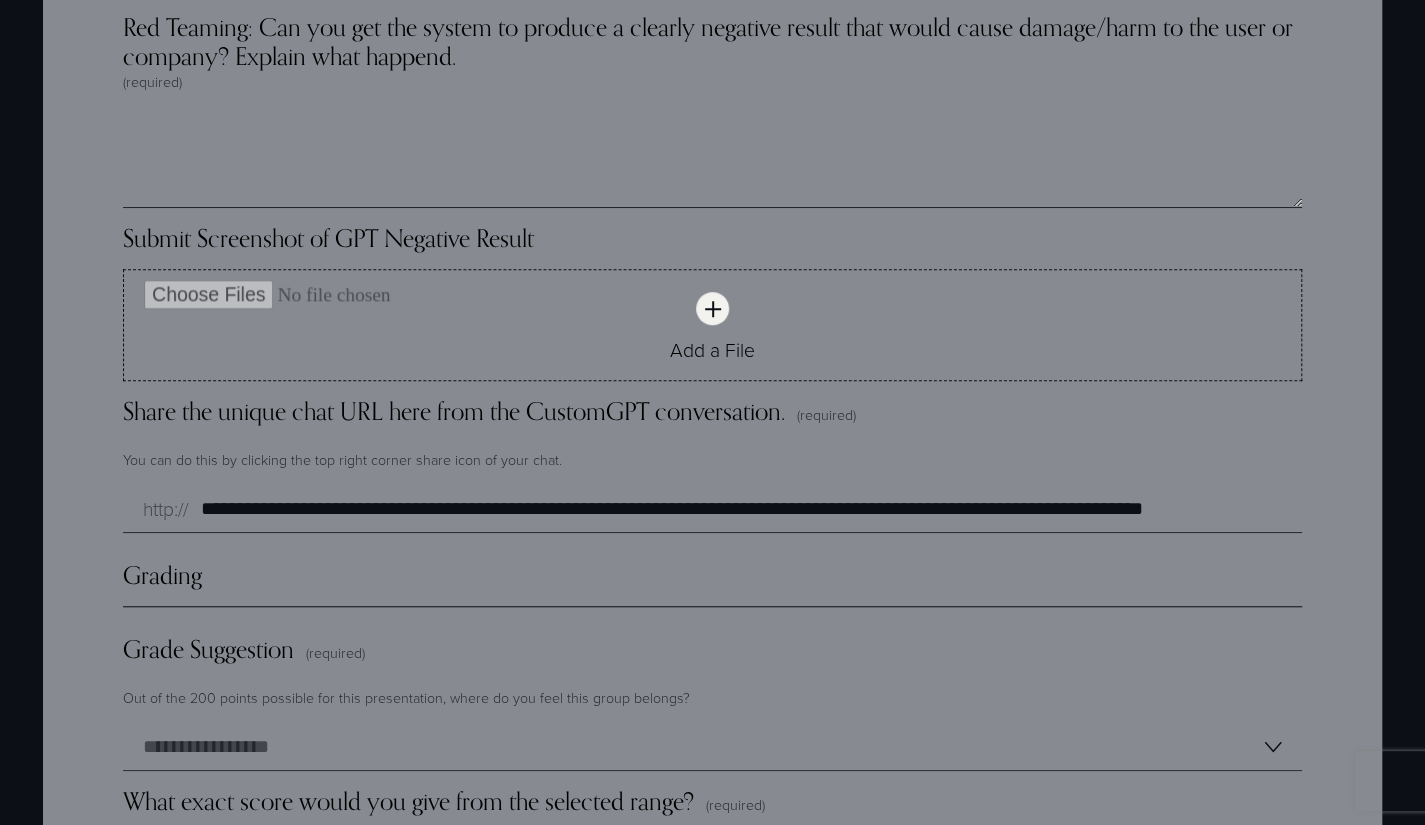 type on "**********" 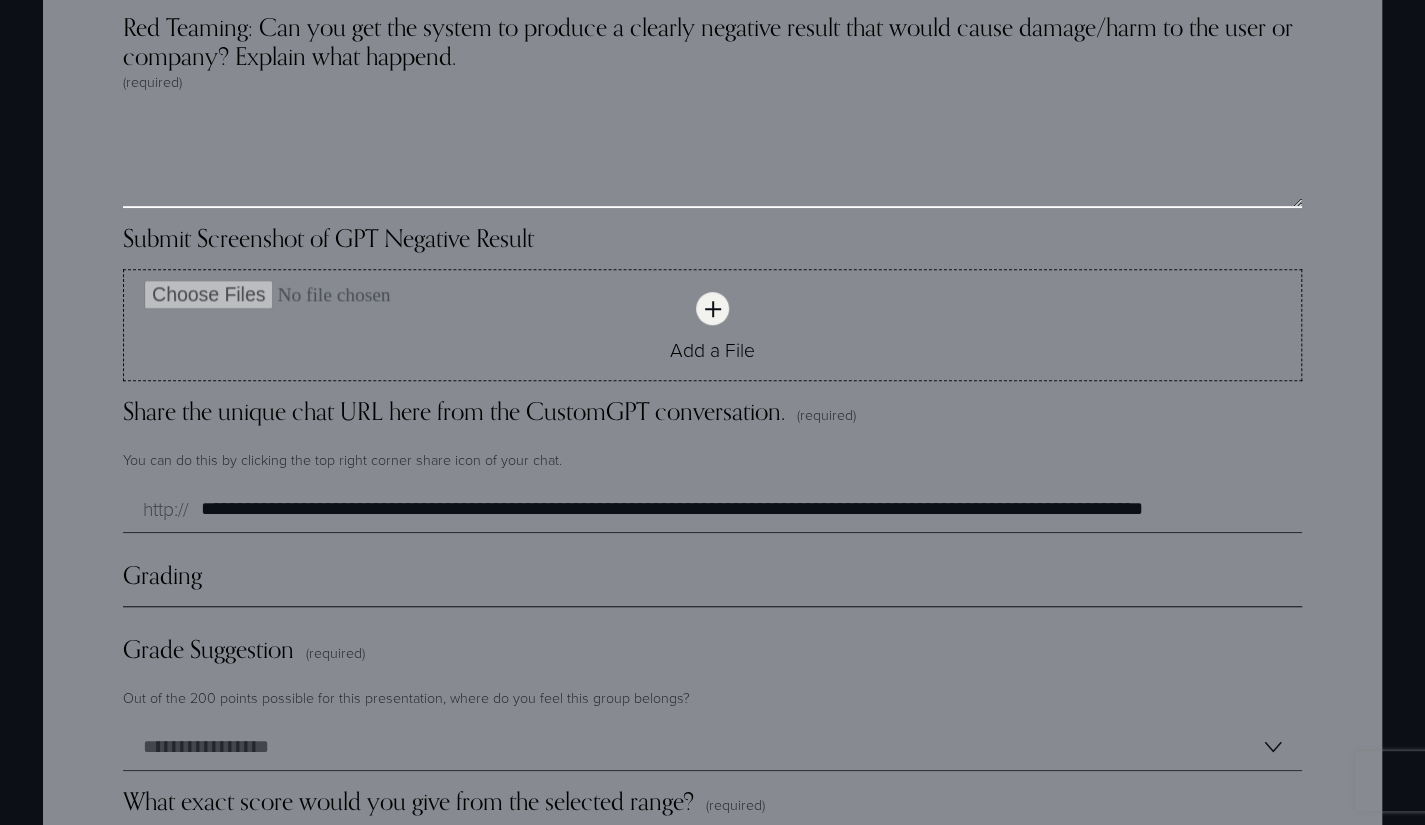 click on "Red Teaming: Can you get the system to produce a clearly negative result that would cause damage/harm to the user or company? Explain what happend. (required)" at bounding box center [712, 158] 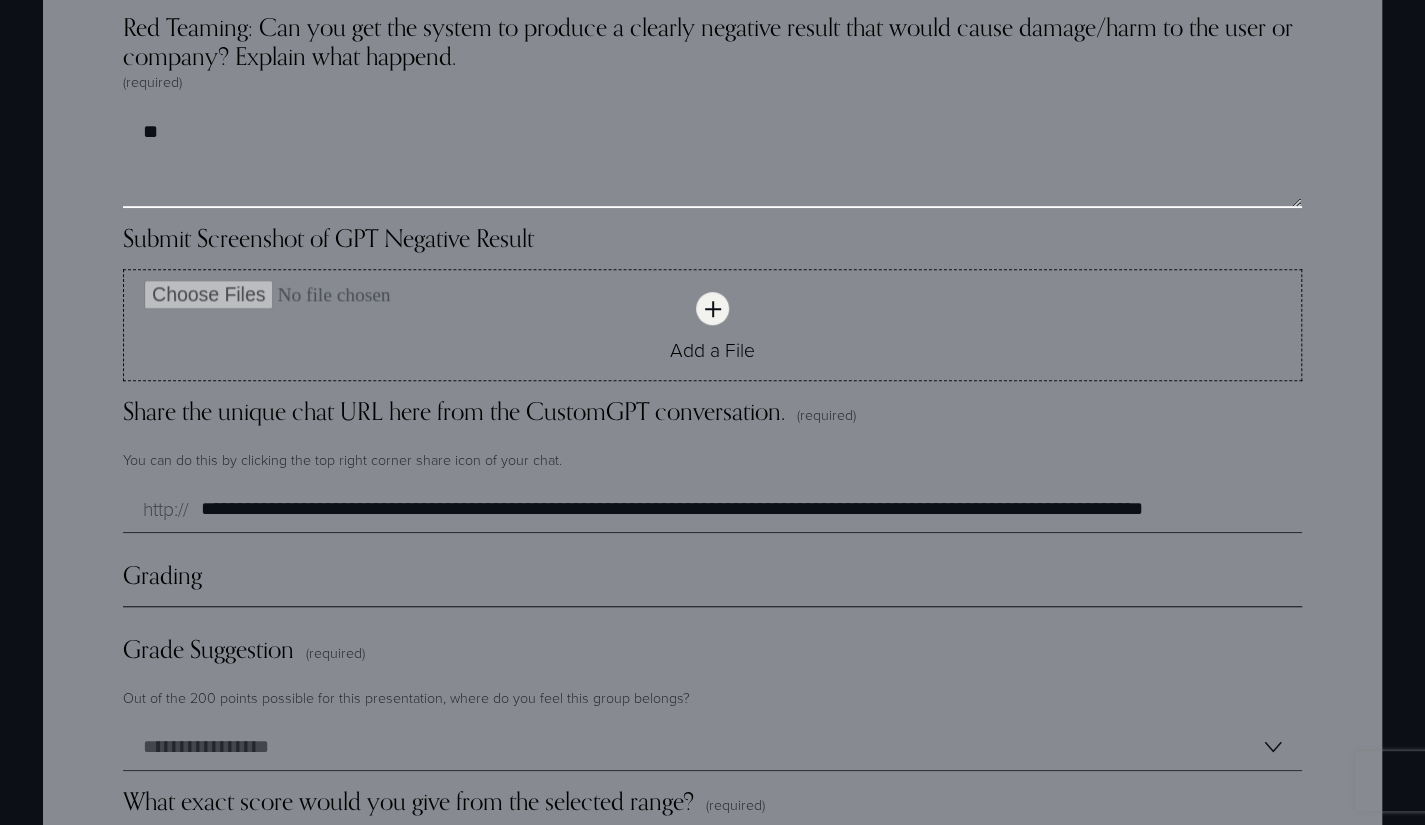 type on "*" 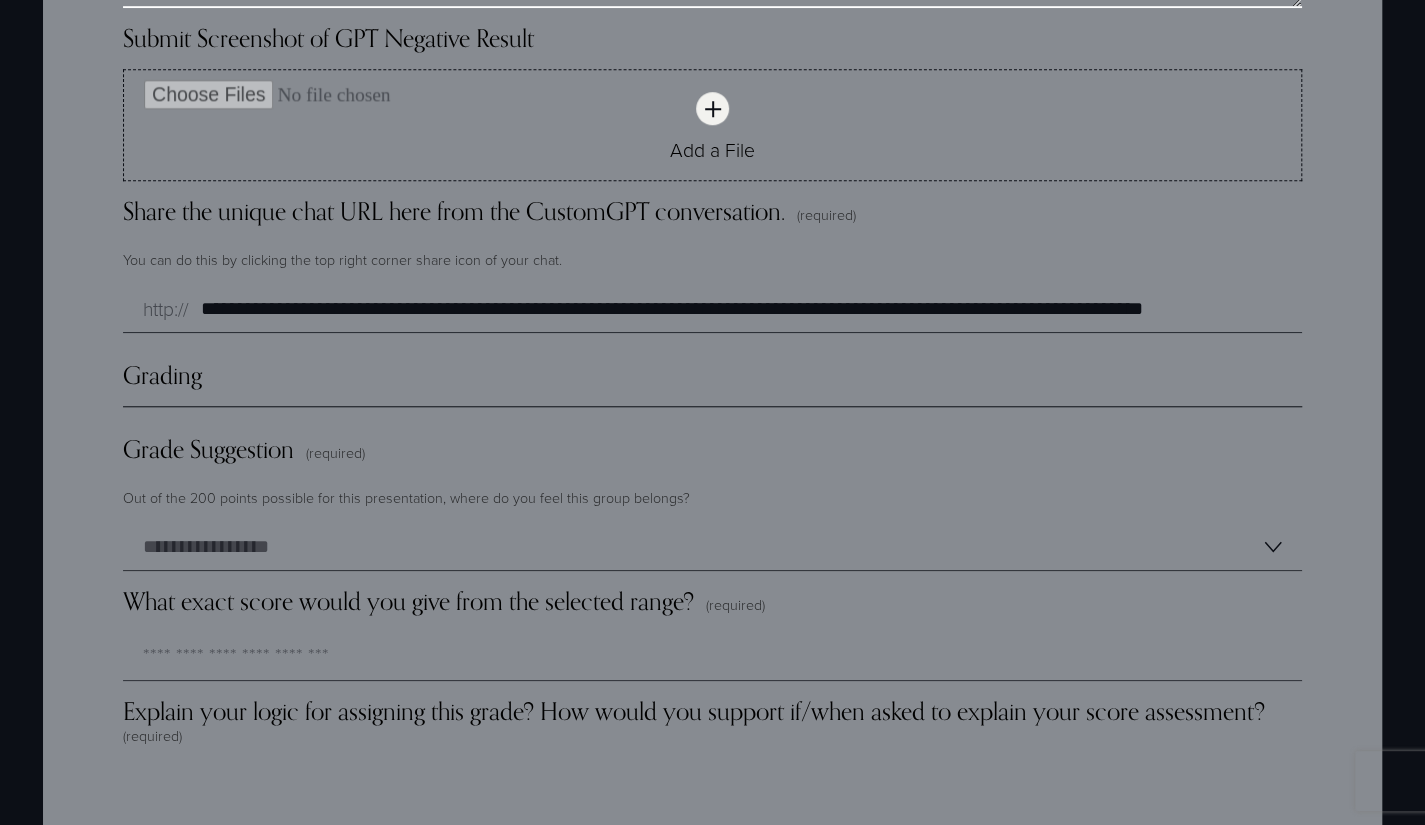 scroll, scrollTop: 5300, scrollLeft: 0, axis: vertical 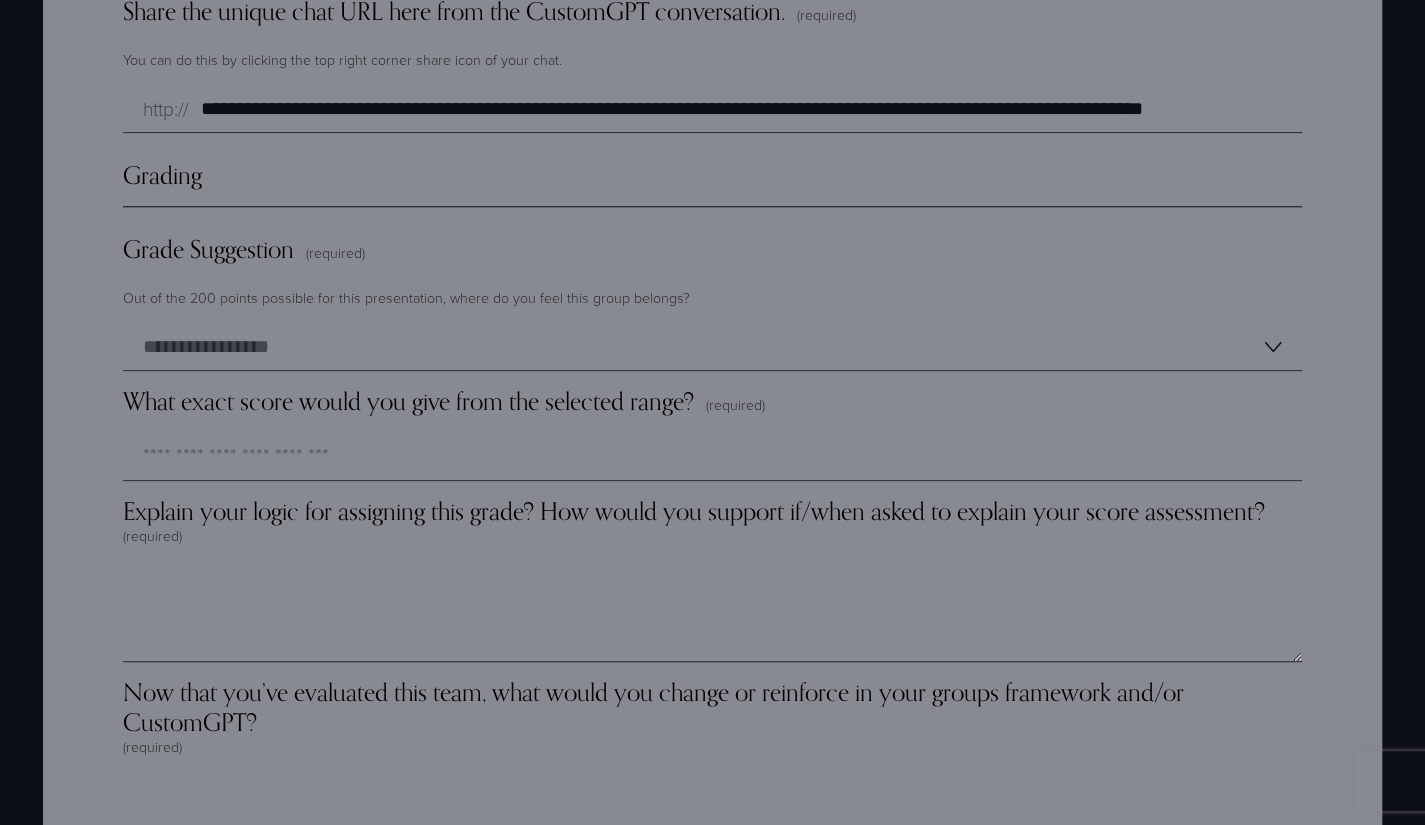 type on "*********" 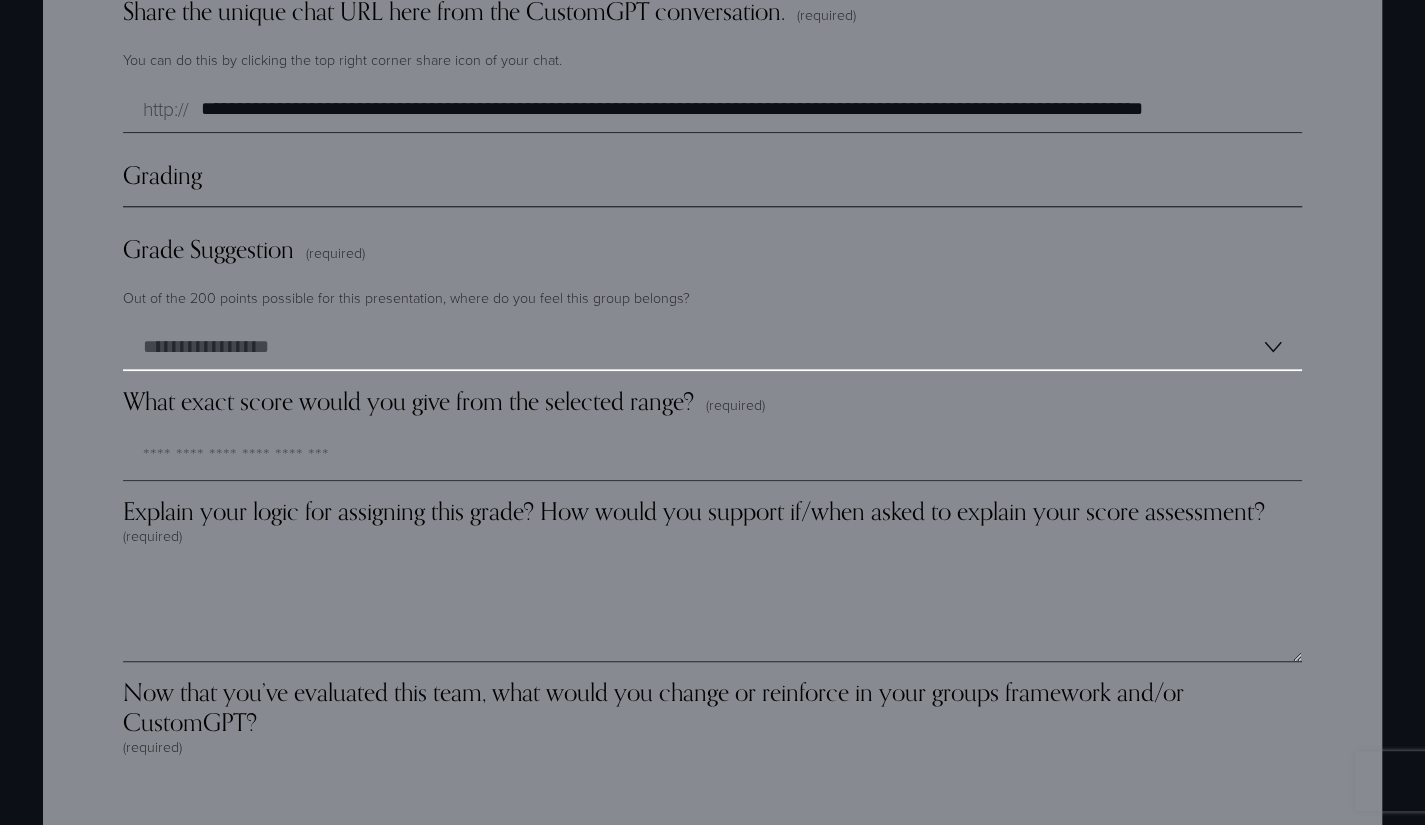 click on "**********" at bounding box center [712, 347] 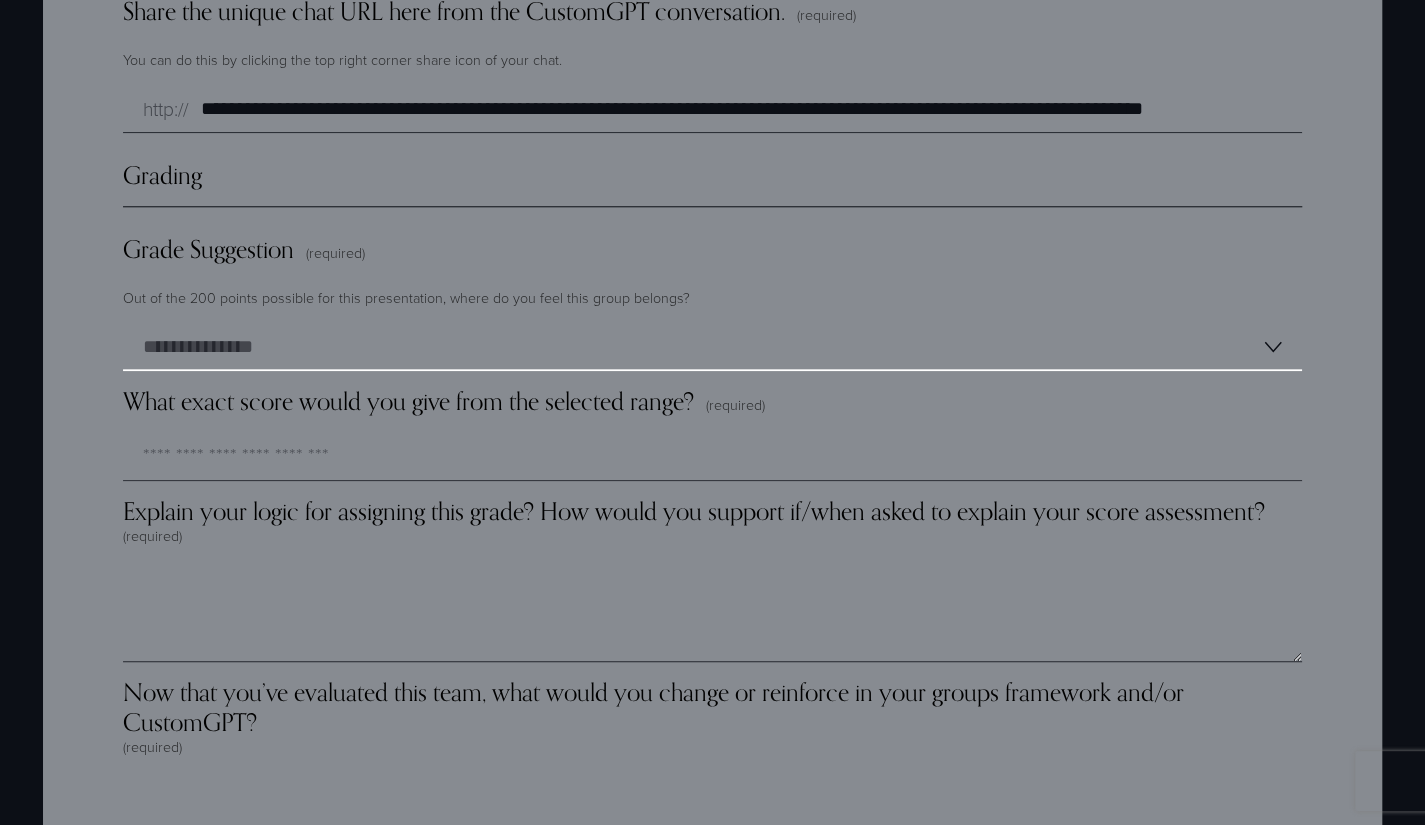 click on "**********" at bounding box center (712, 347) 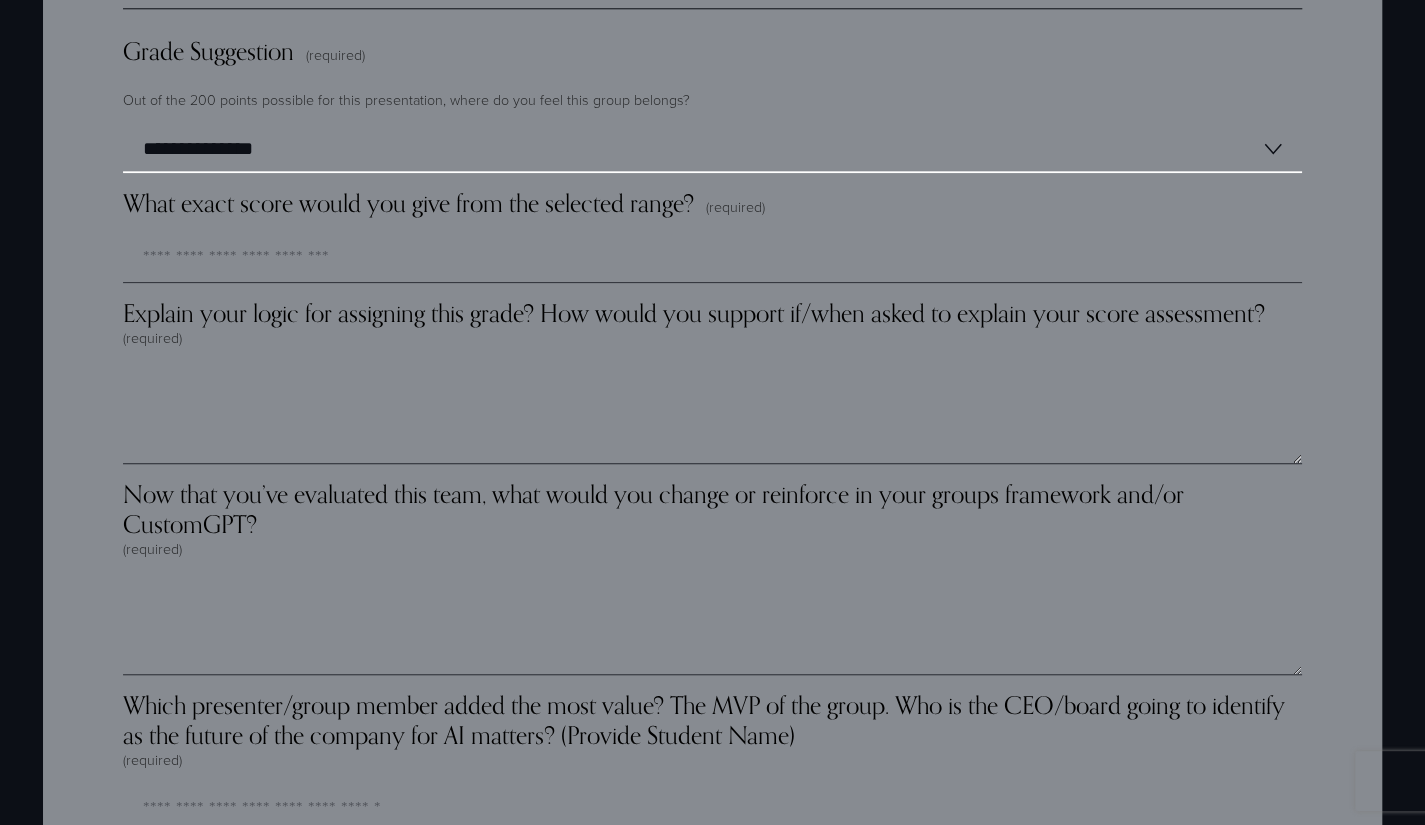 scroll, scrollTop: 5500, scrollLeft: 0, axis: vertical 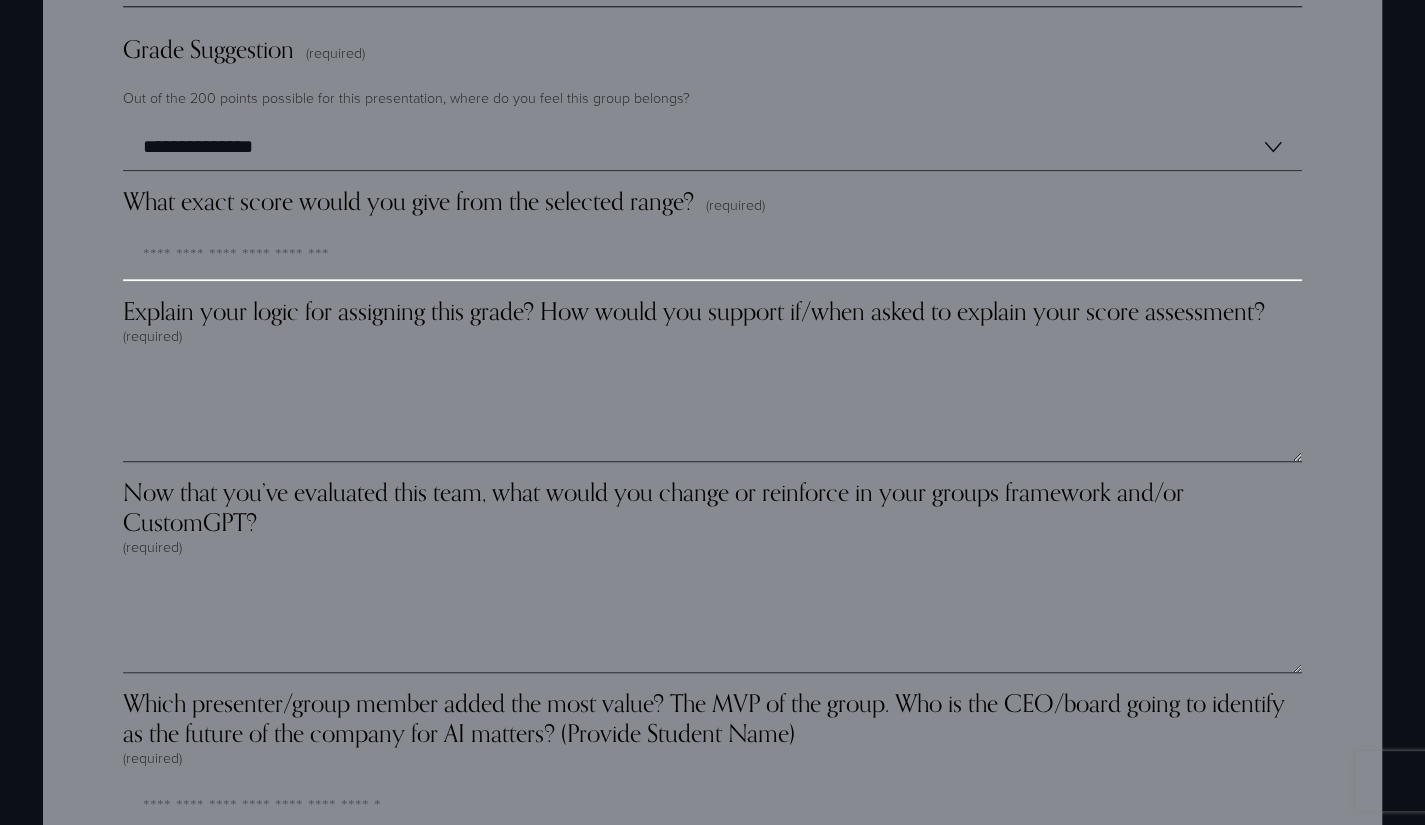 click on "What exact score would you give from the selected range? (required)" at bounding box center [712, 257] 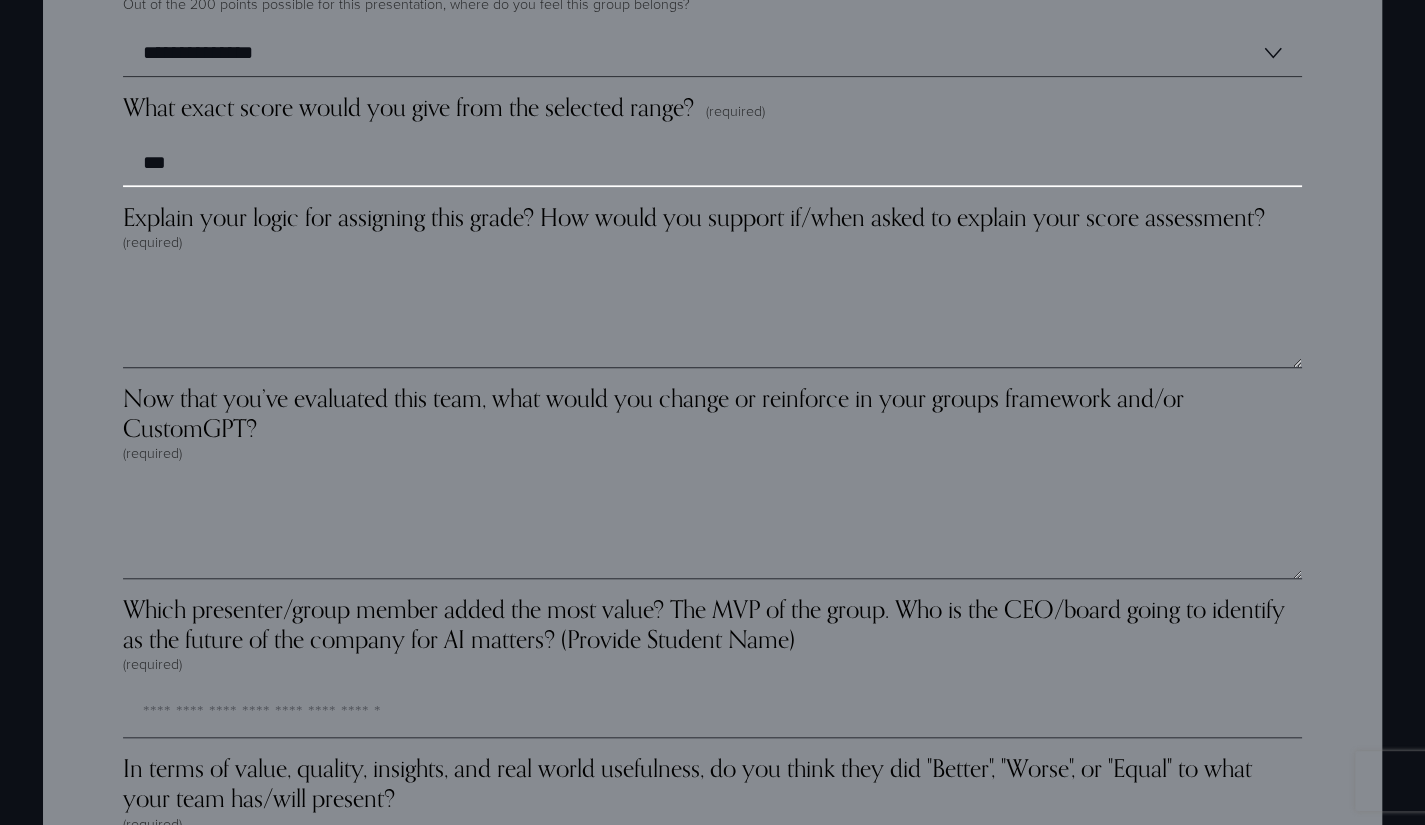 scroll, scrollTop: 5700, scrollLeft: 0, axis: vertical 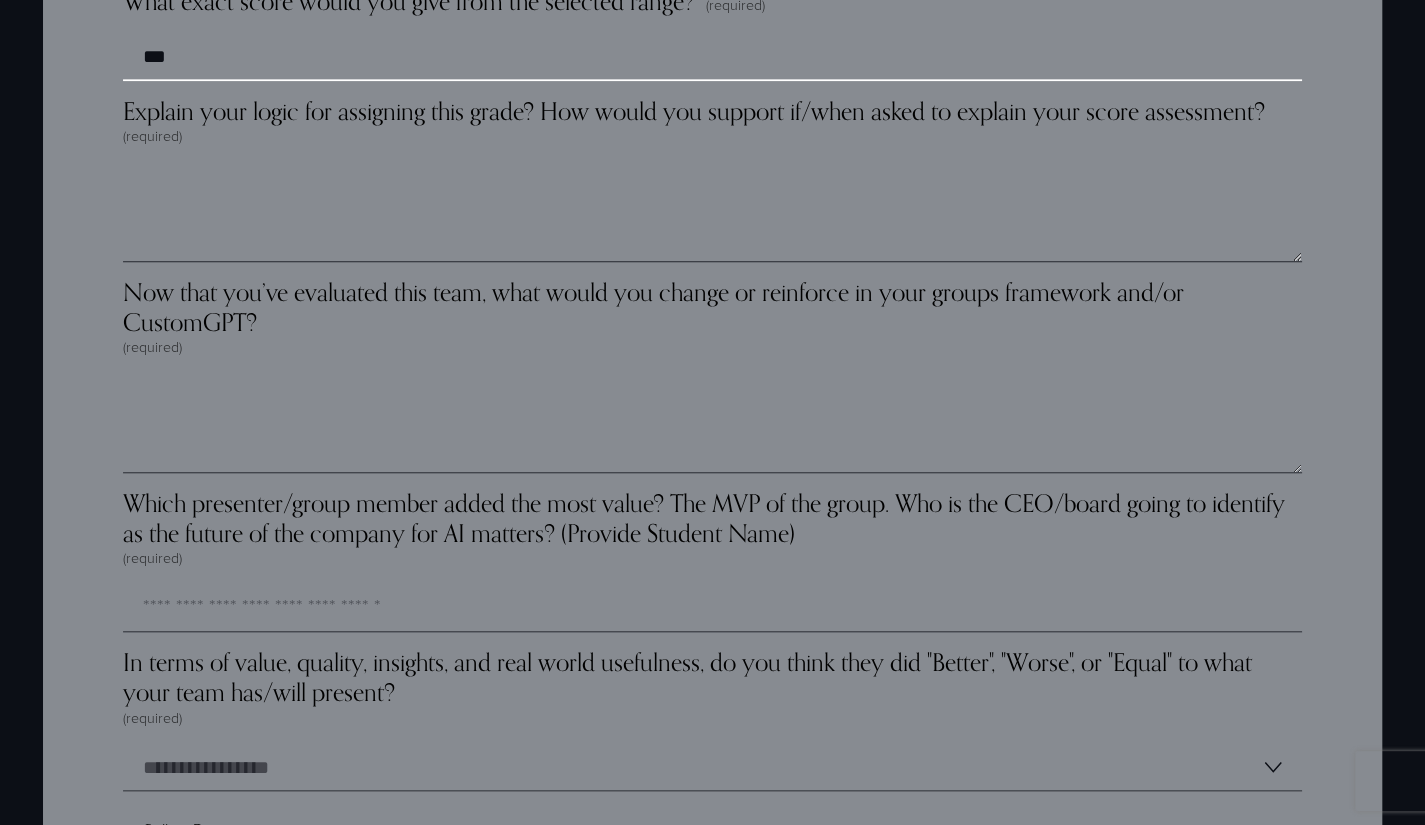 type on "***" 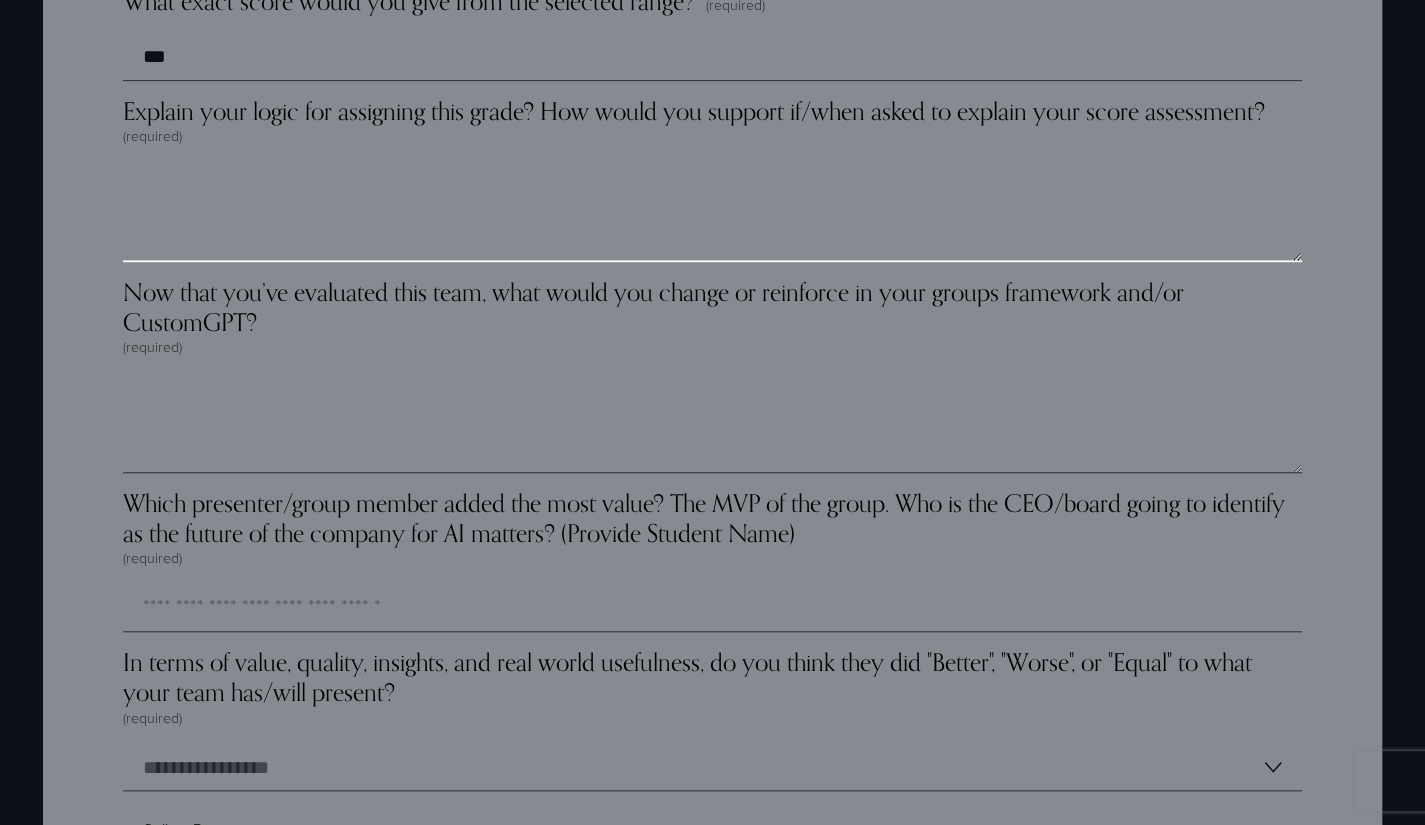 click on "Explain your logic for assigning this grade? How would you support if/when asked to explain  your score assessment? (required)" at bounding box center (712, 212) 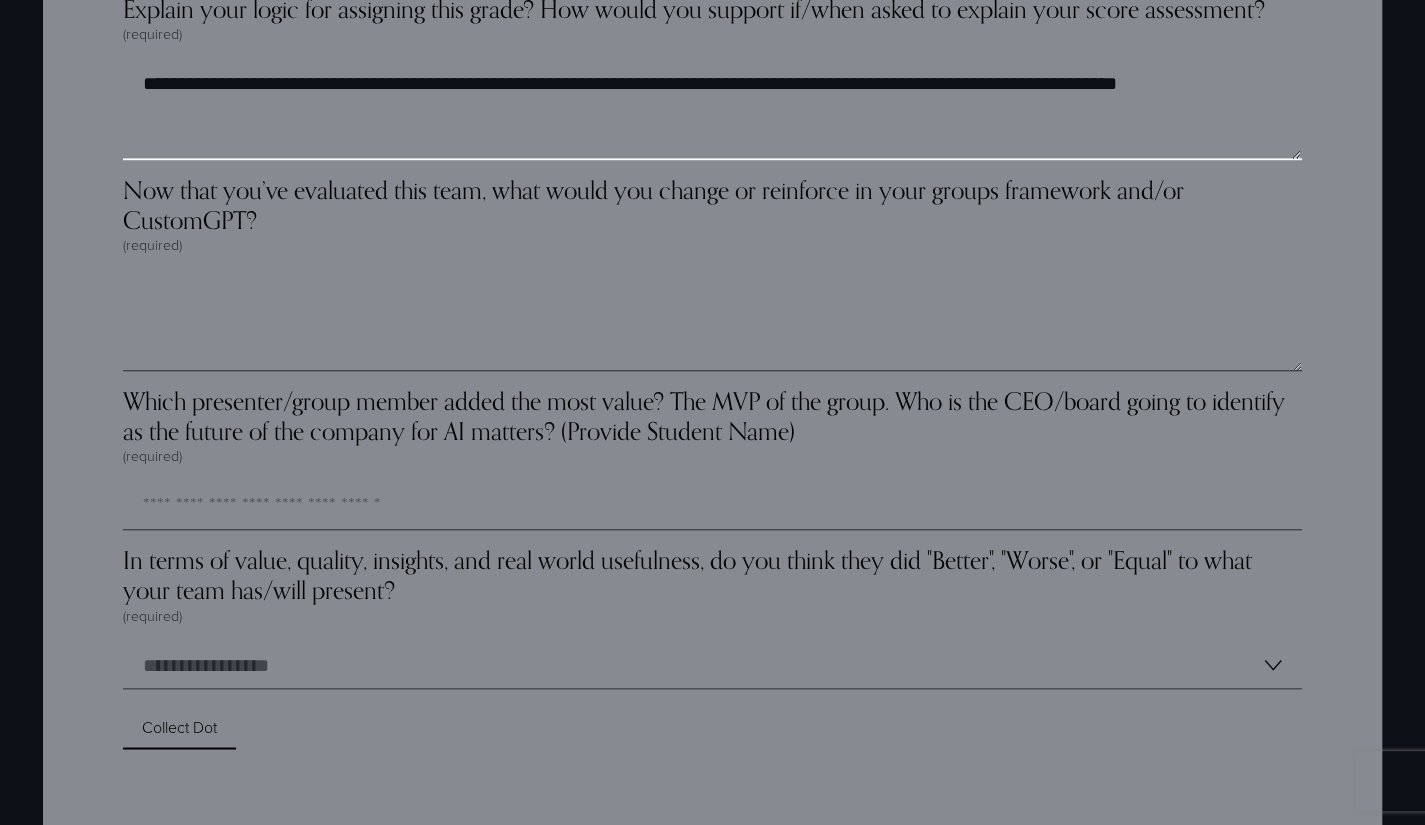 scroll, scrollTop: 5900, scrollLeft: 0, axis: vertical 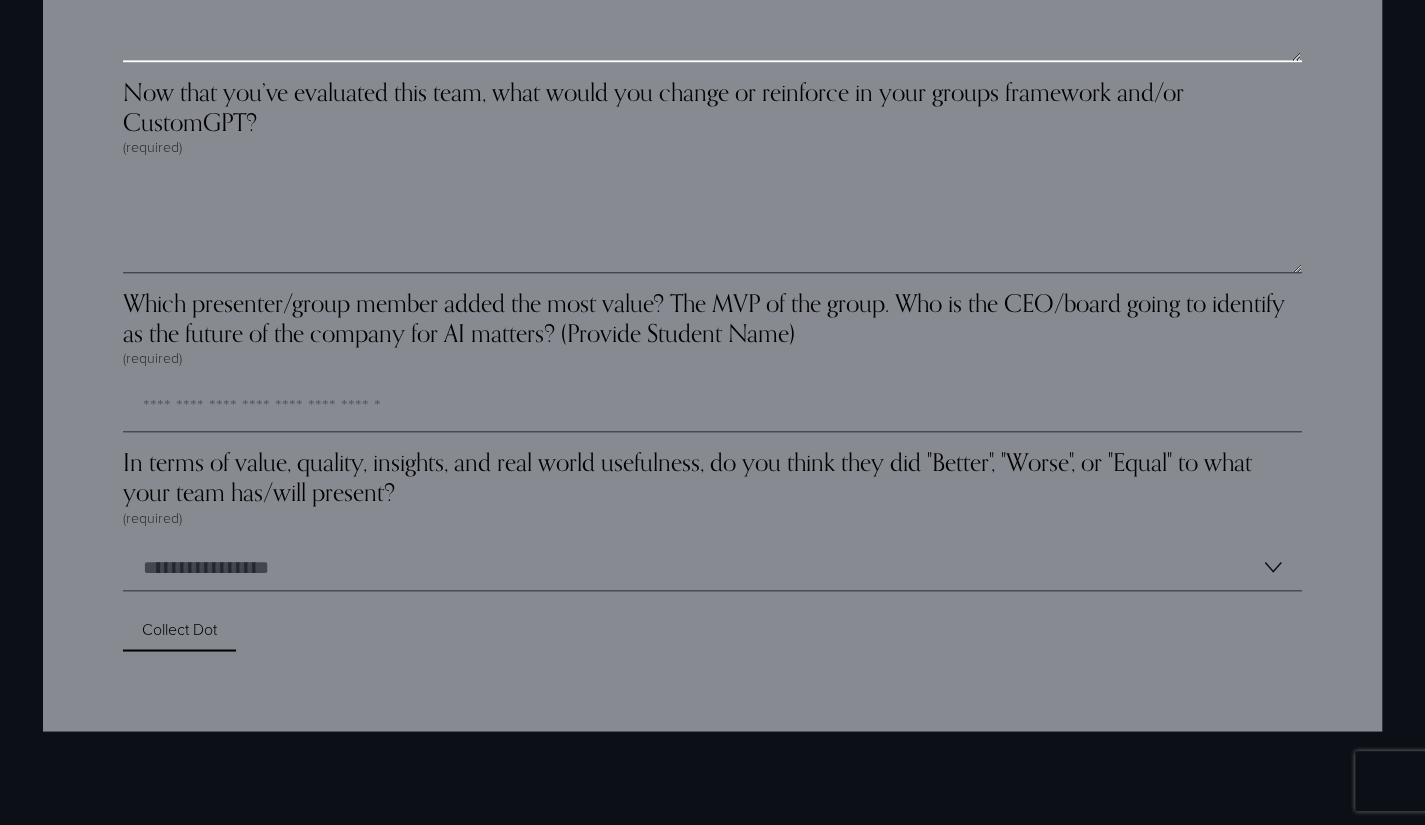 type on "**********" 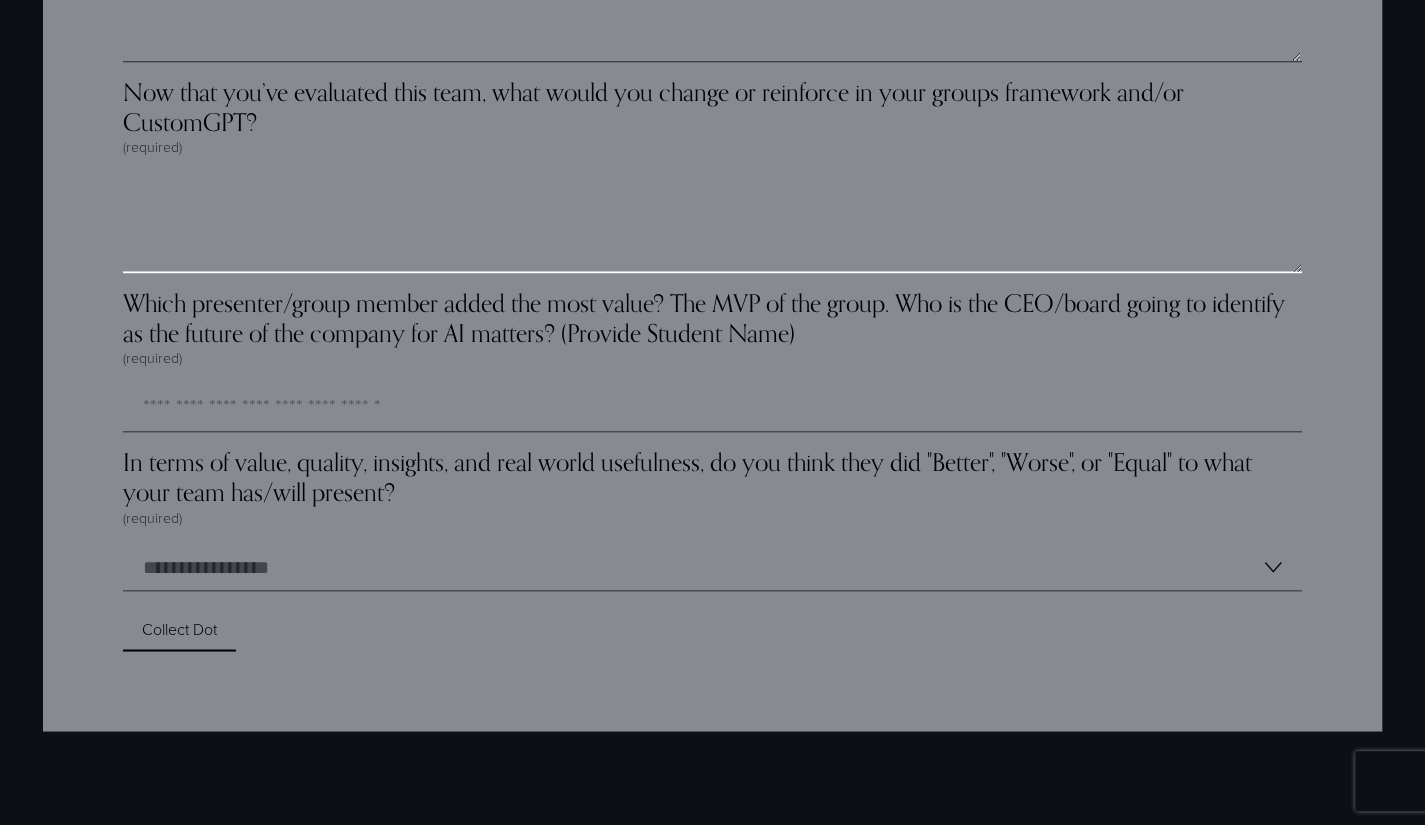 click on "Now that you’ve evaluated this team, what would you change or reinforce in your groups framework and/or CustomGPT? (required)" at bounding box center [712, 223] 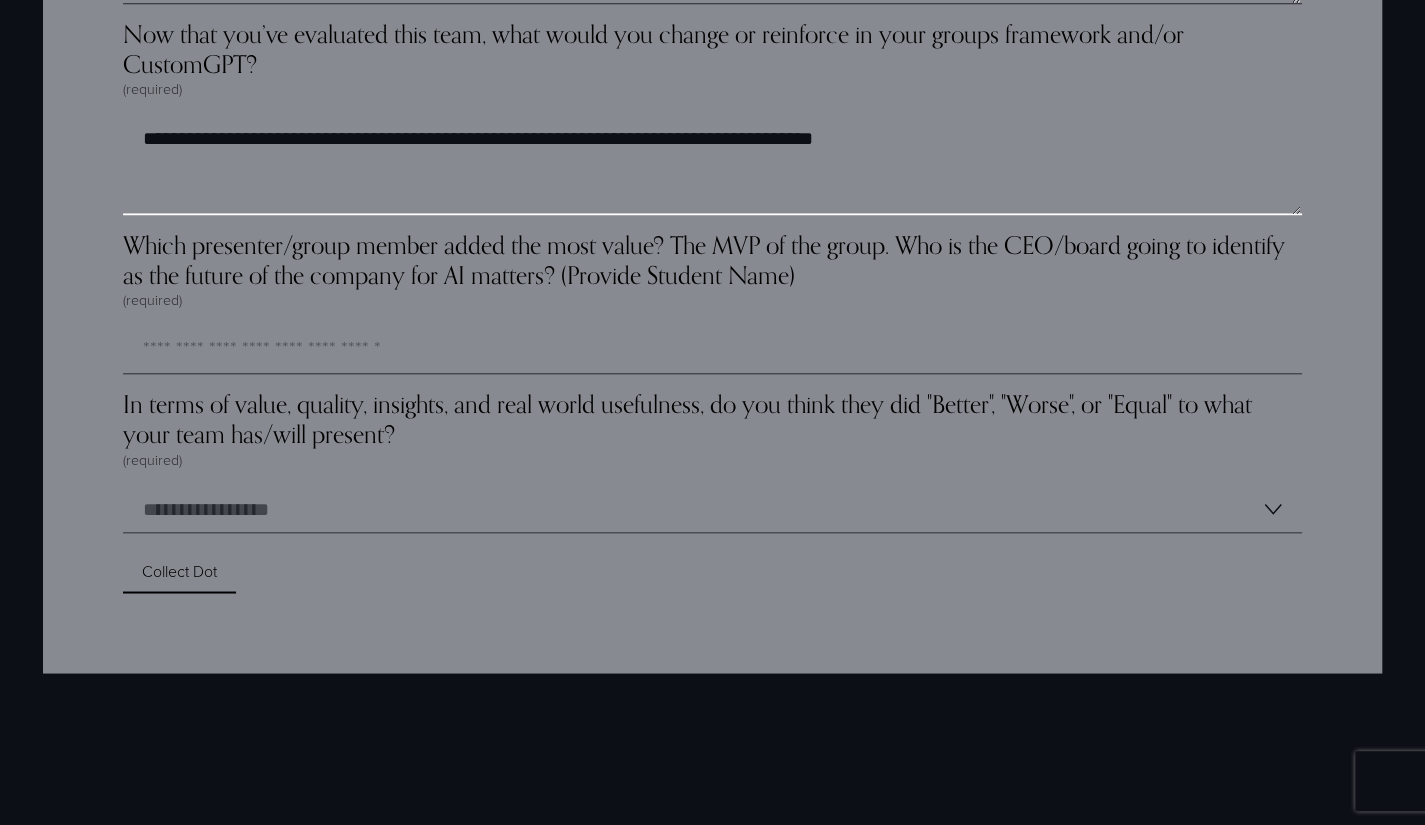 scroll, scrollTop: 6000, scrollLeft: 0, axis: vertical 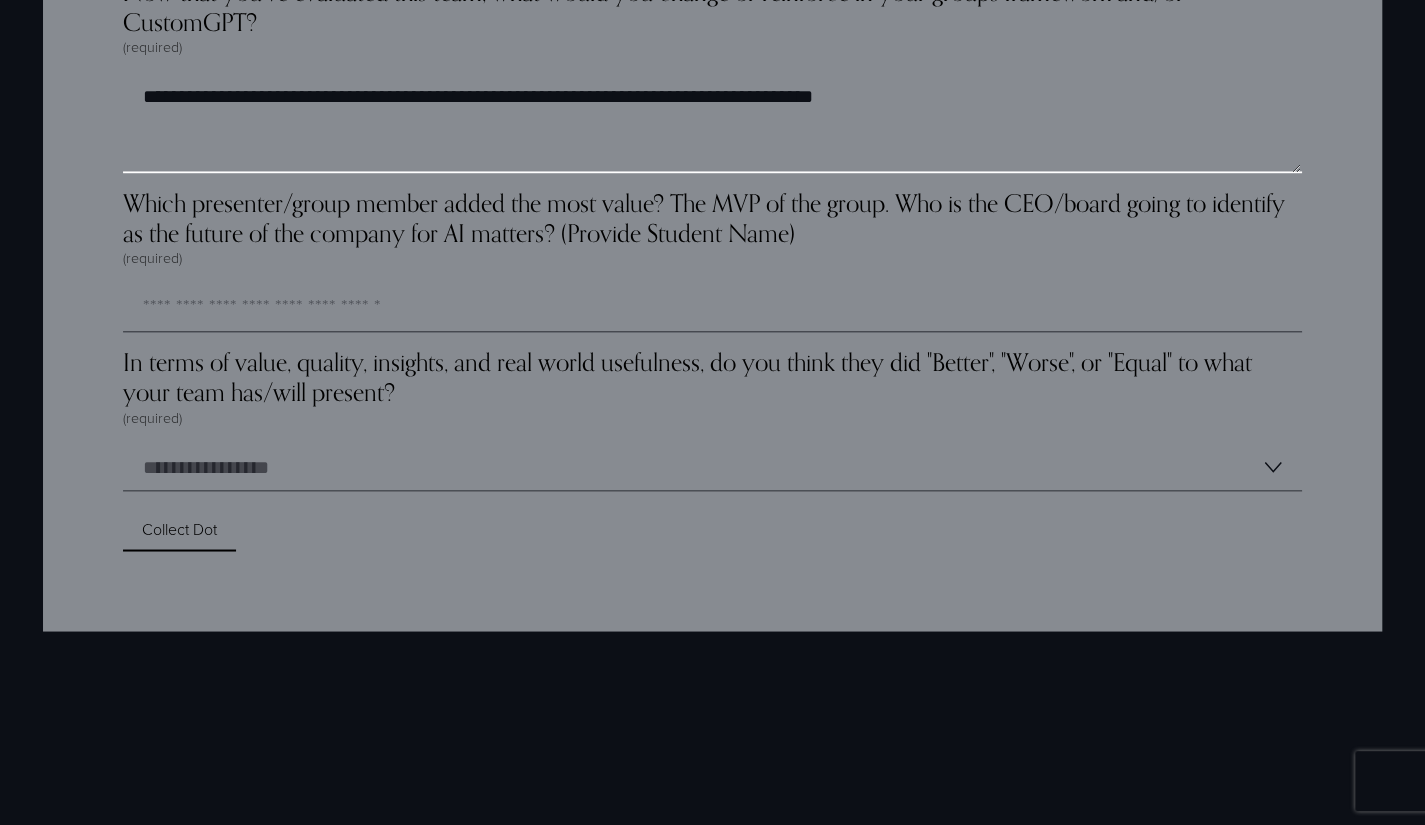 type on "**********" 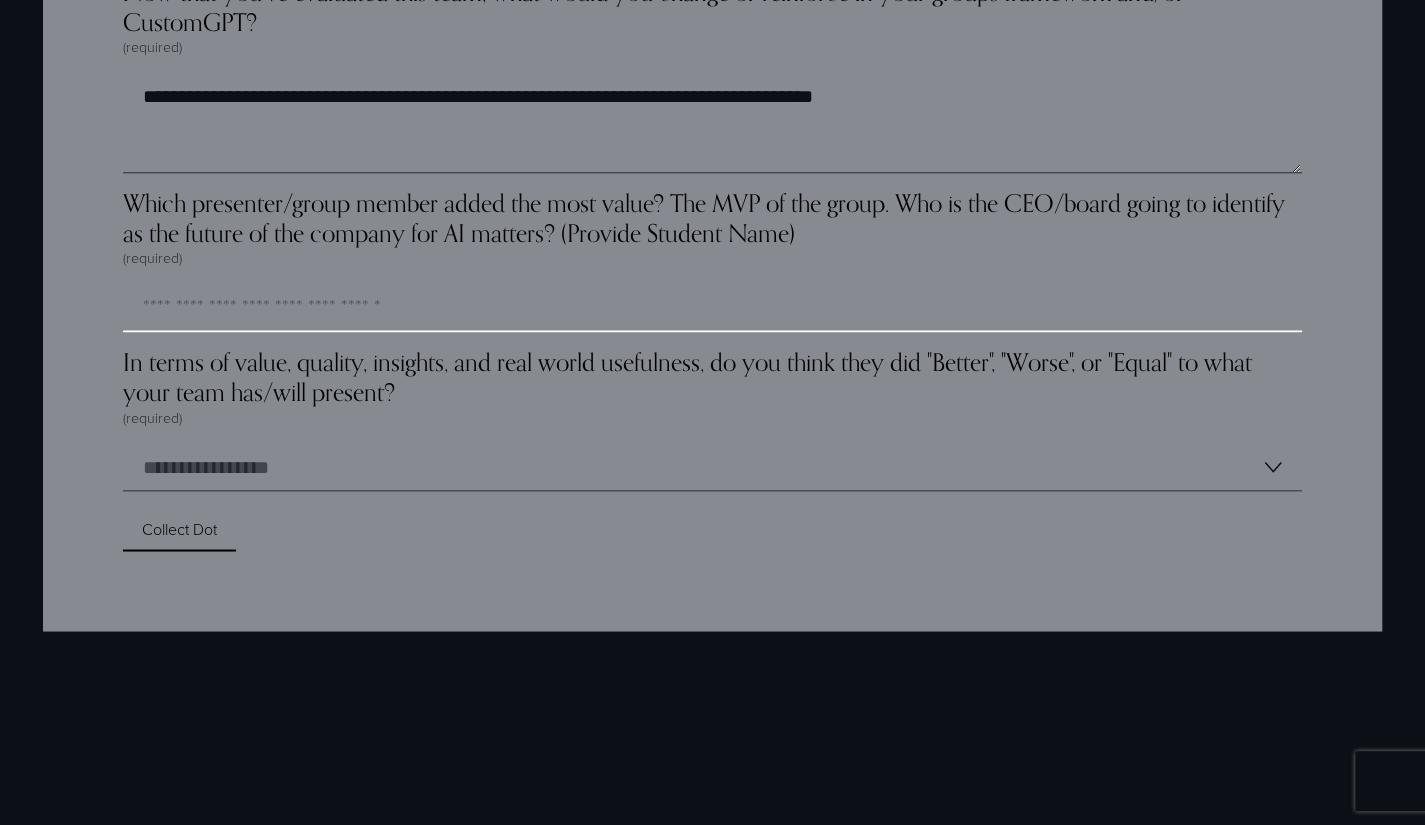 click on "Which presenter/group member added the most value? The MVP of the group. Who is the CEO/board going to identify as the future of the company for AI matters? (Provide Student Name) (required)" at bounding box center (712, 308) 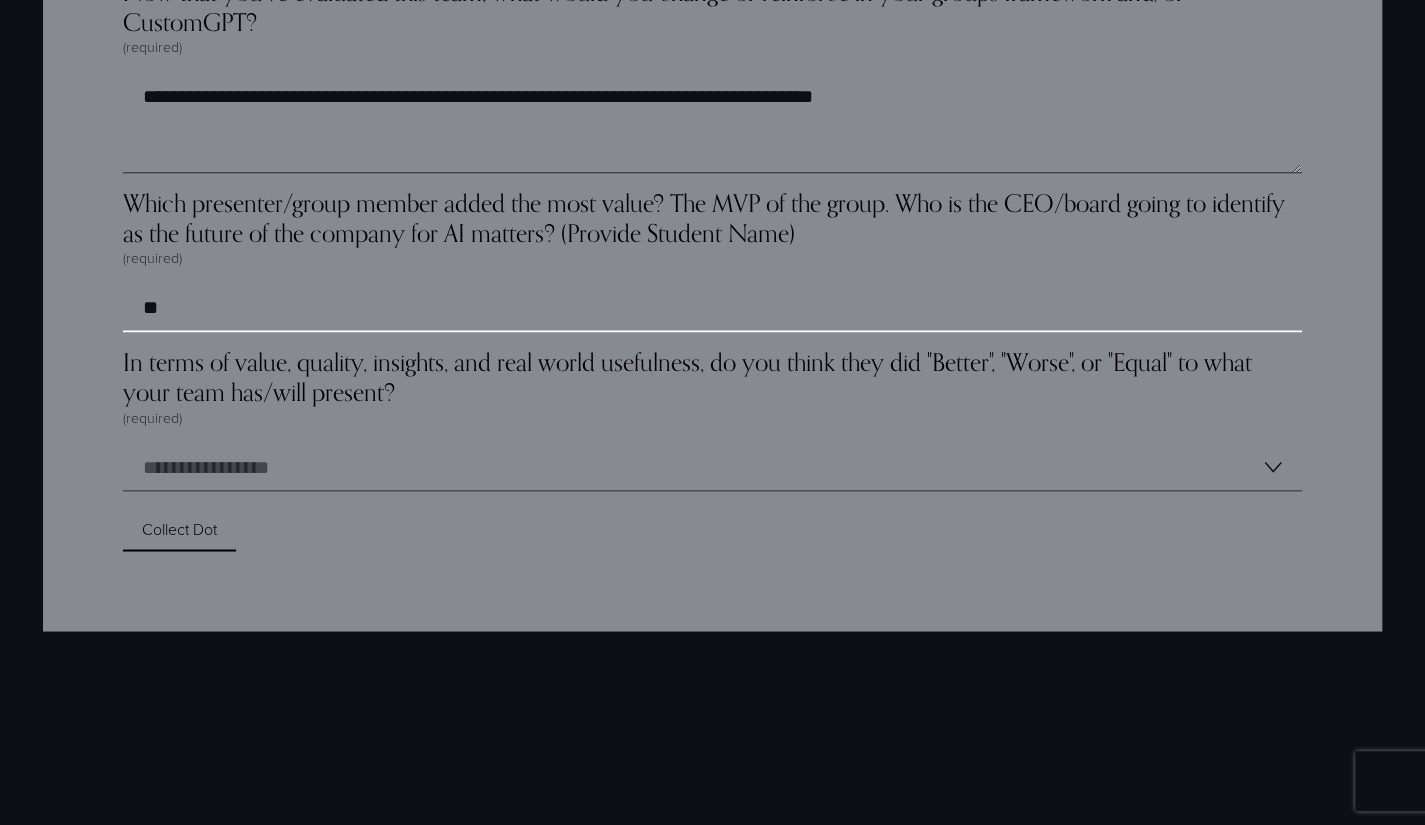 type on "*" 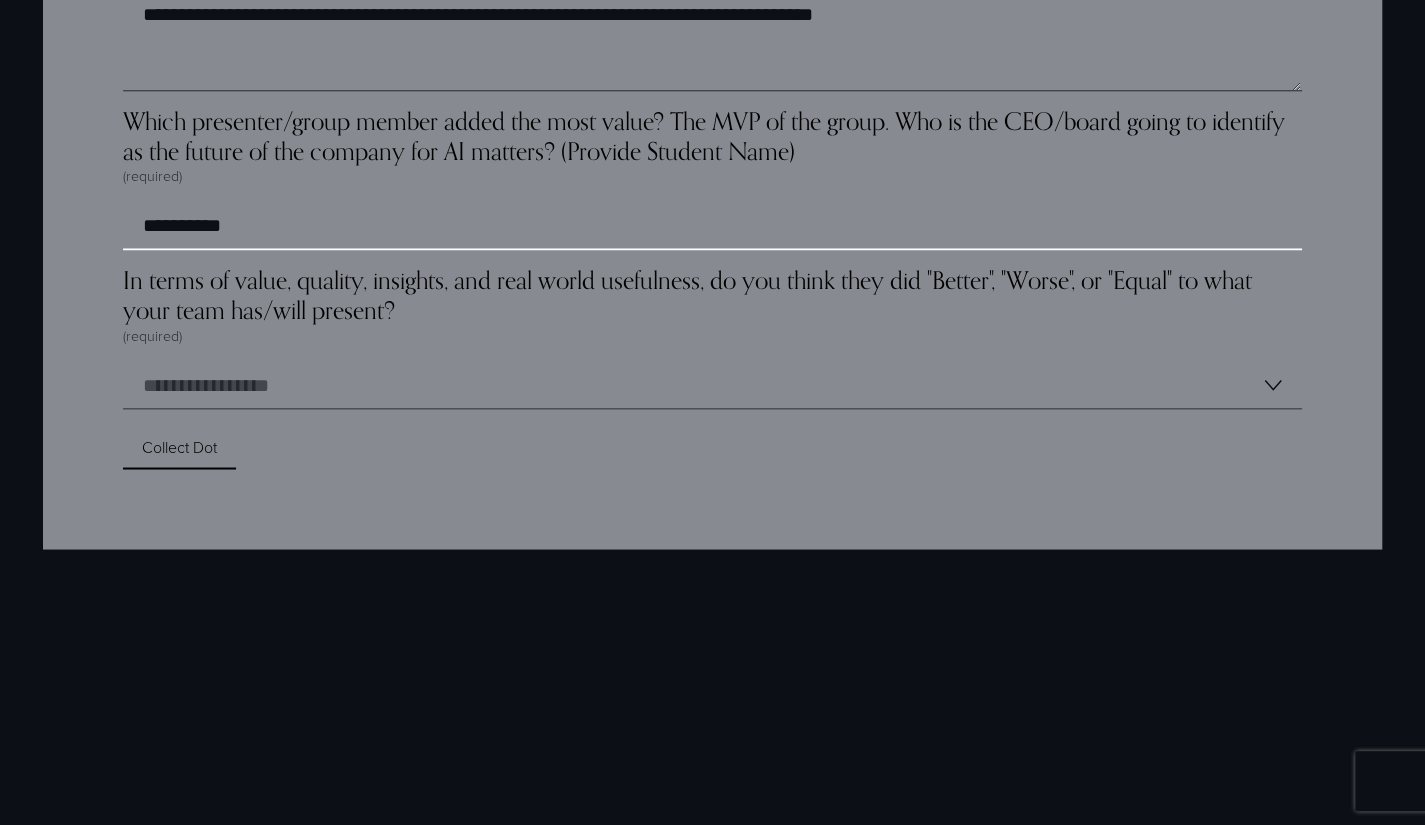 scroll, scrollTop: 6100, scrollLeft: 0, axis: vertical 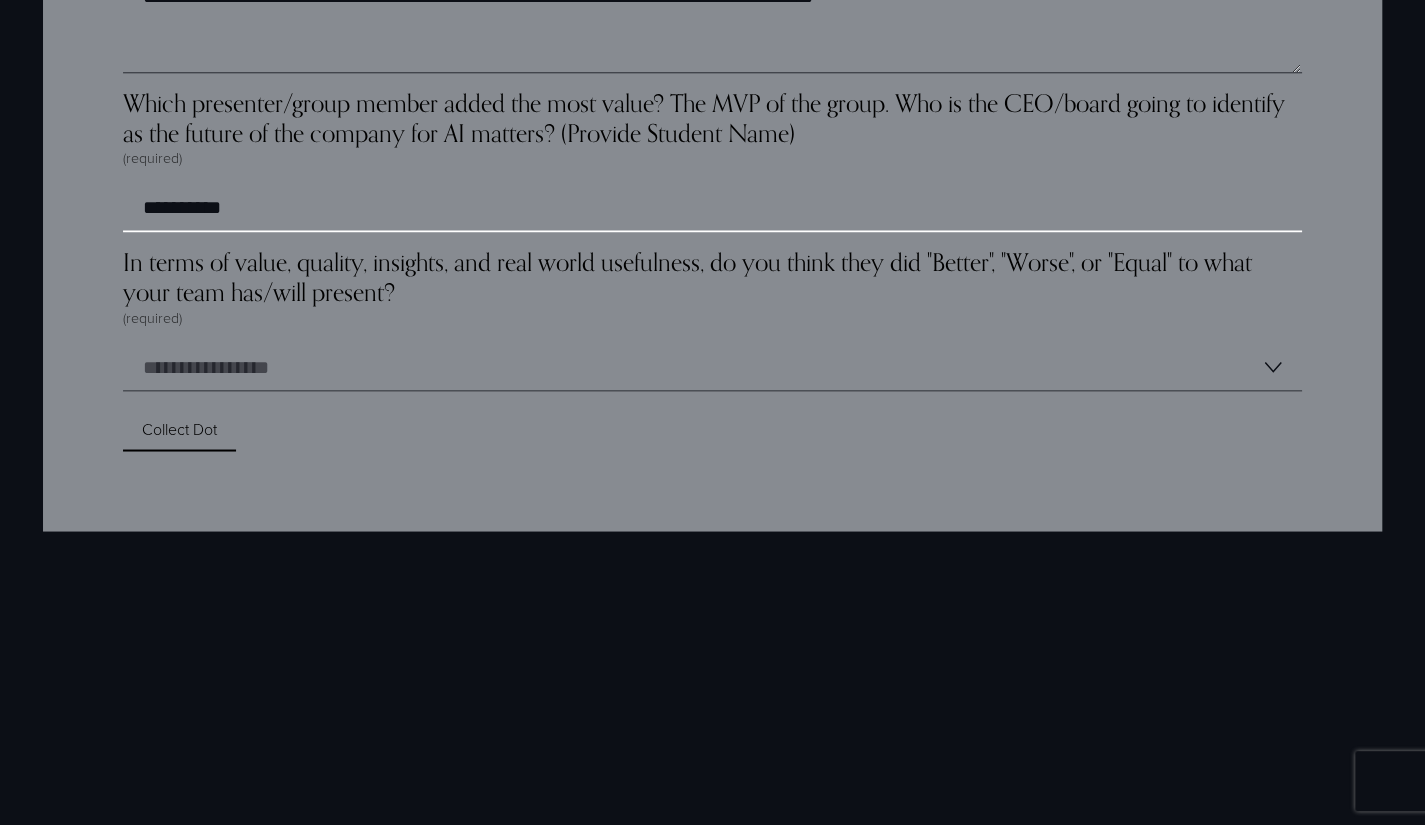 type on "**********" 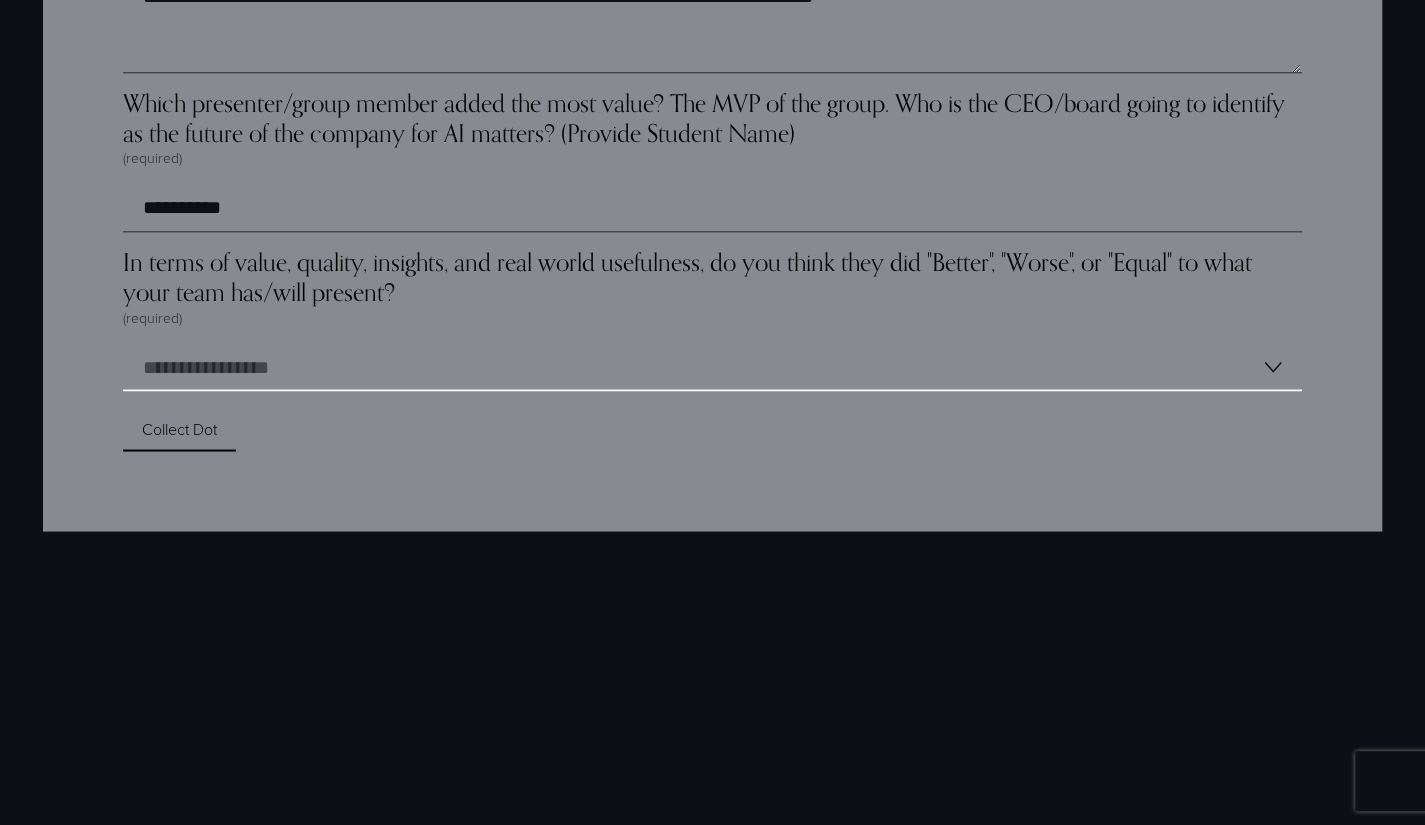 click on "**********" at bounding box center [712, 367] 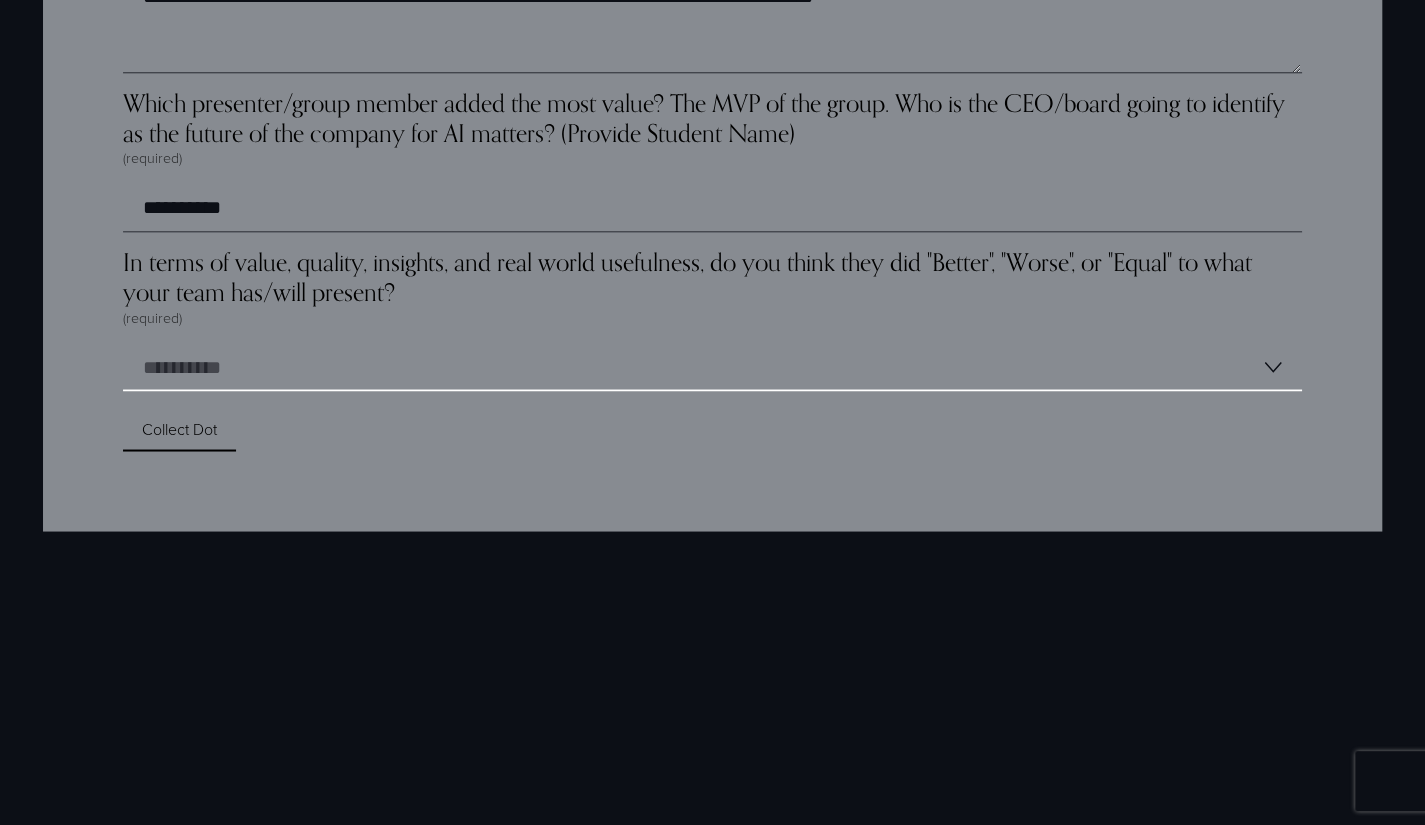 click on "**********" at bounding box center (712, 367) 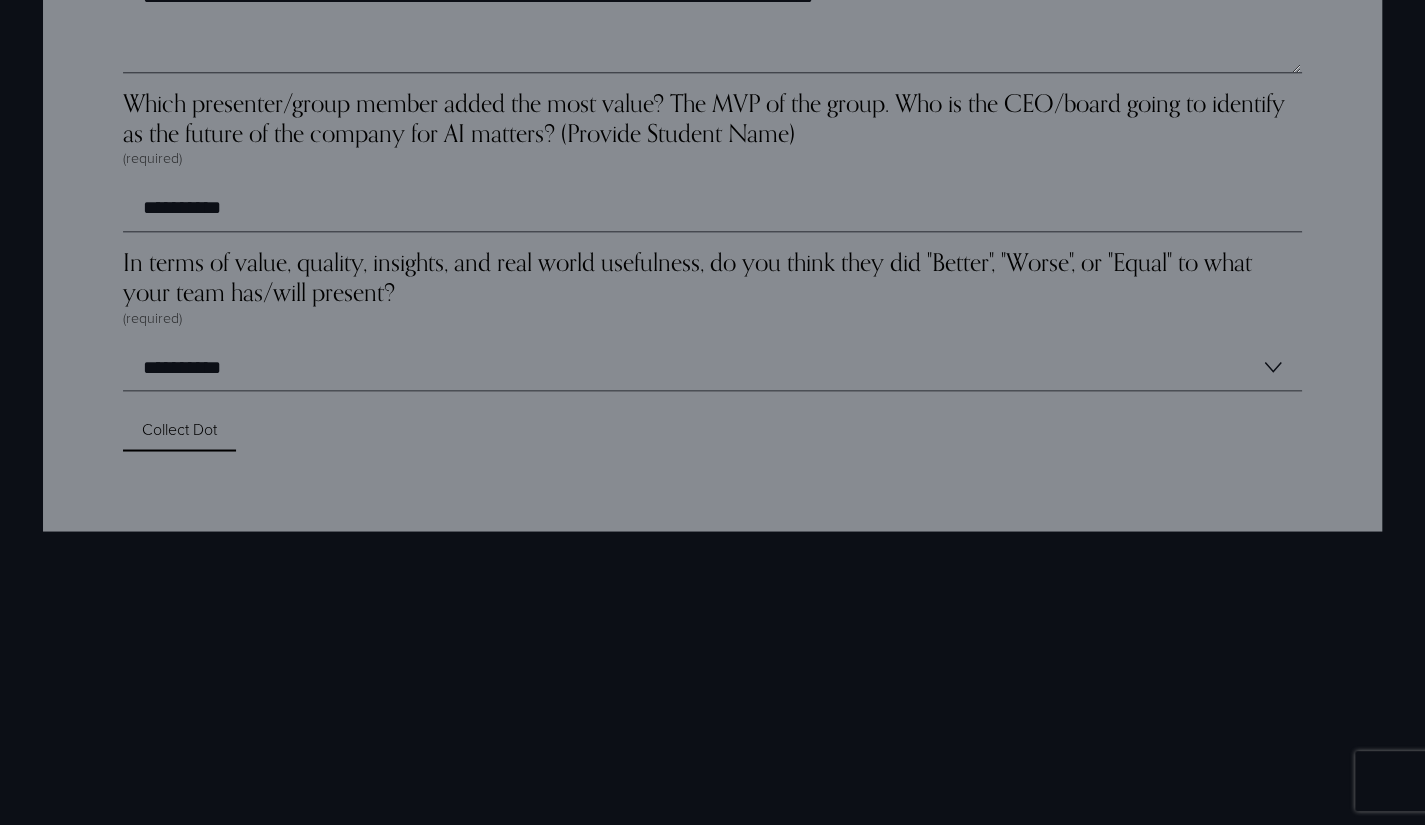 click on "**********" at bounding box center (712, -2061) 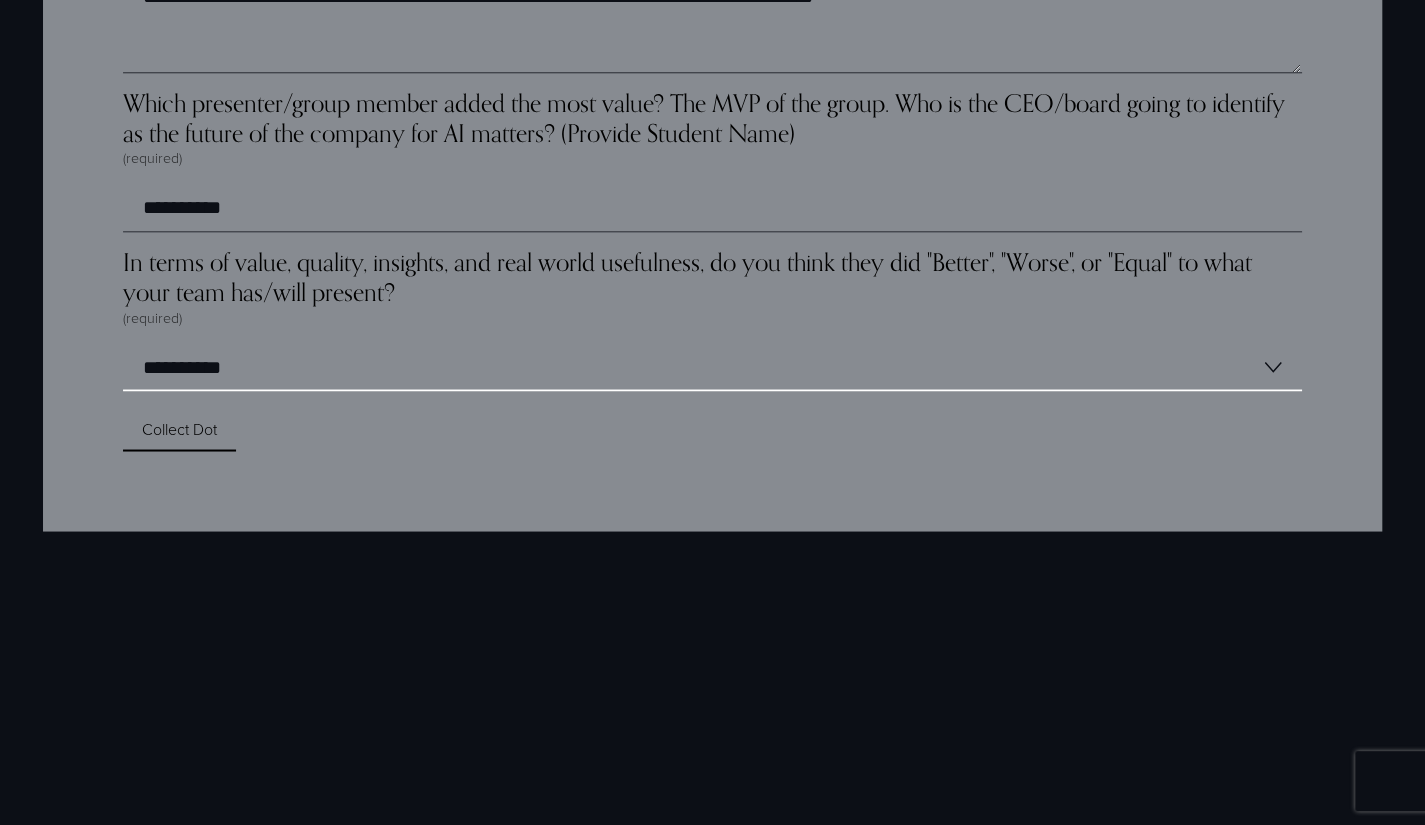 click on "**********" at bounding box center [712, 367] 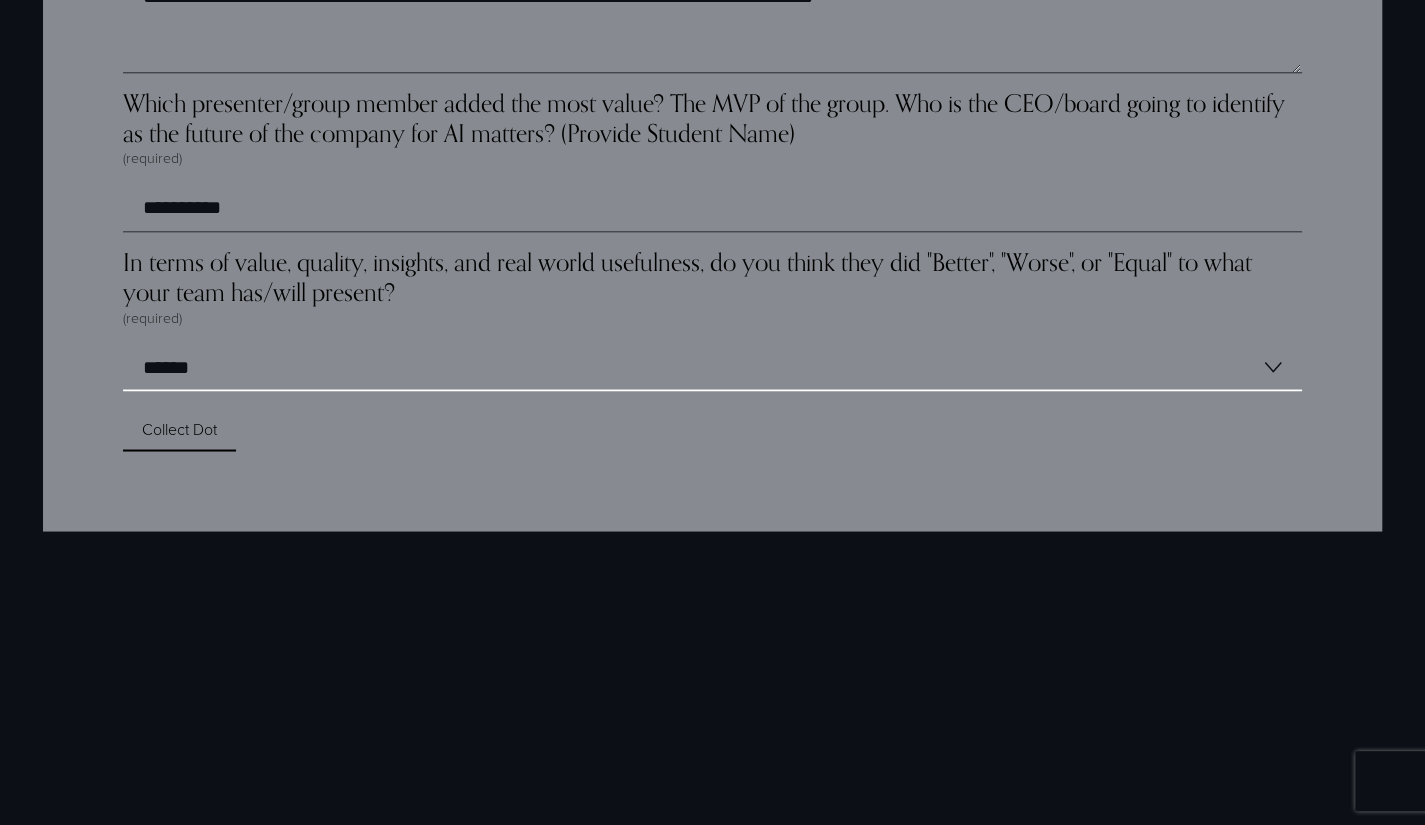 click on "**********" at bounding box center (712, 367) 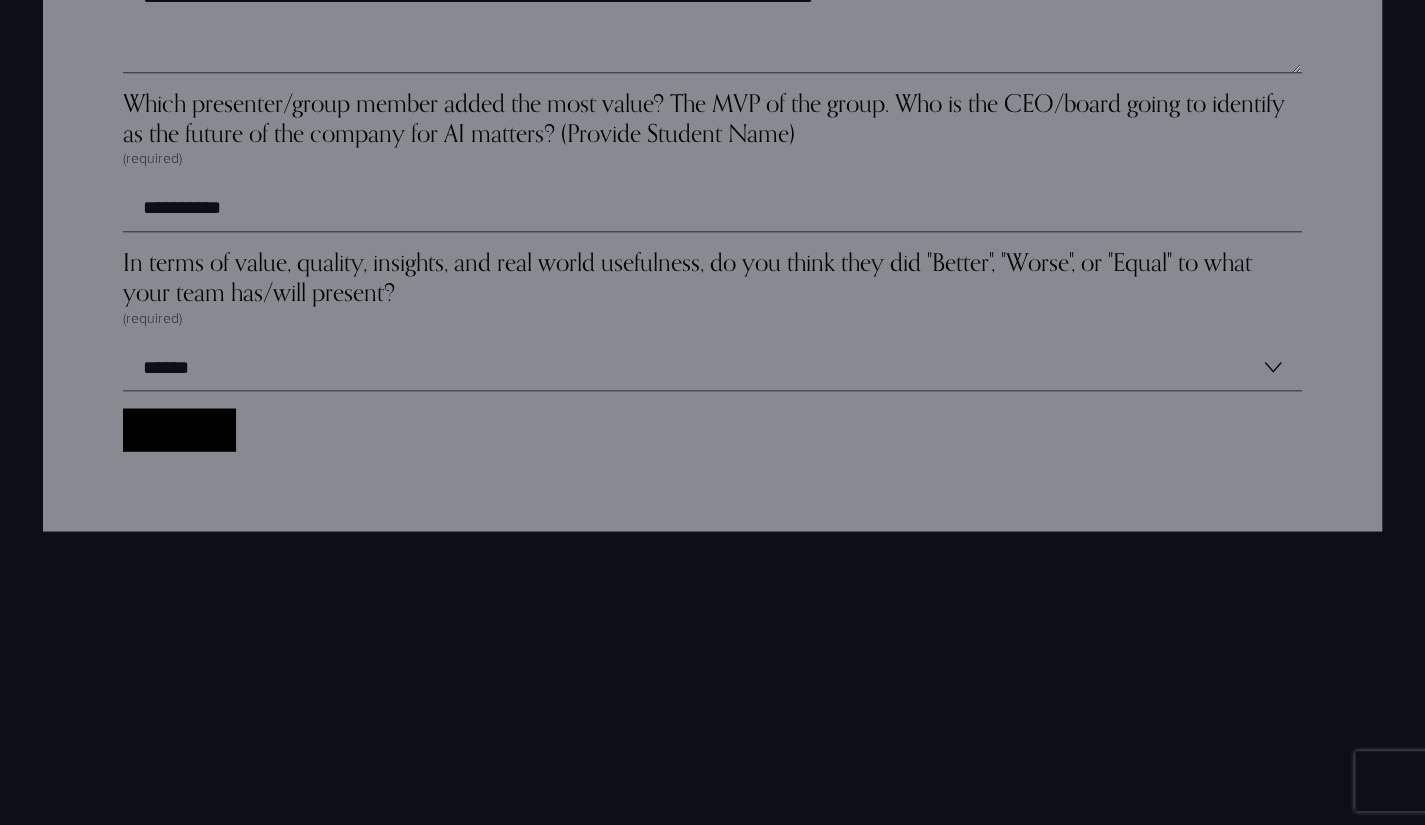 click on "Collect Dot Collect Dot" at bounding box center [179, 429] 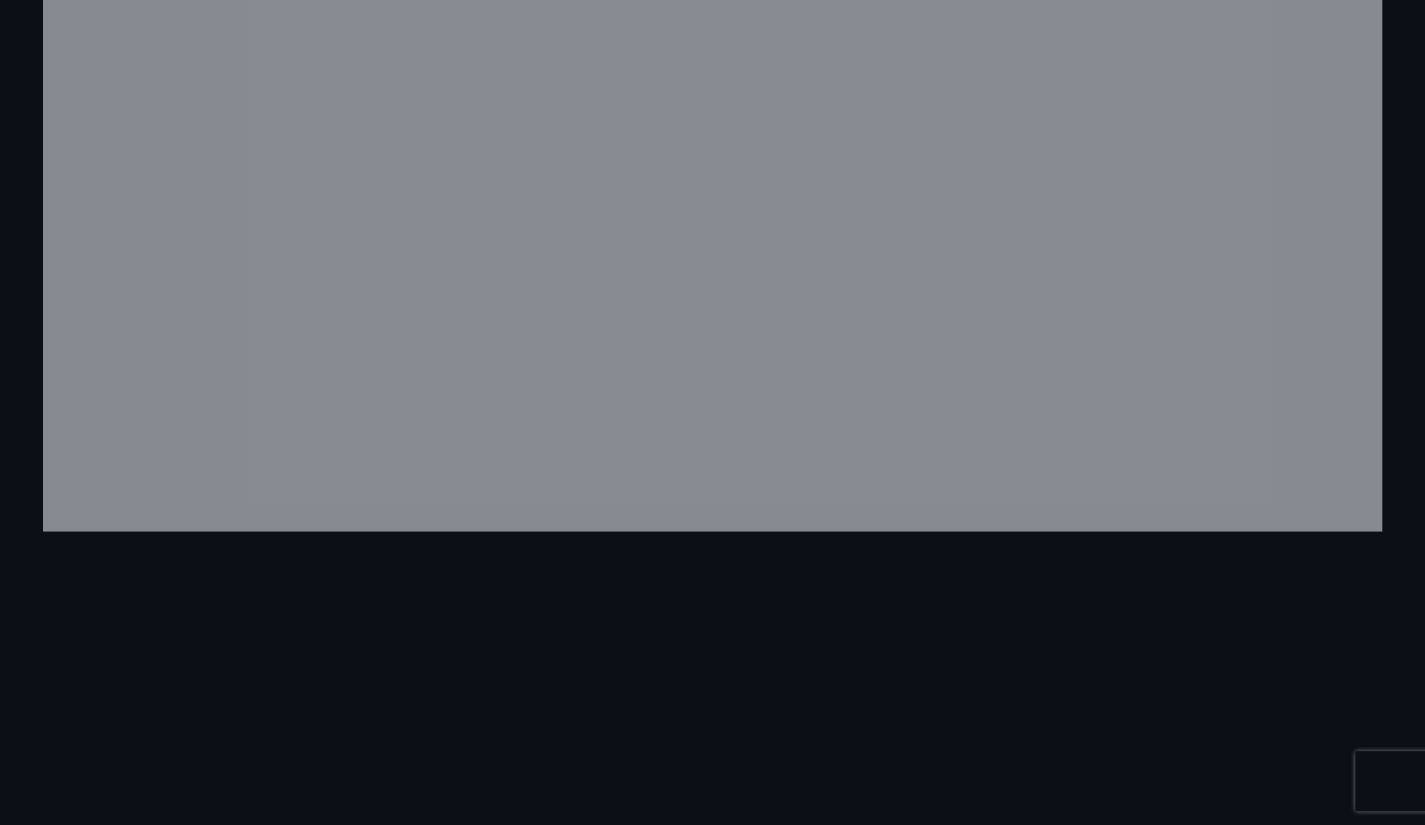 scroll, scrollTop: 1177, scrollLeft: 0, axis: vertical 